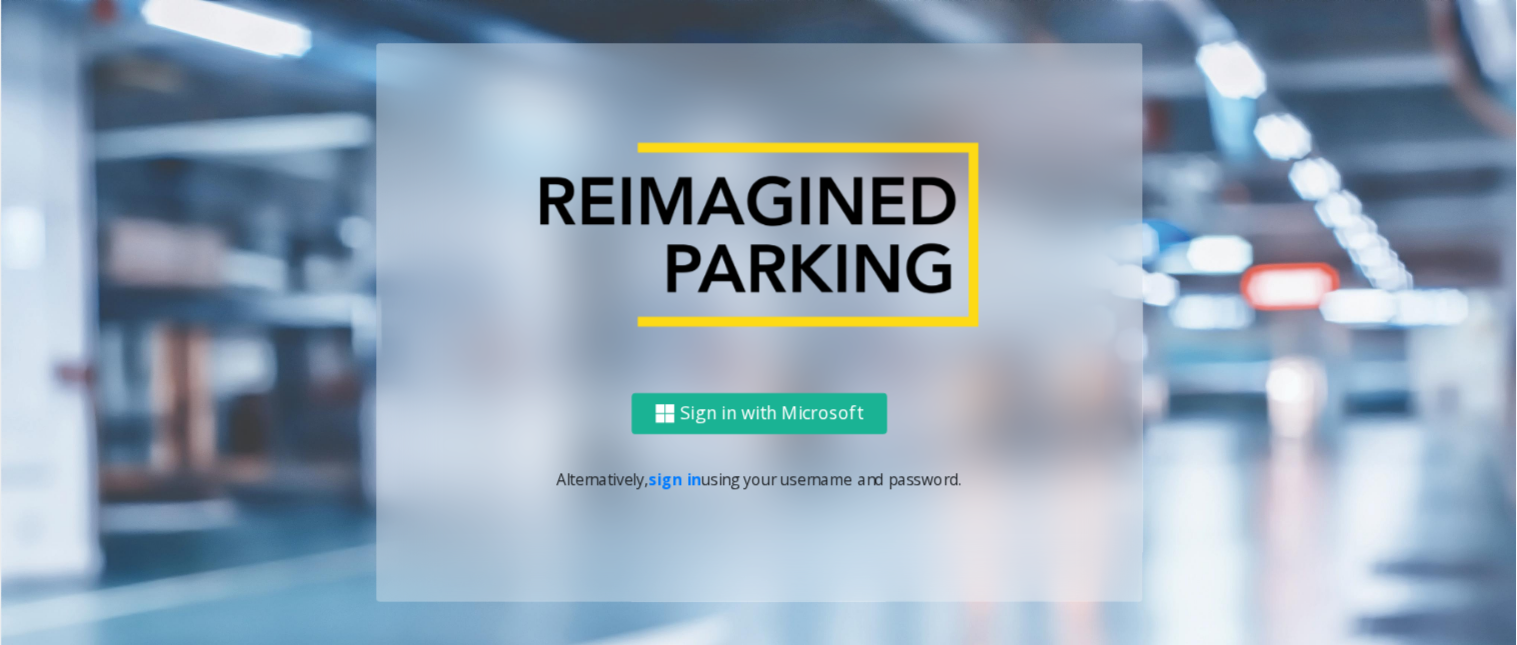 scroll, scrollTop: 0, scrollLeft: 0, axis: both 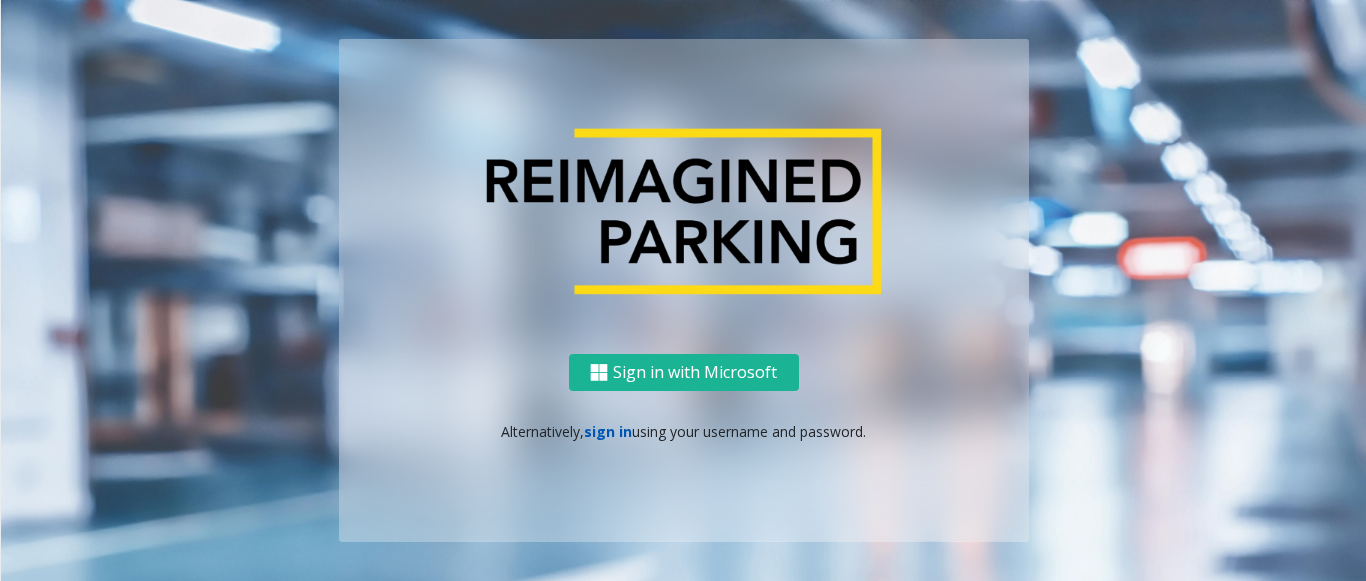 click on "sign in" 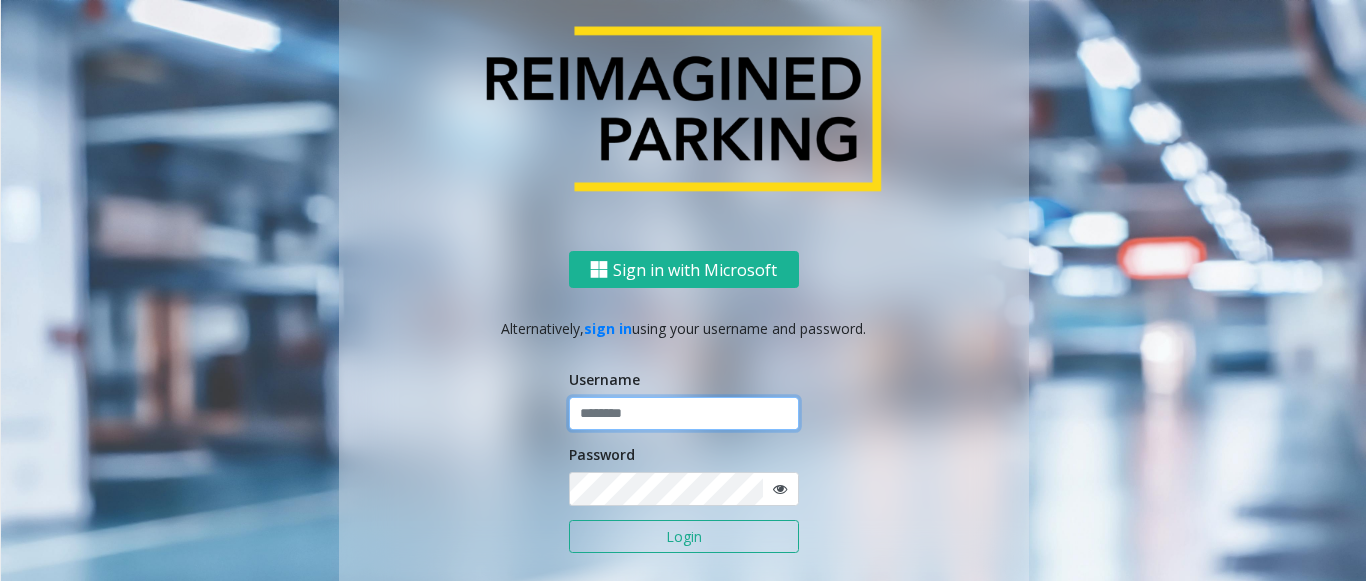 click 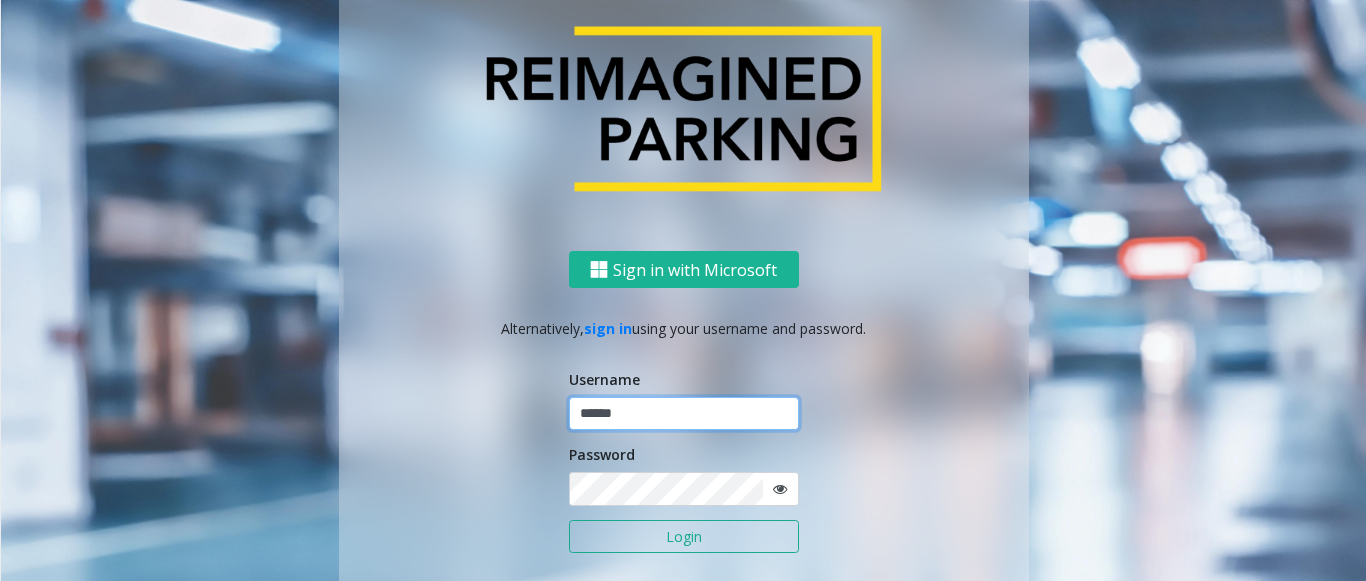 type on "******" 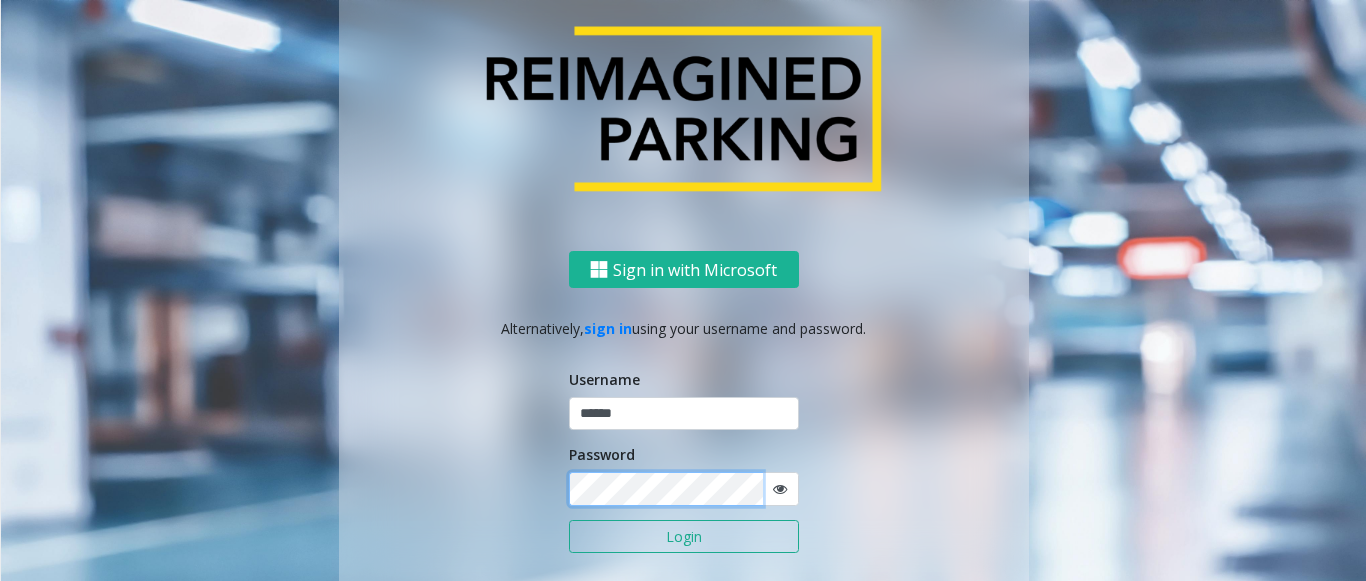 click on "Login" 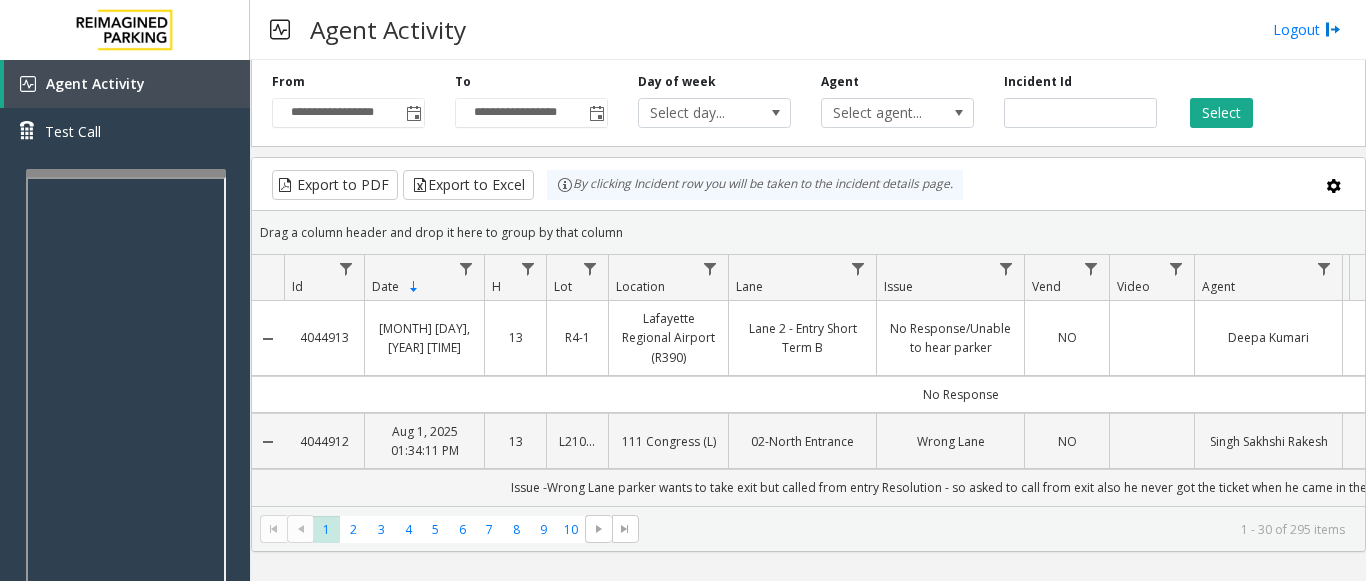 click at bounding box center [126, 173] 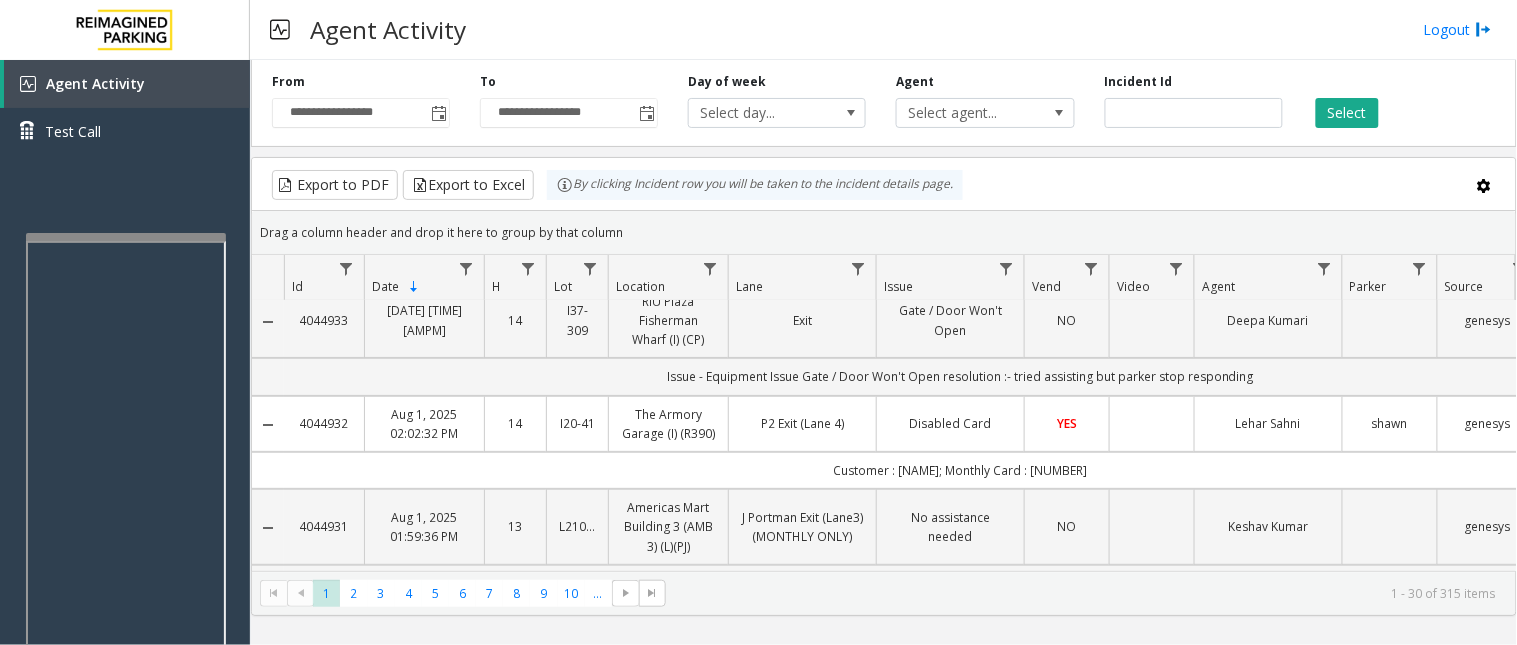 scroll, scrollTop: 0, scrollLeft: 0, axis: both 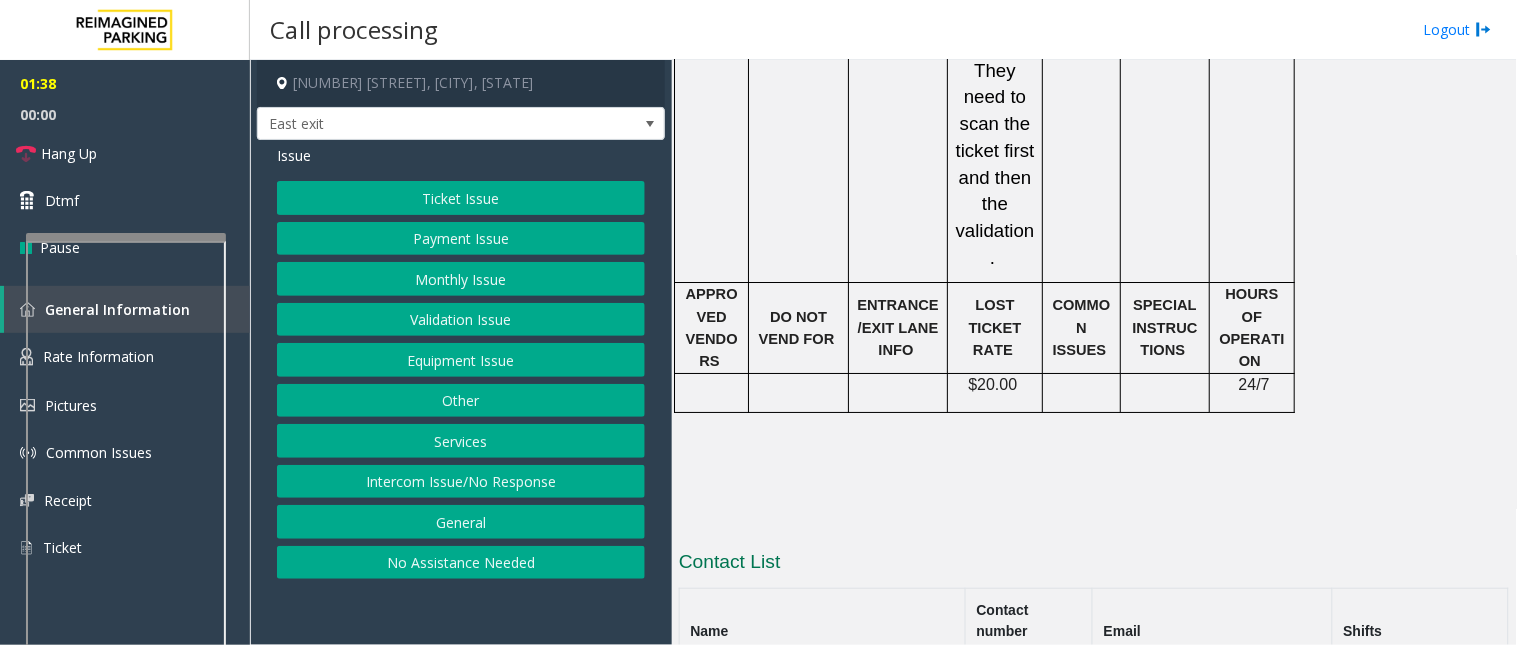 click on "Issue  Ticket Issue   Payment Issue   Monthly Issue   Validation Issue   Equipment Issue   Other   Services   Intercom Issue/No Response   General   No Assistance Needed" 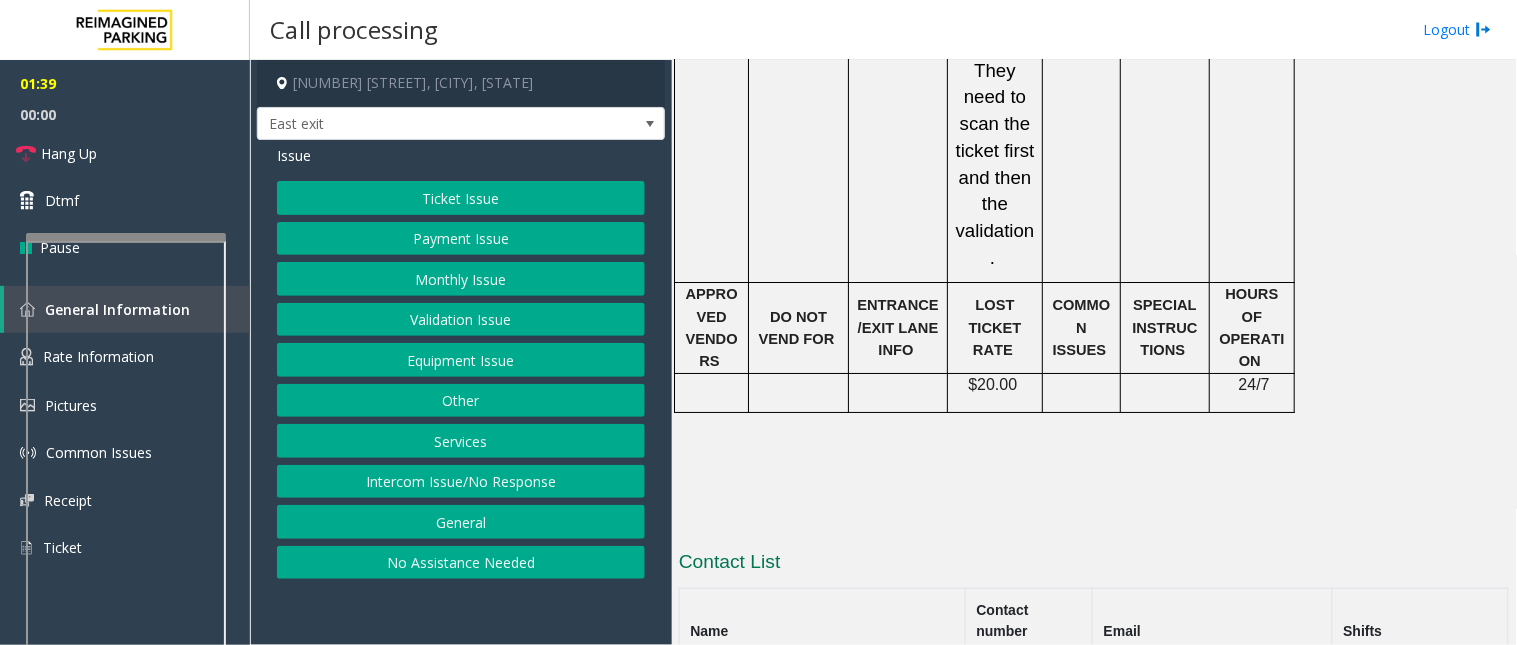 click on "Ticket Issue" 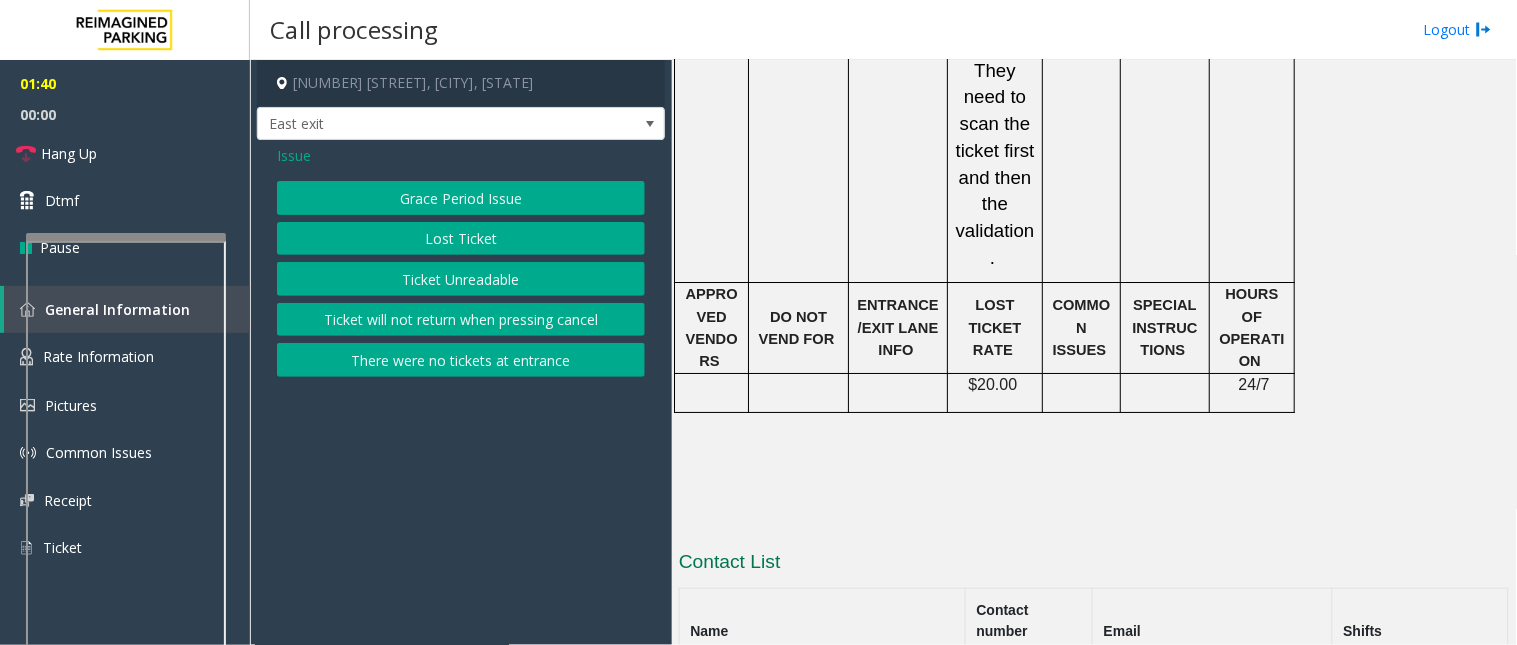 click on "Lost Ticket" 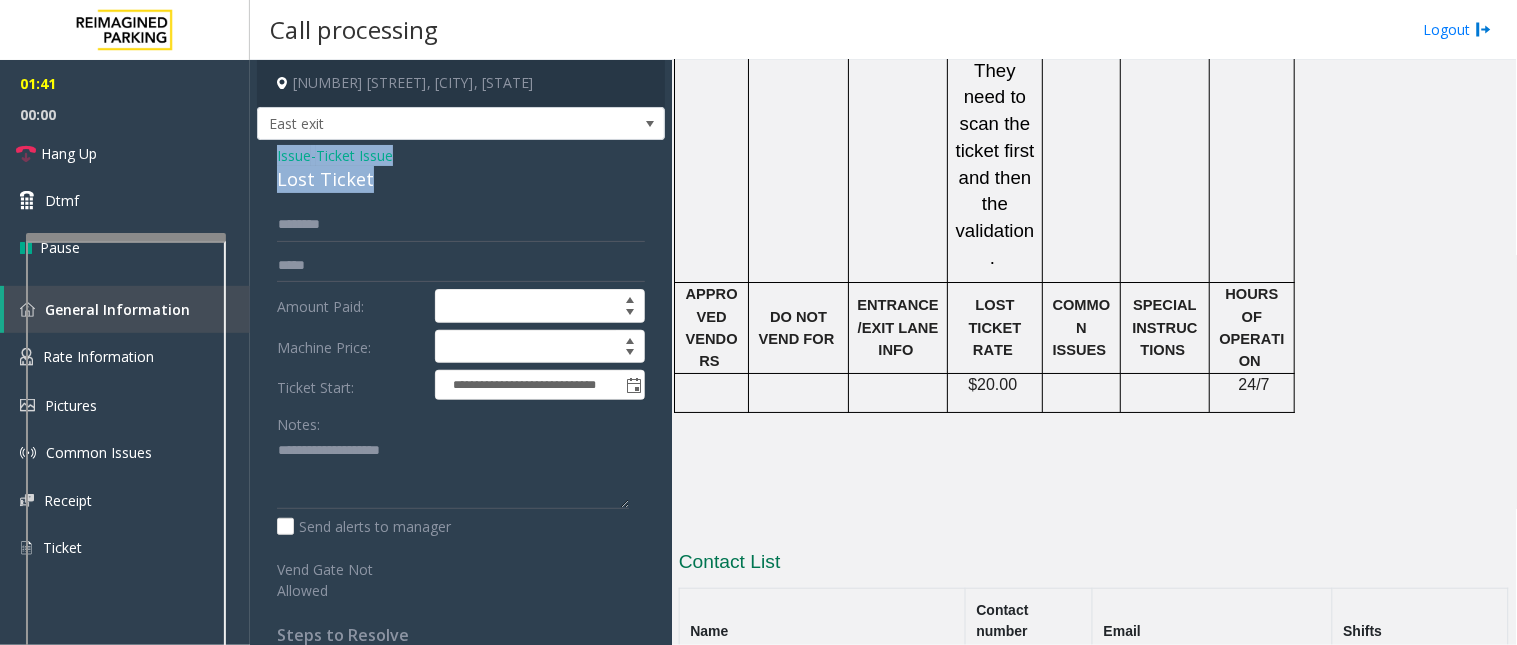 drag, startPoint x: 392, startPoint y: 173, endPoint x: 266, endPoint y: 151, distance: 127.90621 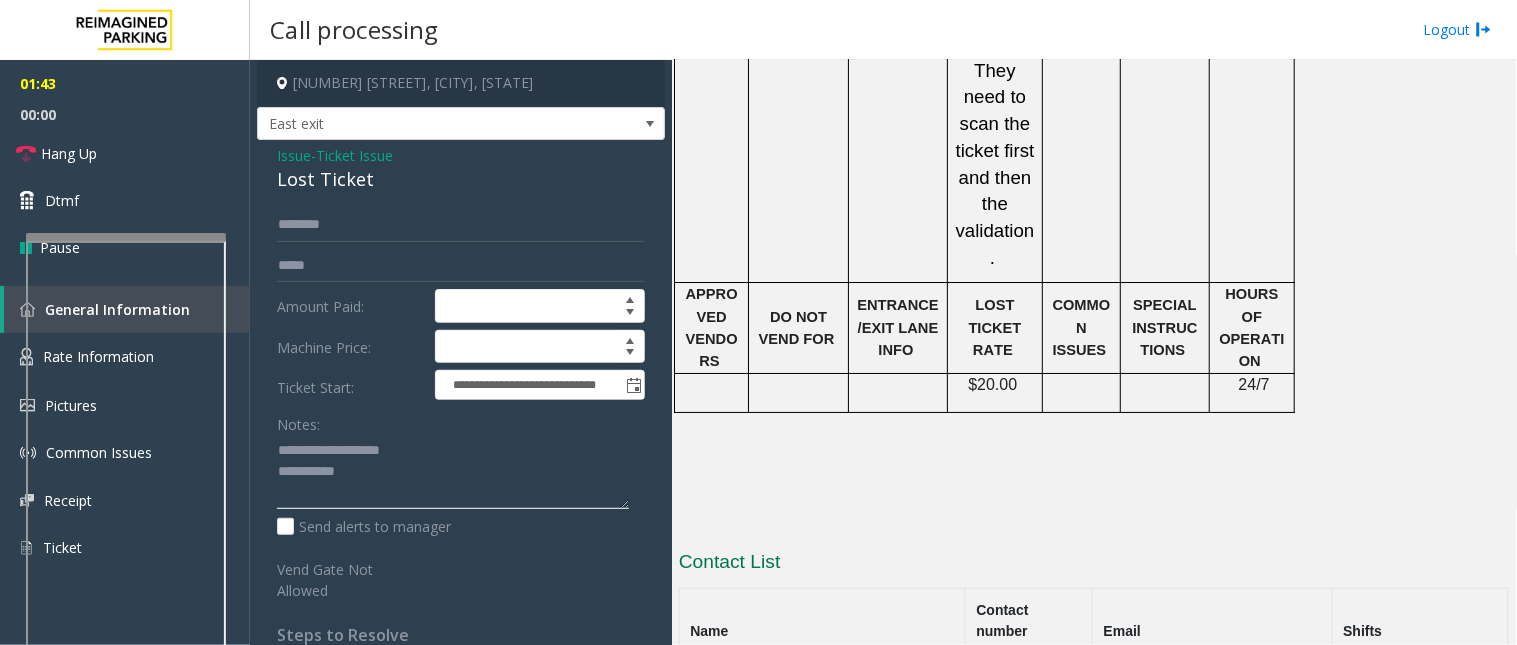 click 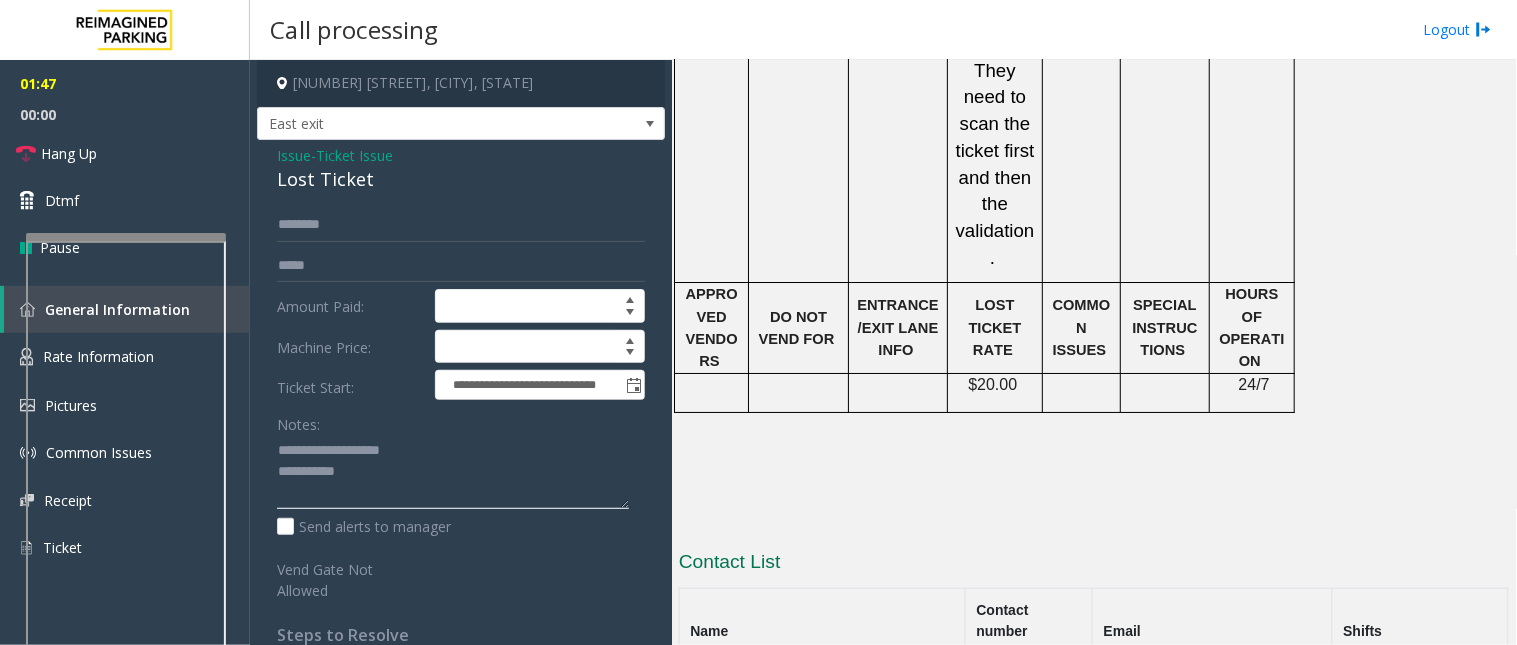 type on "**********" 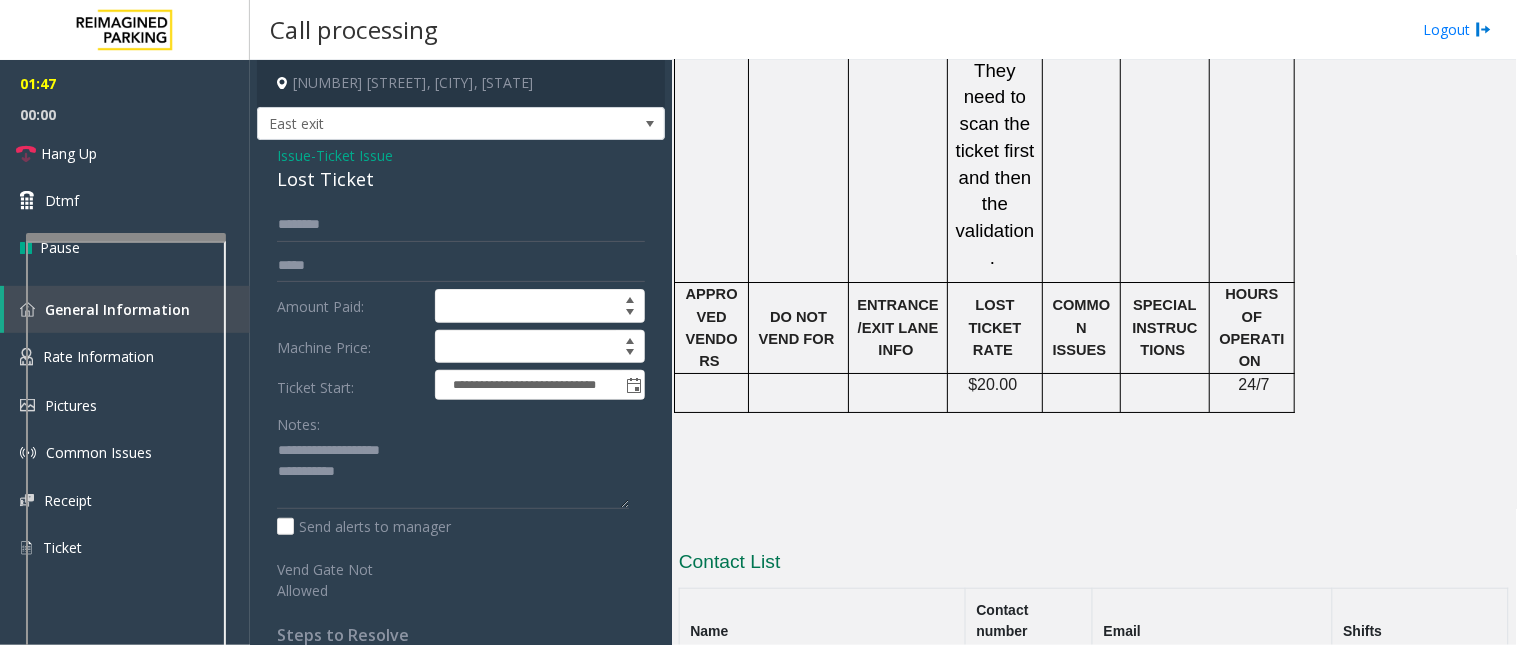 drag, startPoint x: 1043, startPoint y: 445, endPoint x: 940, endPoint y: 453, distance: 103.31021 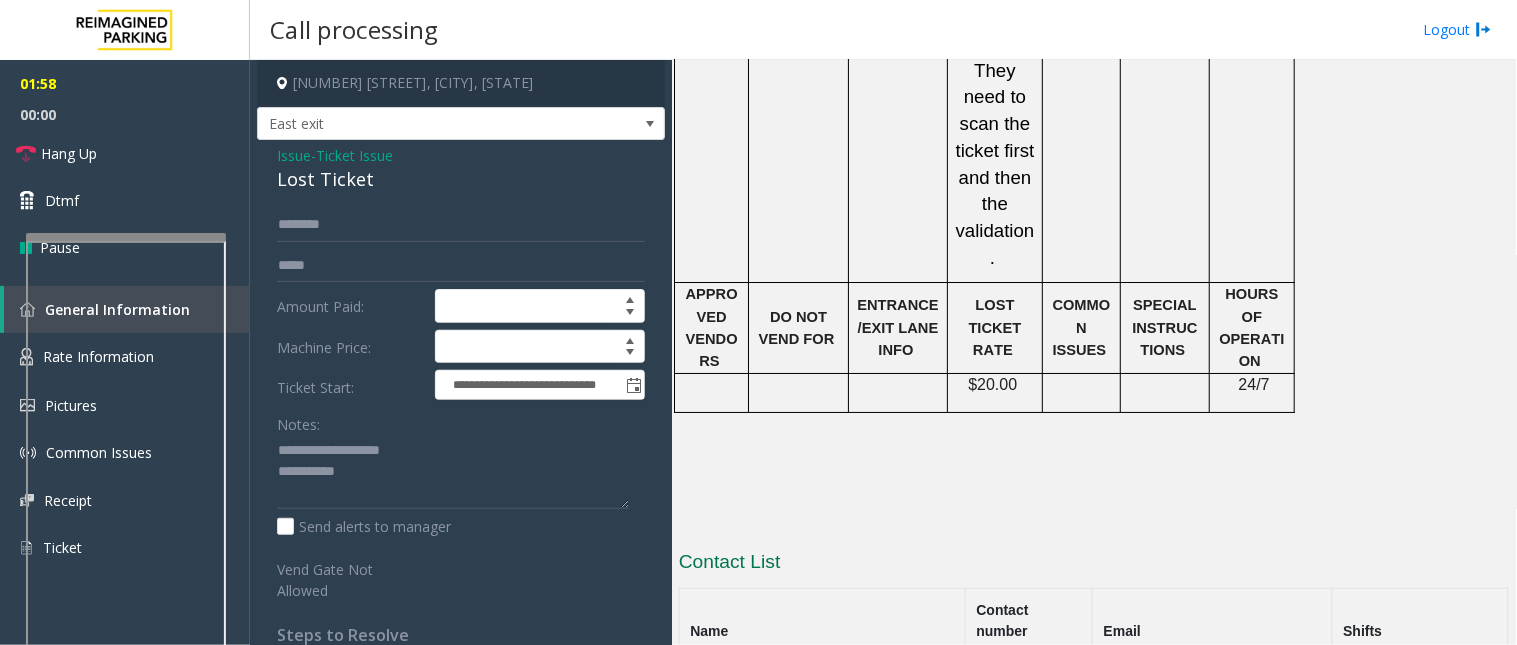 click on "720.990.1709" 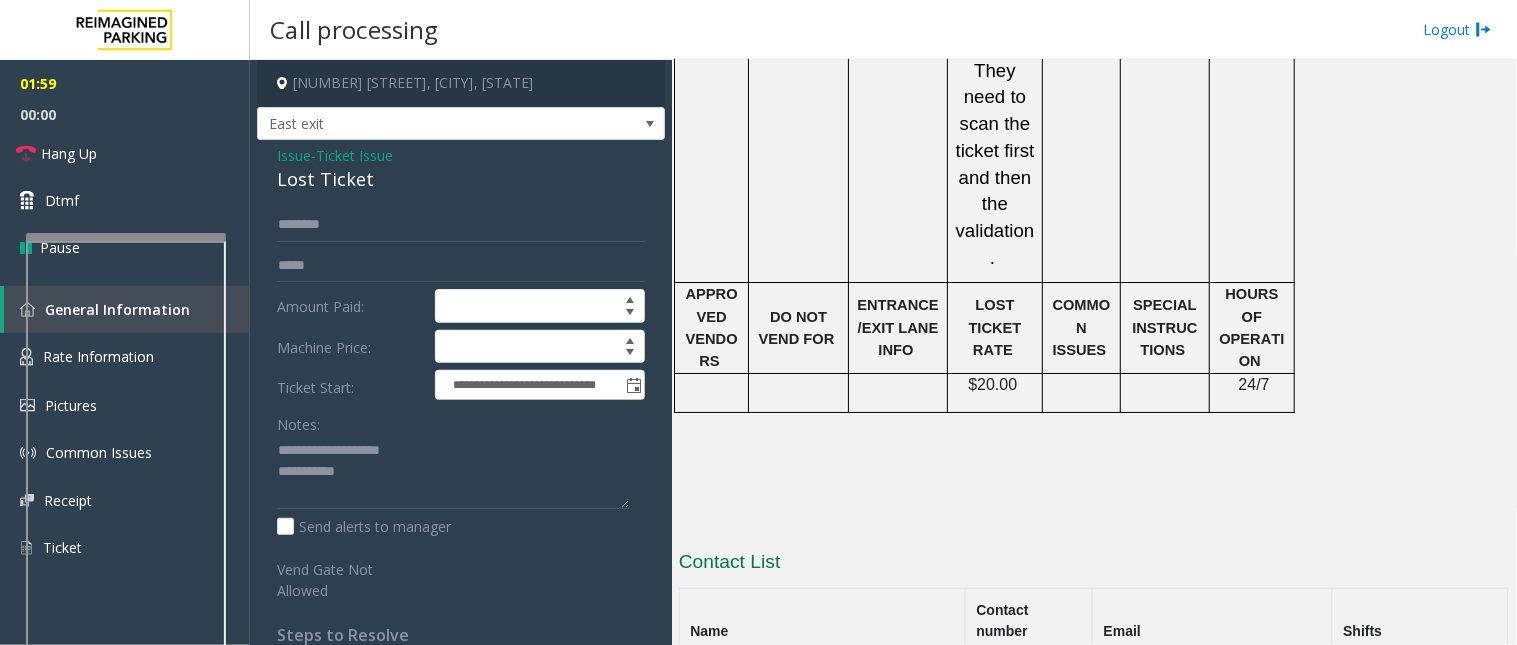 type 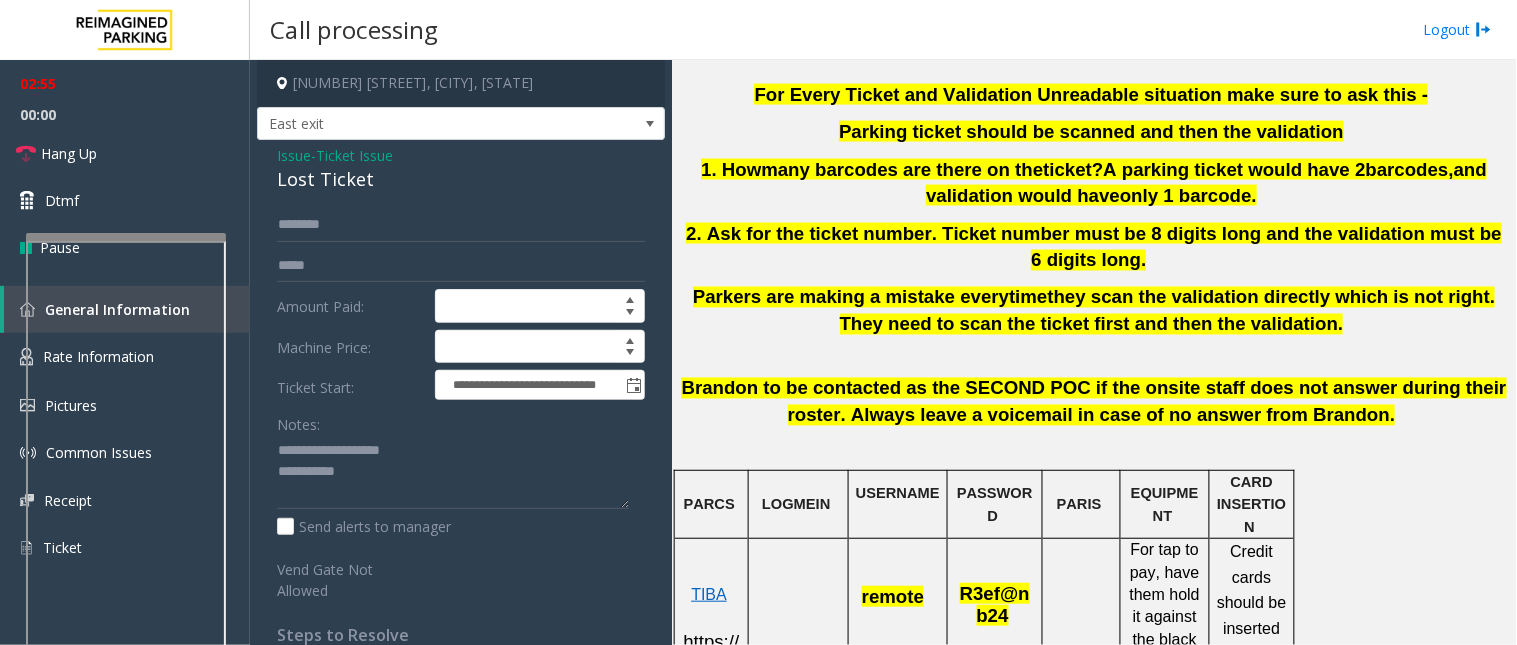 scroll, scrollTop: 222, scrollLeft: 0, axis: vertical 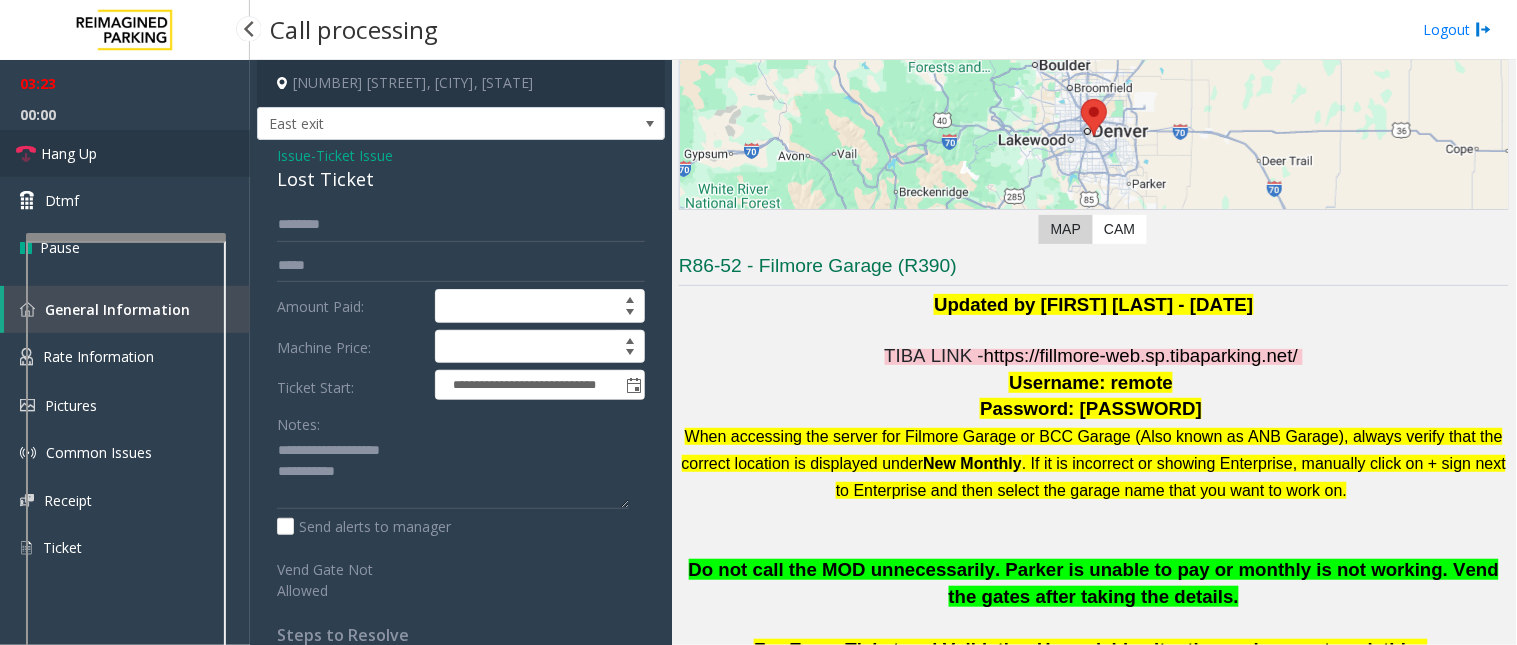 click on "Hang Up" at bounding box center [69, 153] 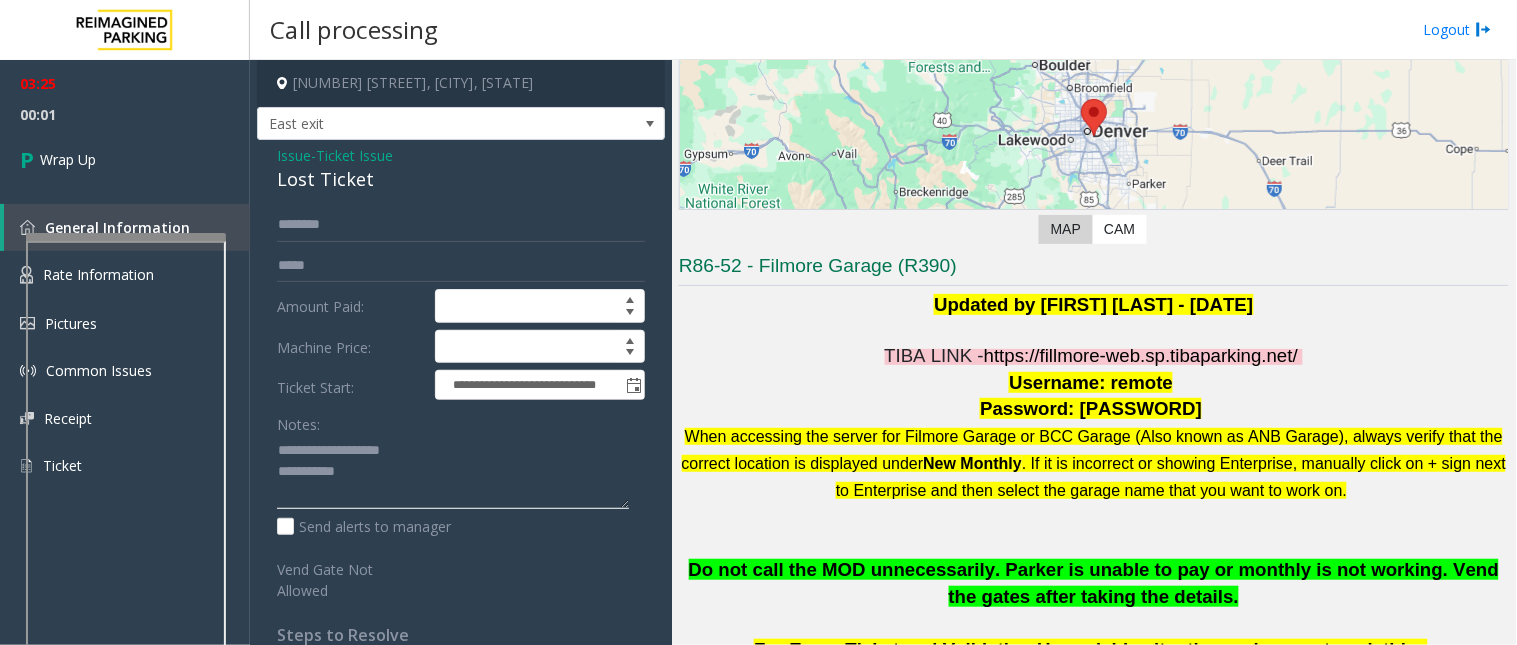 click 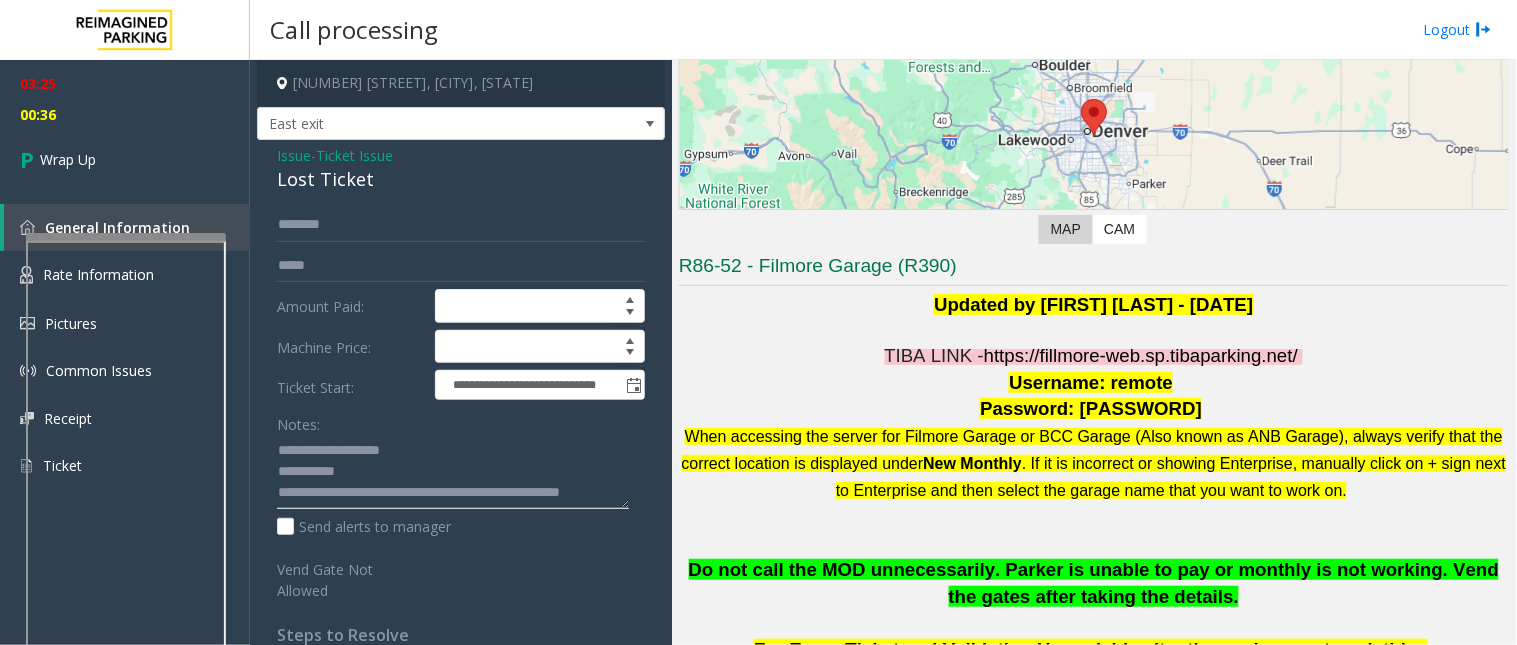 scroll, scrollTop: 14, scrollLeft: 0, axis: vertical 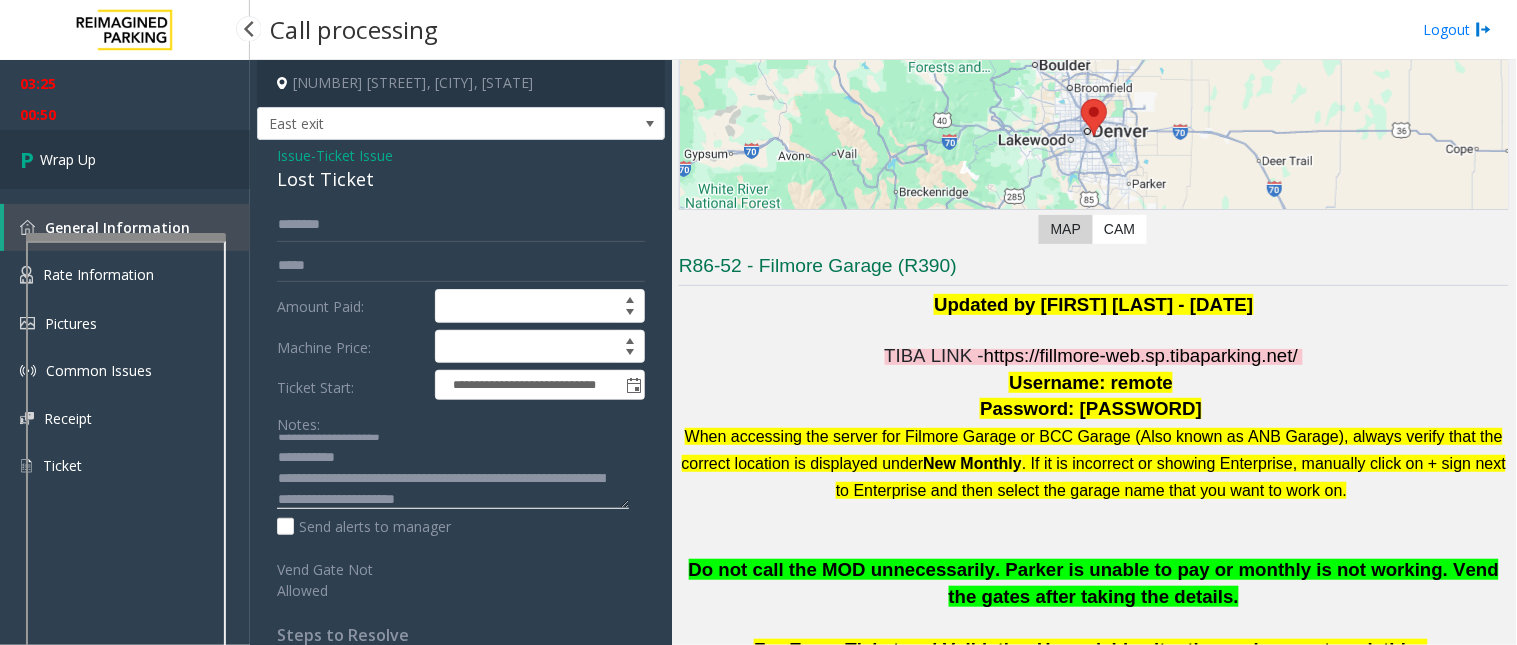 type on "**********" 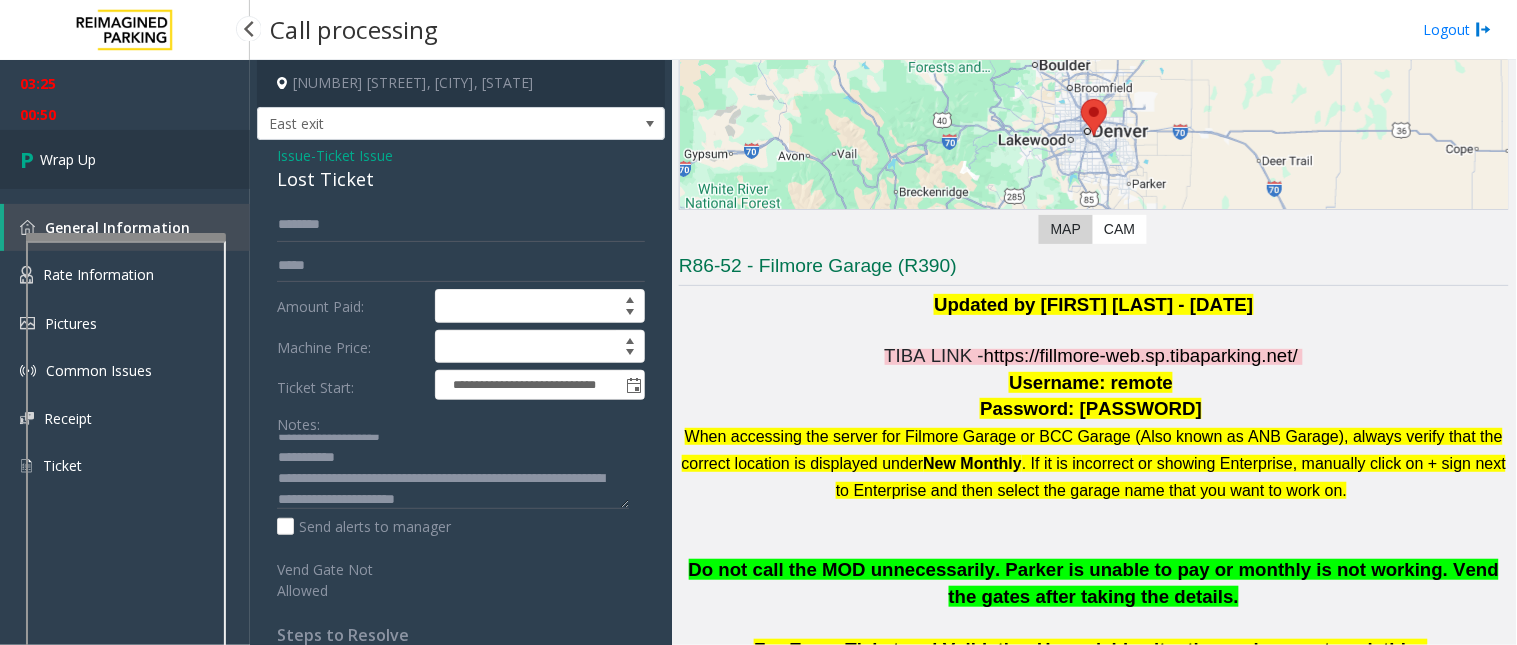 click on "Wrap Up" at bounding box center [125, 159] 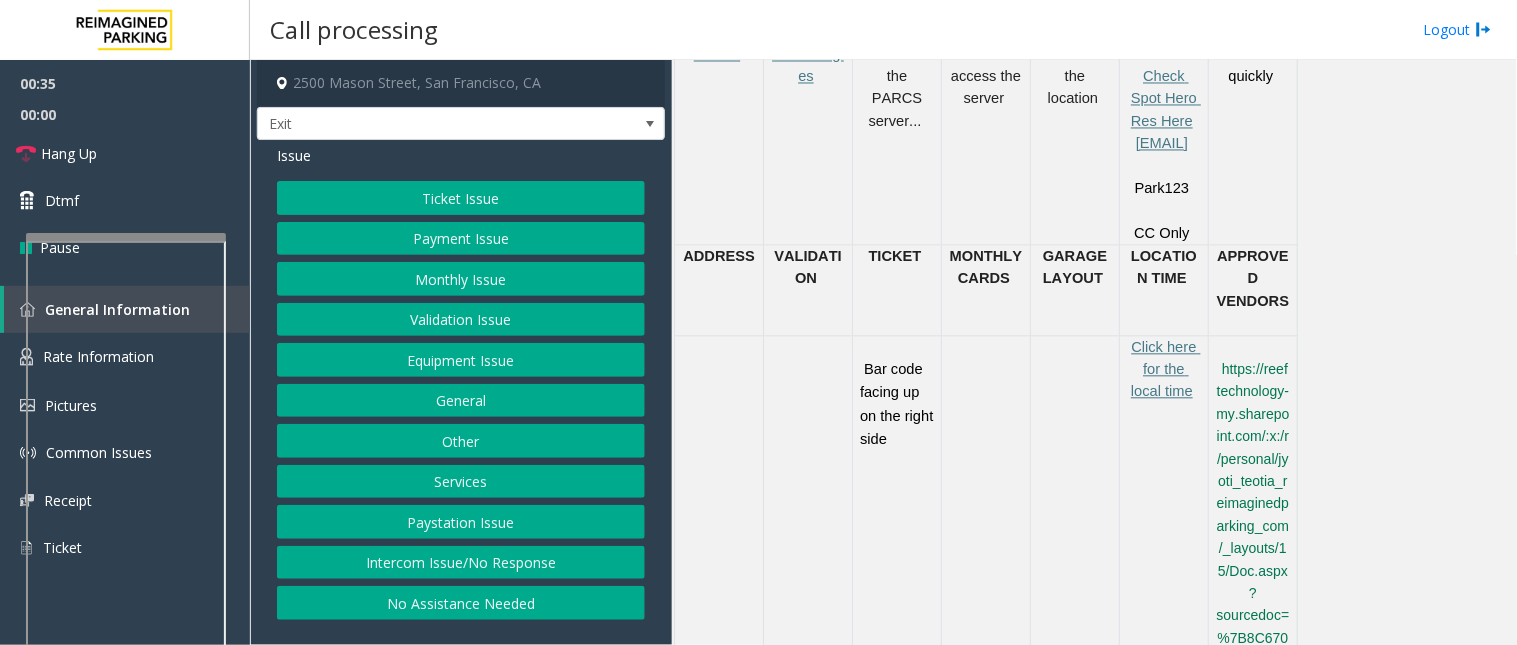 scroll, scrollTop: 1111, scrollLeft: 0, axis: vertical 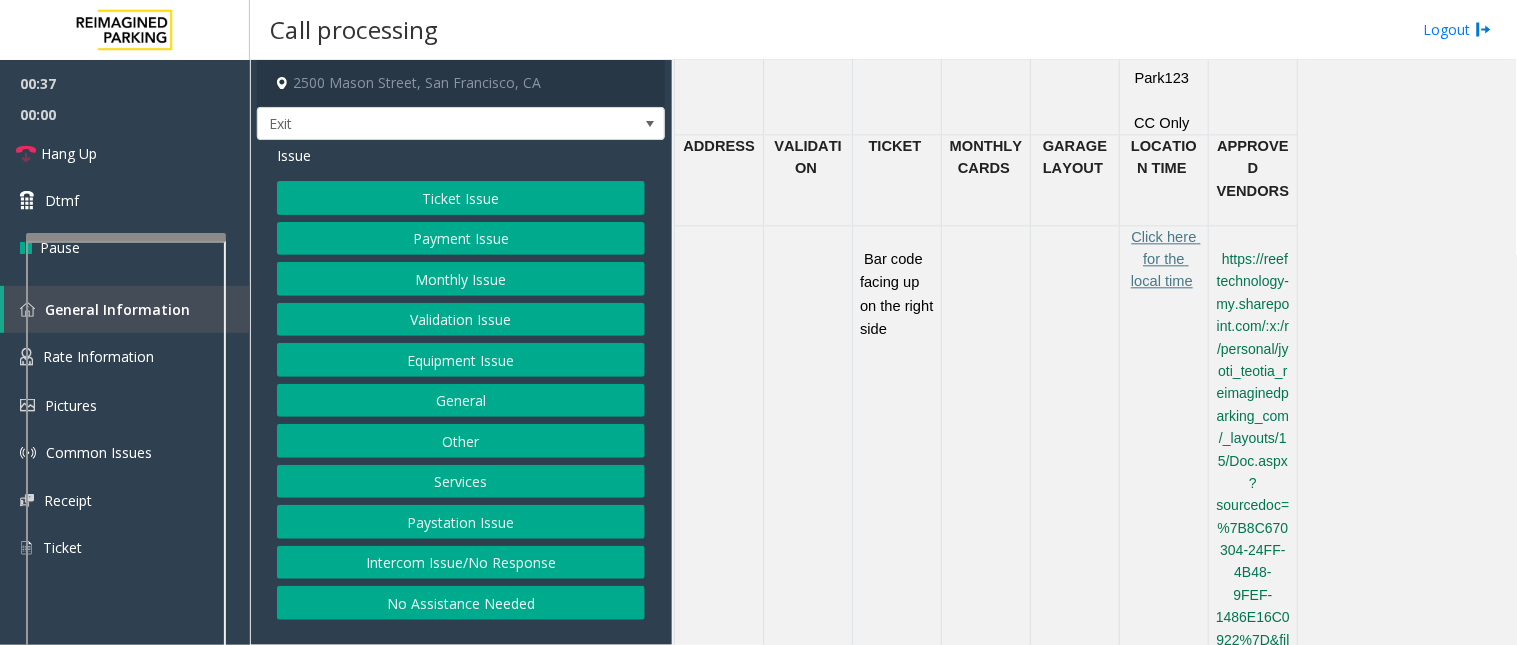 click on "Services" 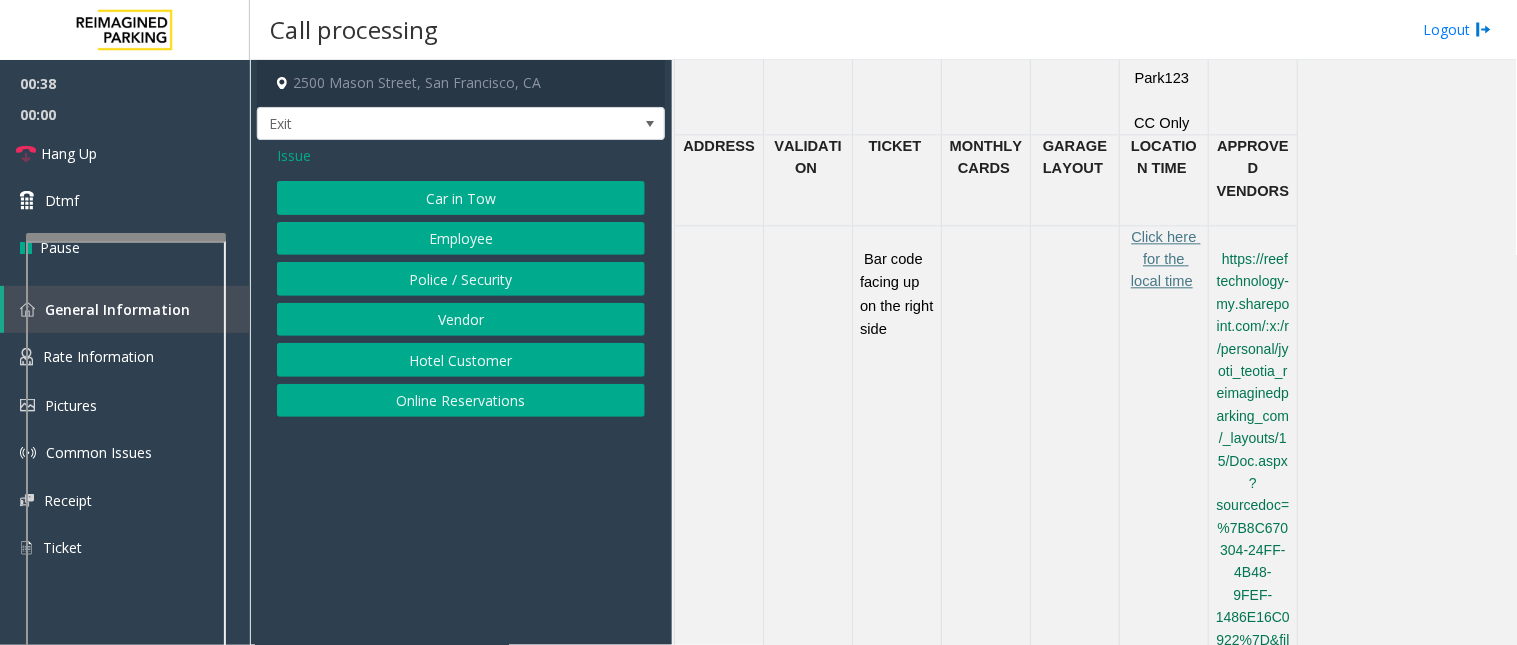 click on "Hotel Customer" 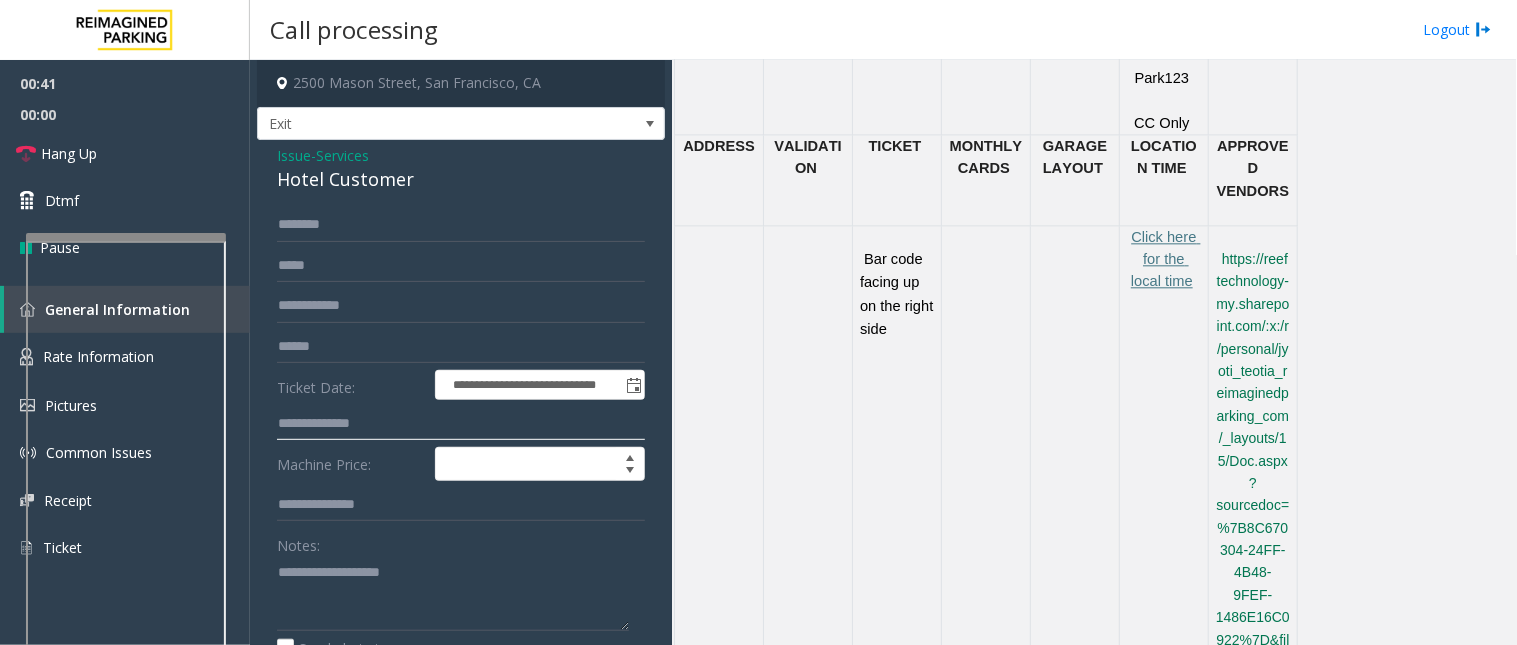 click 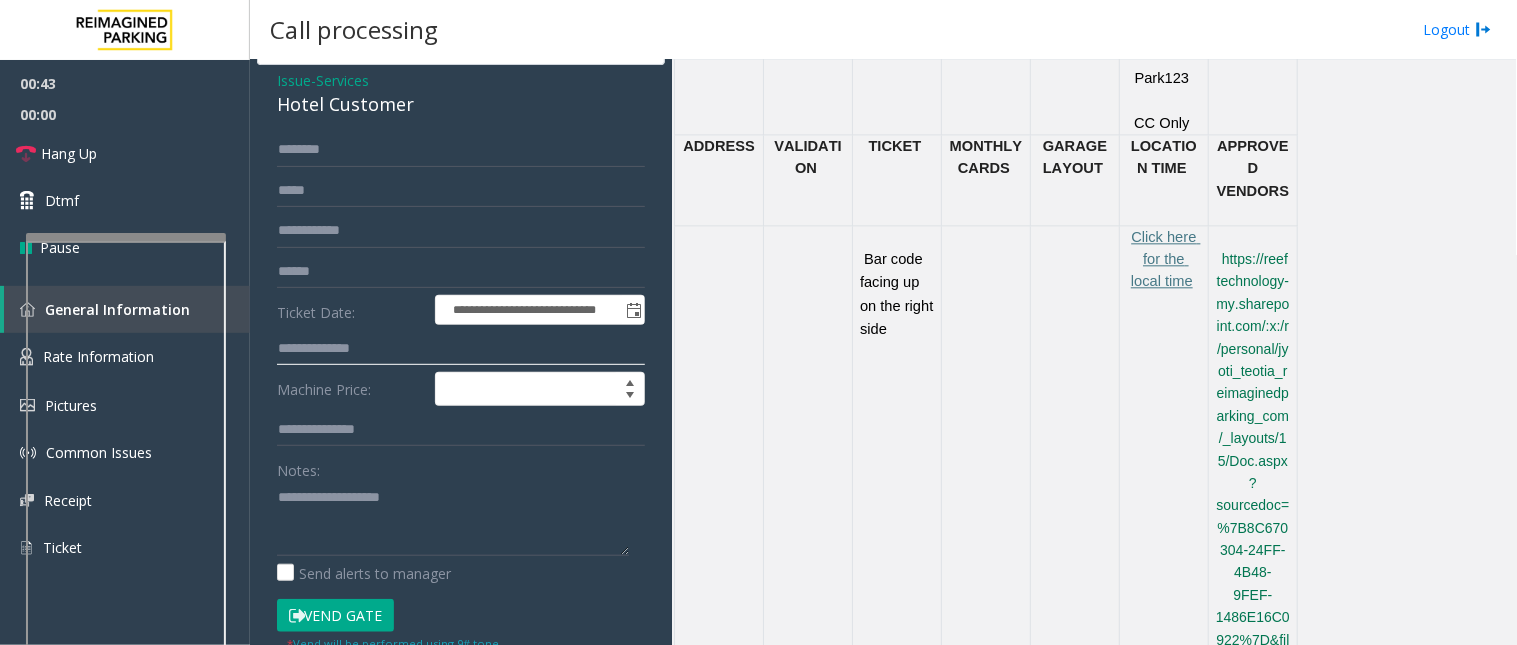 scroll, scrollTop: 111, scrollLeft: 0, axis: vertical 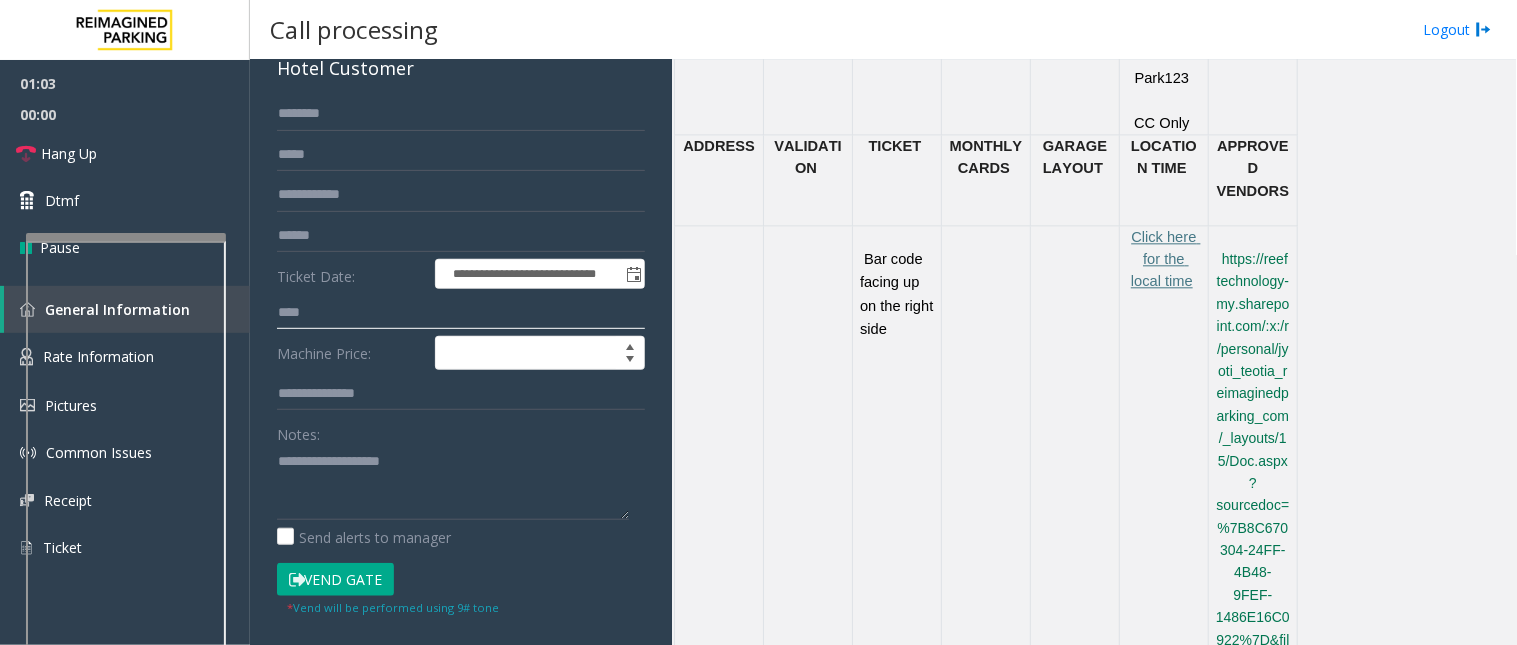 type on "****" 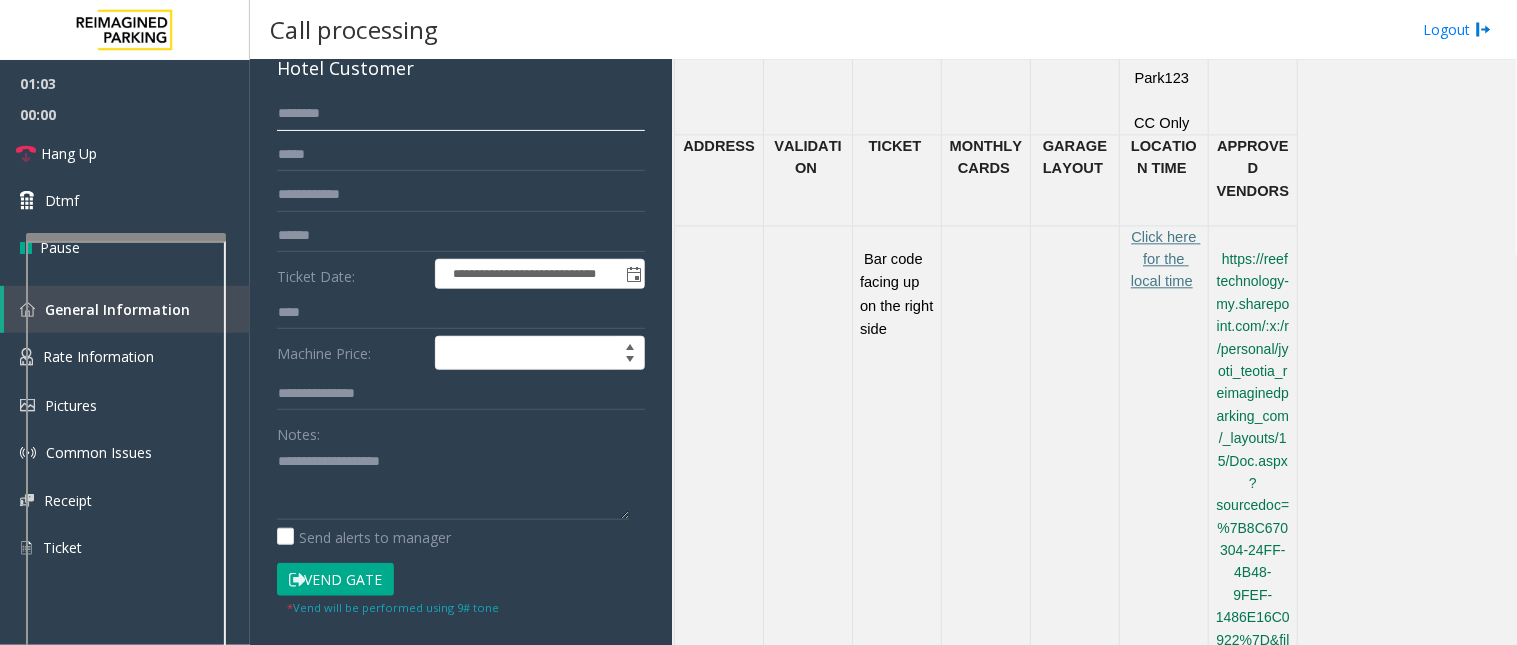 click 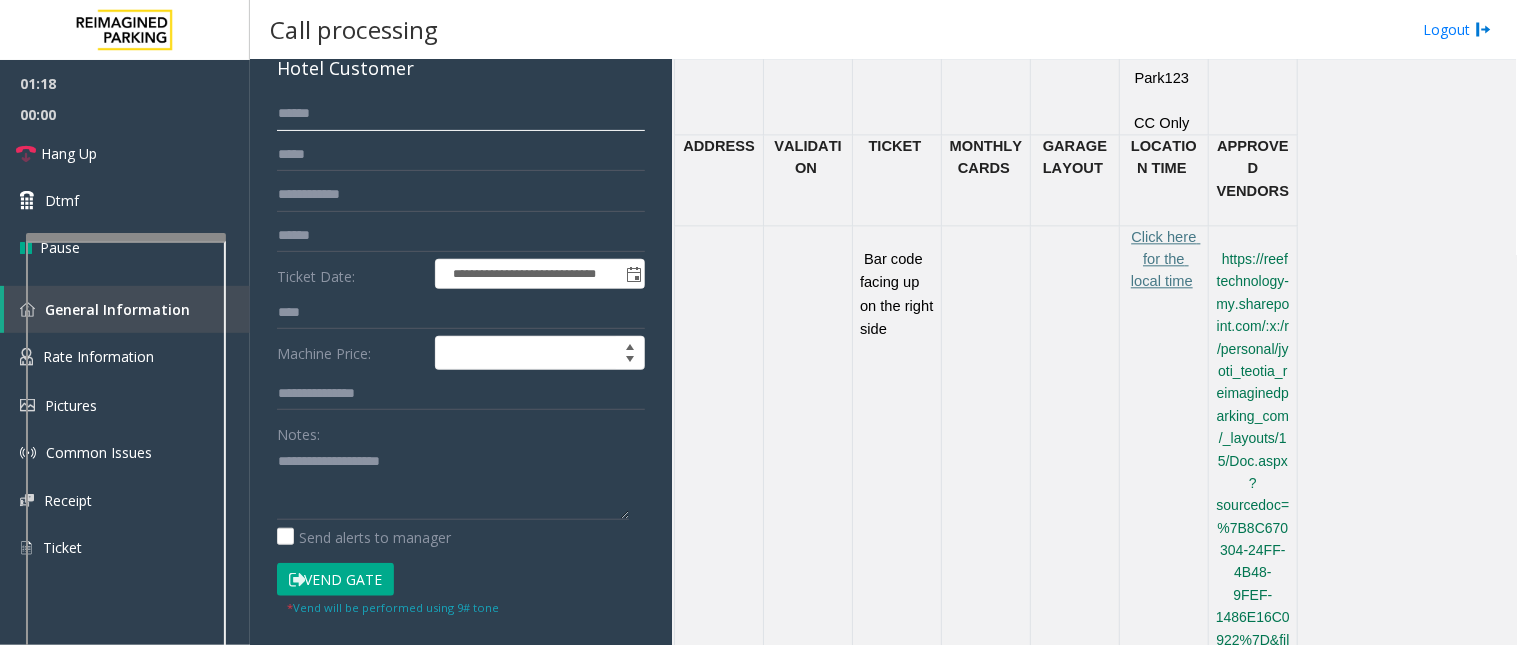drag, startPoint x: 286, startPoint y: 113, endPoint x: 306, endPoint y: 114, distance: 20.024984 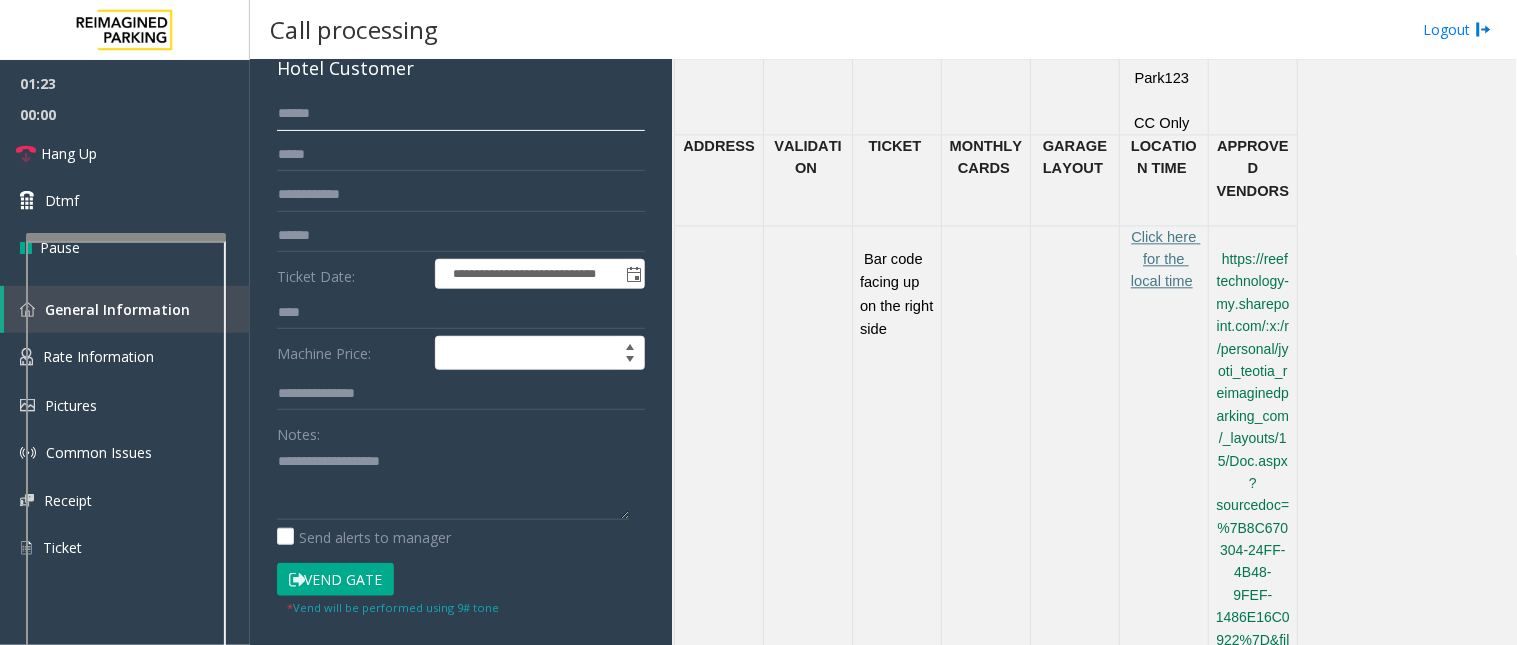 type on "******" 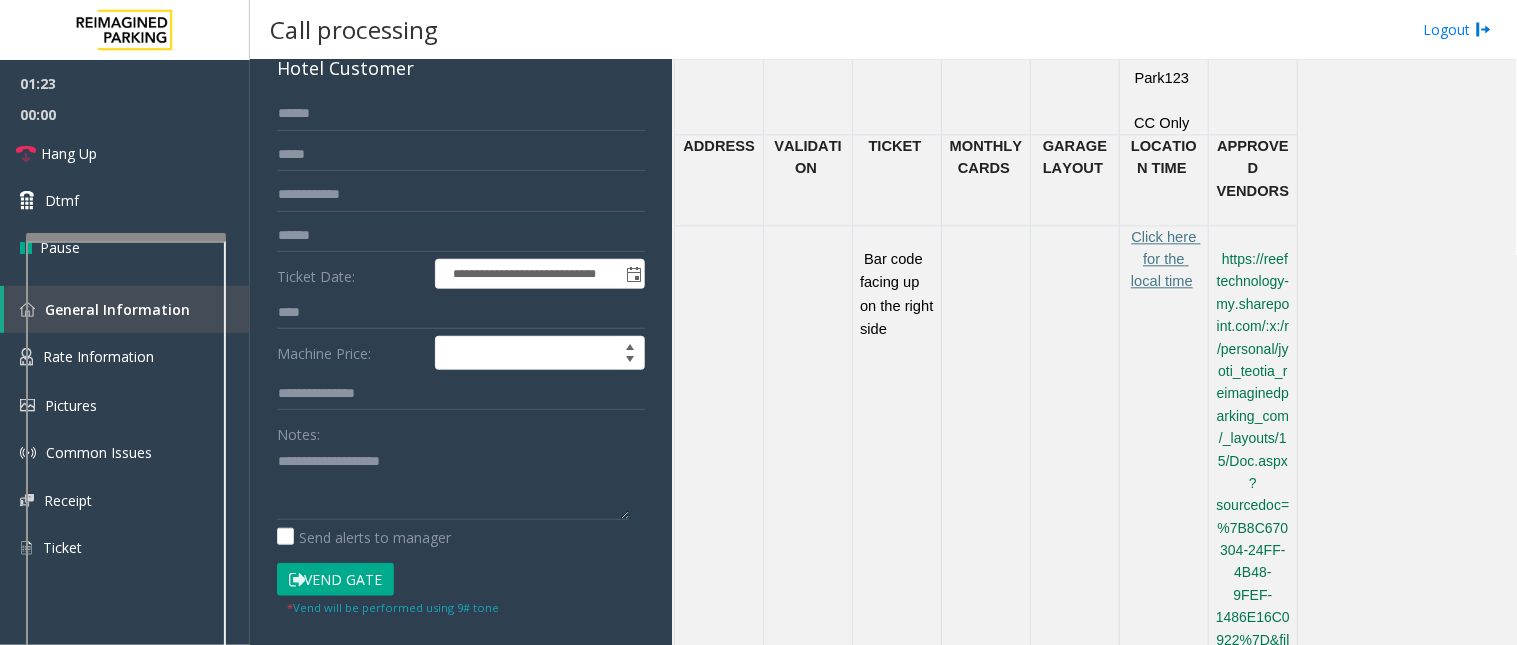 click on "Vend Gate" 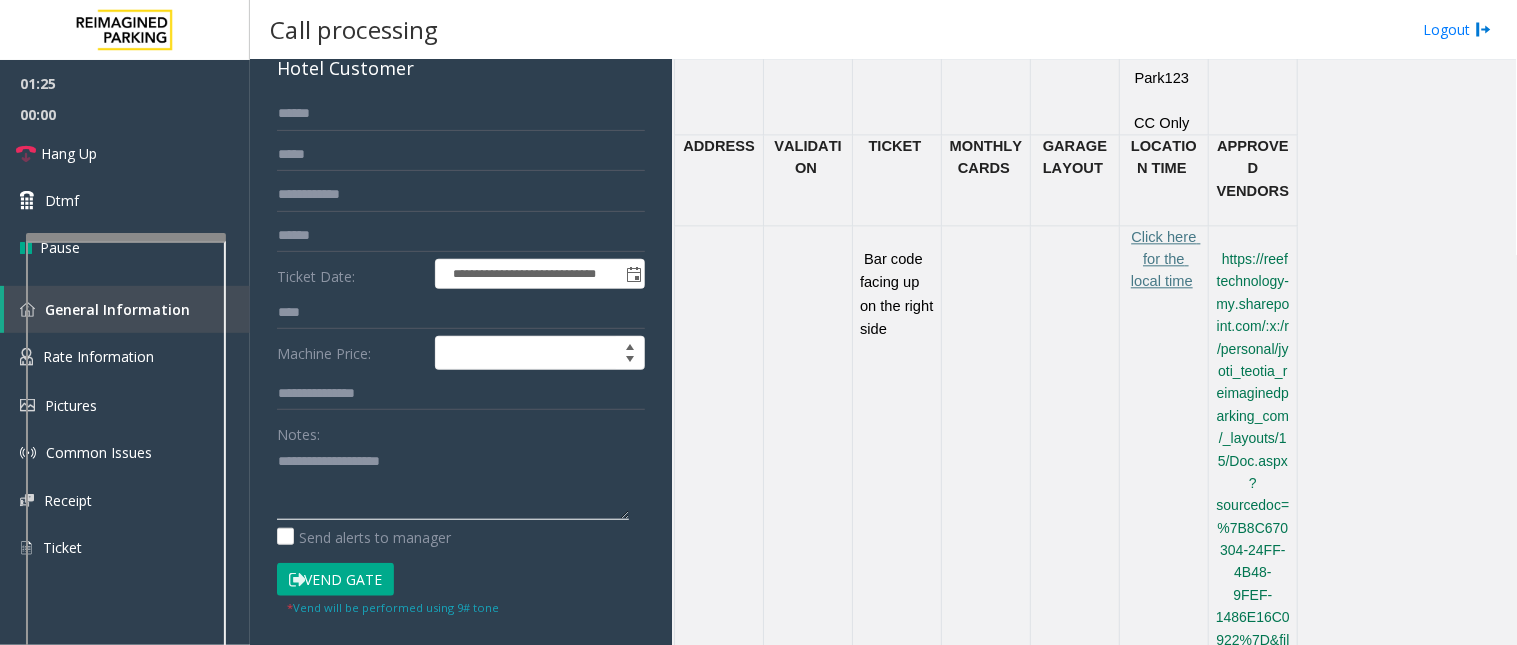 click 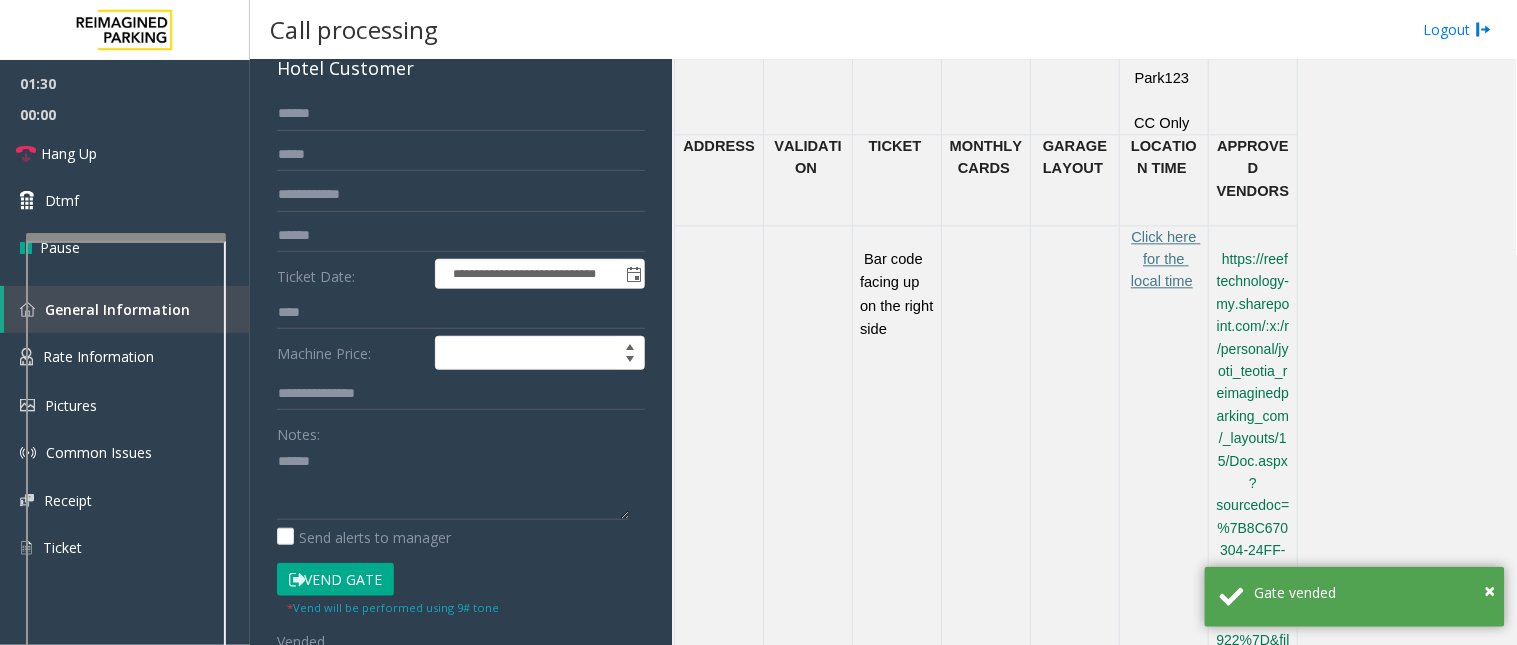 click on "Hotel Customer" 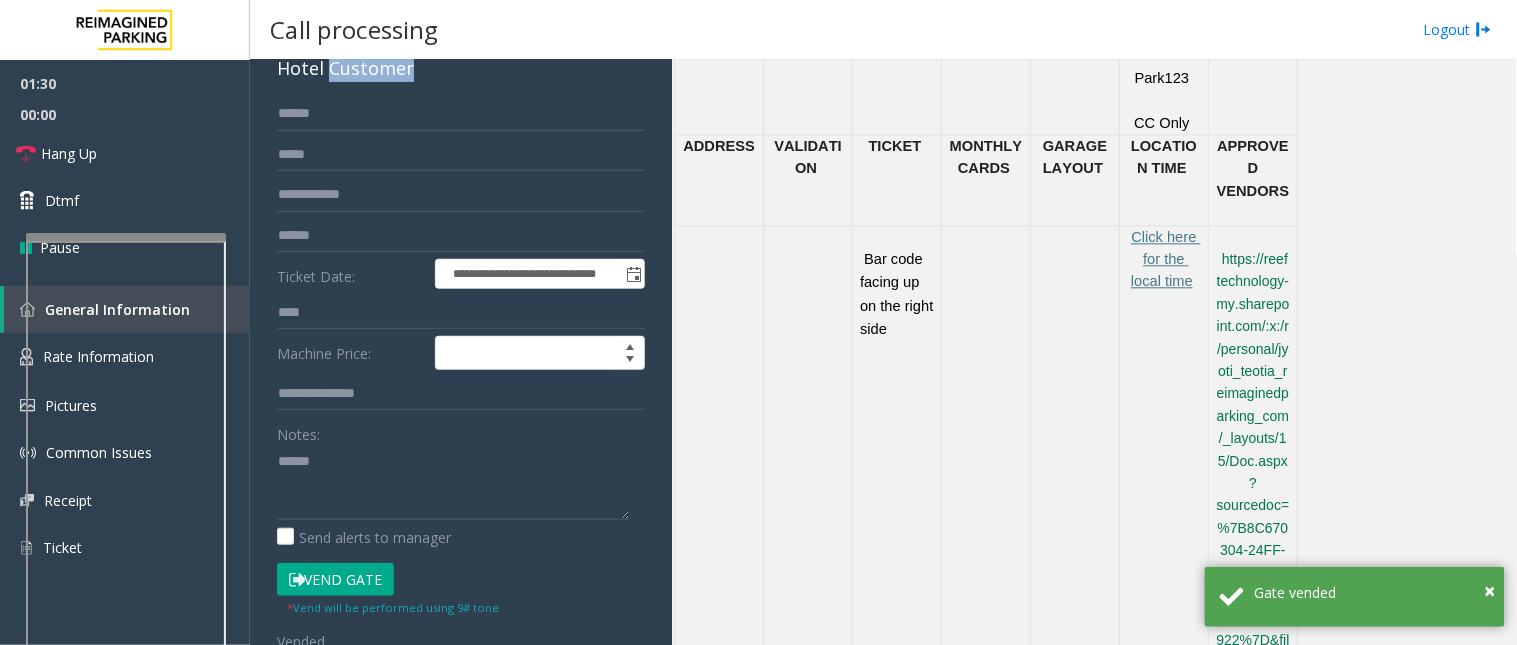 click on "Hotel Customer" 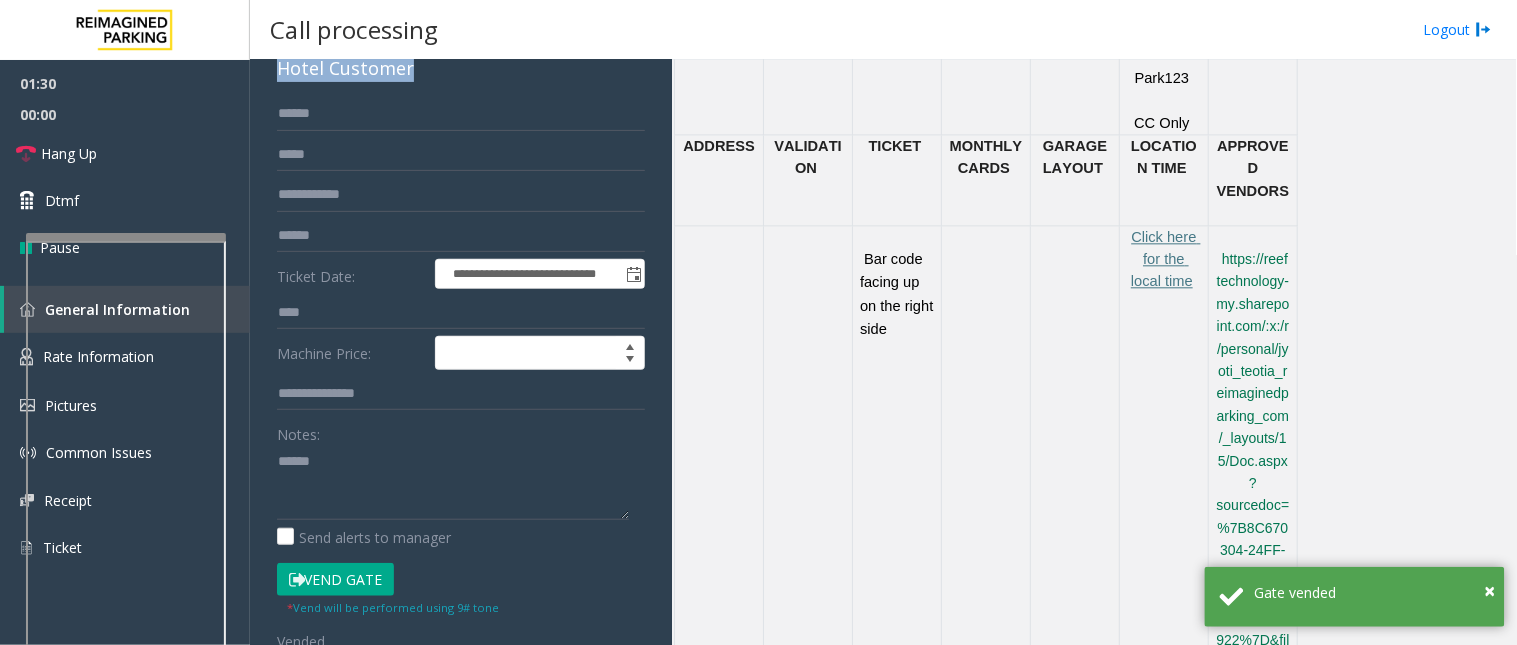 click on "Hotel Customer" 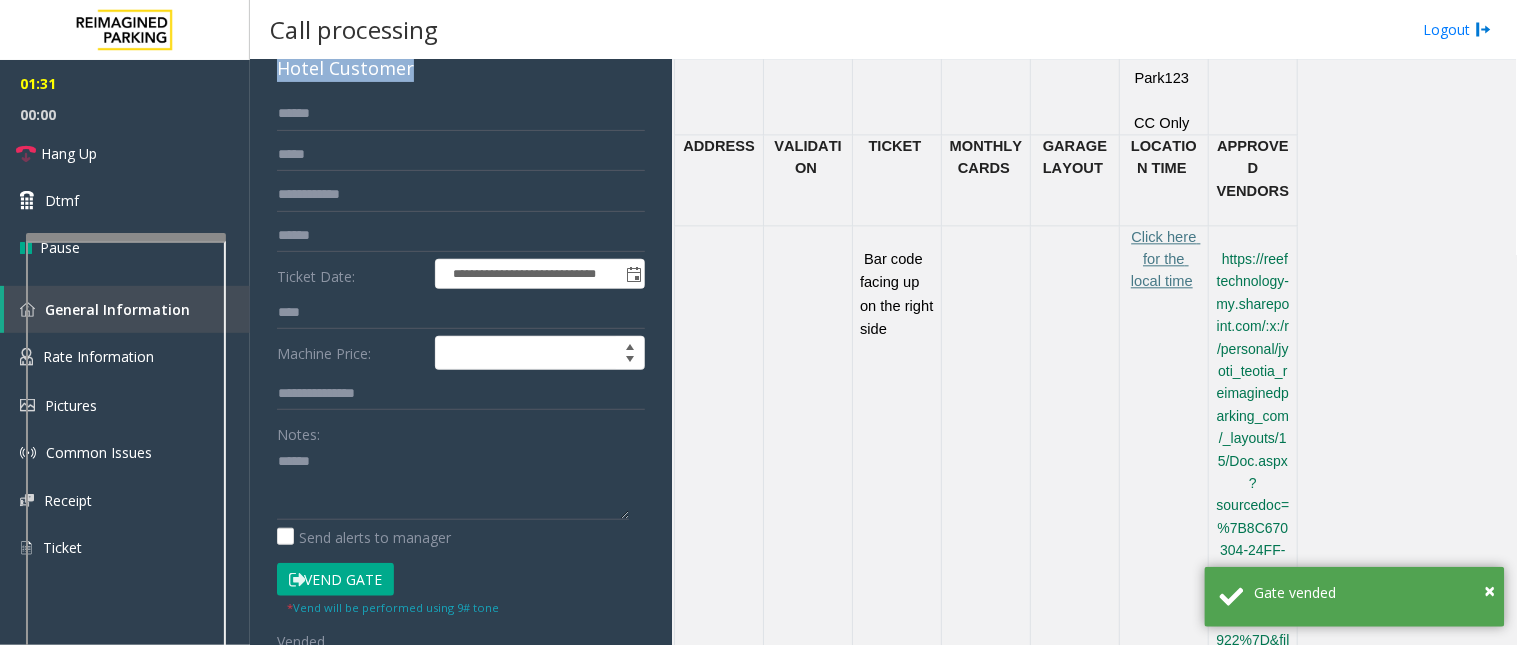scroll, scrollTop: 94, scrollLeft: 0, axis: vertical 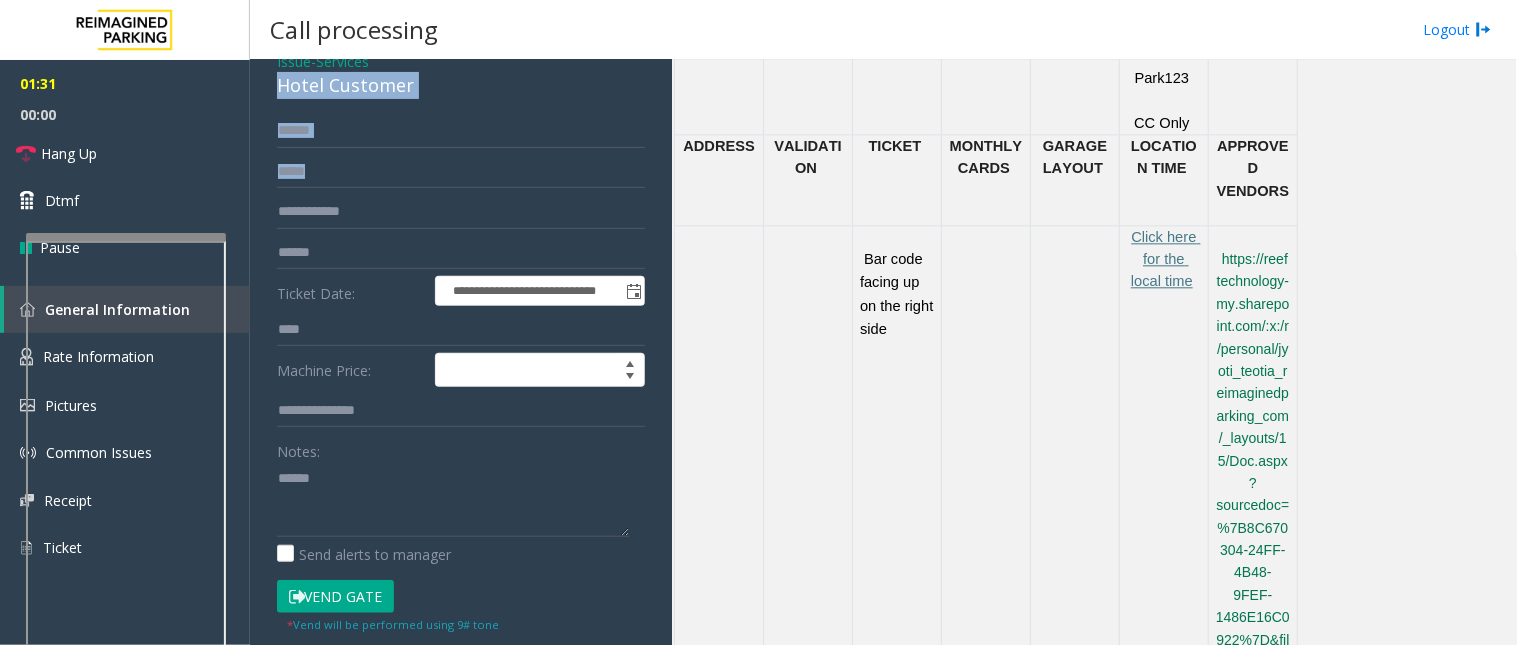 drag, startPoint x: 384, startPoint y: 67, endPoint x: 363, endPoint y: 145, distance: 80.77747 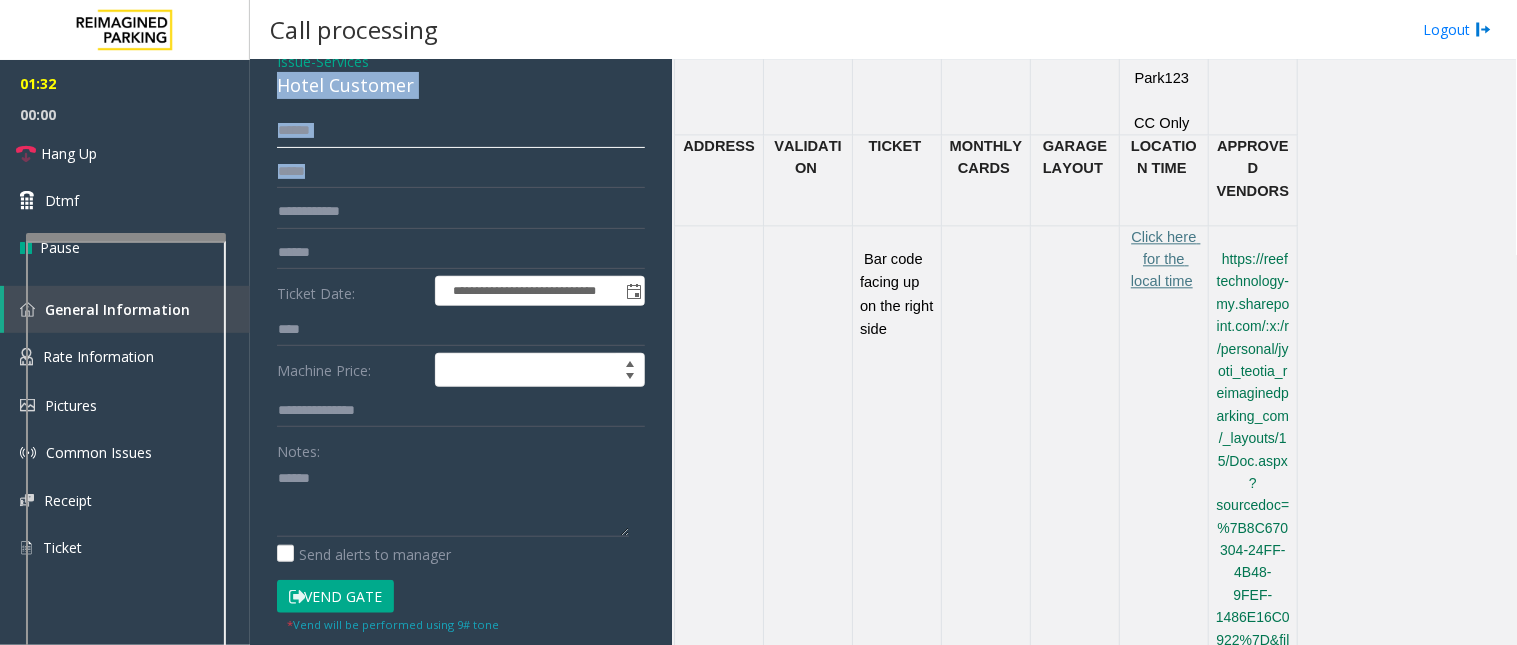 click on "******" 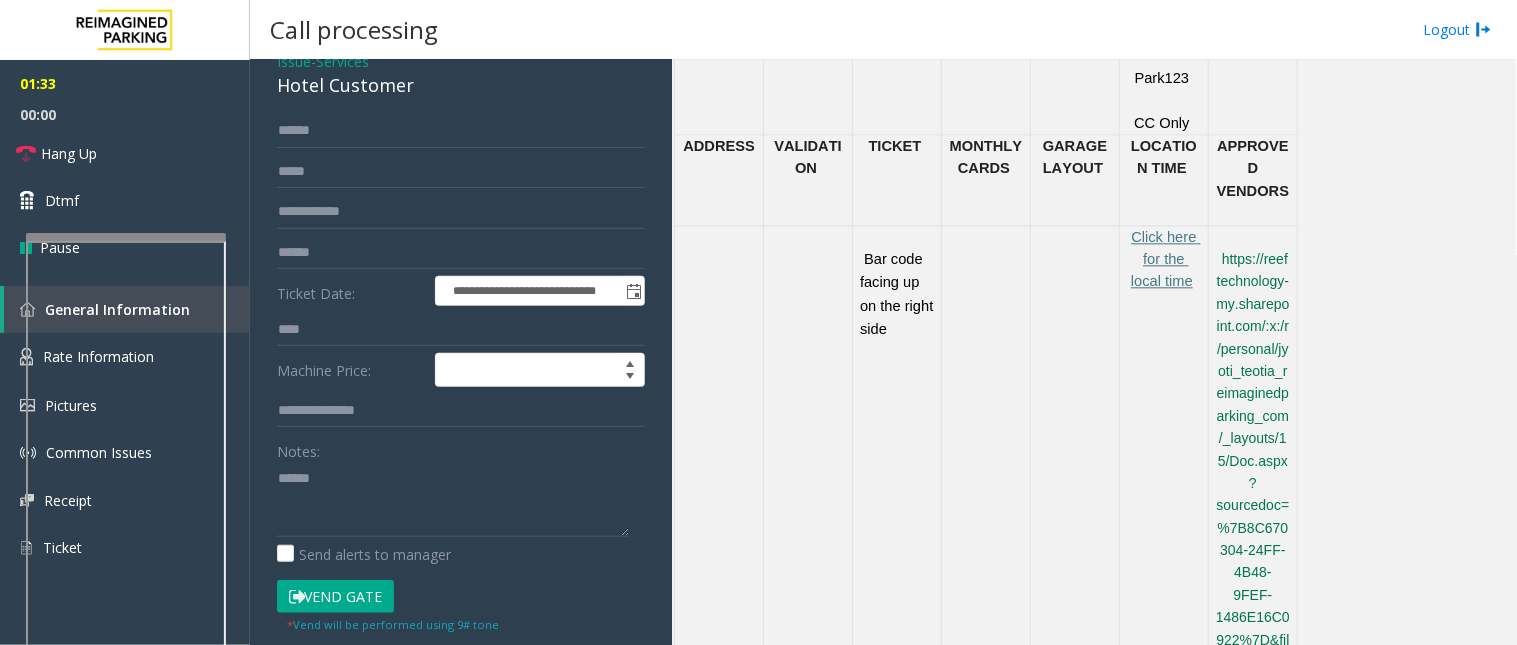 click on "Hotel Customer" 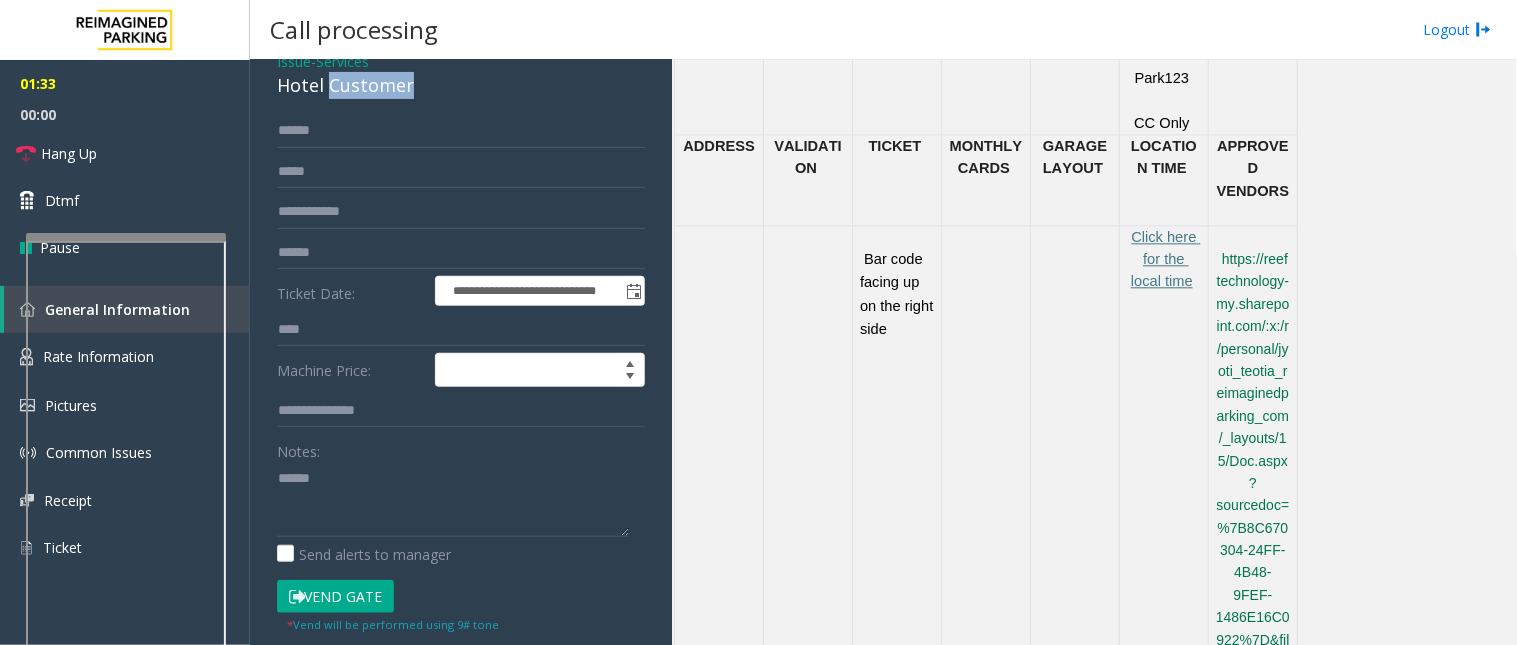 click on "Hotel Customer" 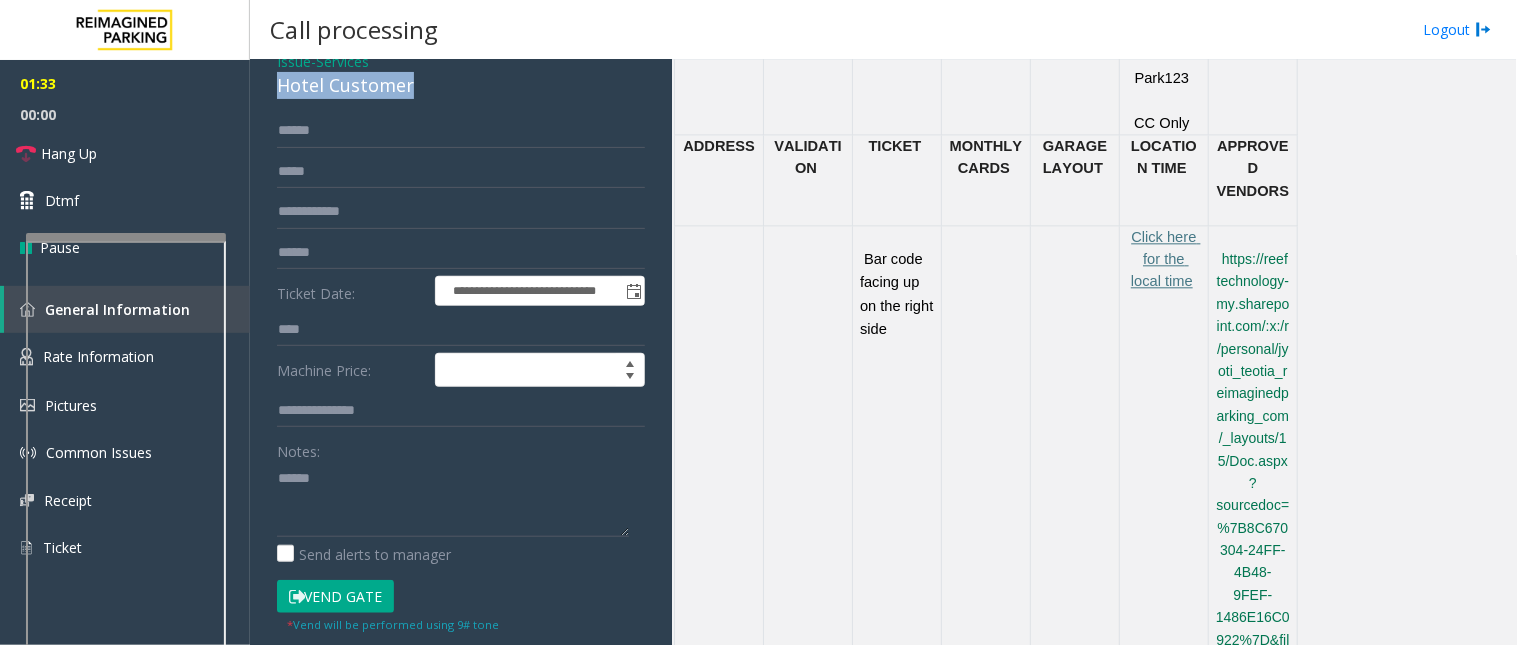 click on "Hotel Customer" 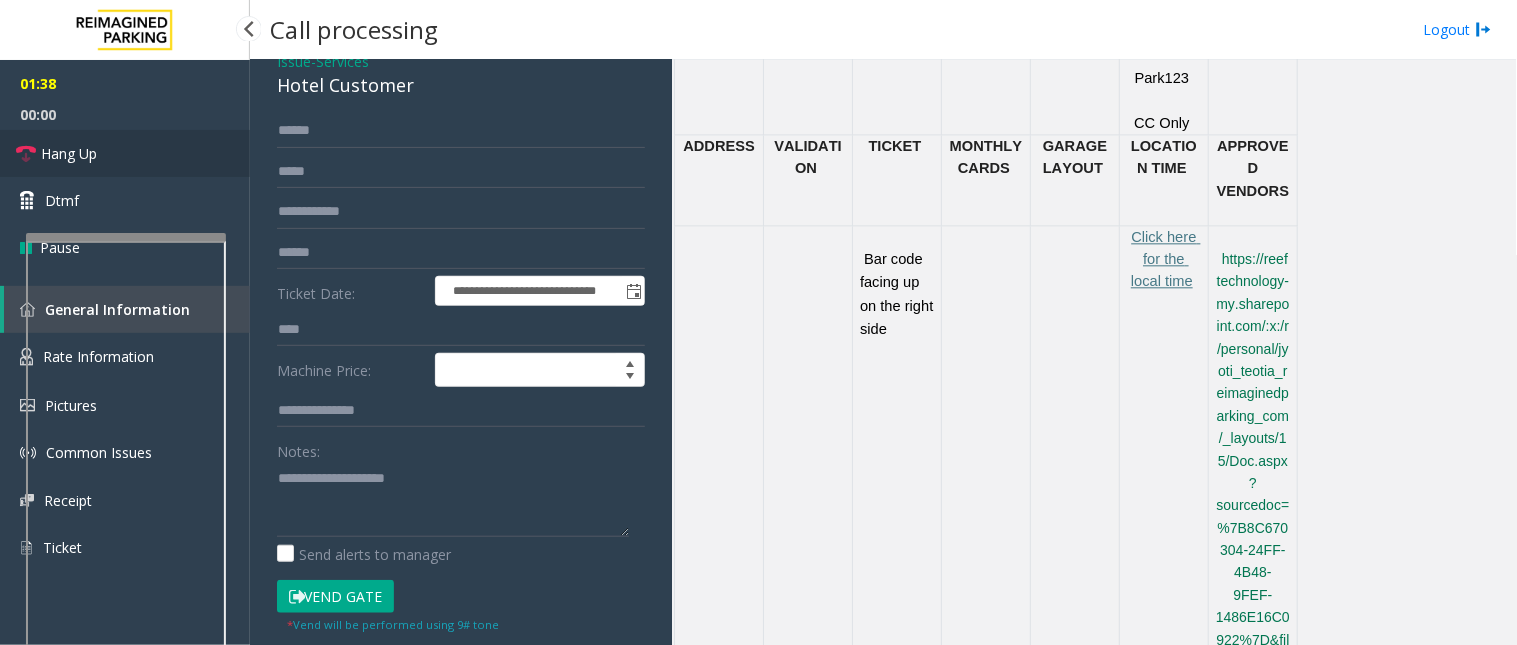 click on "Hang Up" at bounding box center (125, 153) 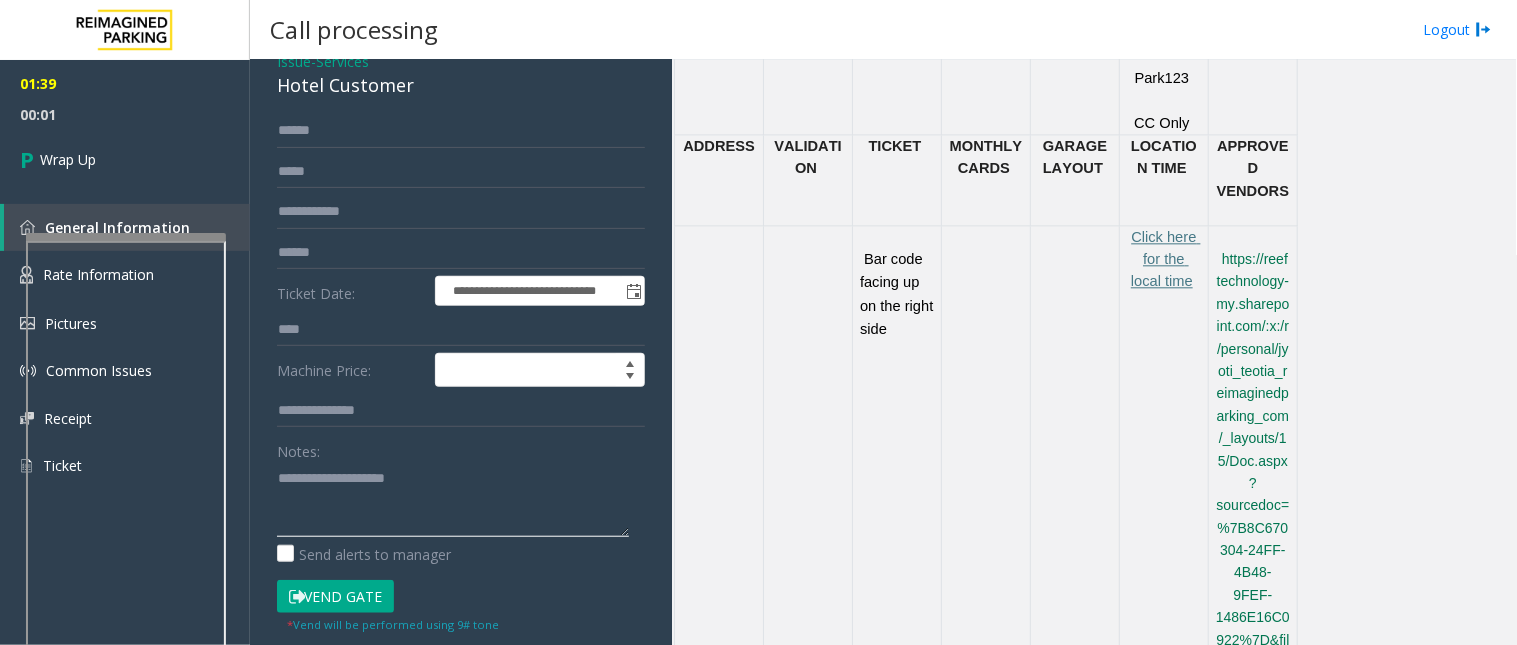 click 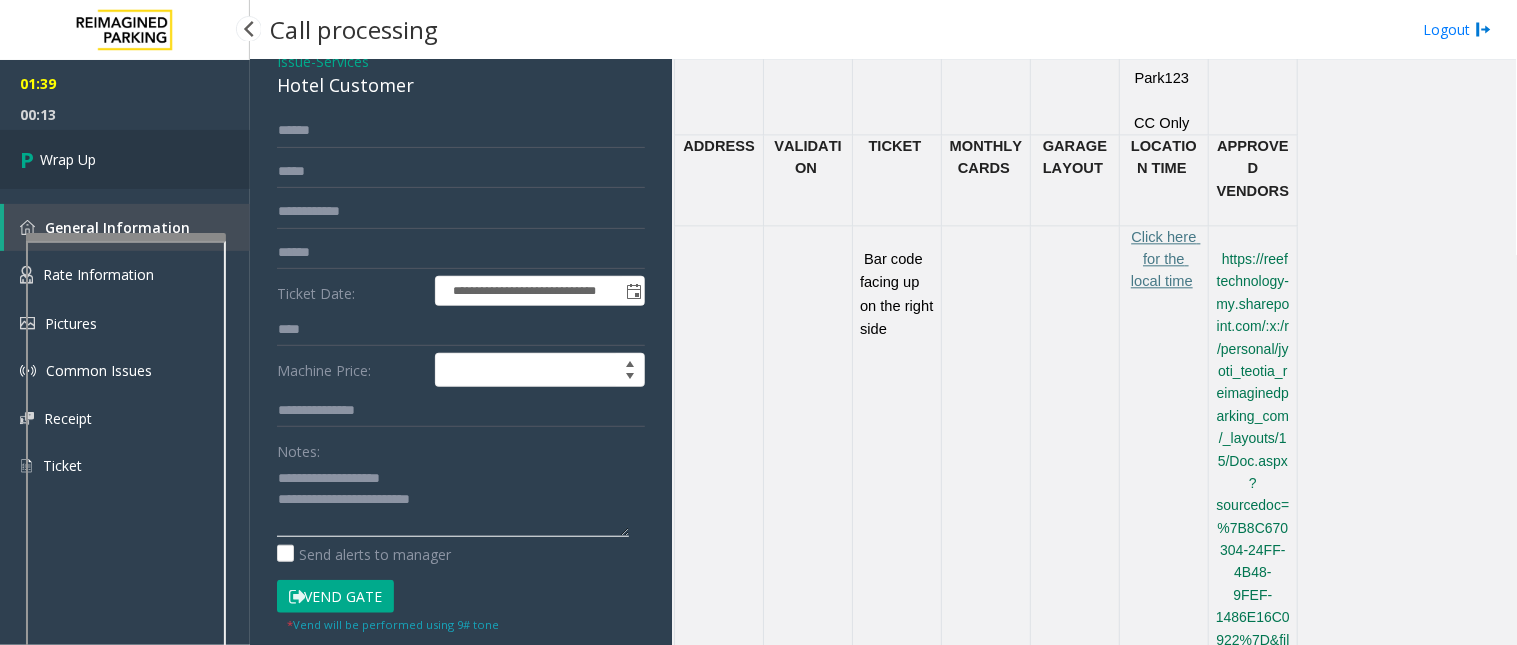 type on "**********" 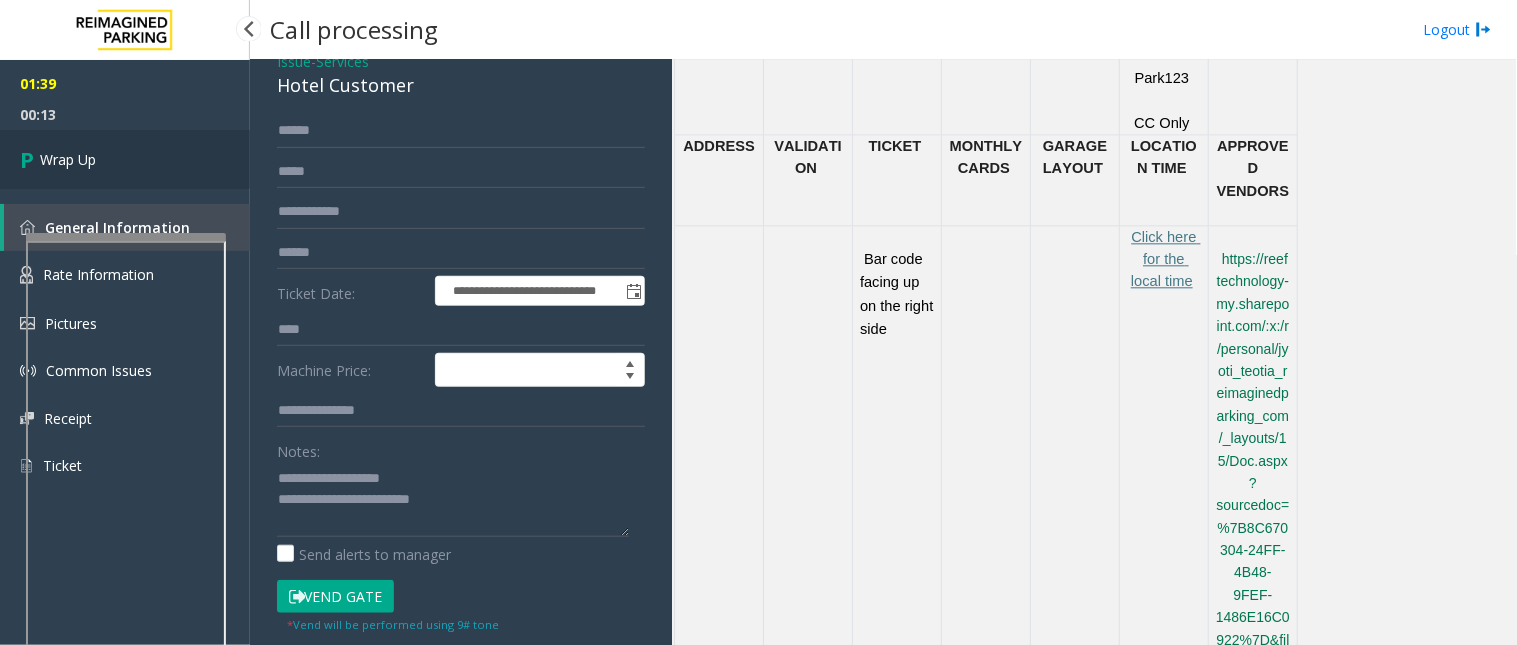 click on "Wrap Up" at bounding box center (125, 159) 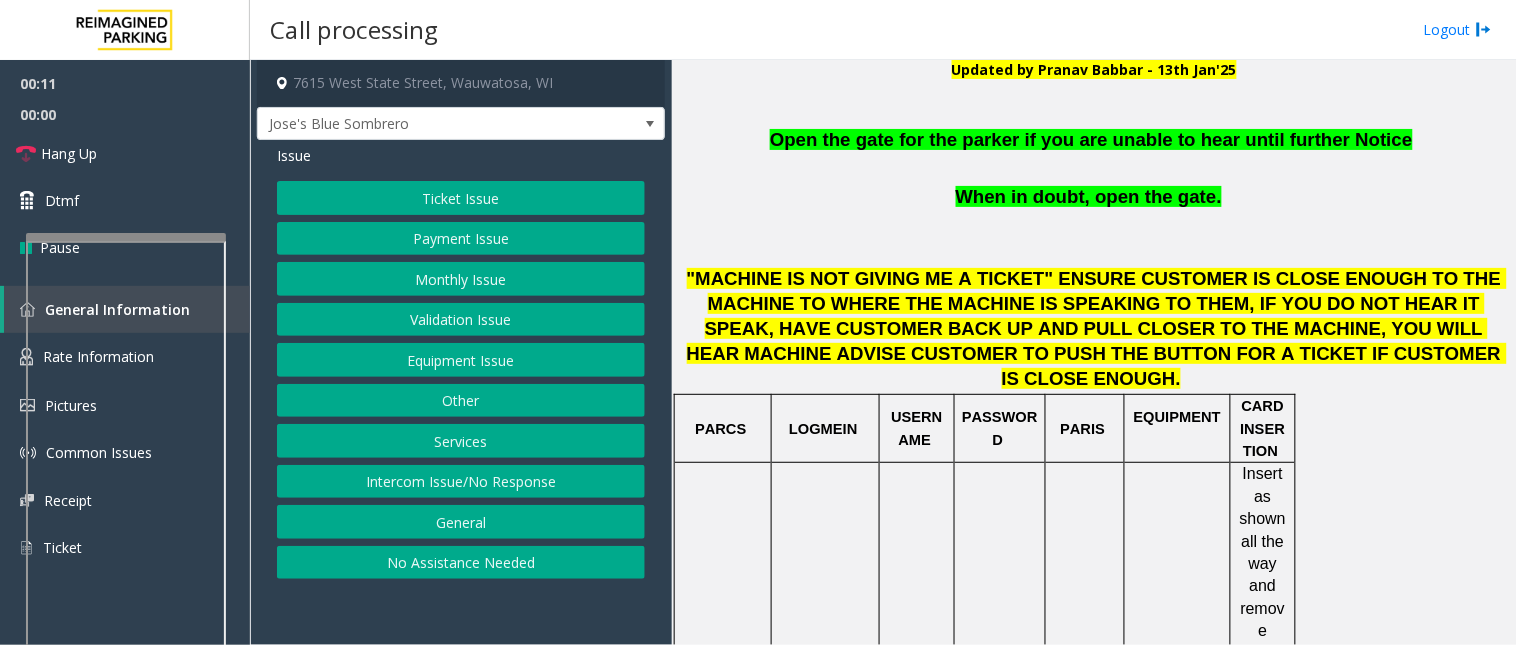 scroll, scrollTop: 666, scrollLeft: 0, axis: vertical 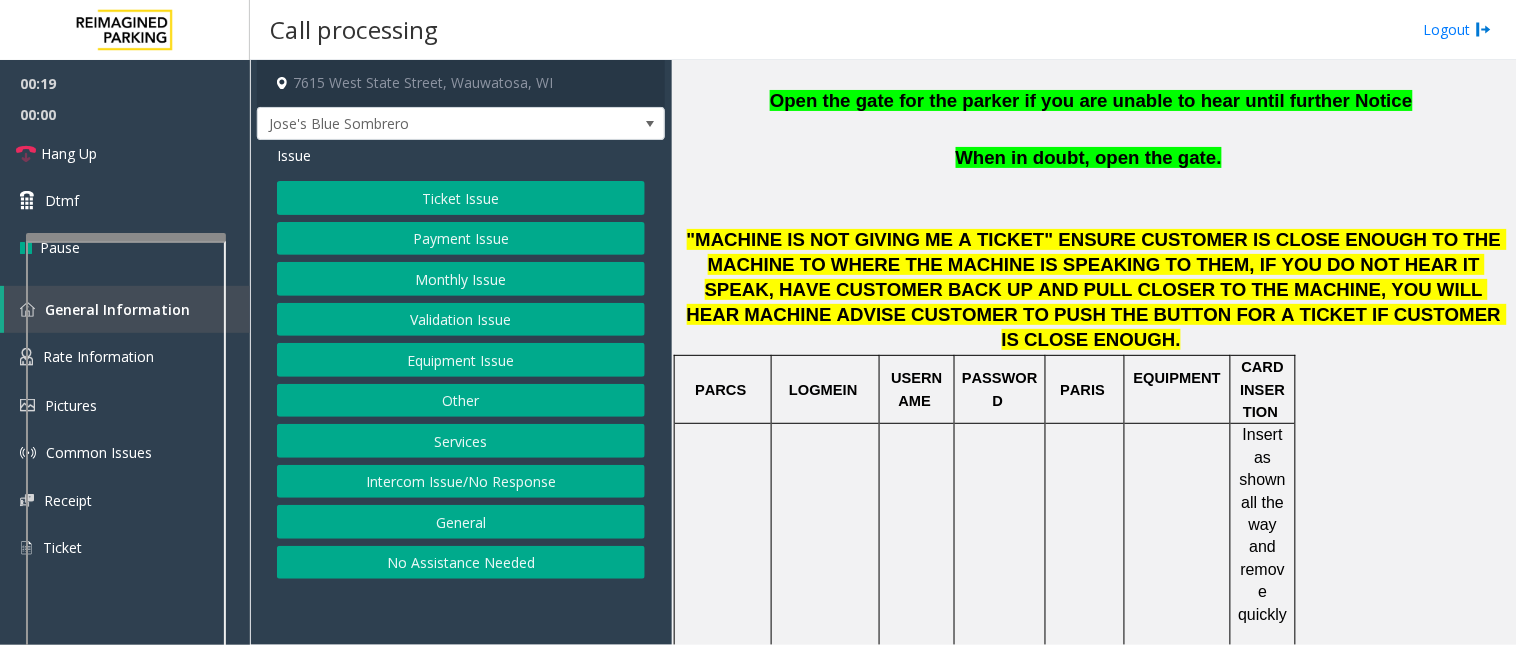 click on "Ticket Issue" 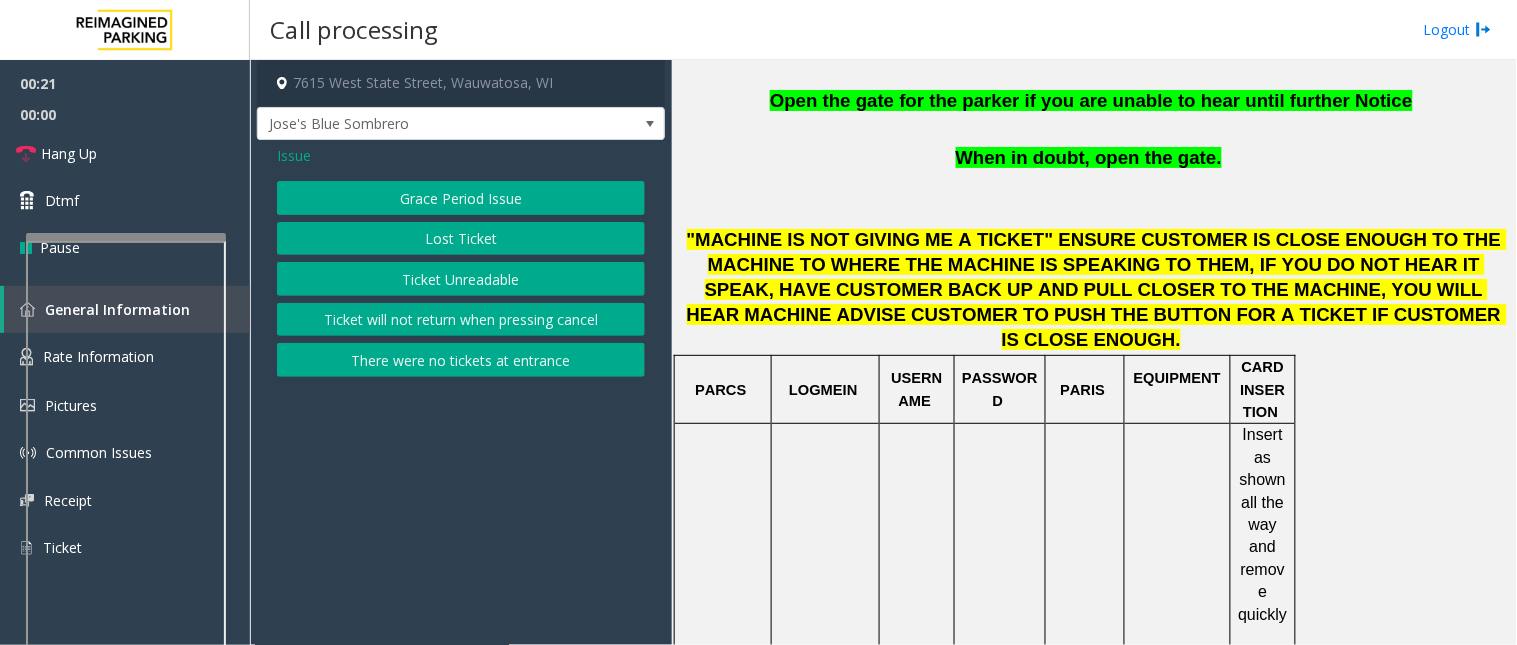 click on "Ticket Unreadable" 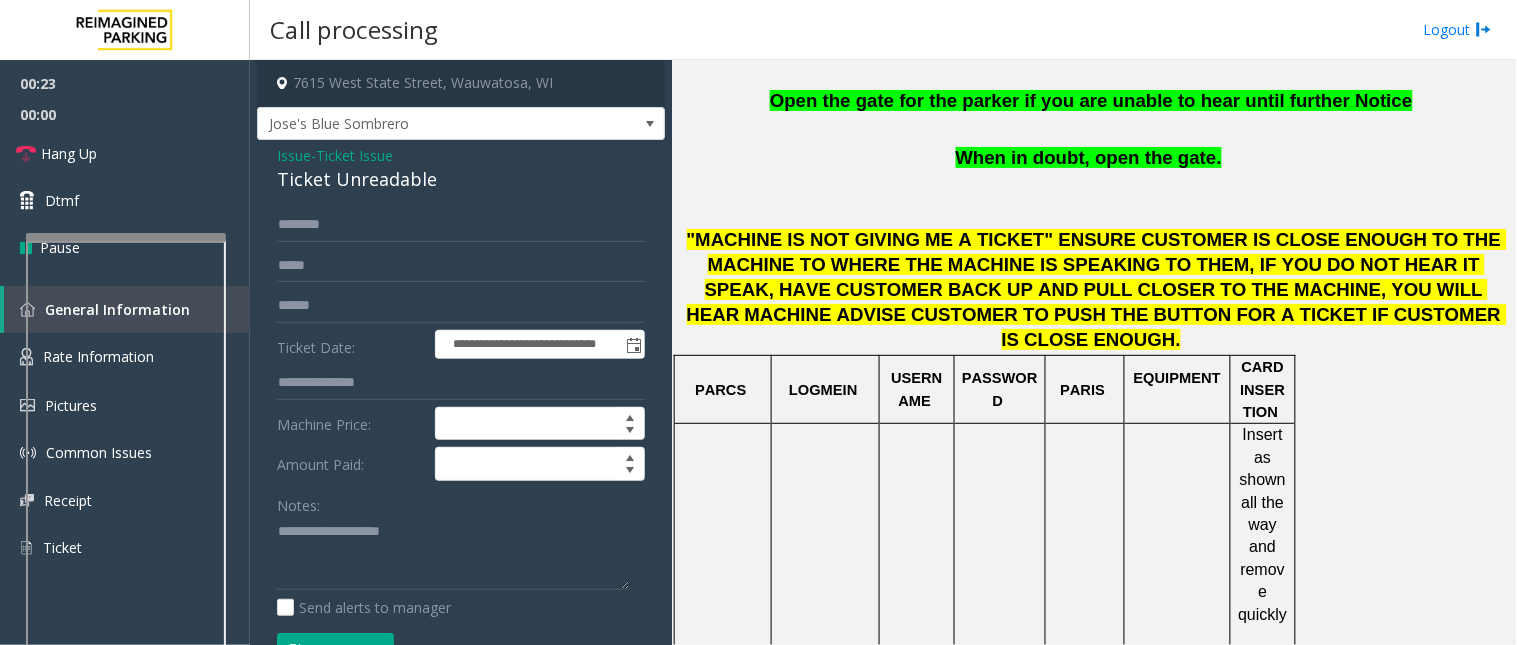 click on "Vend Gate" 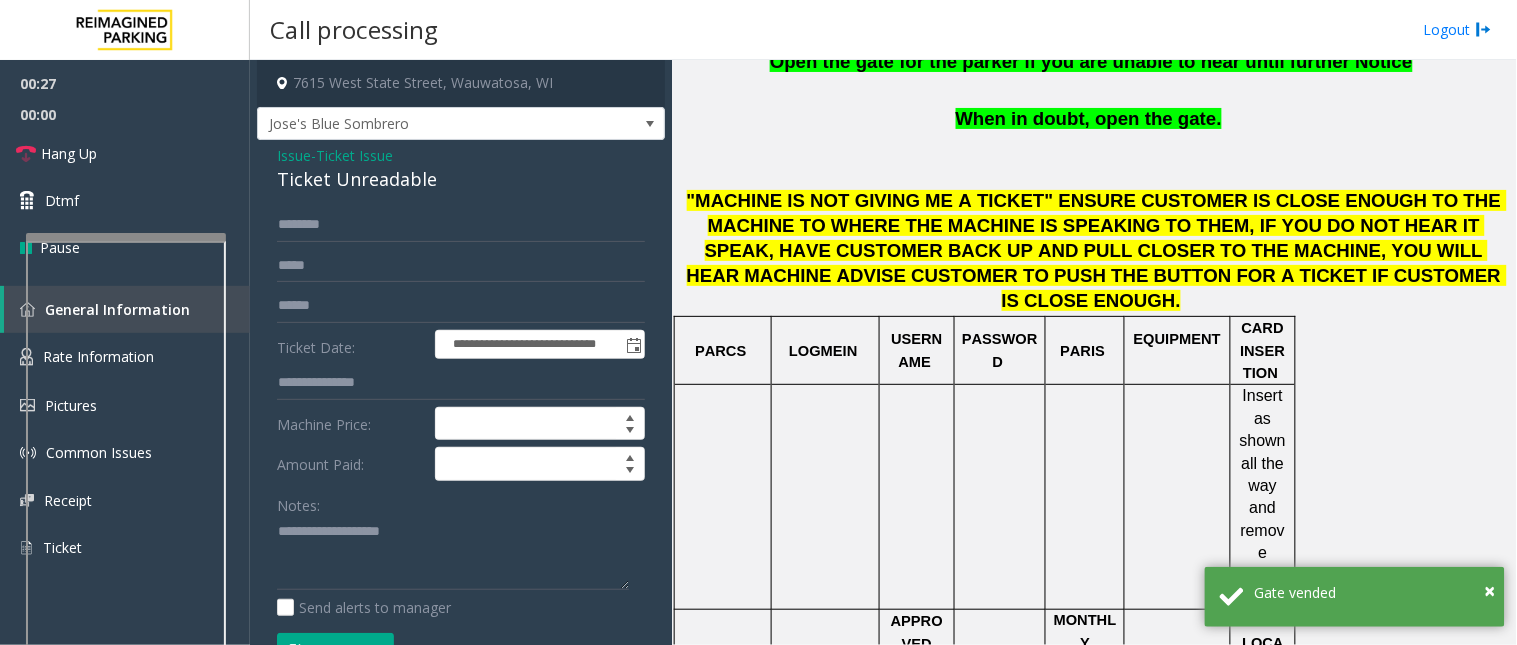 scroll, scrollTop: 777, scrollLeft: 0, axis: vertical 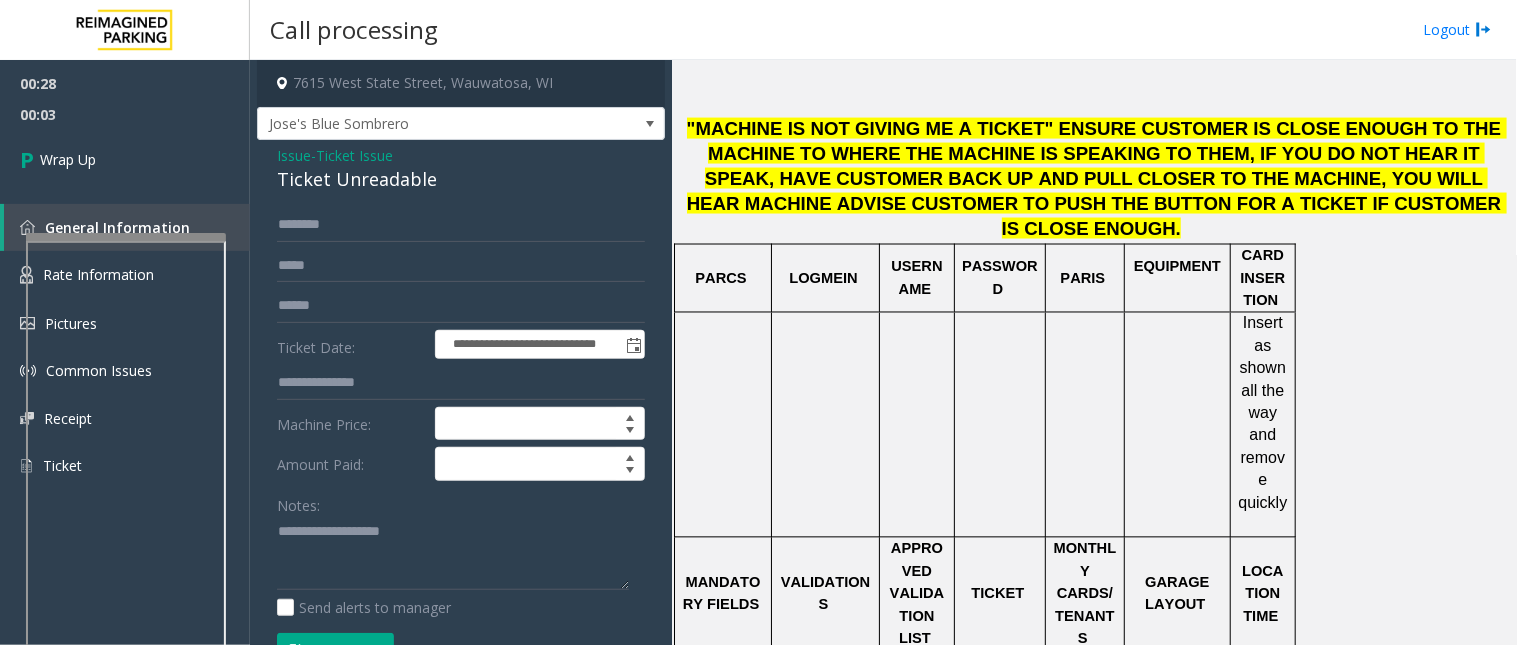 click on "-  Ticket Issue" 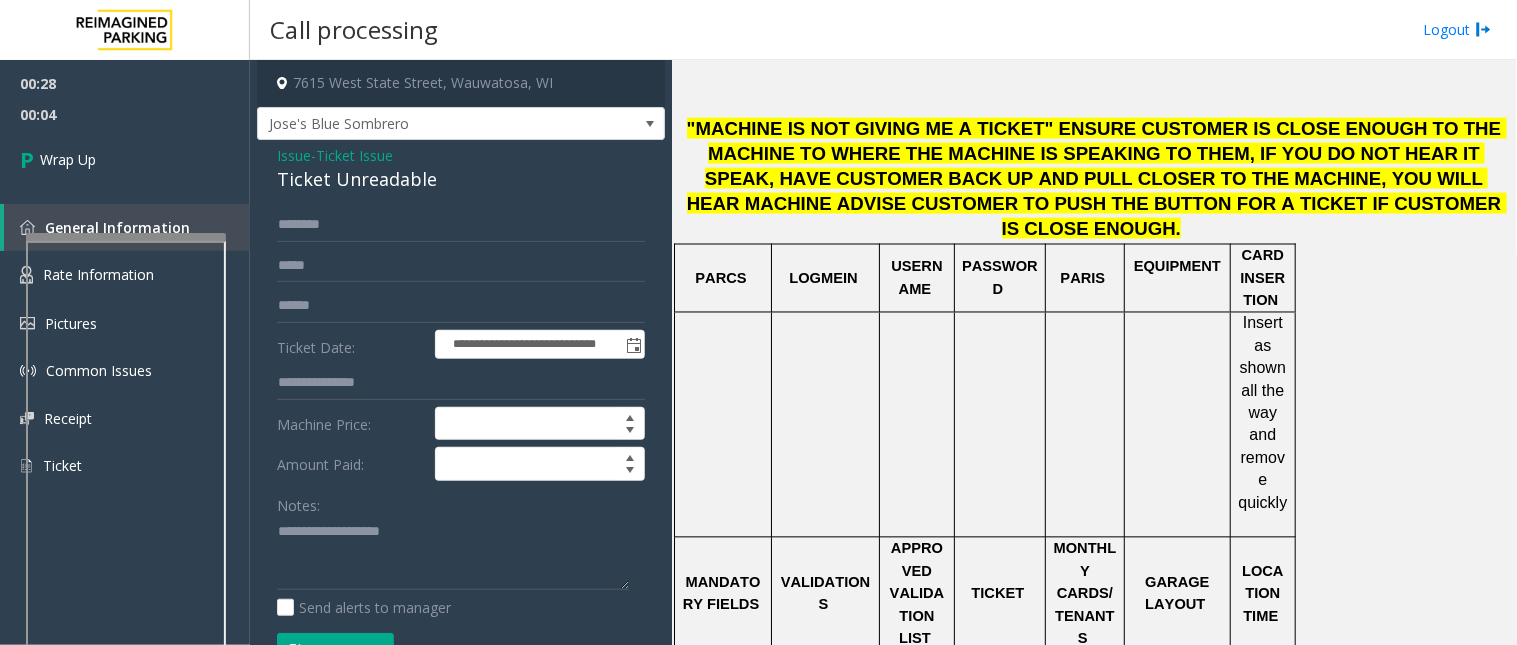 click on "Issue" 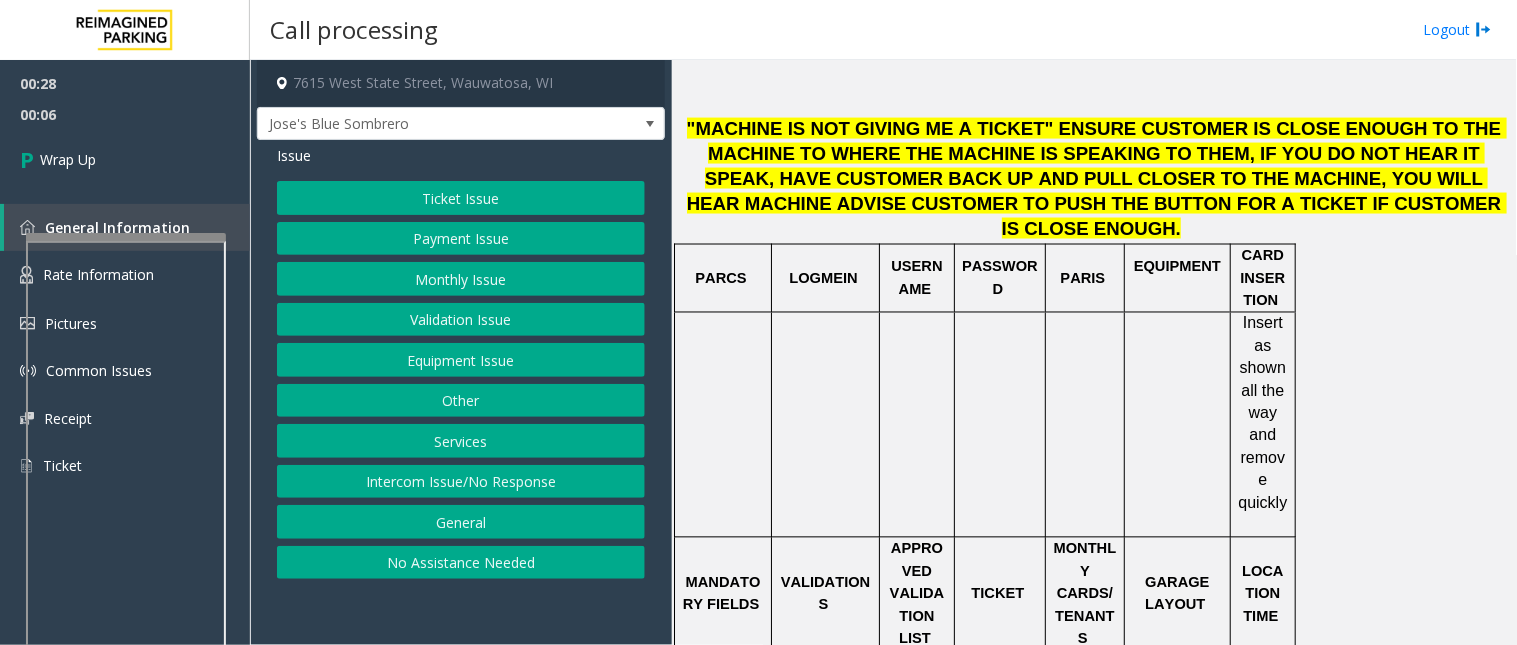 click on "Equipment Issue" 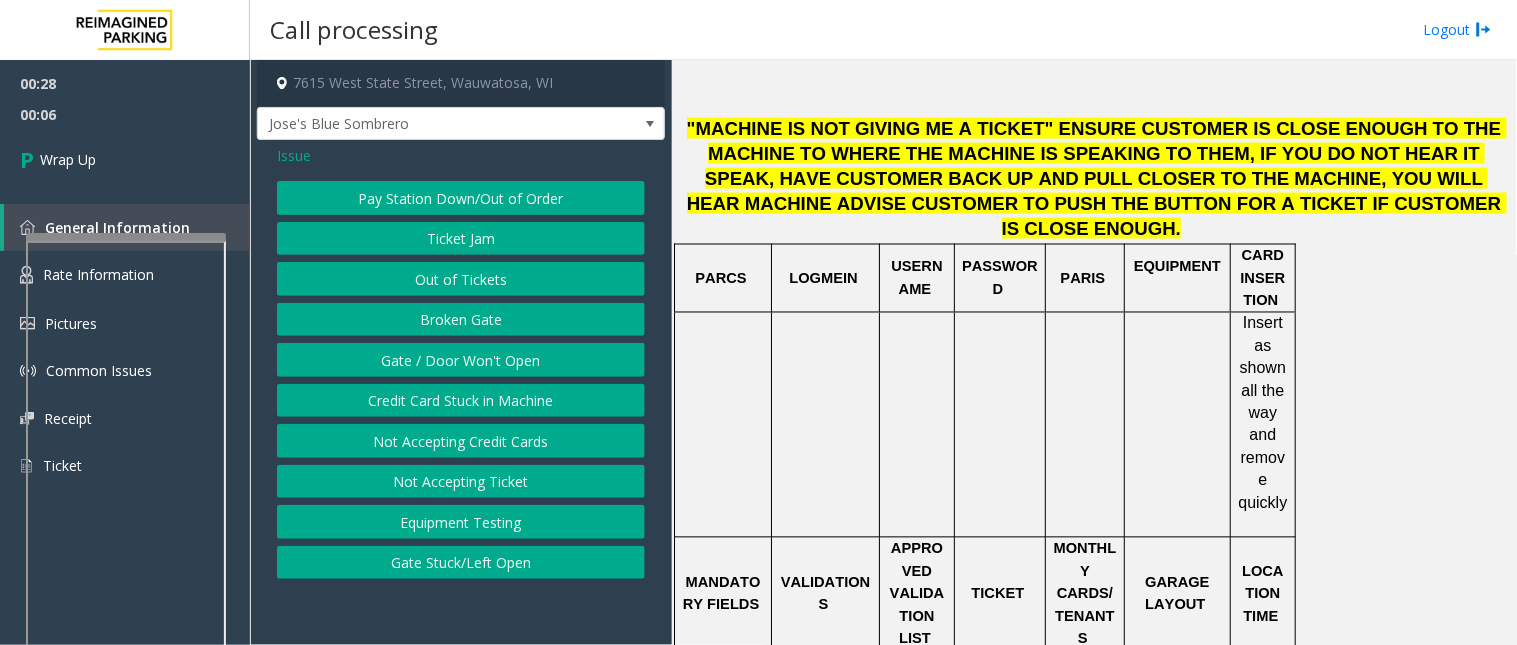 click on "Gate / Door Won't Open" 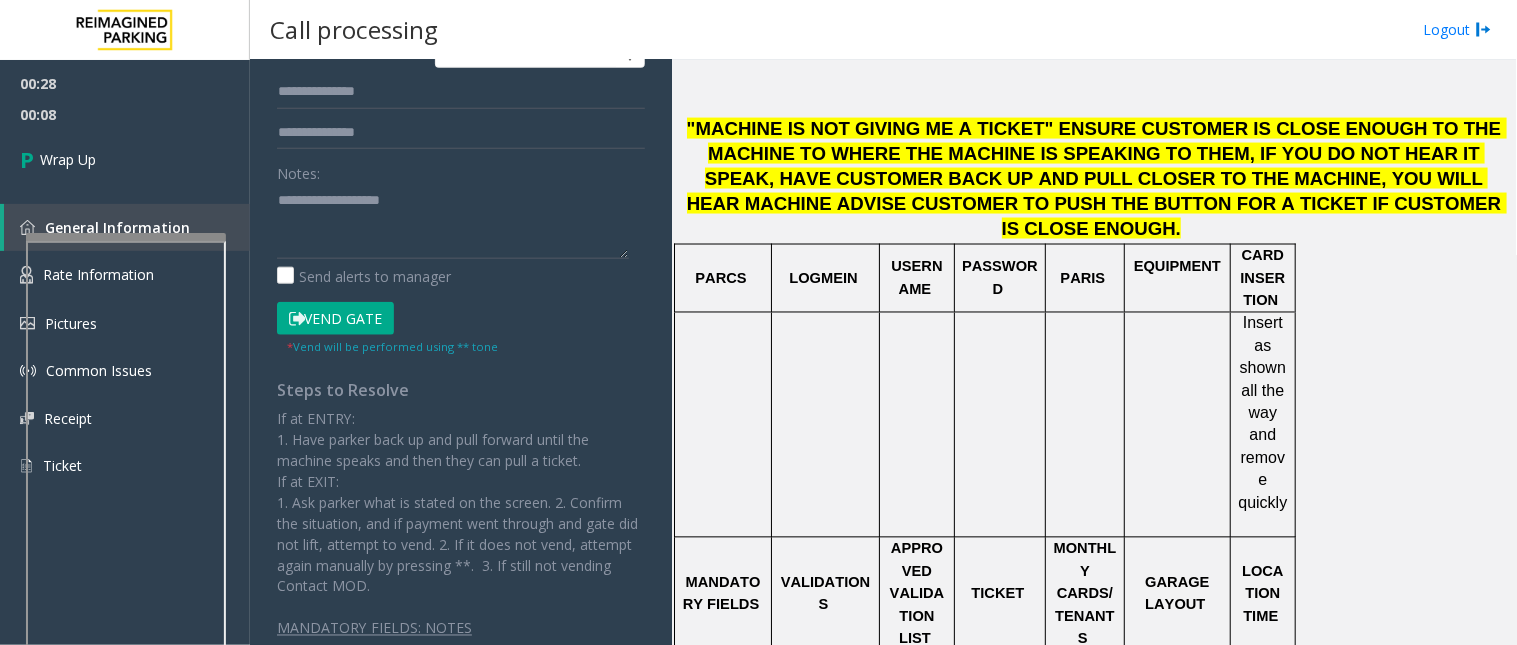 scroll, scrollTop: 466, scrollLeft: 0, axis: vertical 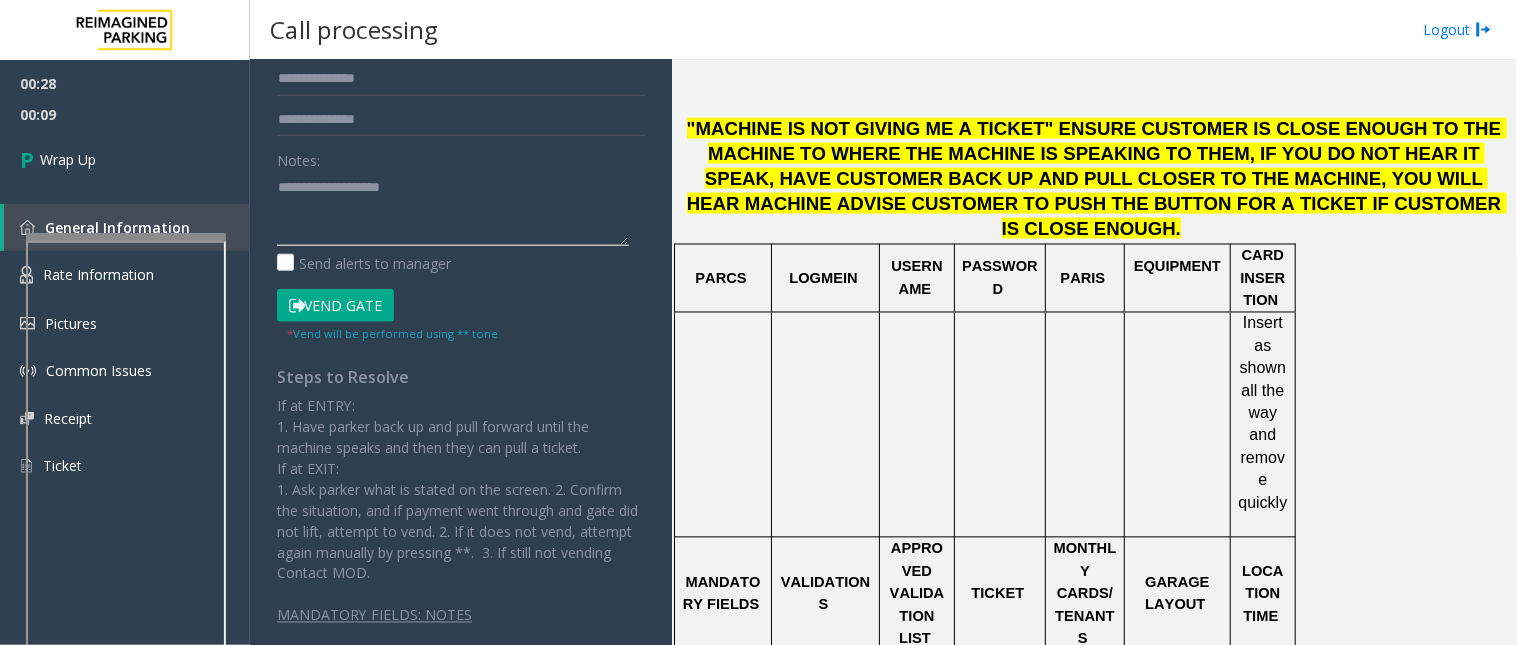 click 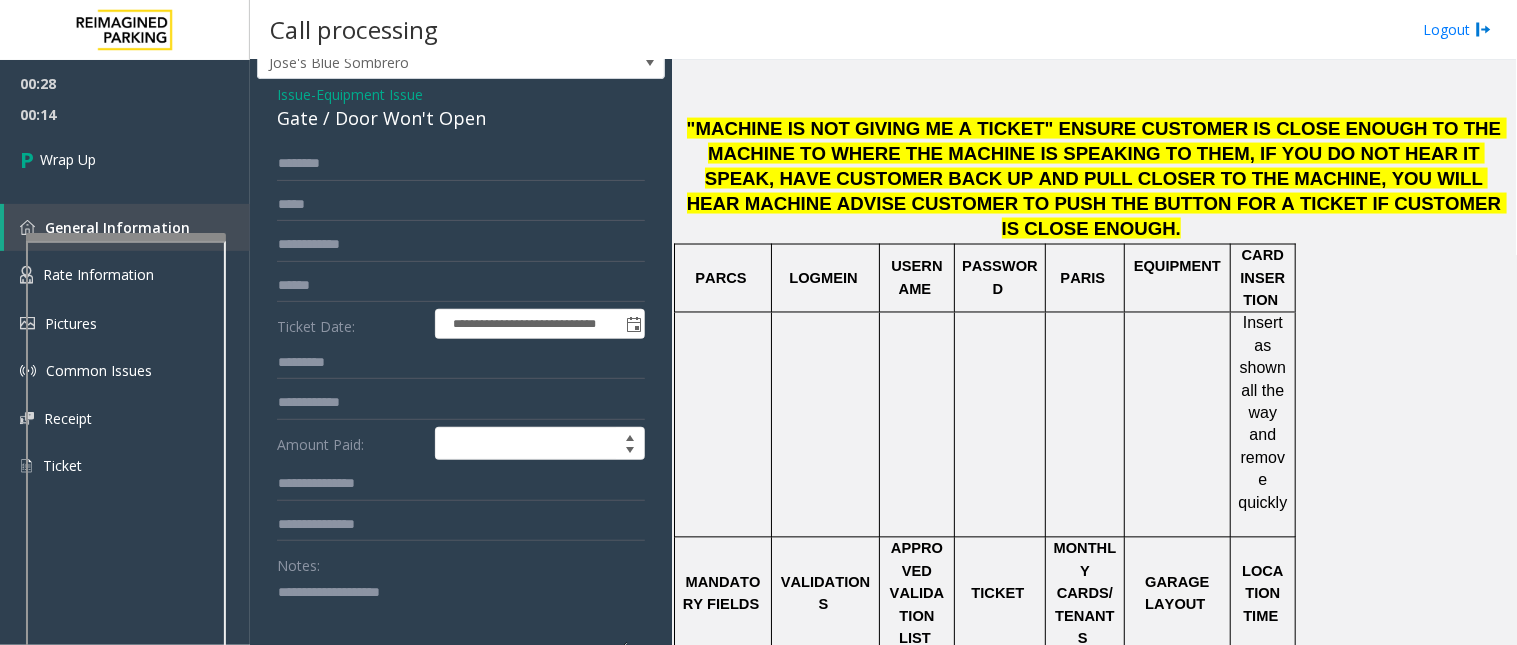 scroll, scrollTop: 22, scrollLeft: 0, axis: vertical 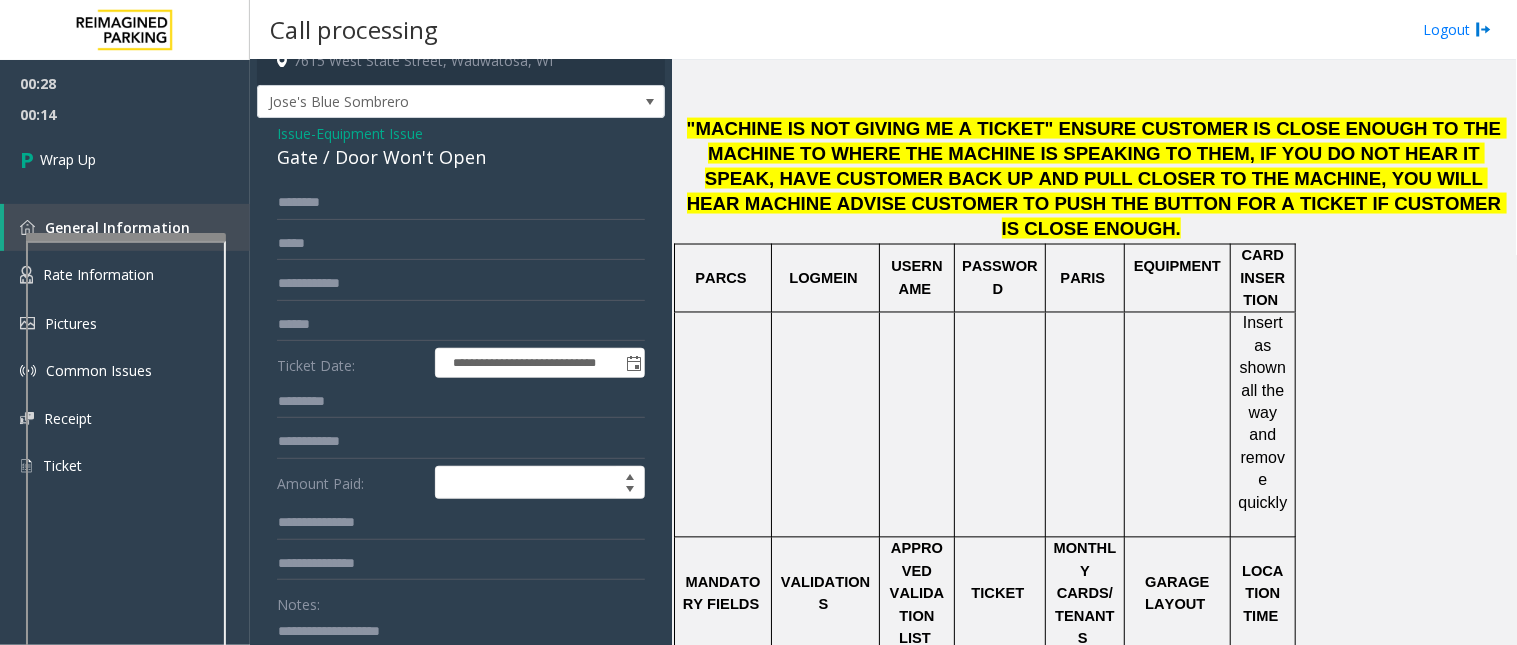 click on "Notes:" 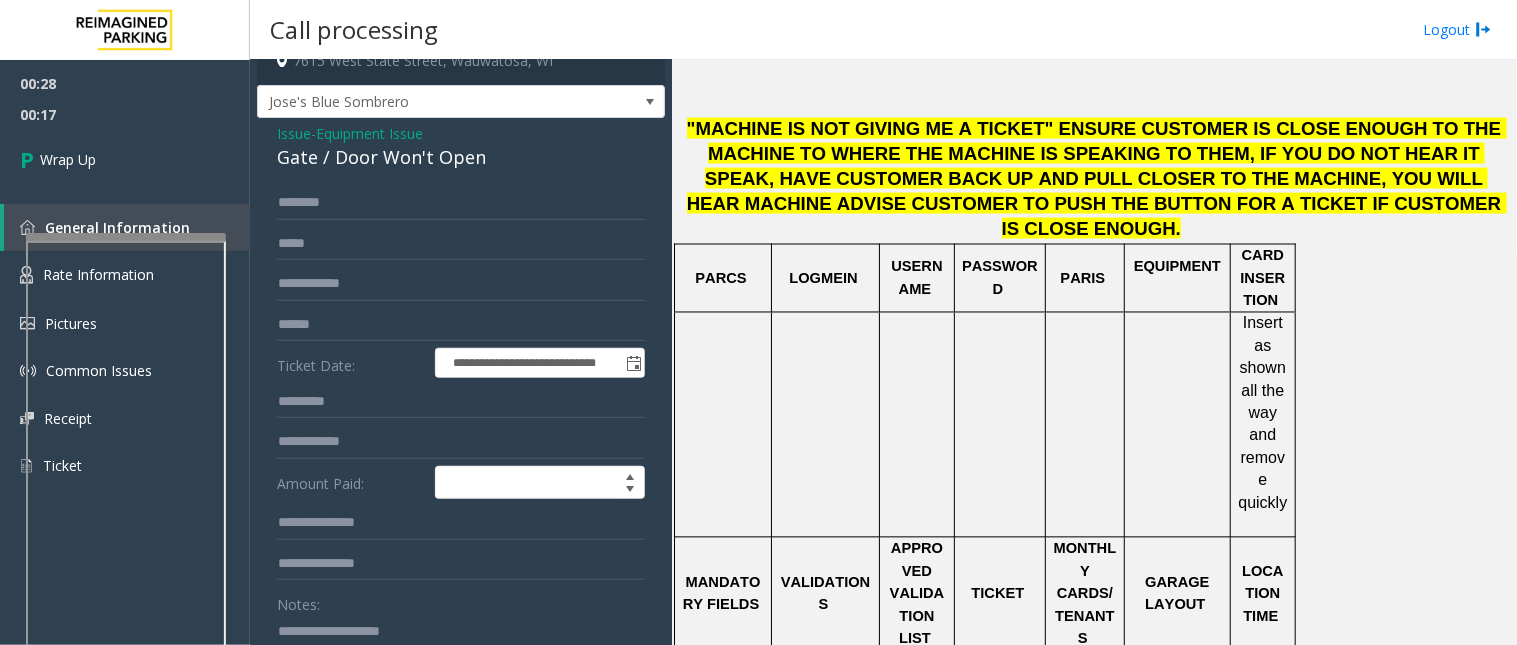 click 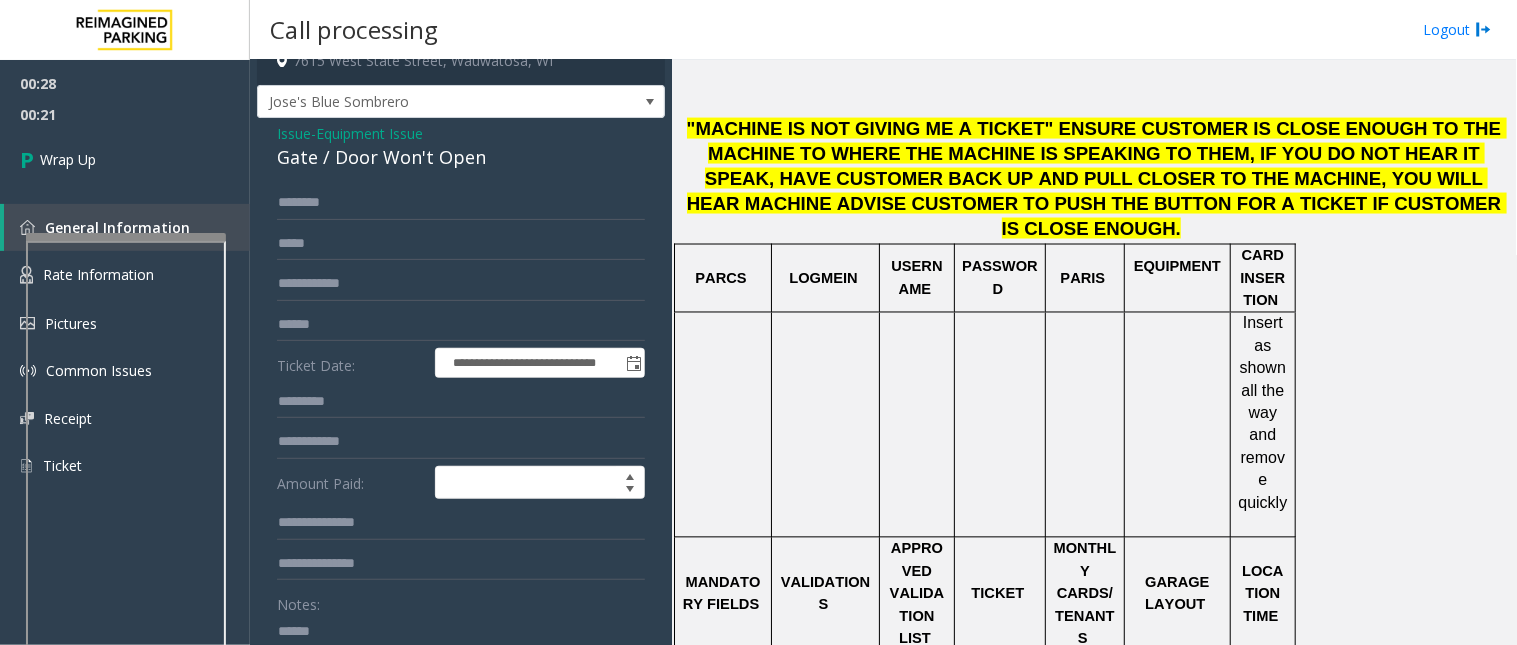 click on "Gate / Door Won't Open" 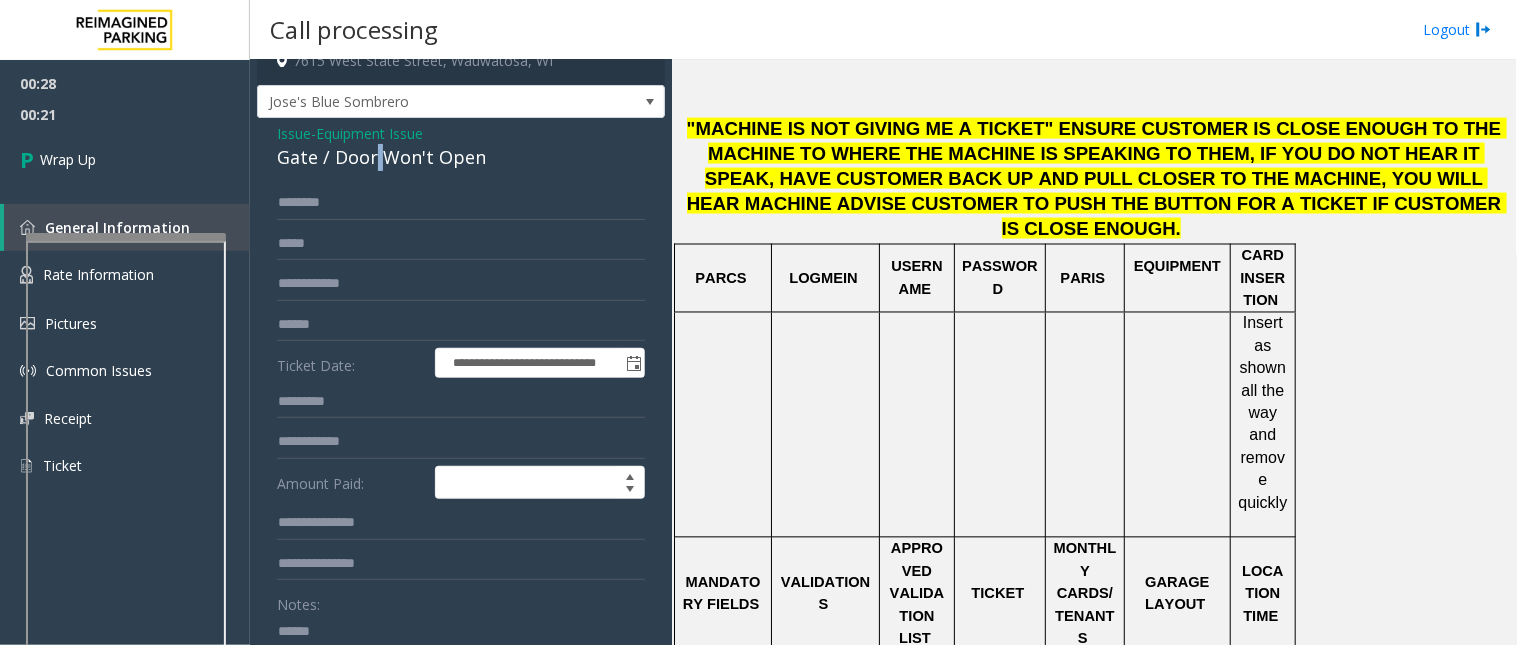 click on "Gate / Door Won't Open" 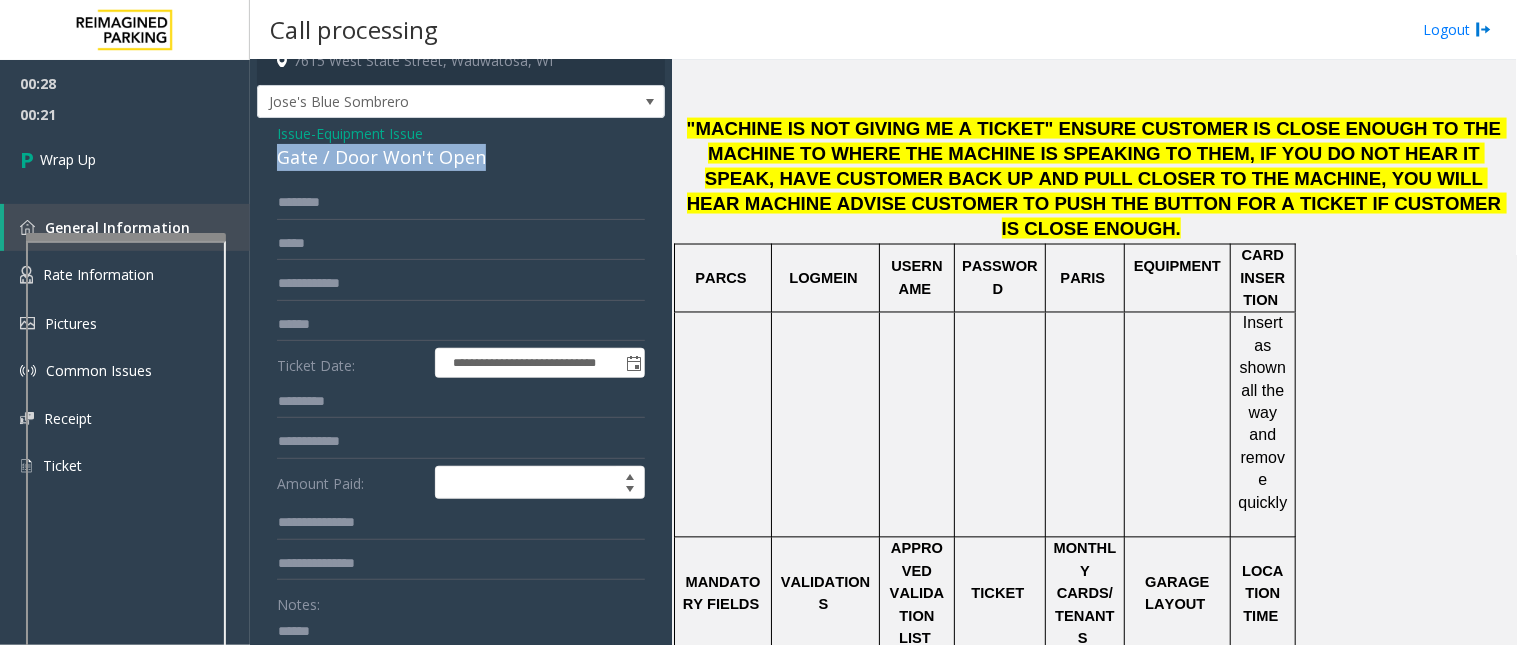 click on "Gate / Door Won't Open" 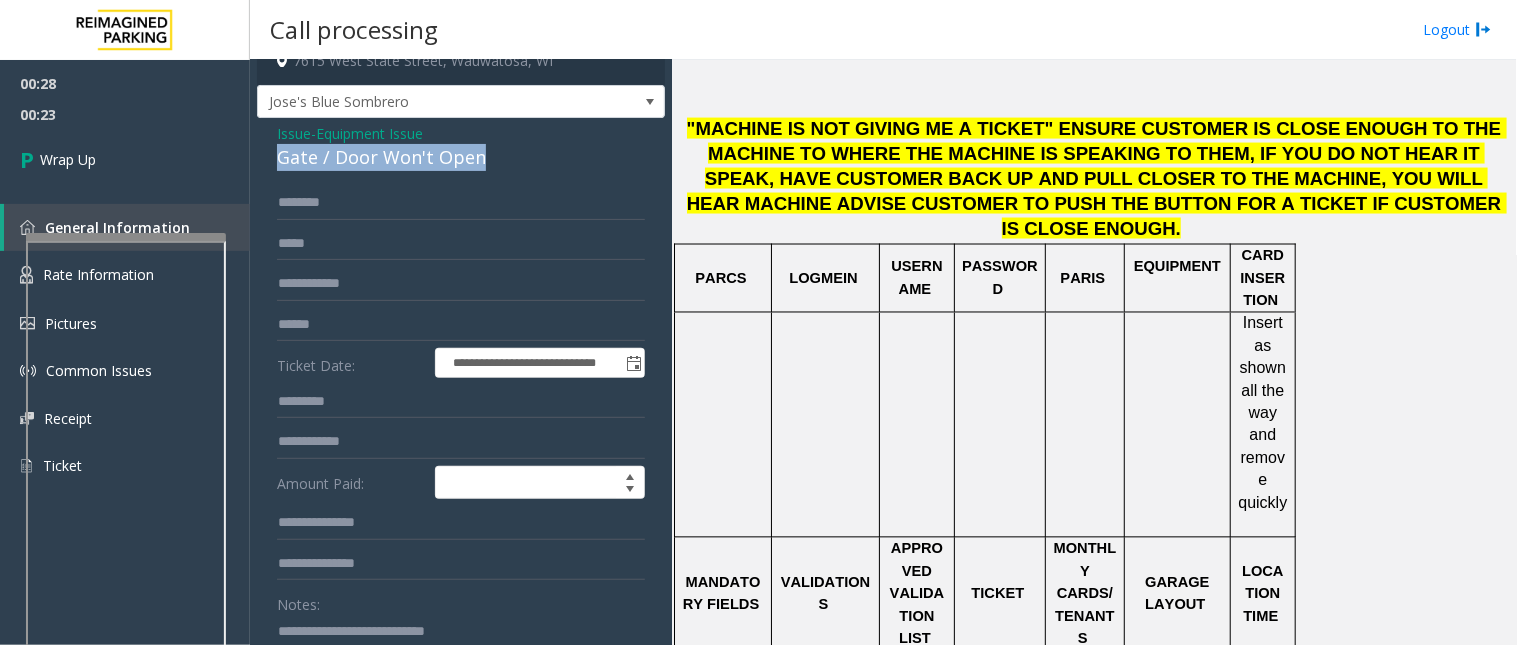 scroll, scrollTop: 53, scrollLeft: 0, axis: vertical 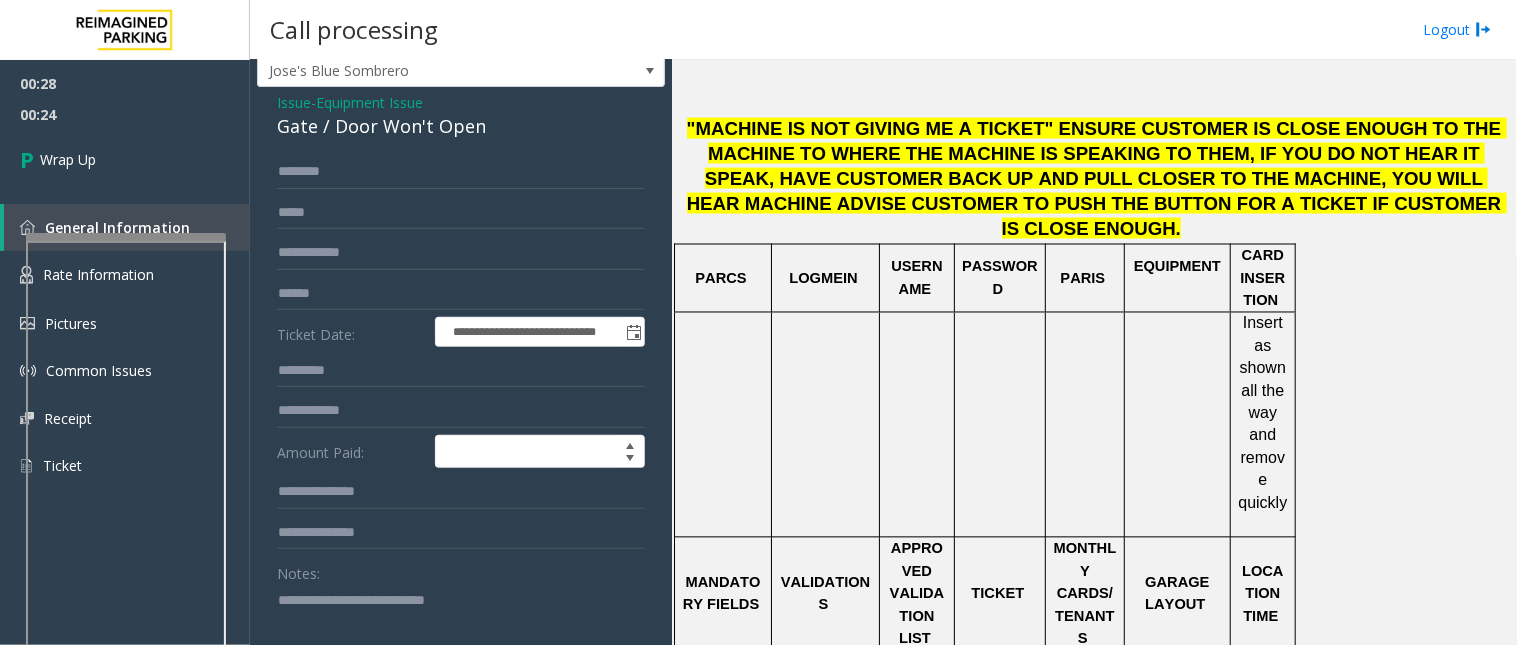click 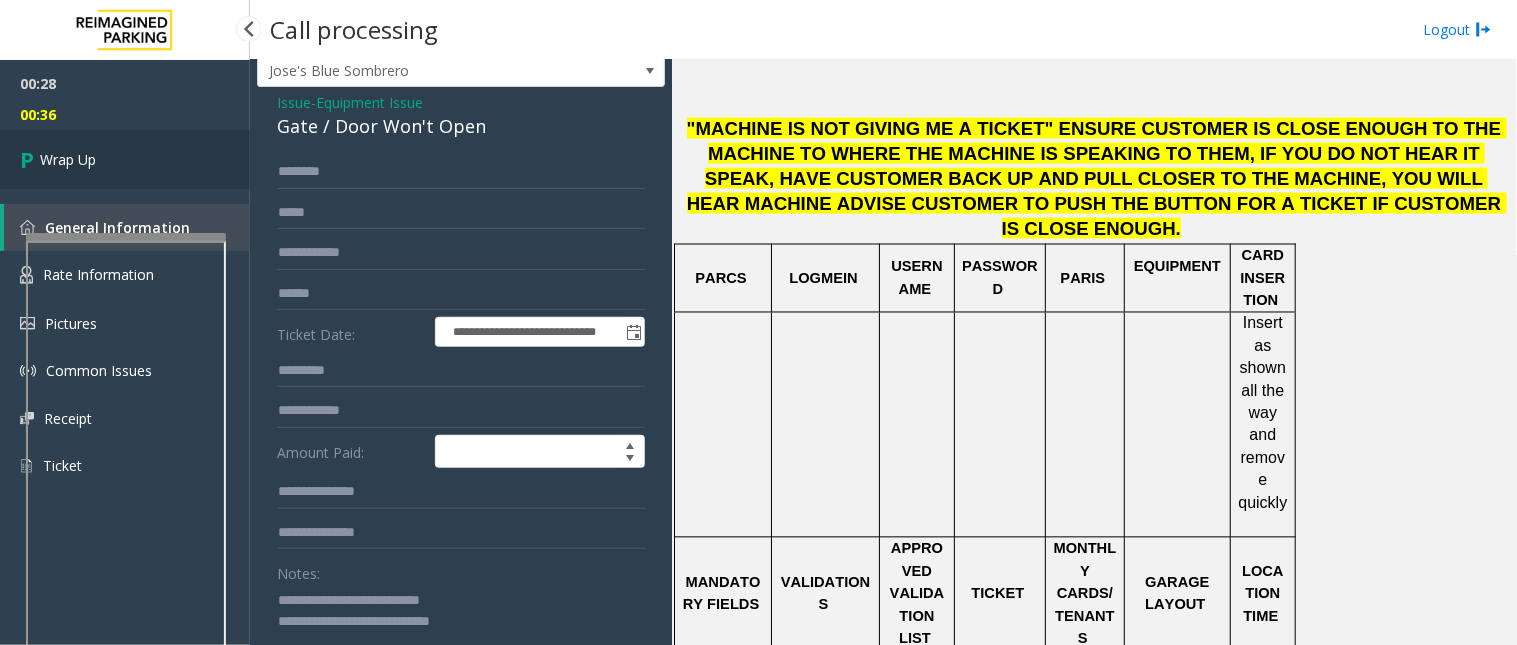 type on "**********" 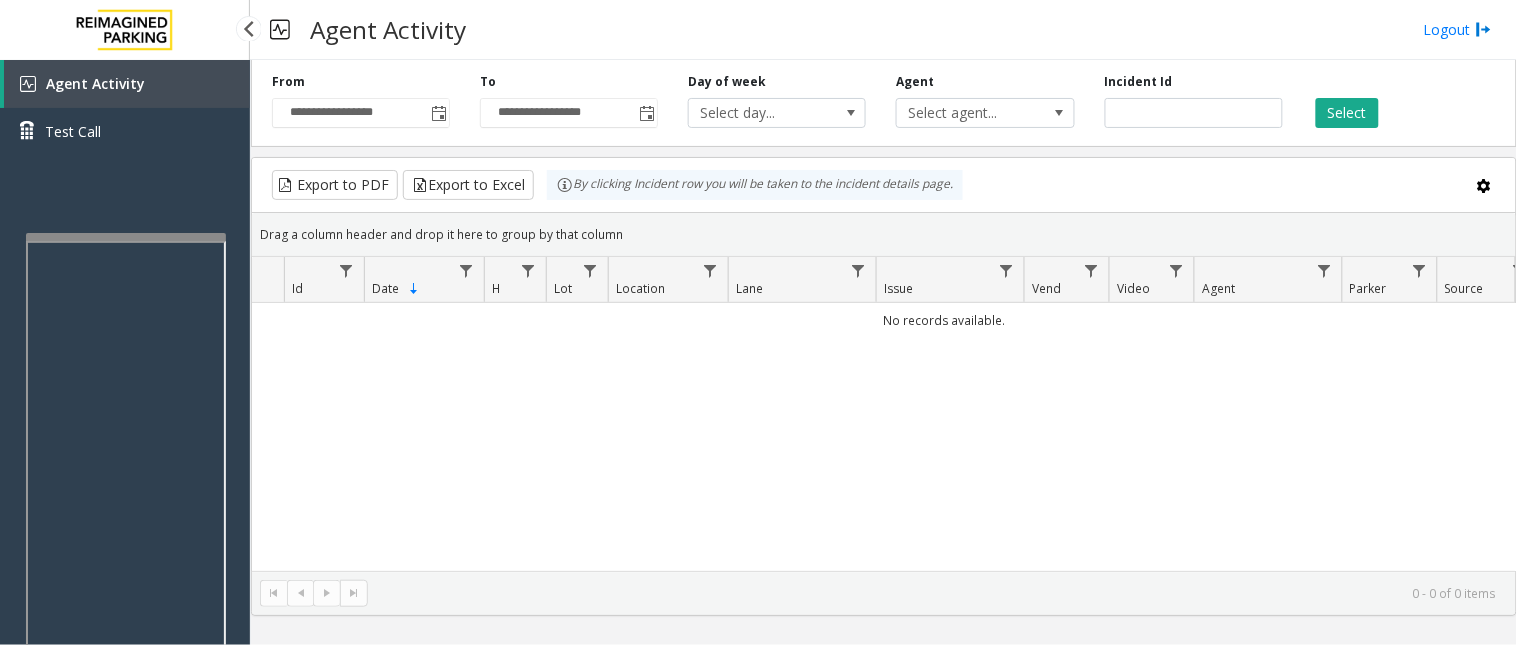 click on "Agent Activity" at bounding box center (127, 84) 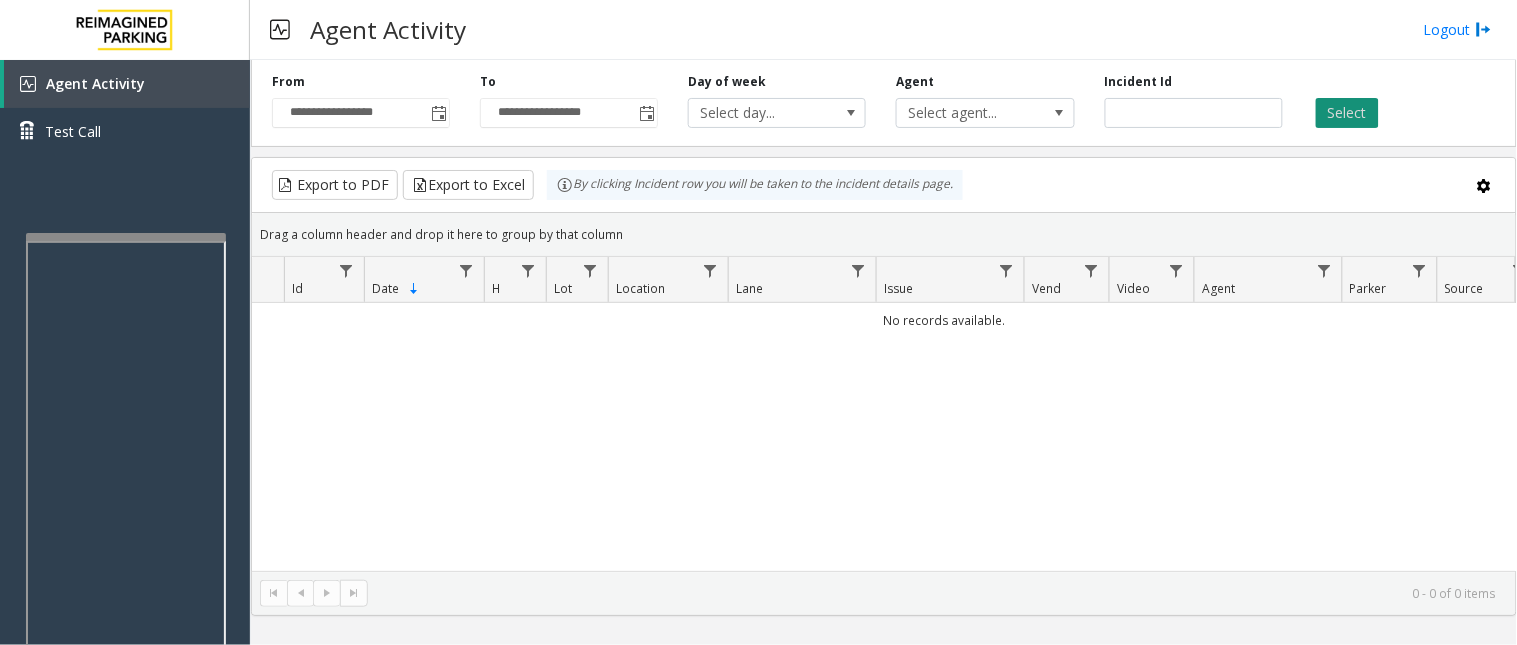 click on "Select" 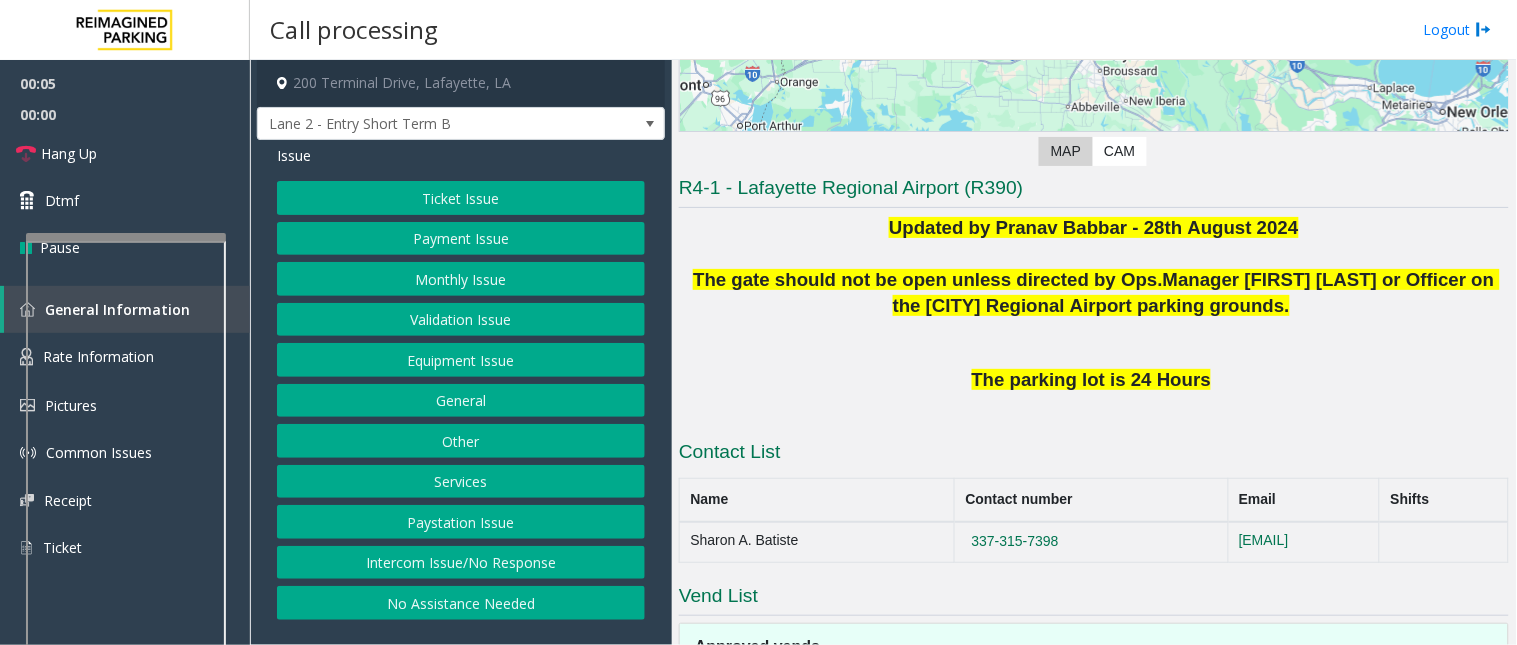 scroll, scrollTop: 333, scrollLeft: 0, axis: vertical 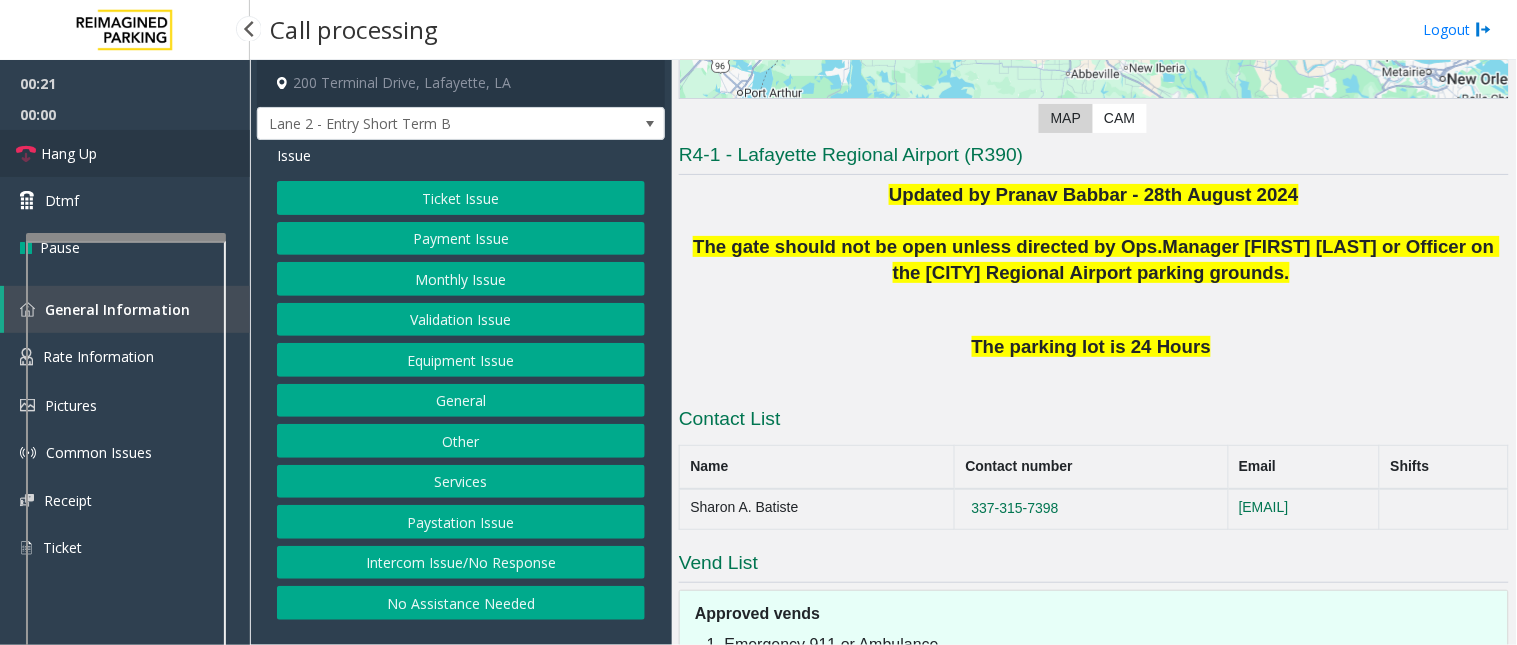 click on "Hang Up" at bounding box center [69, 153] 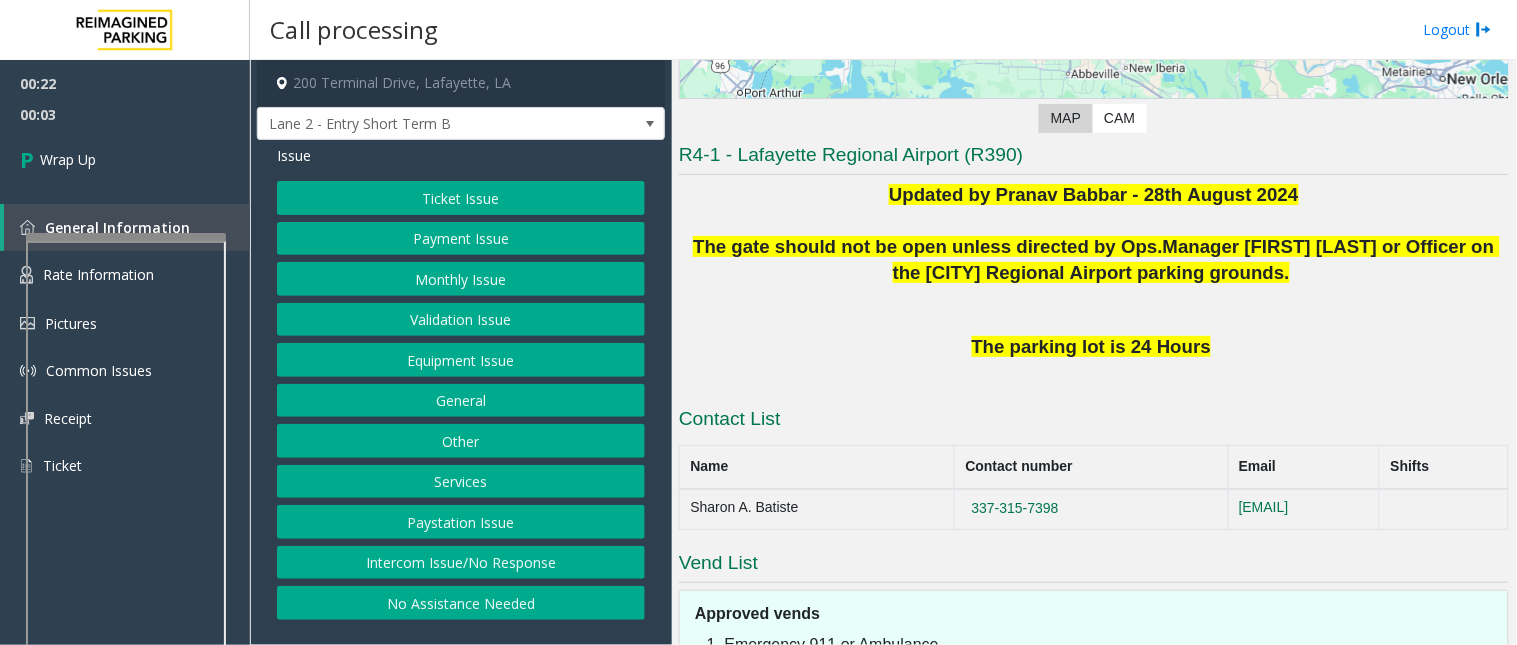 click on "No Assistance Needed" 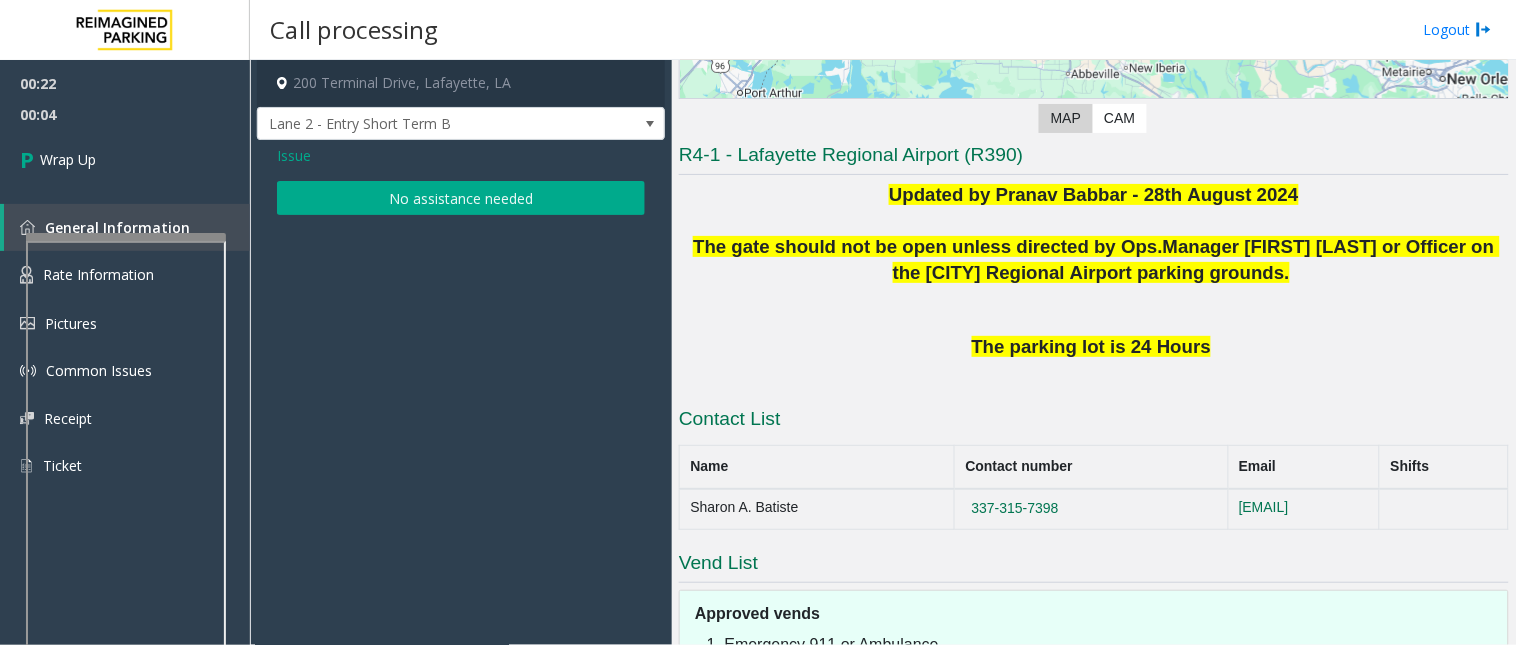 drag, startPoint x: 293, startPoint y: 142, endPoint x: 293, endPoint y: 160, distance: 18 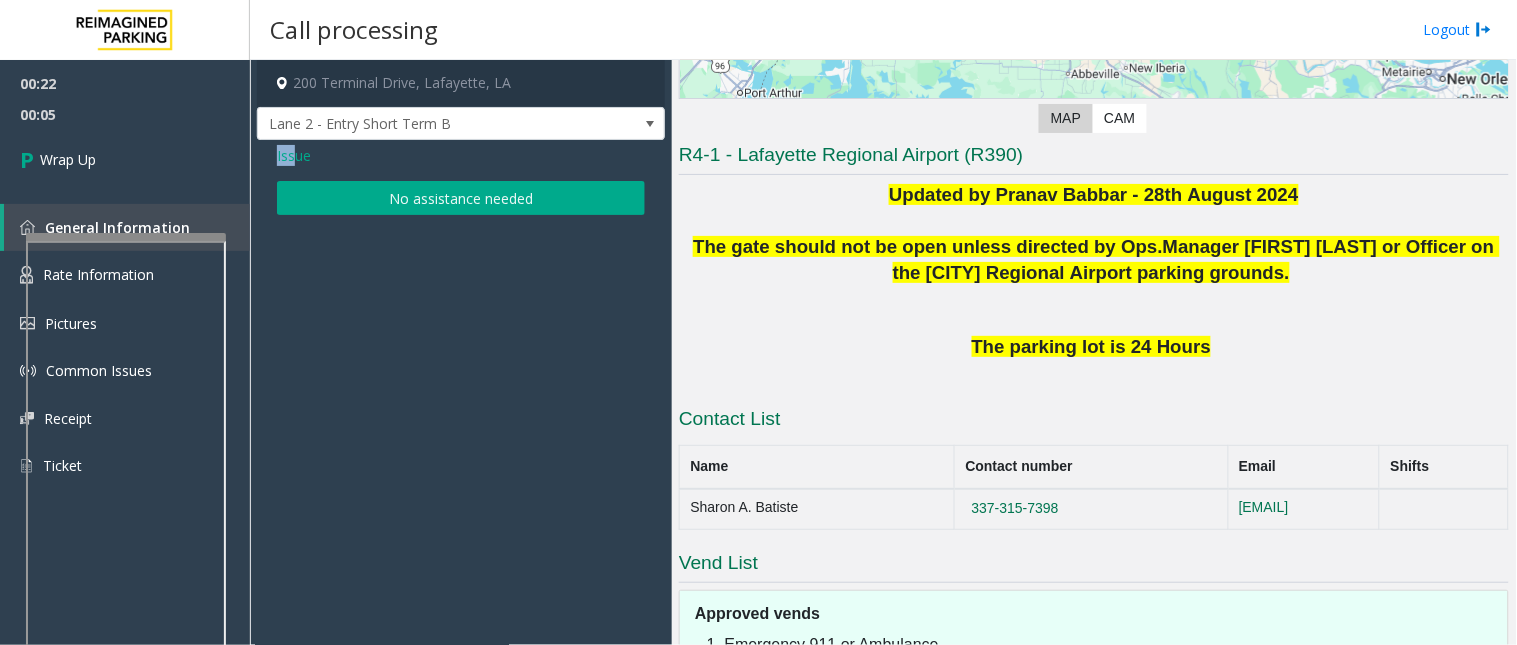 click on "Issue" 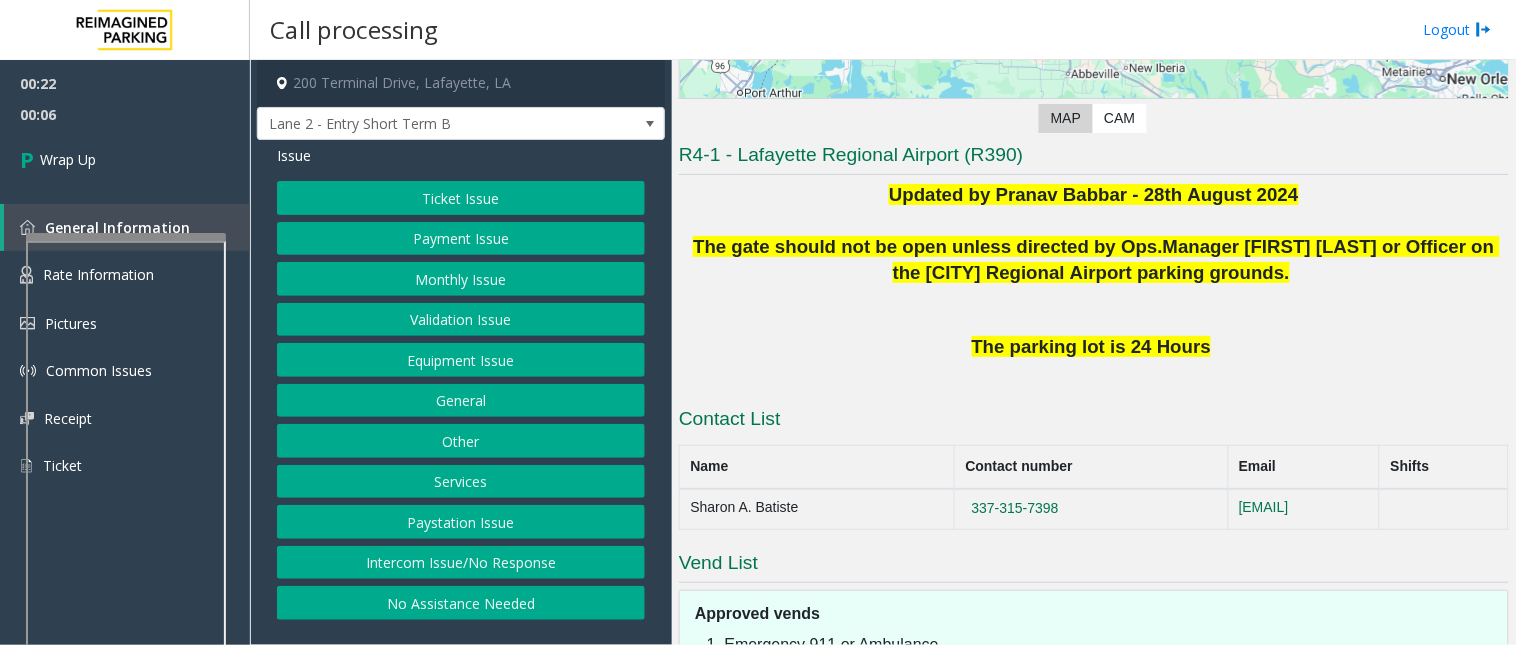 click on "Intercom Issue/No Response" 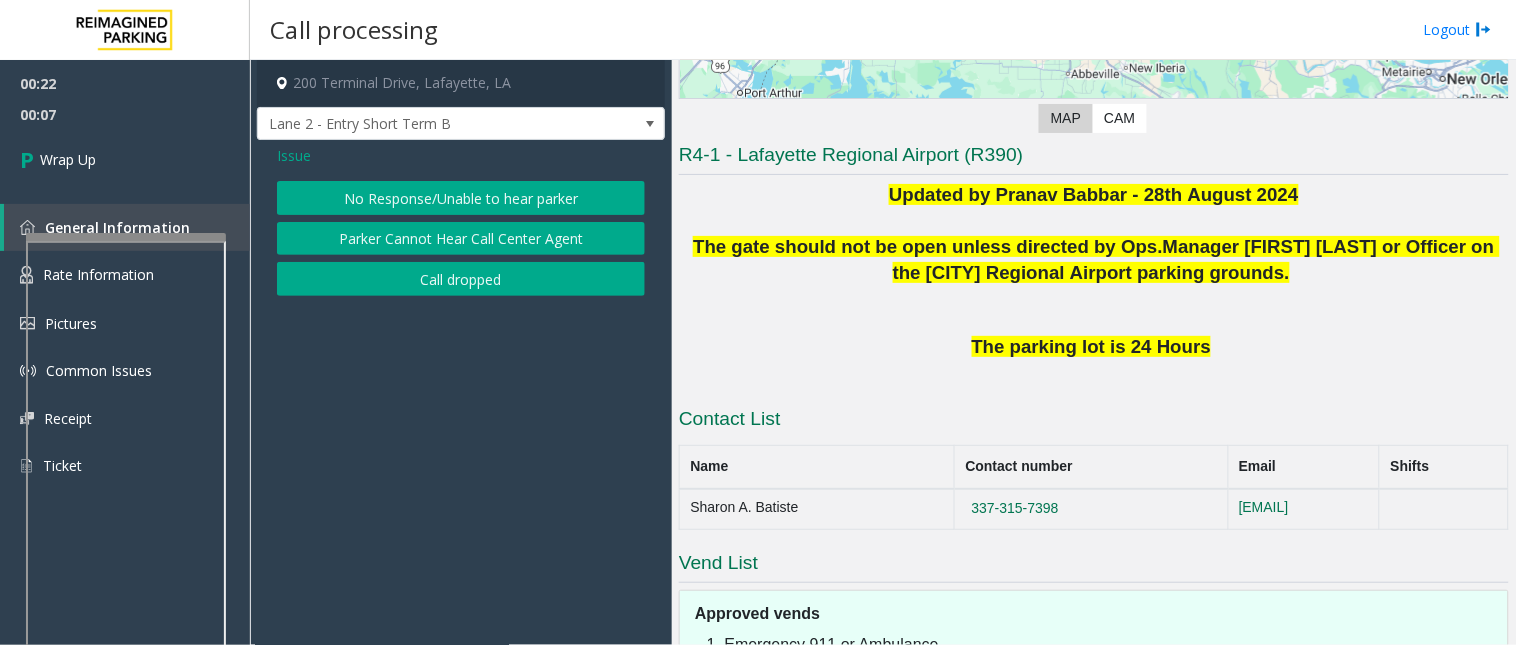 click on "No Response/Unable to hear parker" 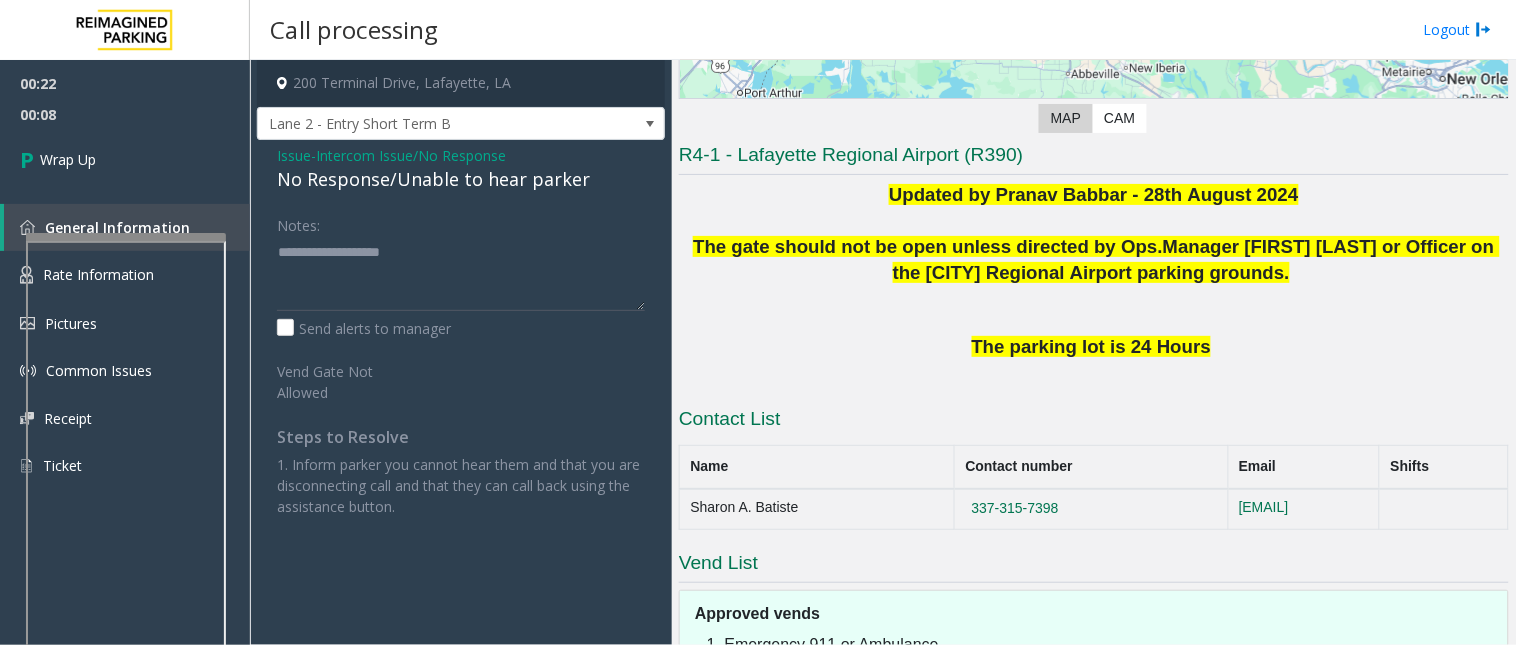 click on "No Response/Unable to hear parker" 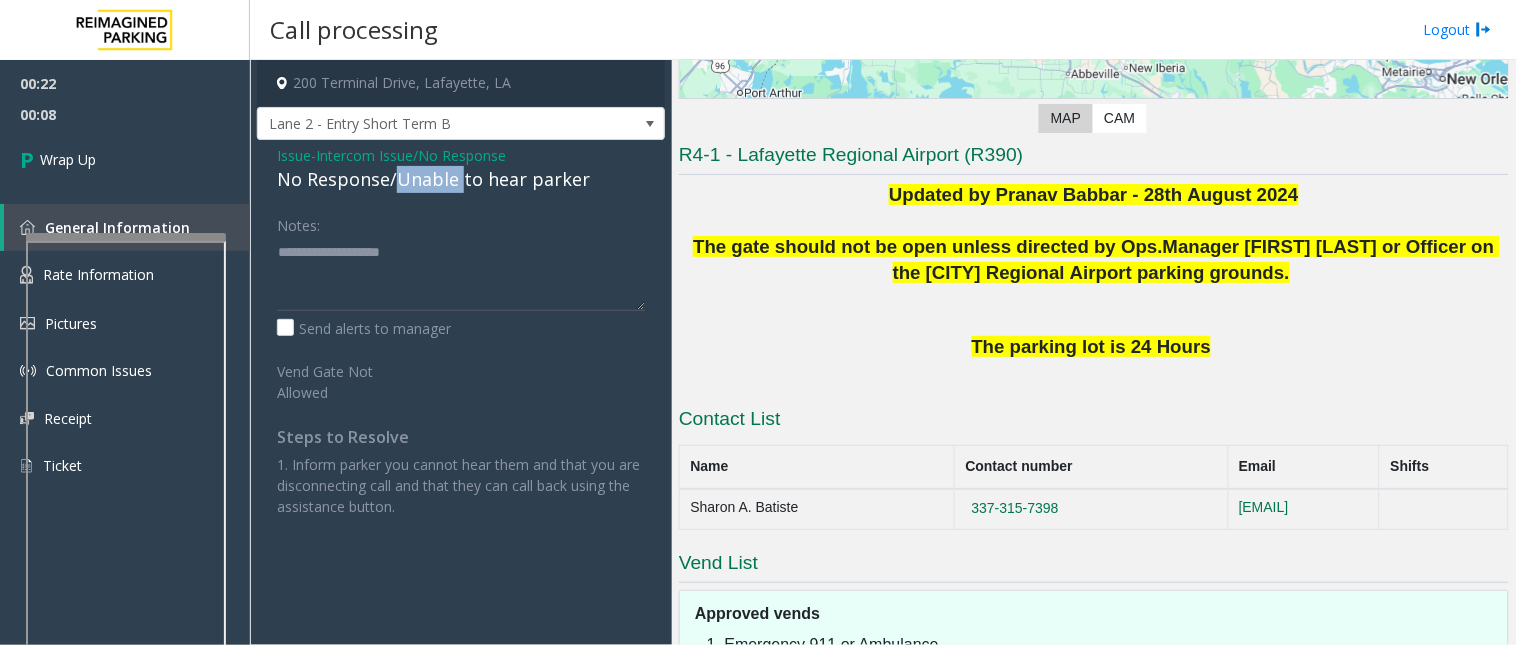 click on "No Response/Unable to hear parker" 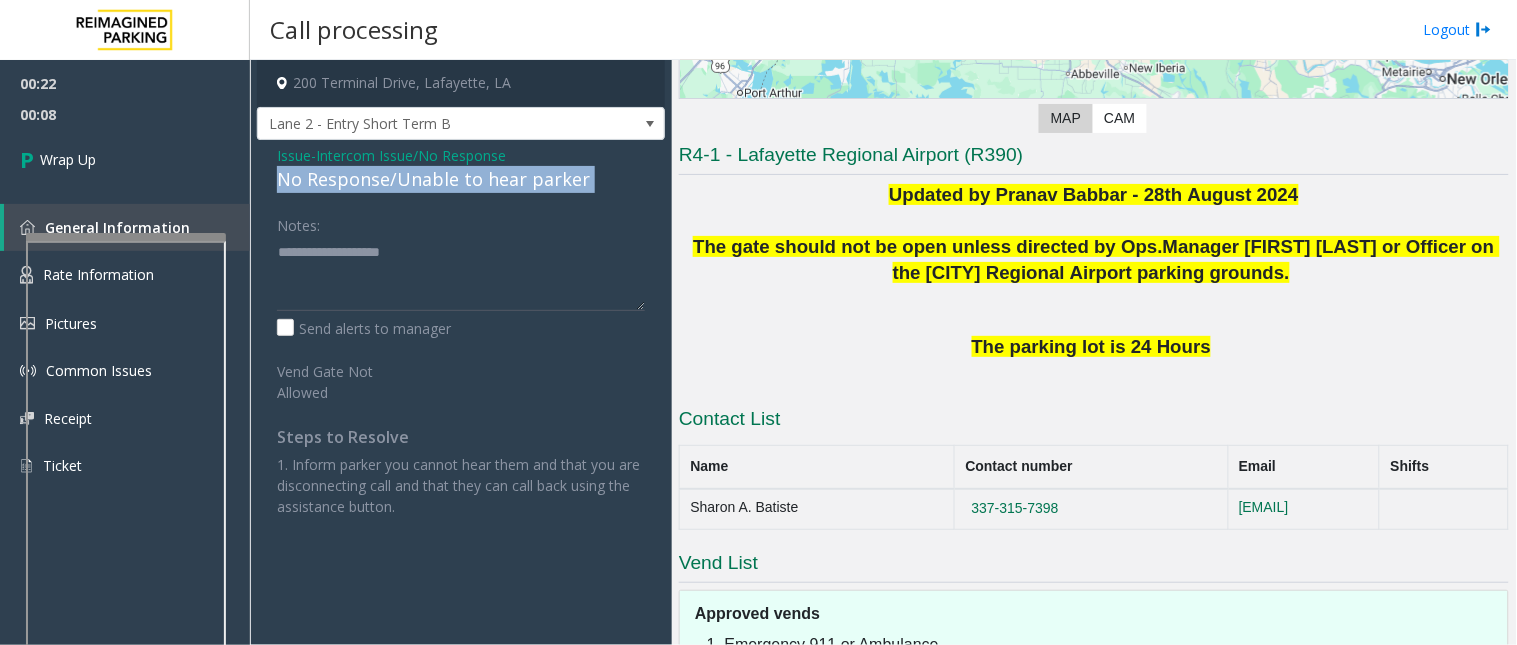 click on "No Response/Unable to hear parker" 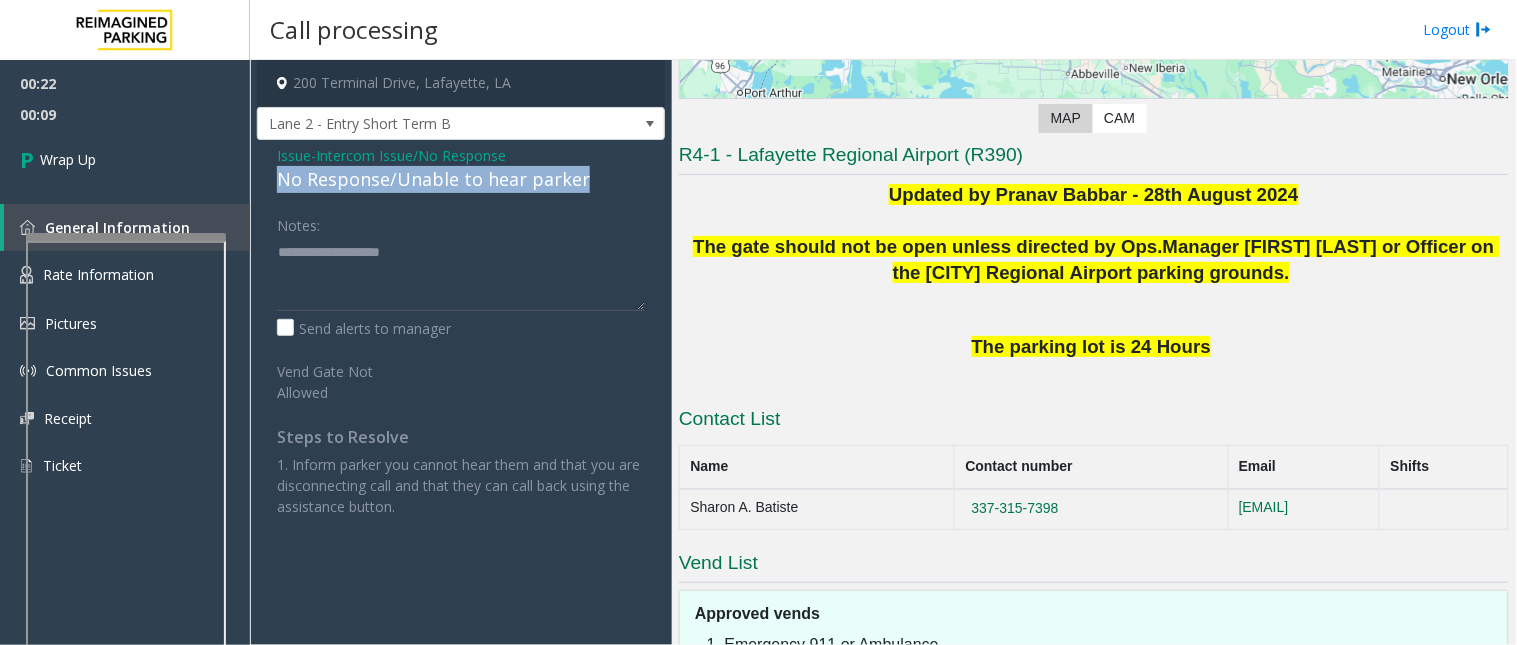 drag, startPoint x: 414, startPoint y: 178, endPoint x: 451, endPoint y: 247, distance: 78.29432 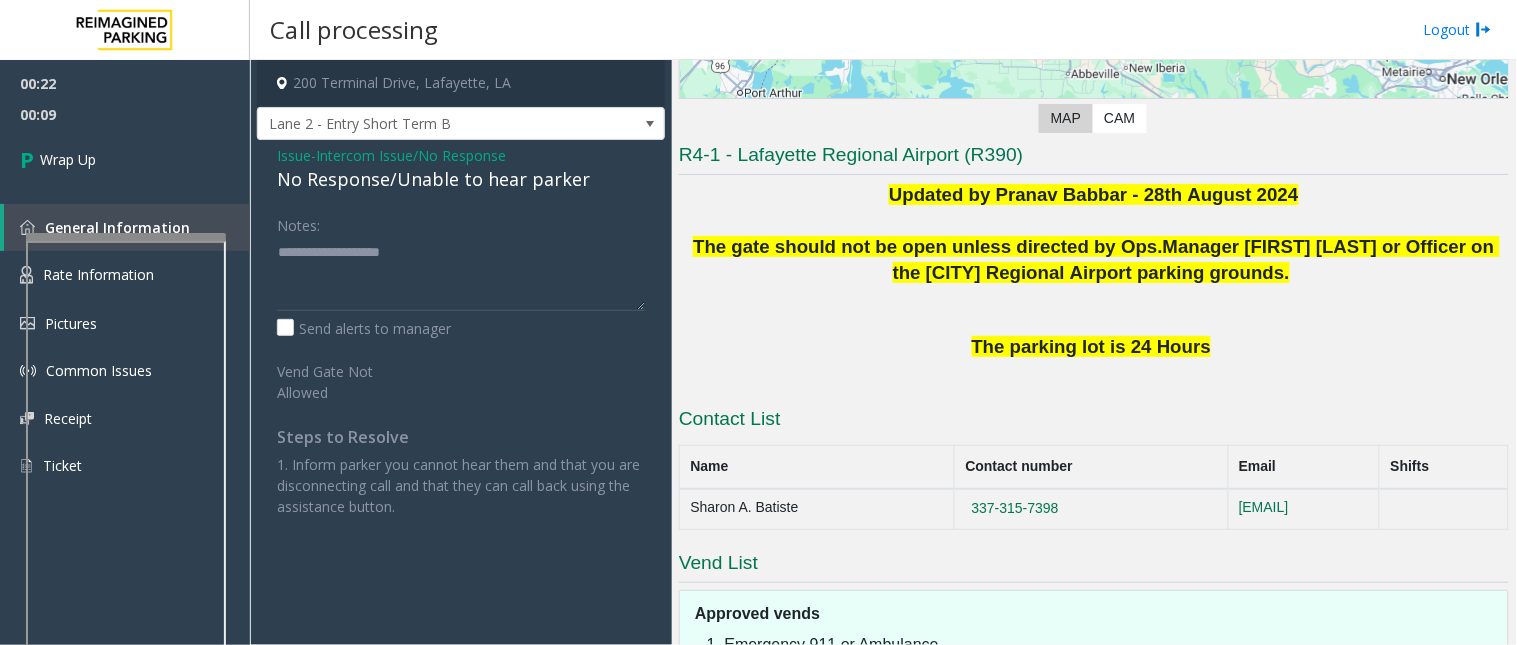 click on "Notes:" 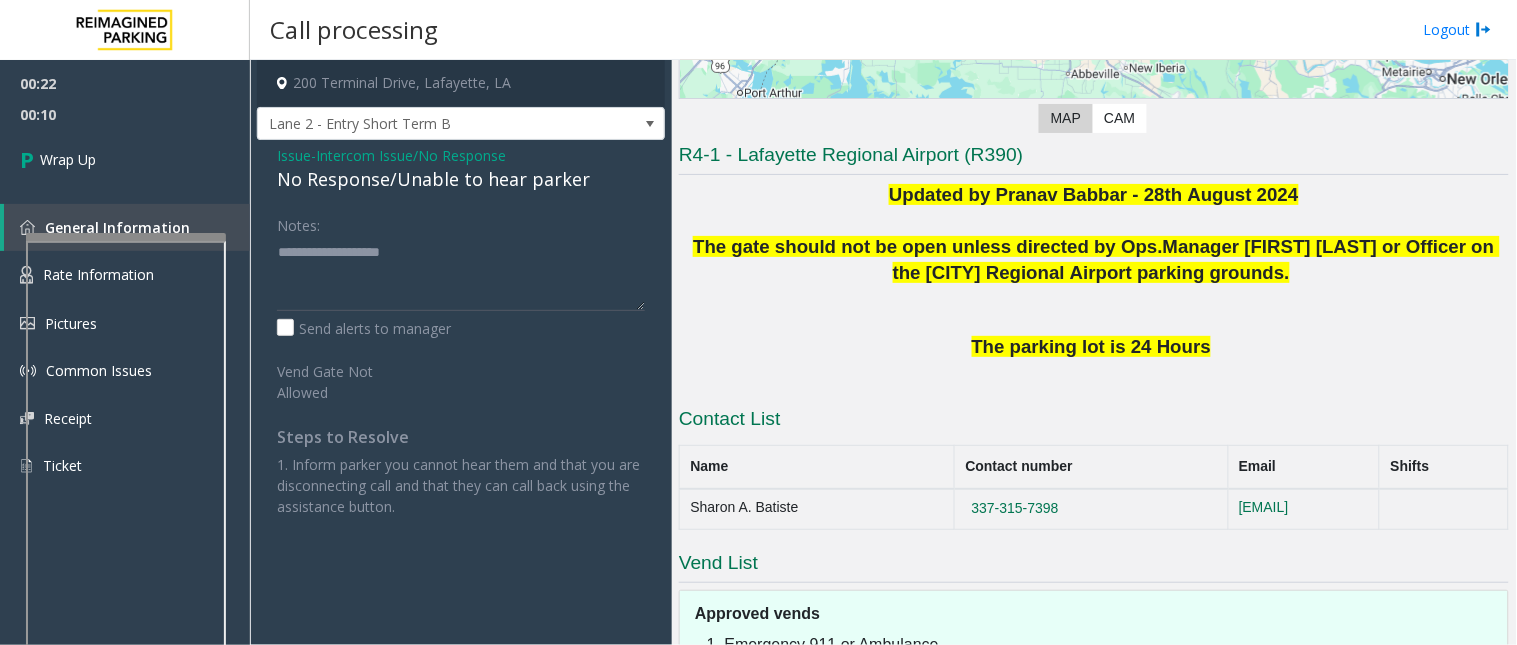 click on "No Response/Unable to hear parker" 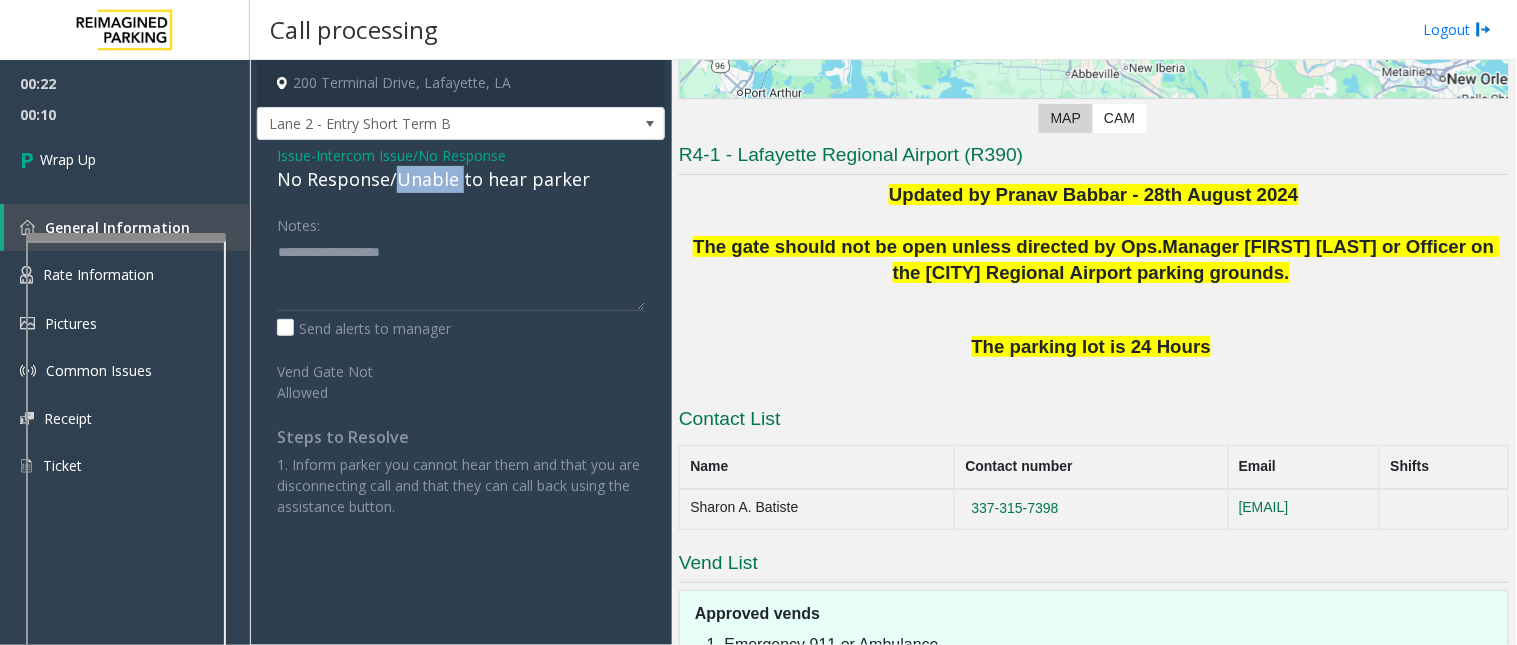 click on "No Response/Unable to hear parker" 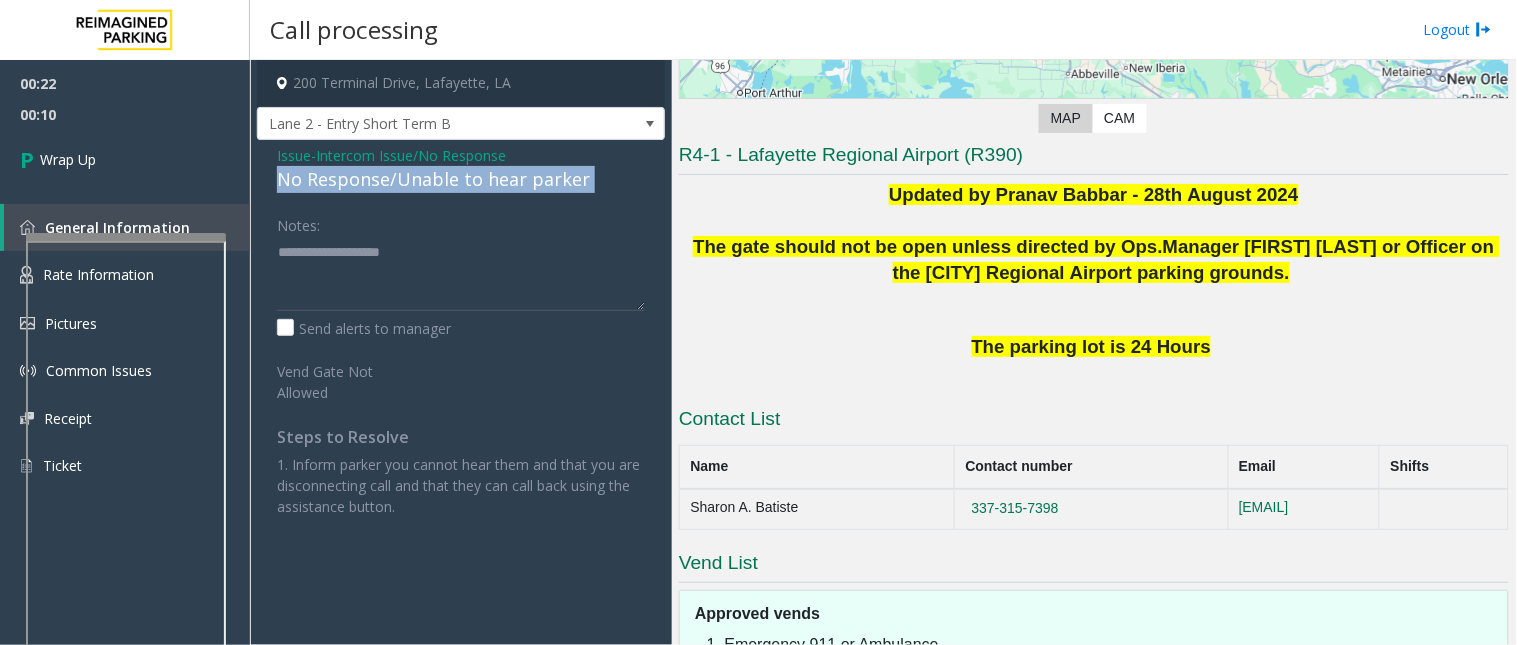 click on "No Response/Unable to hear parker" 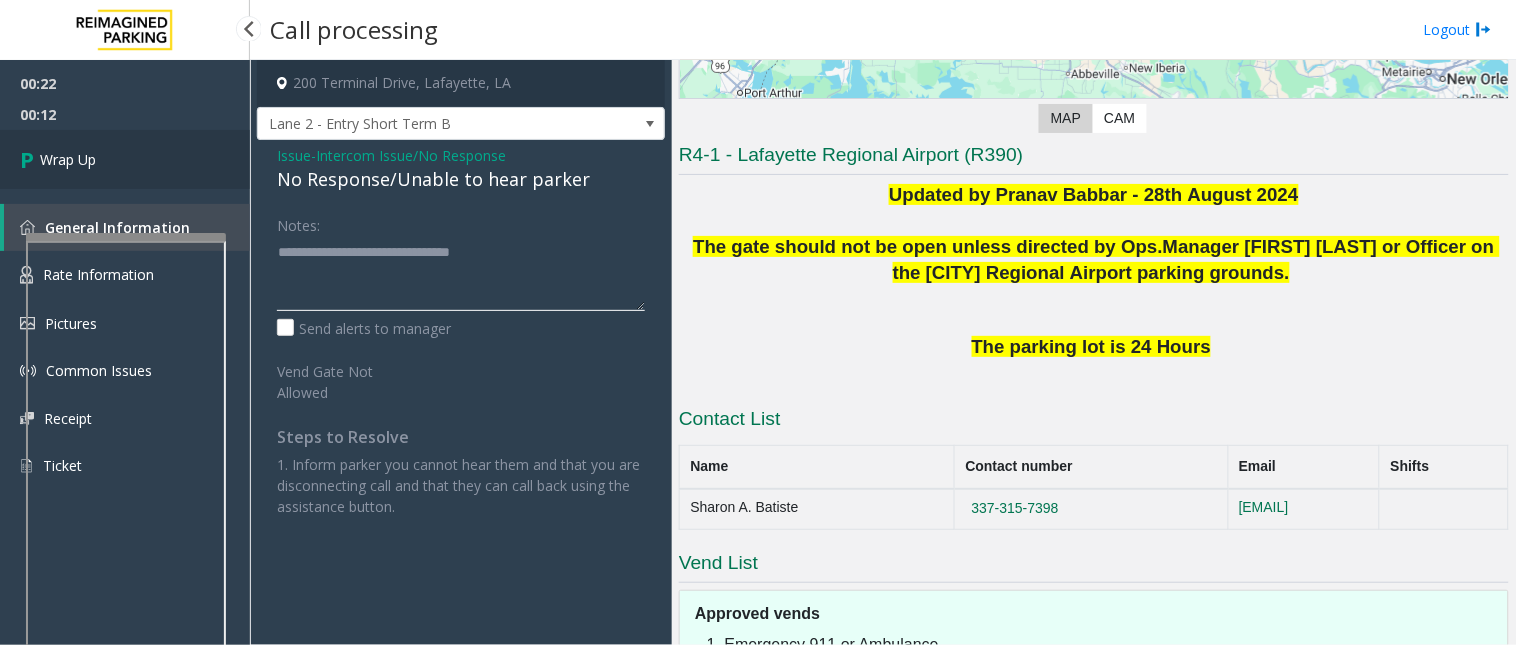 type on "**********" 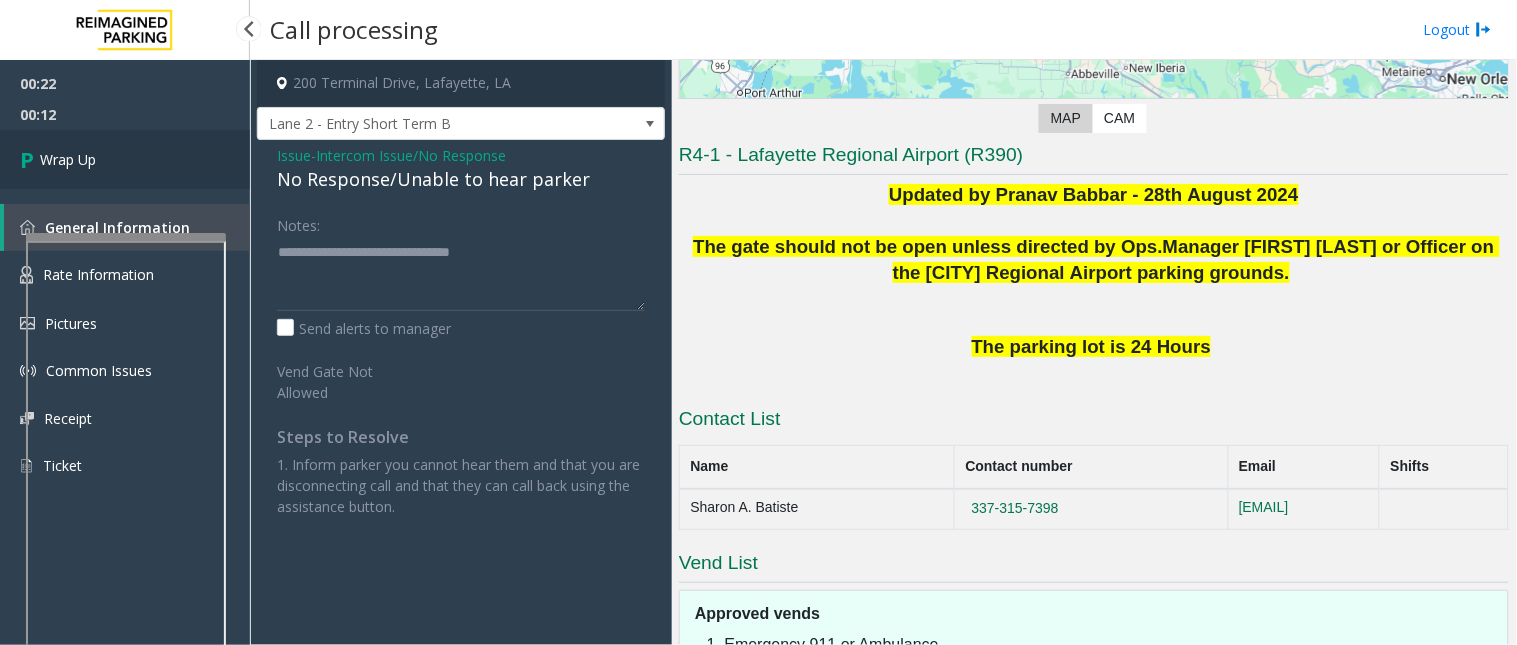 click on "Wrap Up" at bounding box center [125, 159] 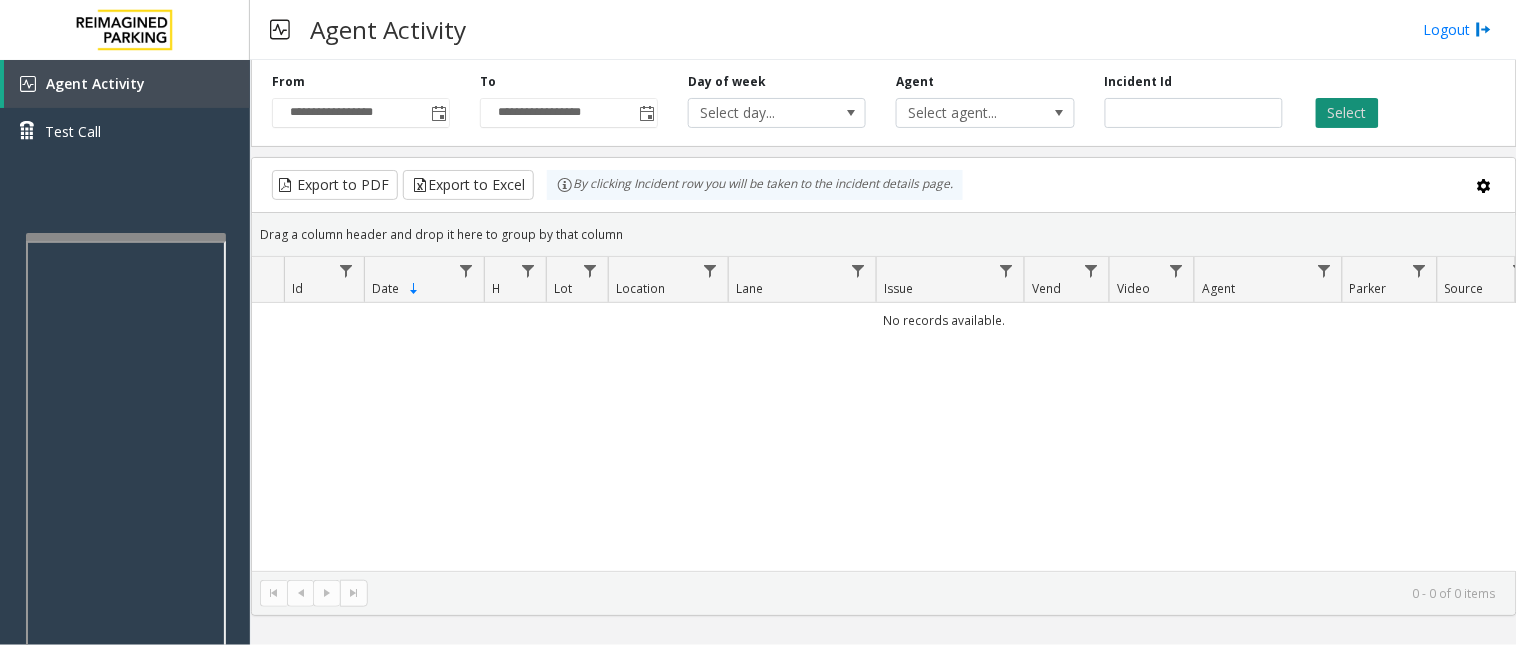 click on "Select" 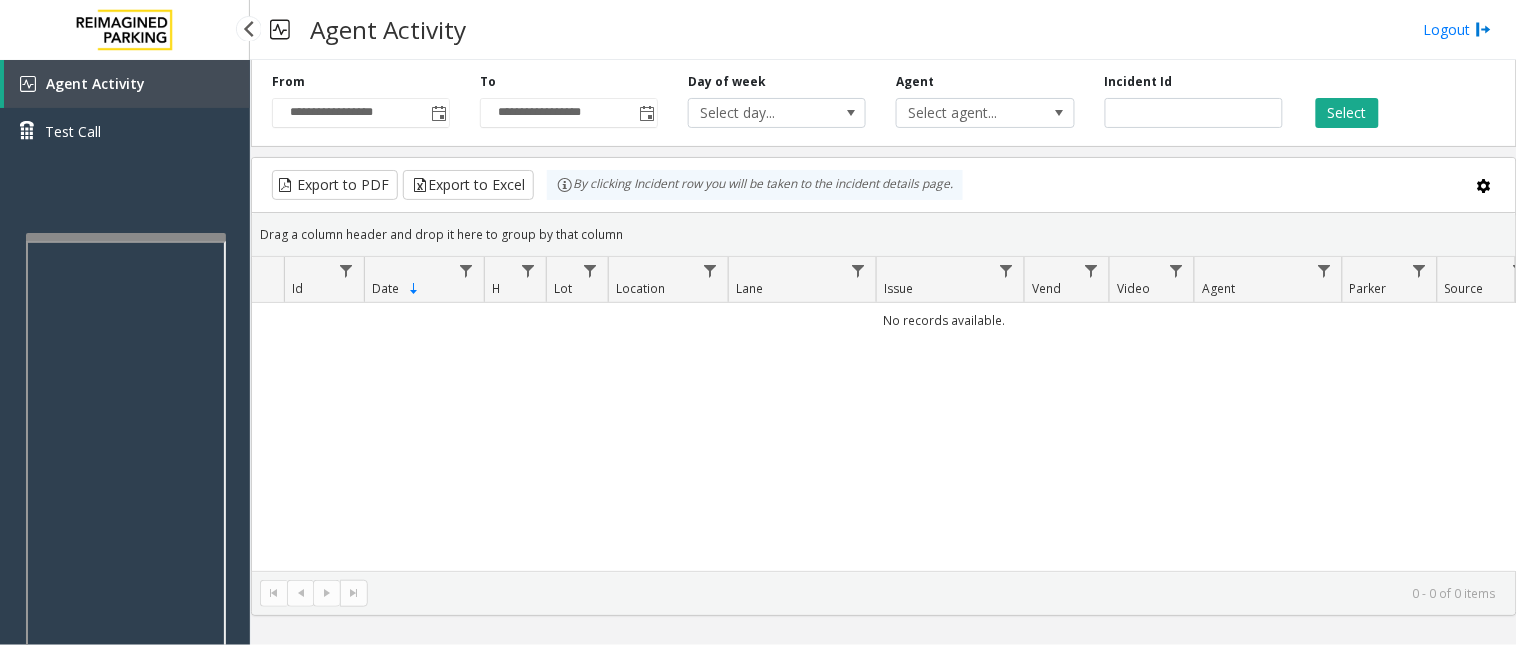 click on "Agent Activity" at bounding box center [95, 83] 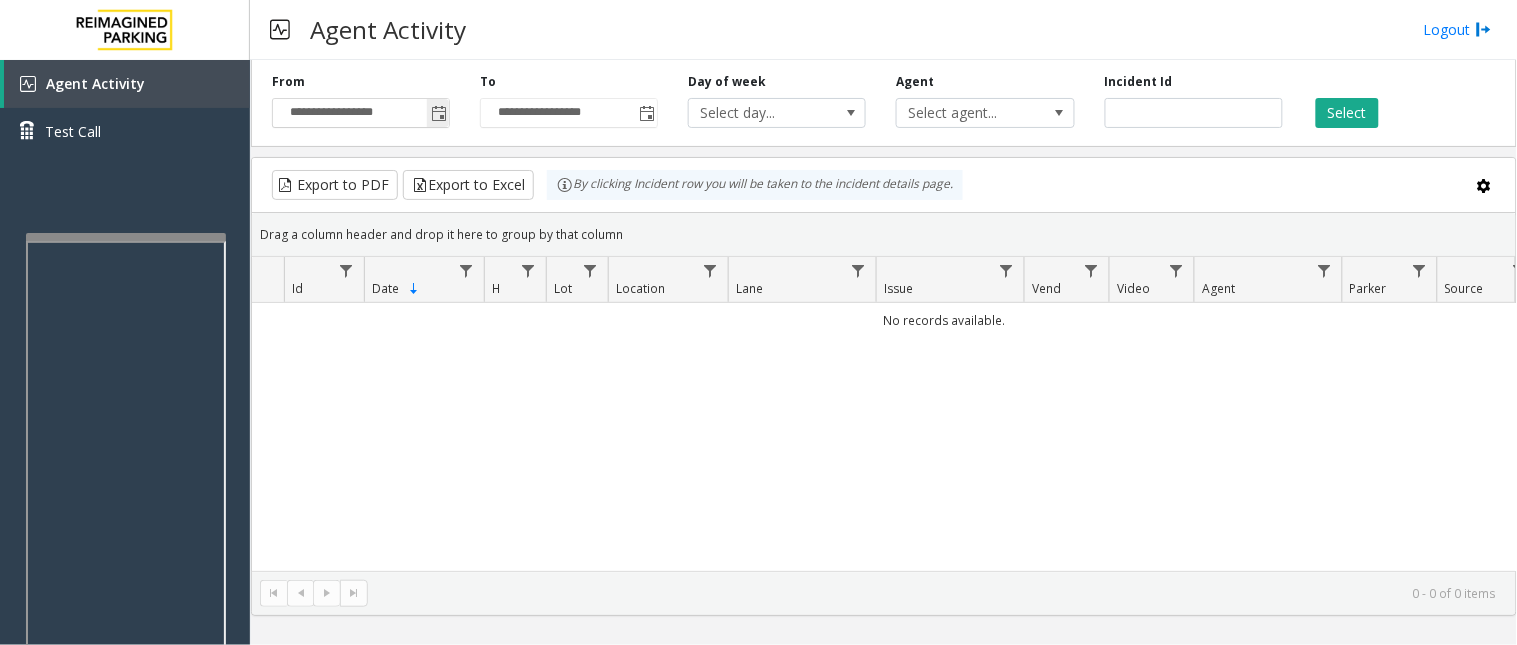 click 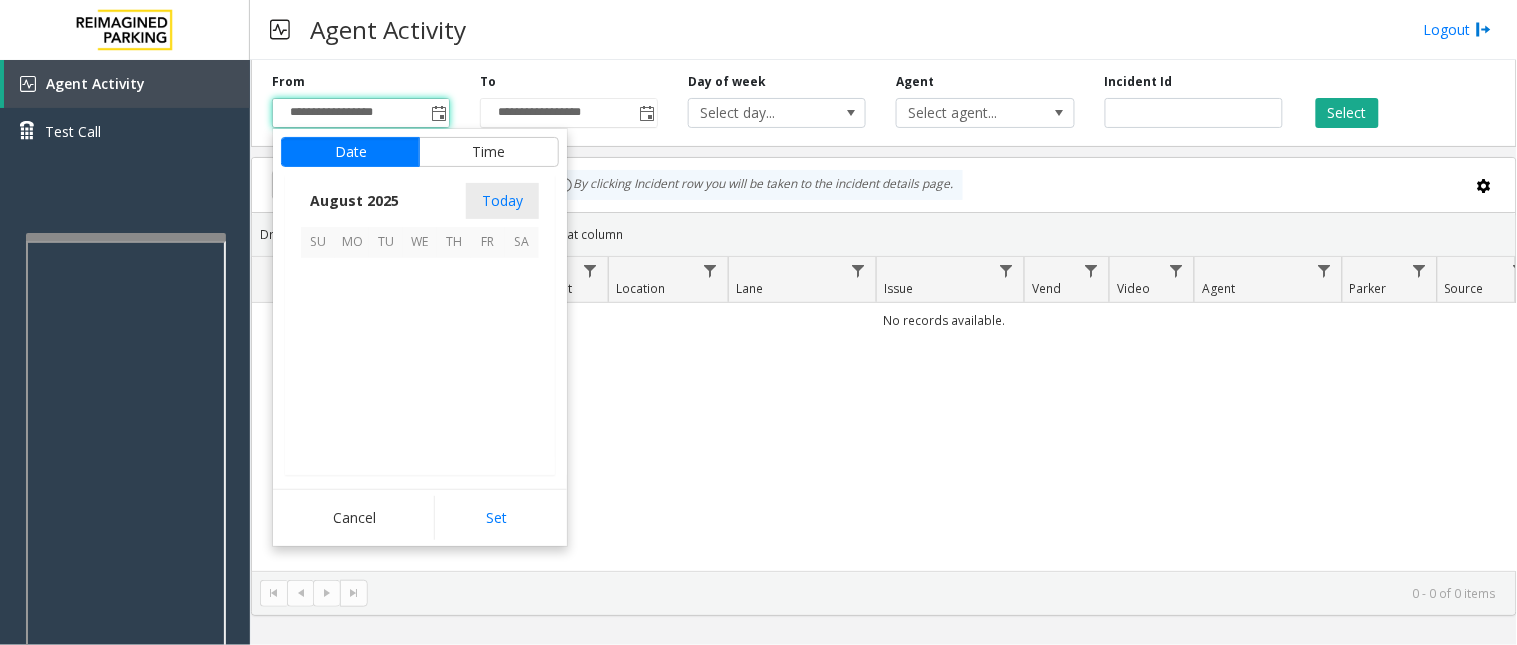 scroll, scrollTop: 358592, scrollLeft: 0, axis: vertical 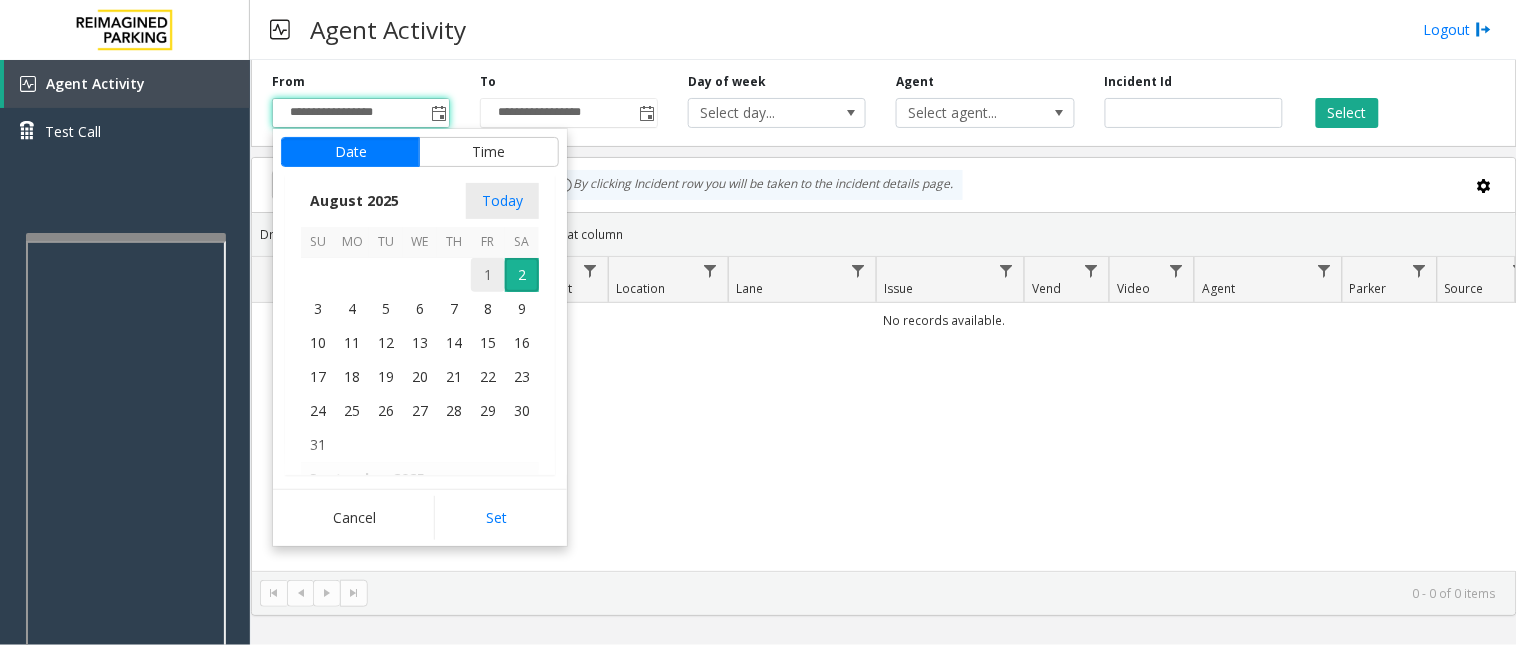 click on "1" at bounding box center [488, 275] 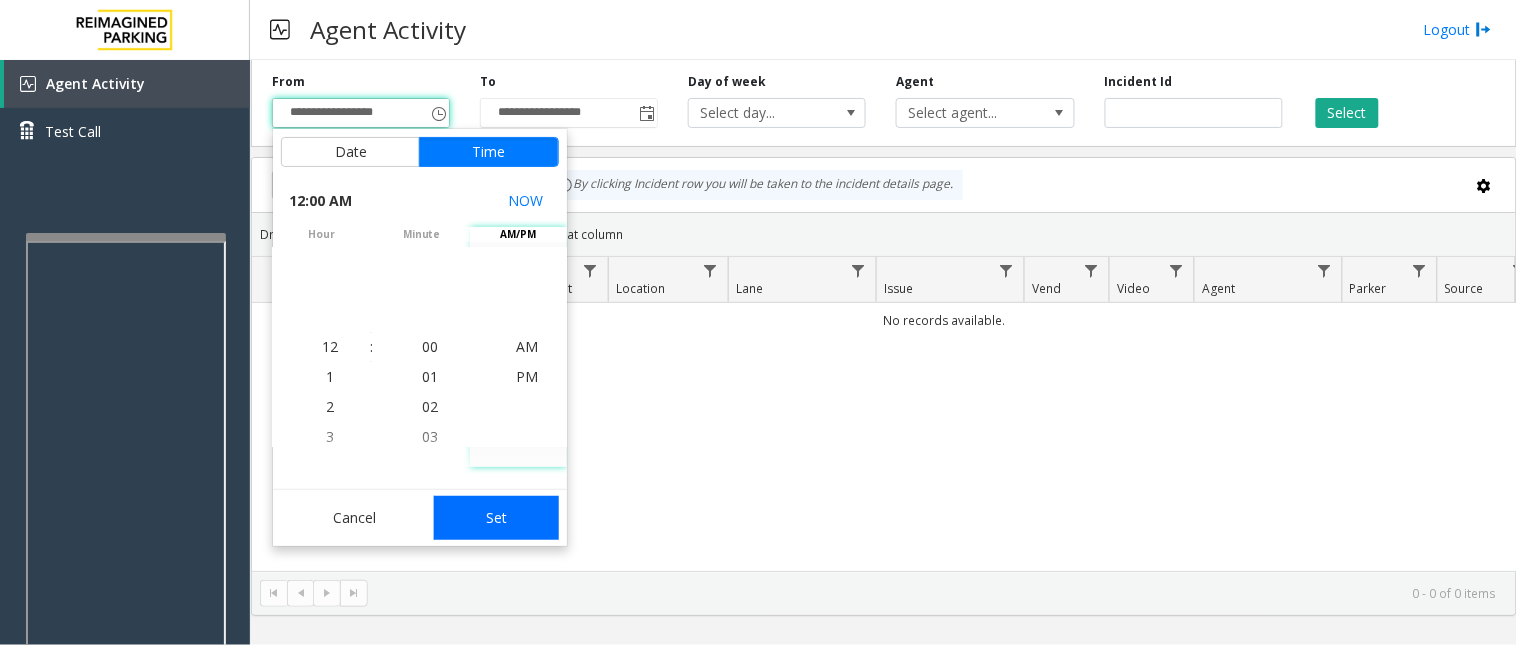 drag, startPoint x: 512, startPoint y: 522, endPoint x: 546, endPoint y: 426, distance: 101.84302 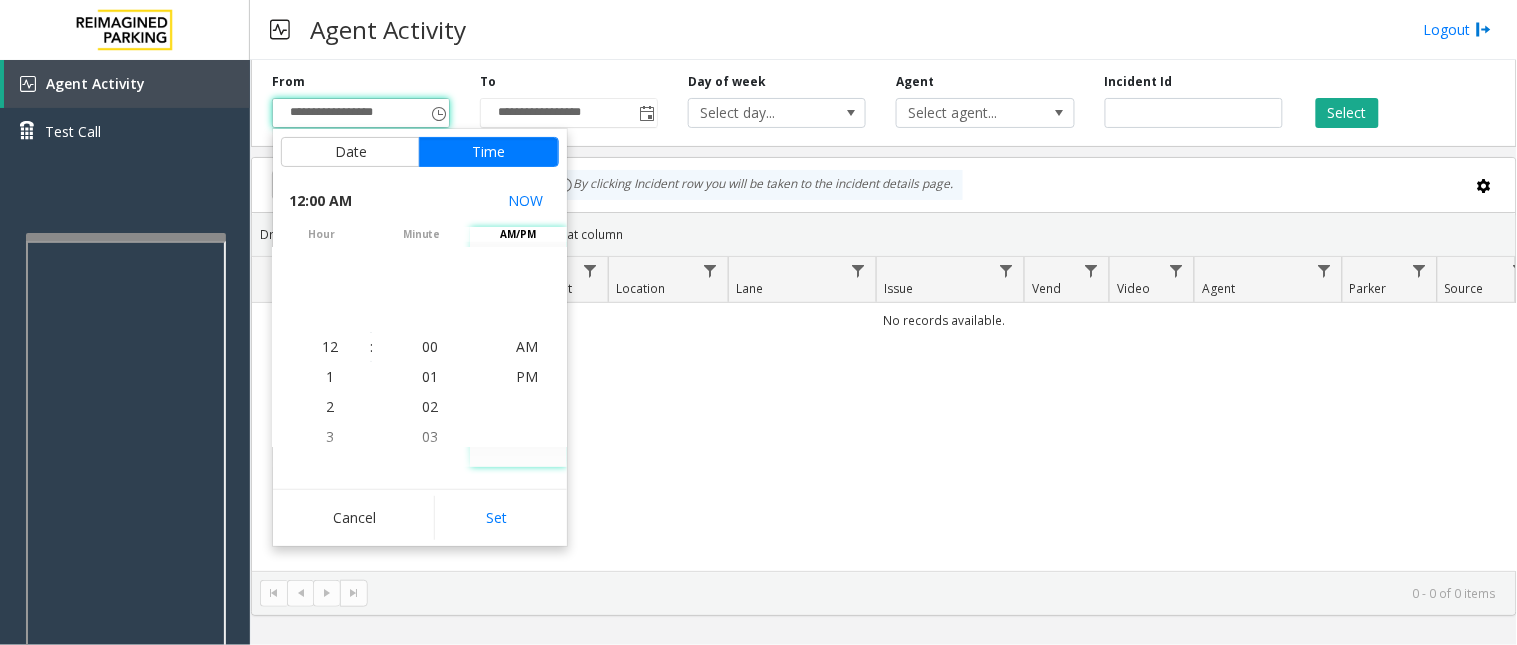 type on "**********" 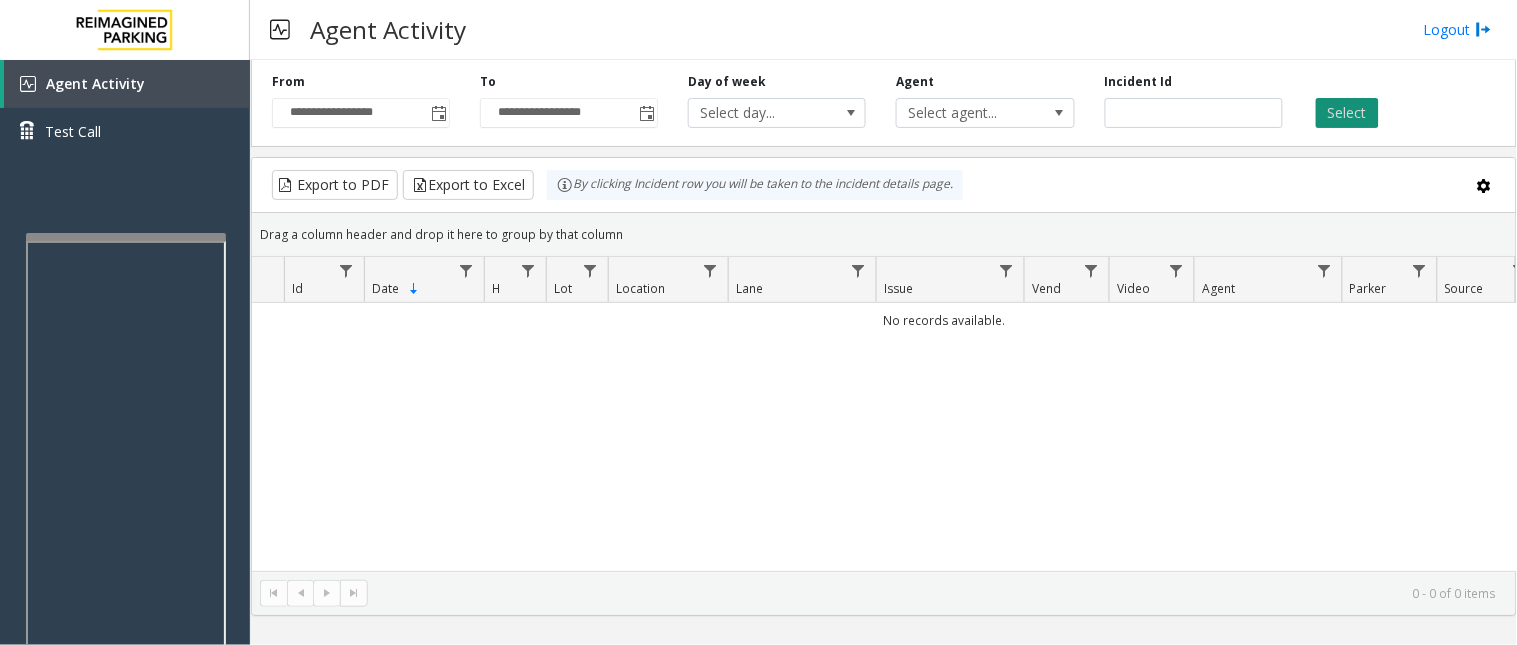 click on "Select" 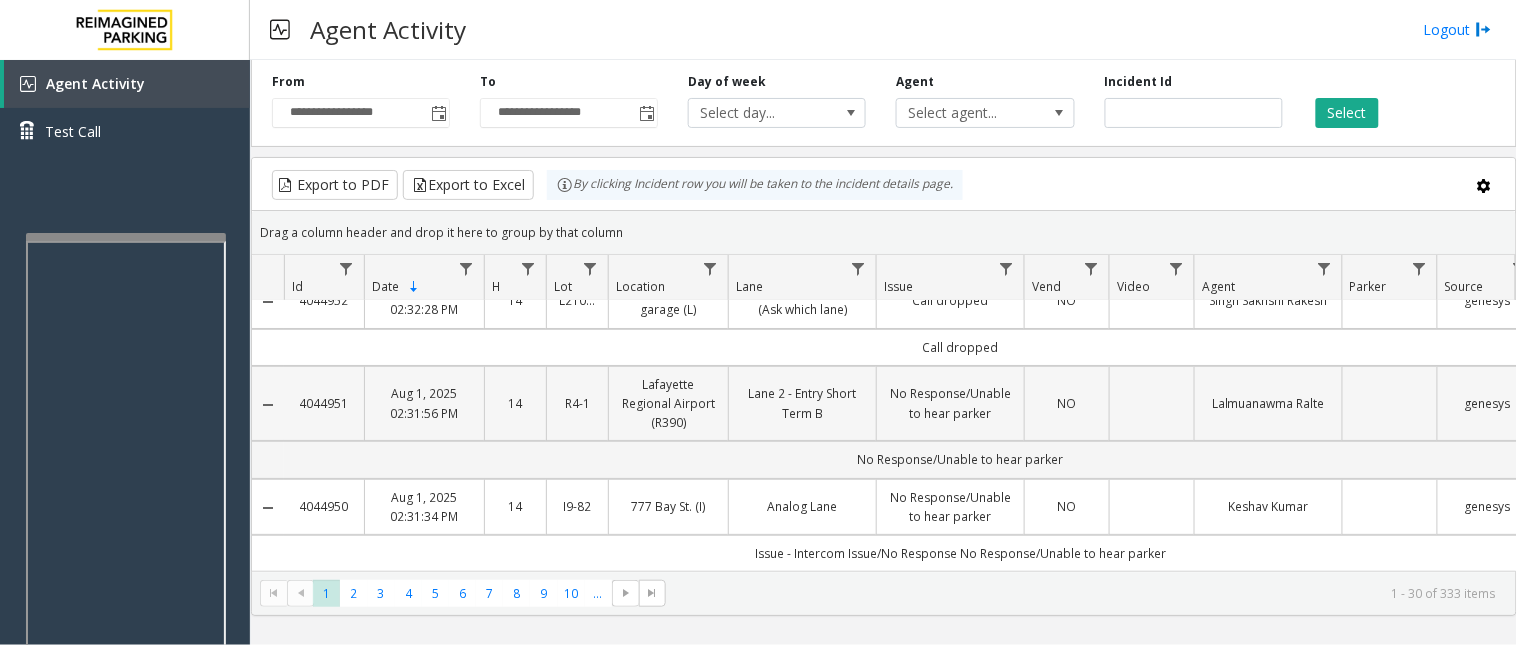 scroll, scrollTop: 0, scrollLeft: 0, axis: both 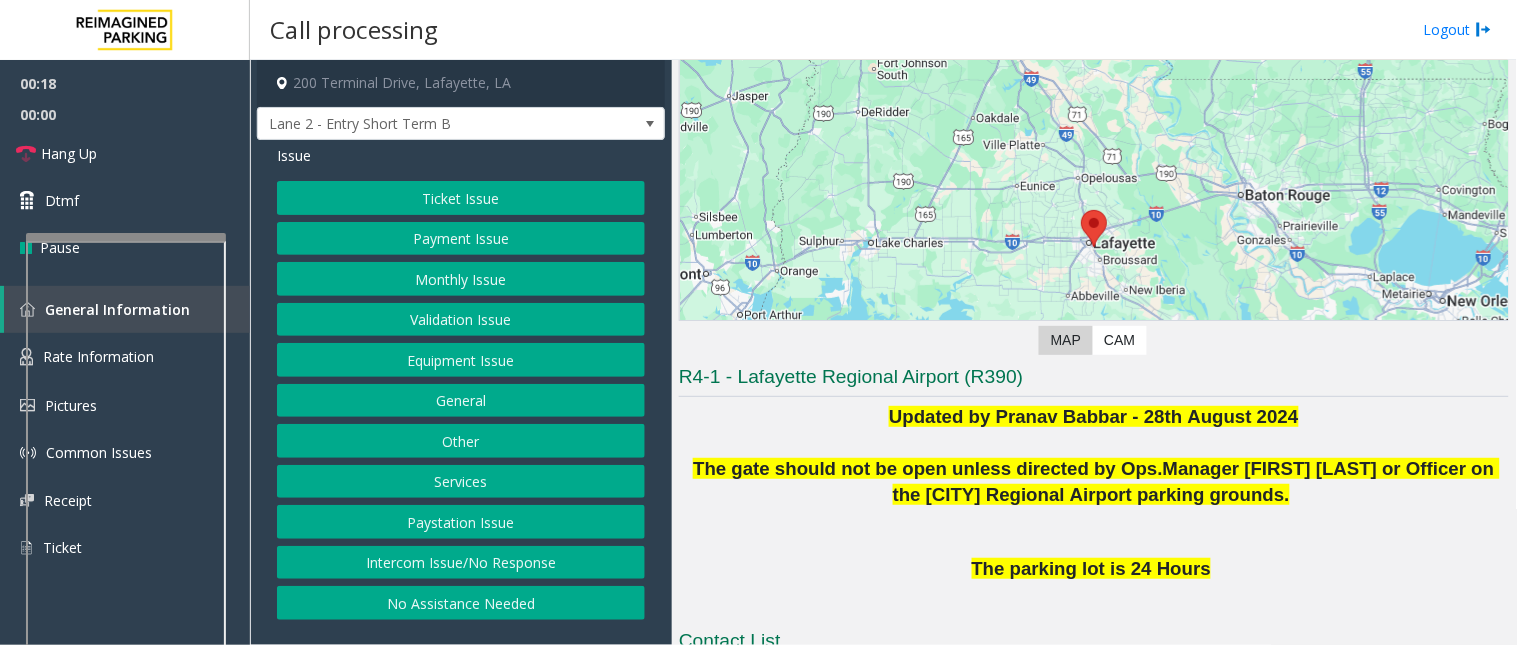 click on "Ticket Issue" 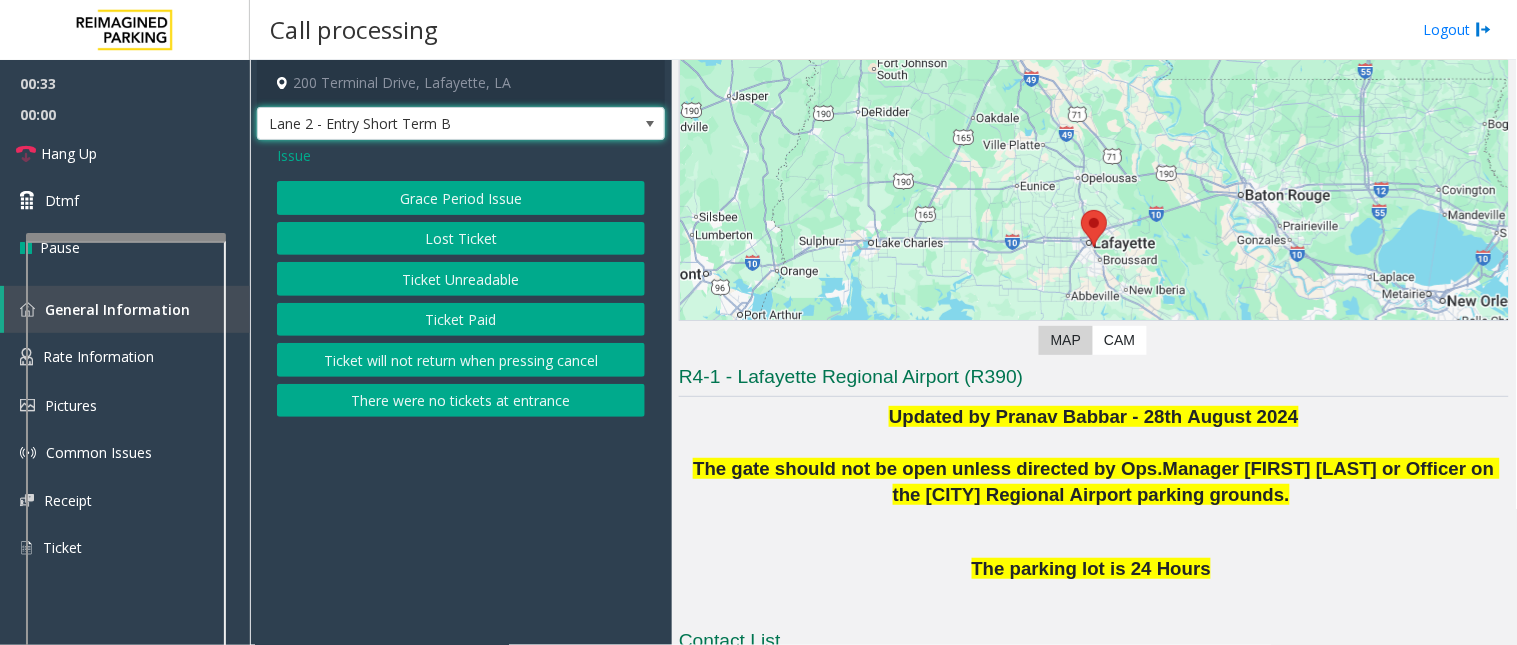 click at bounding box center (650, 124) 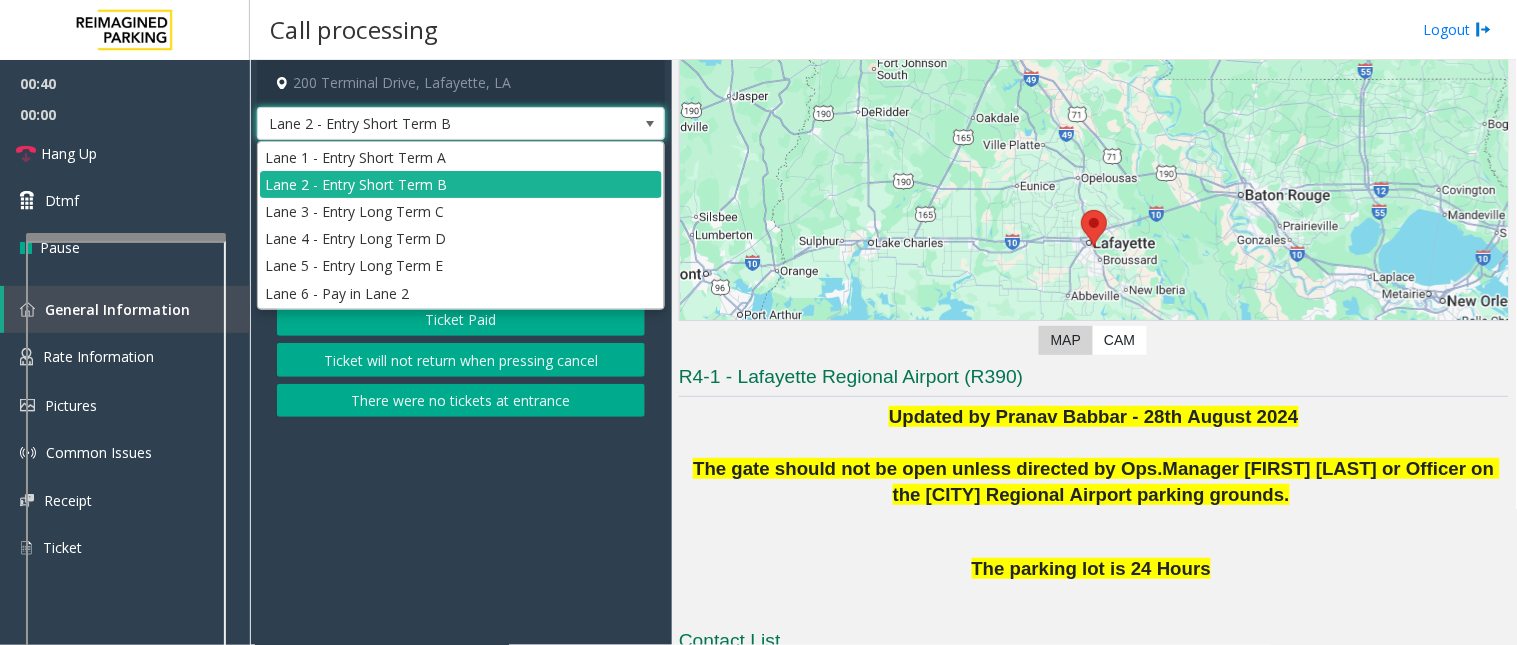 click at bounding box center (650, 124) 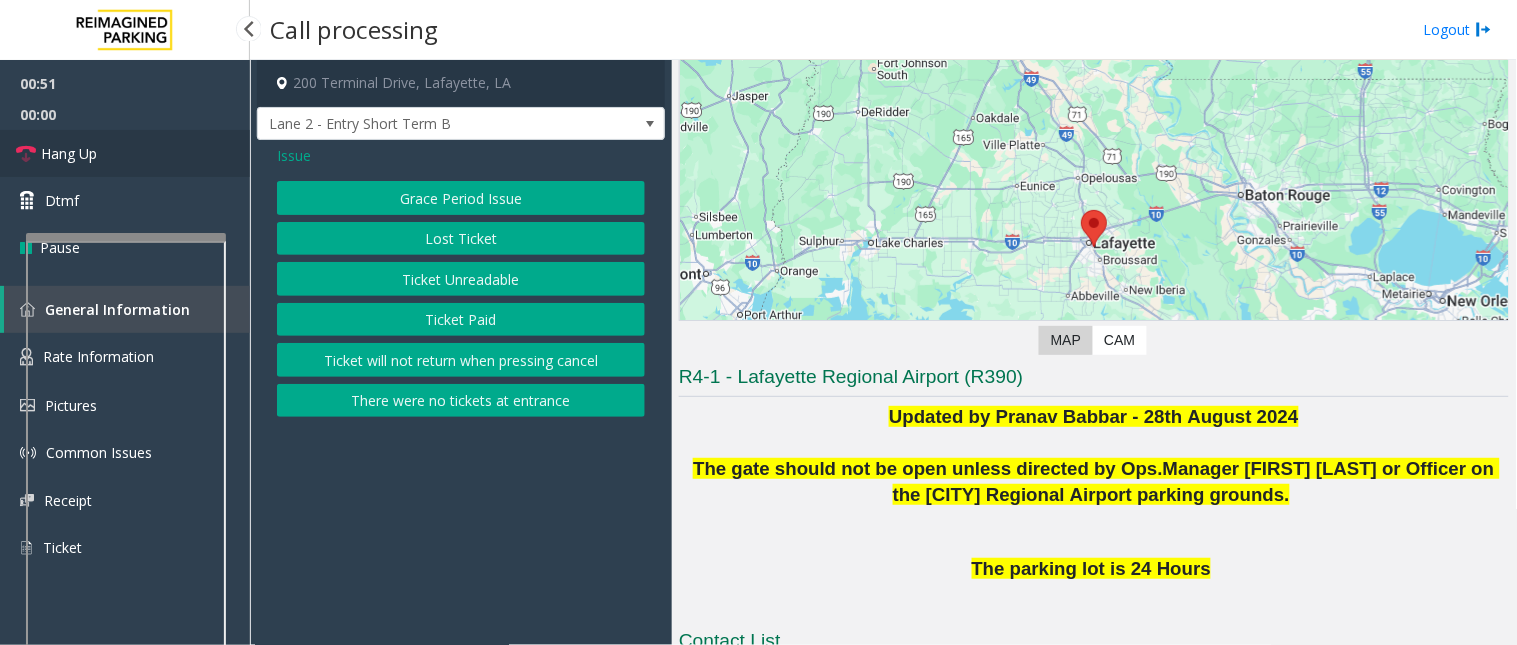 click on "Hang Up" at bounding box center [69, 153] 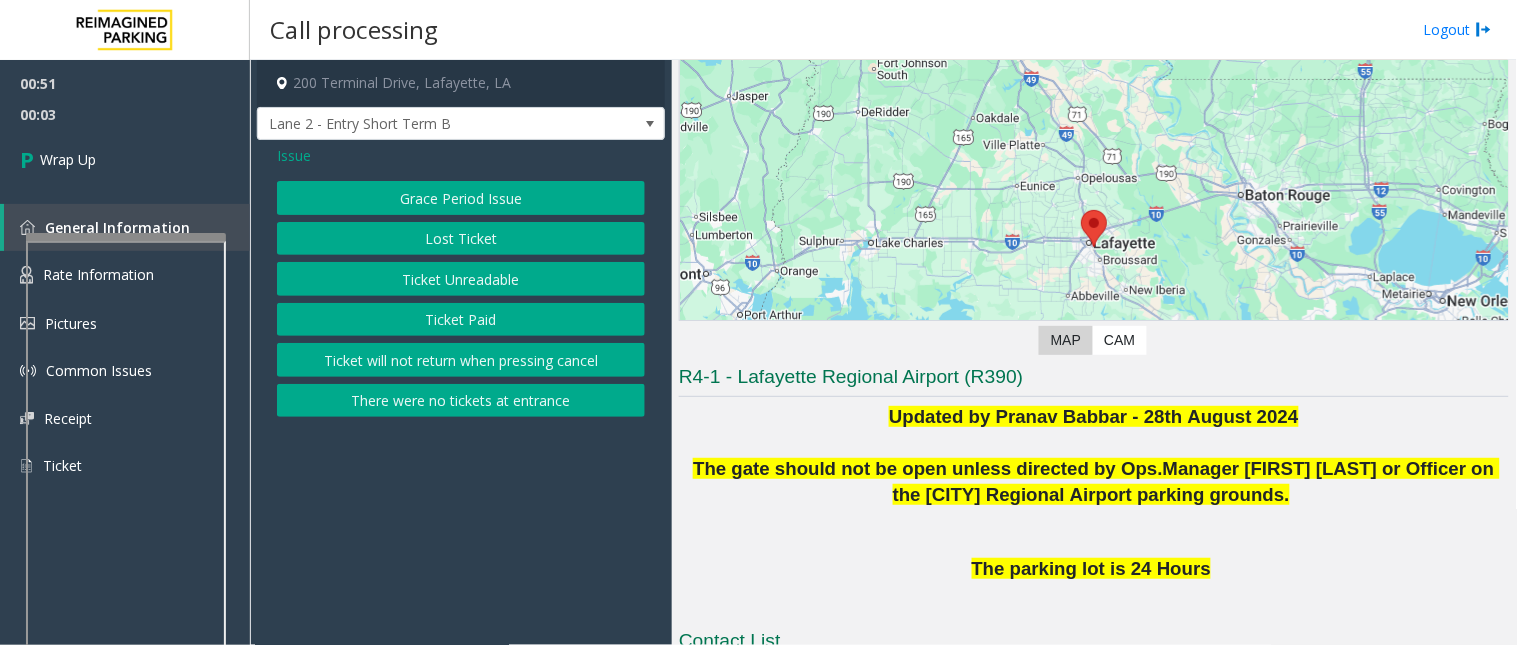 click on "Issue" 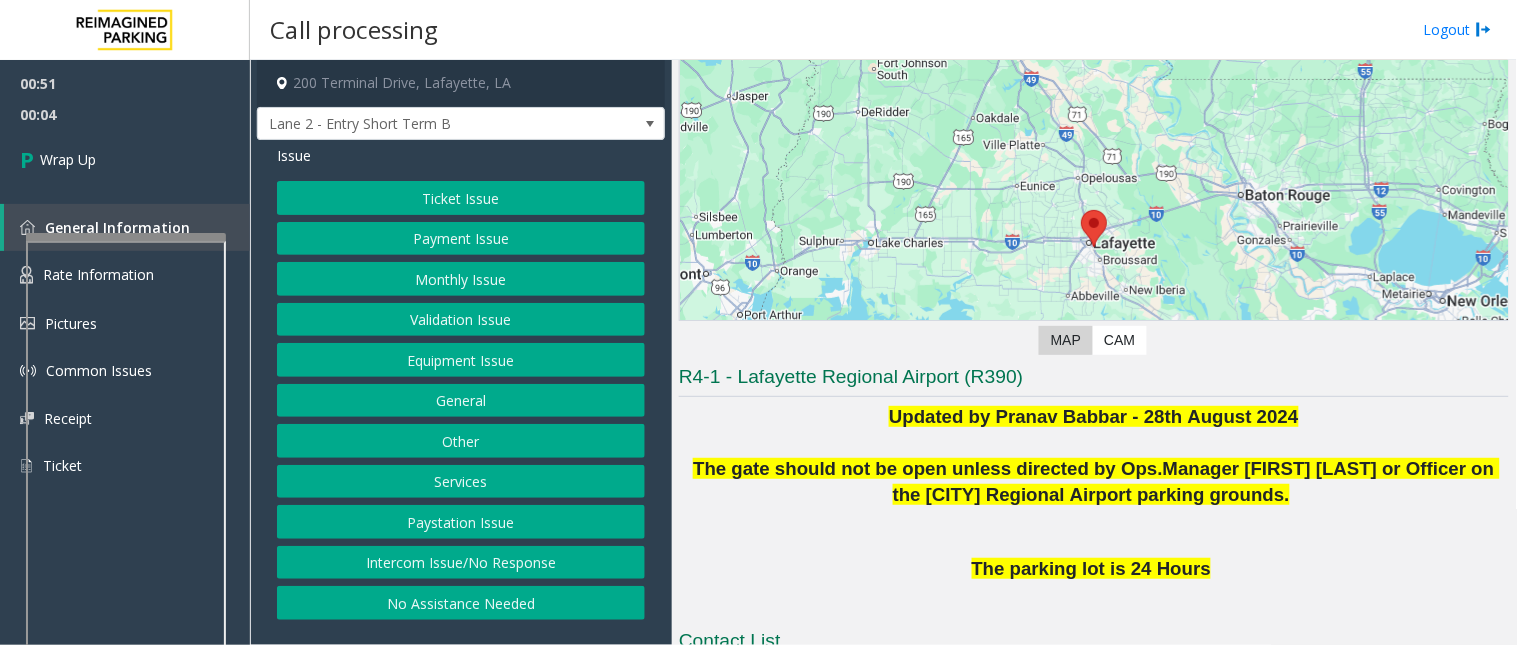 click on "Equipment Issue" 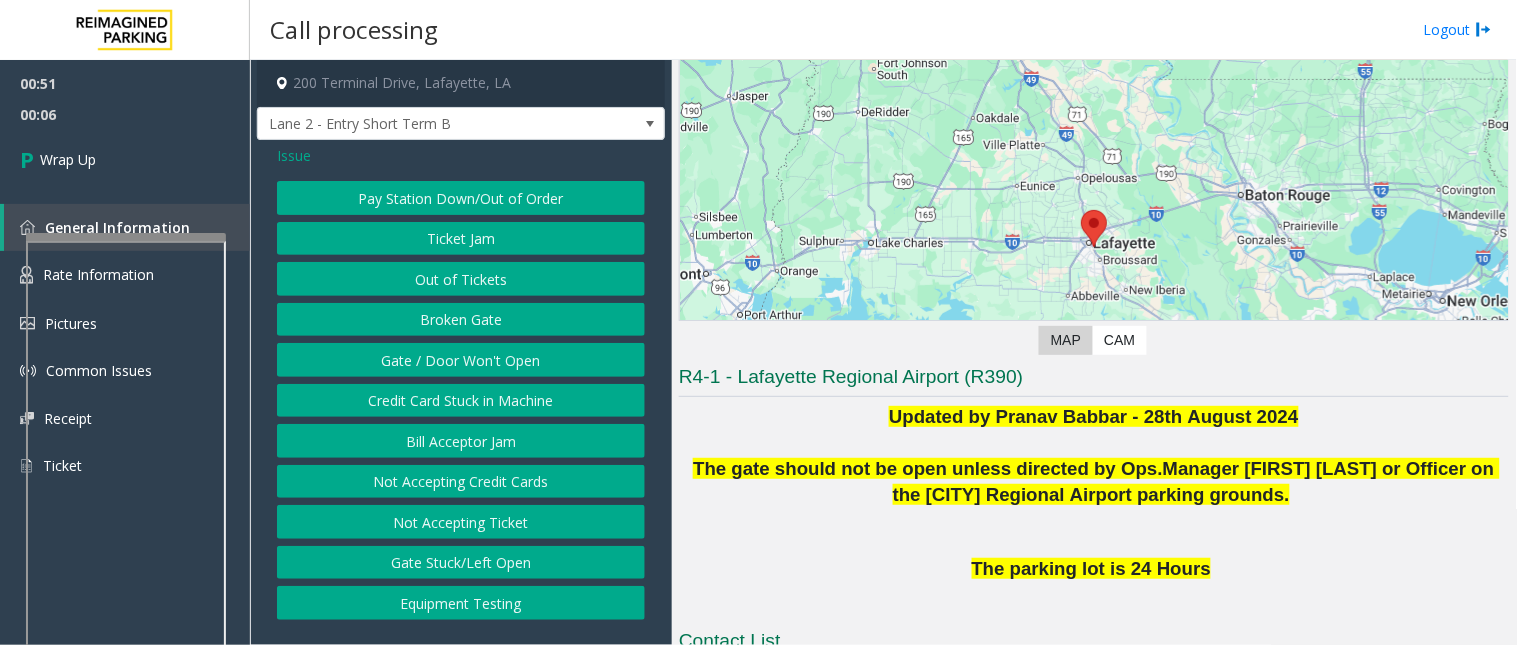 click on "Out of Tickets" 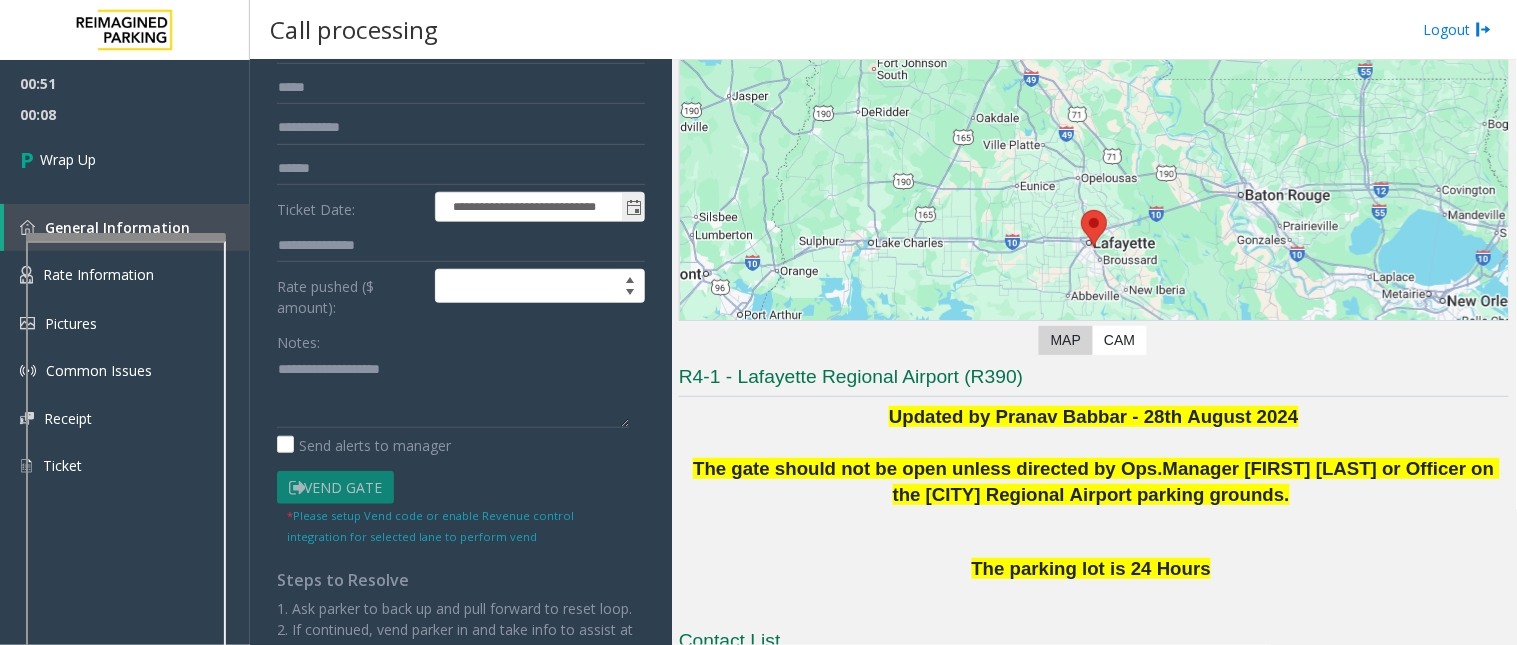 scroll, scrollTop: 318, scrollLeft: 0, axis: vertical 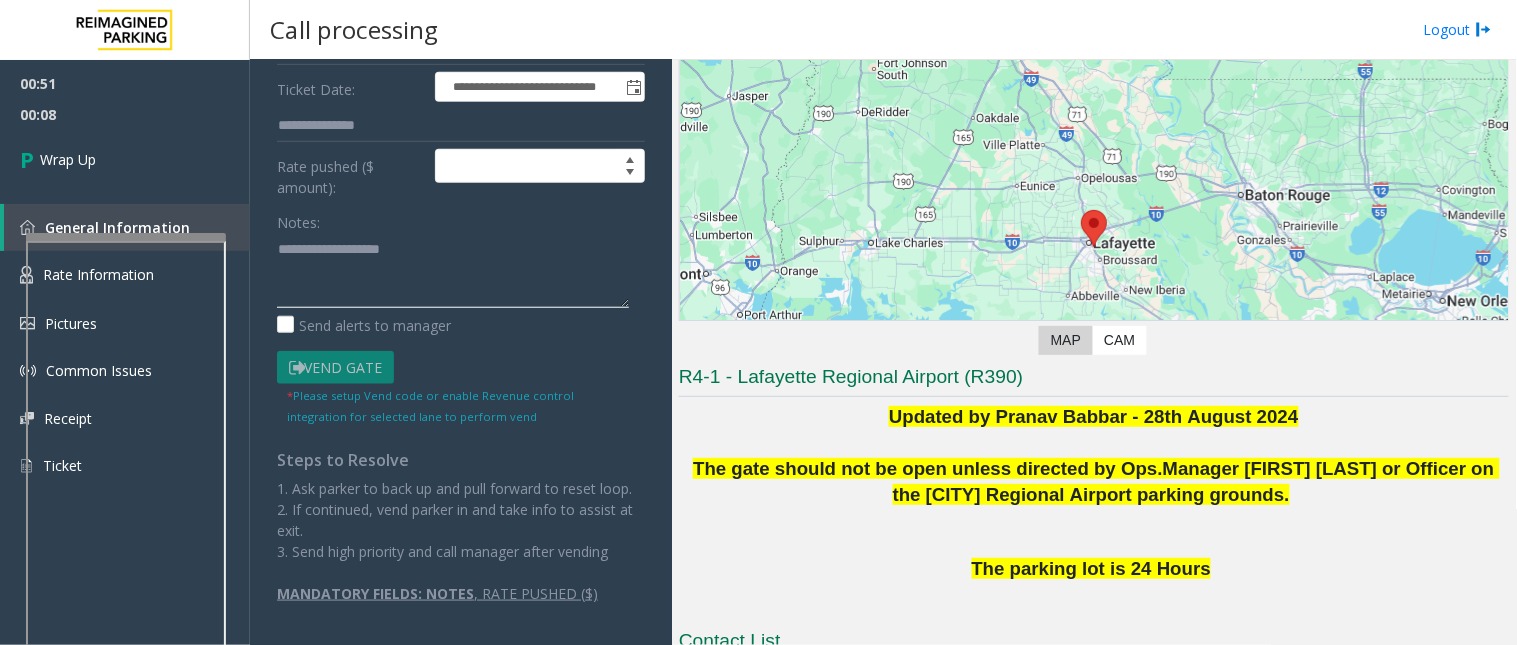 click 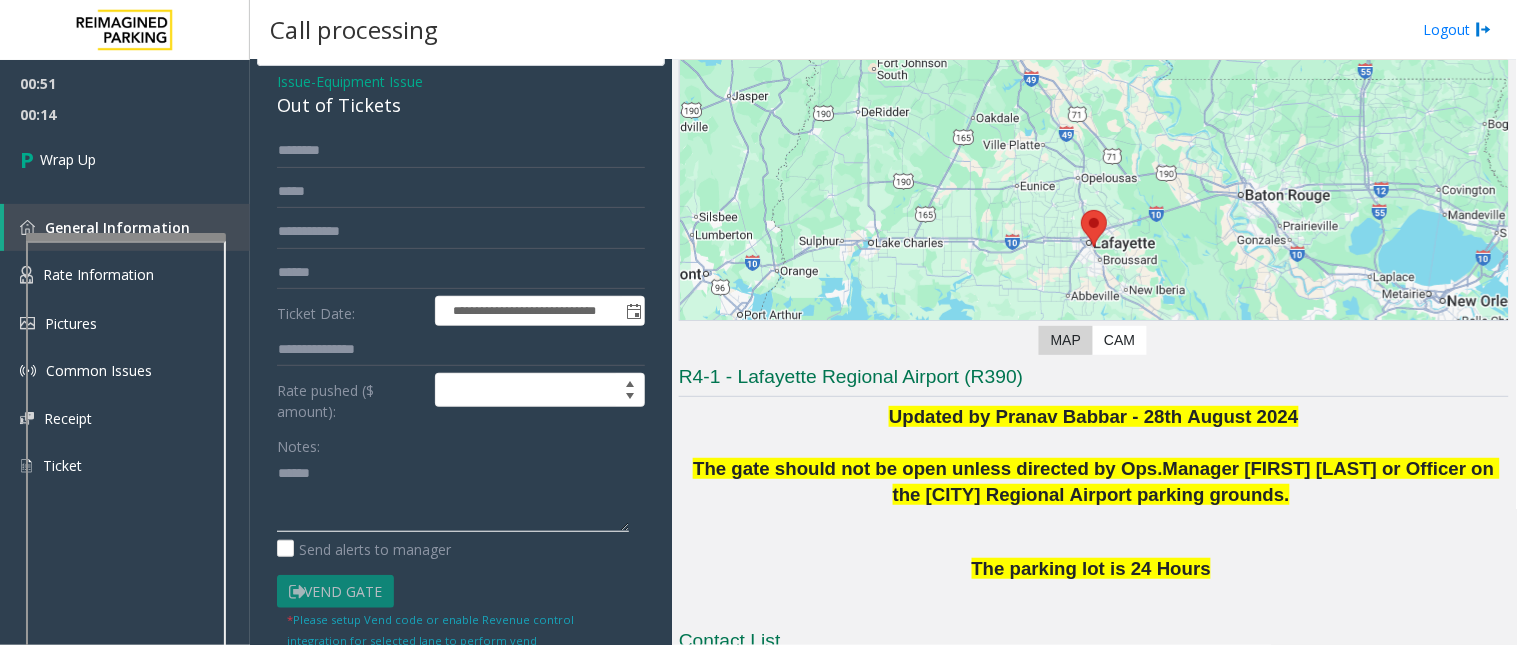 scroll, scrollTop: 0, scrollLeft: 0, axis: both 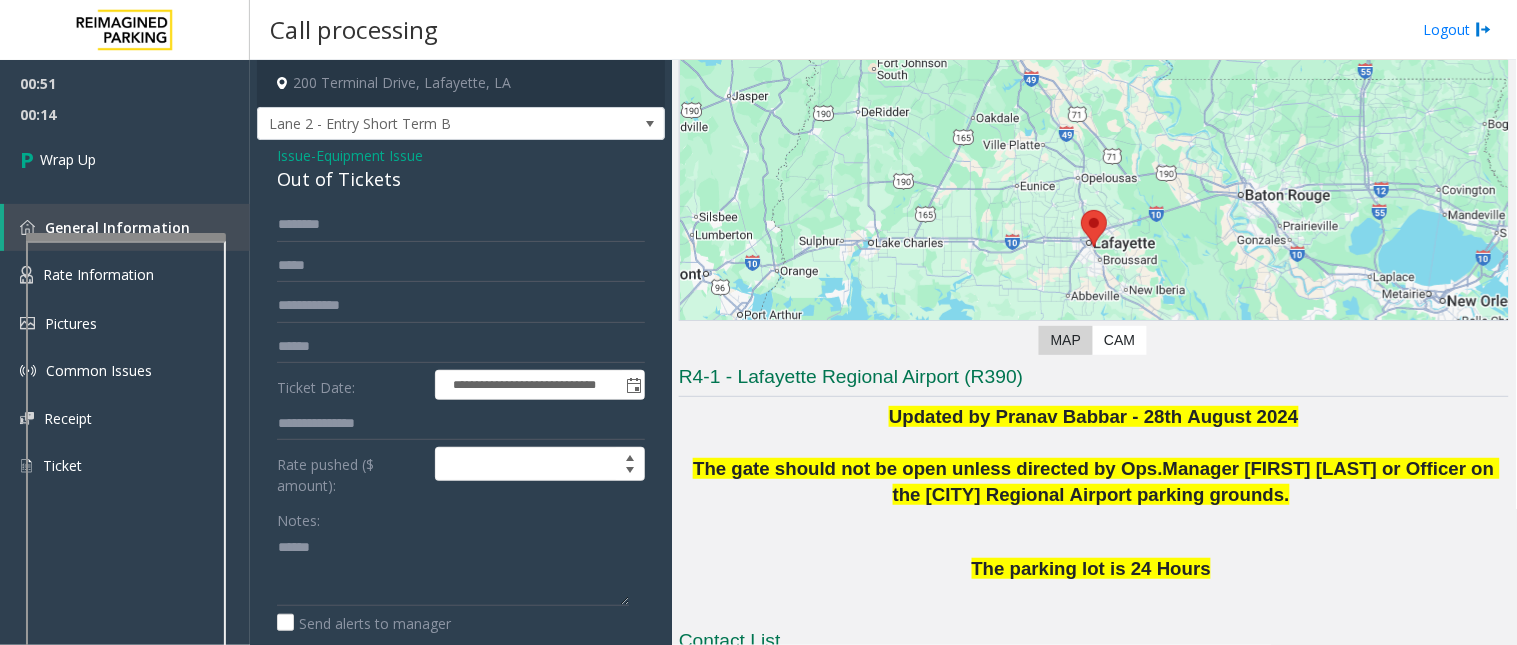 click on "Out of Tickets" 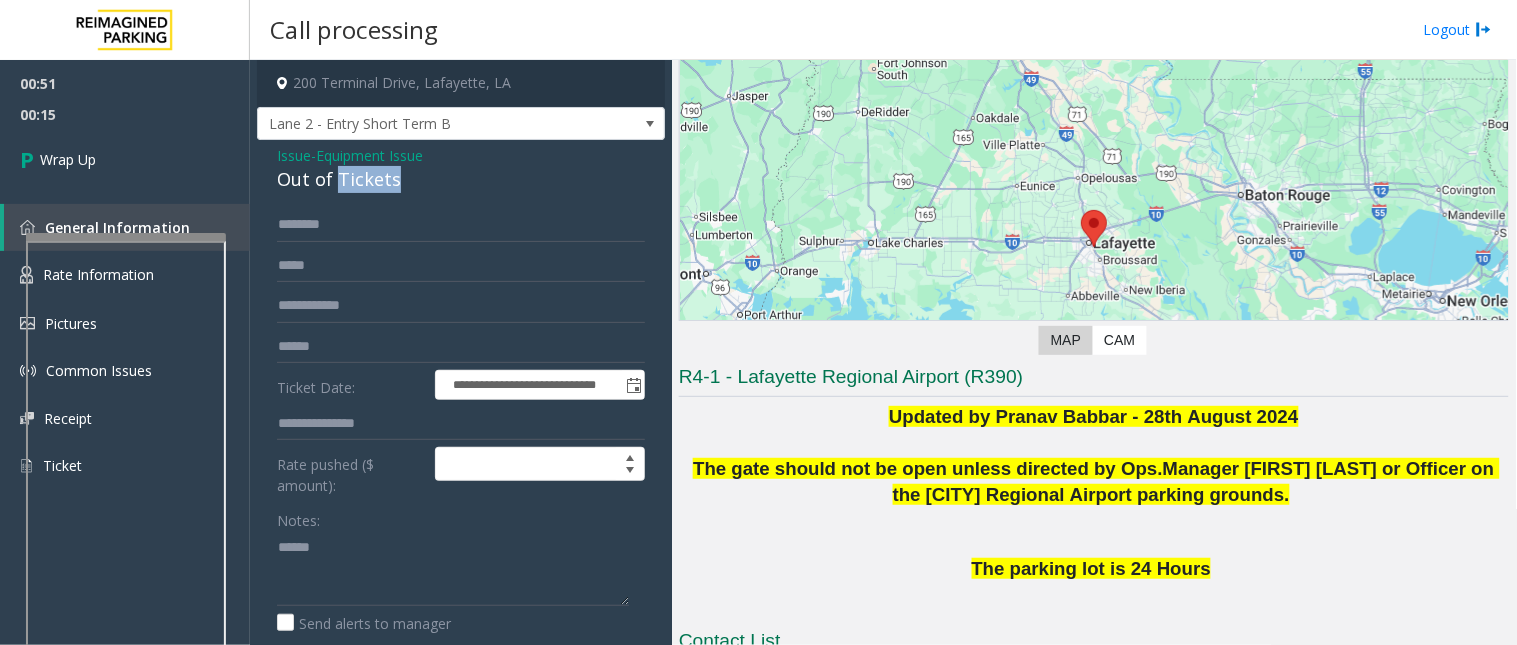 click on "Out of Tickets" 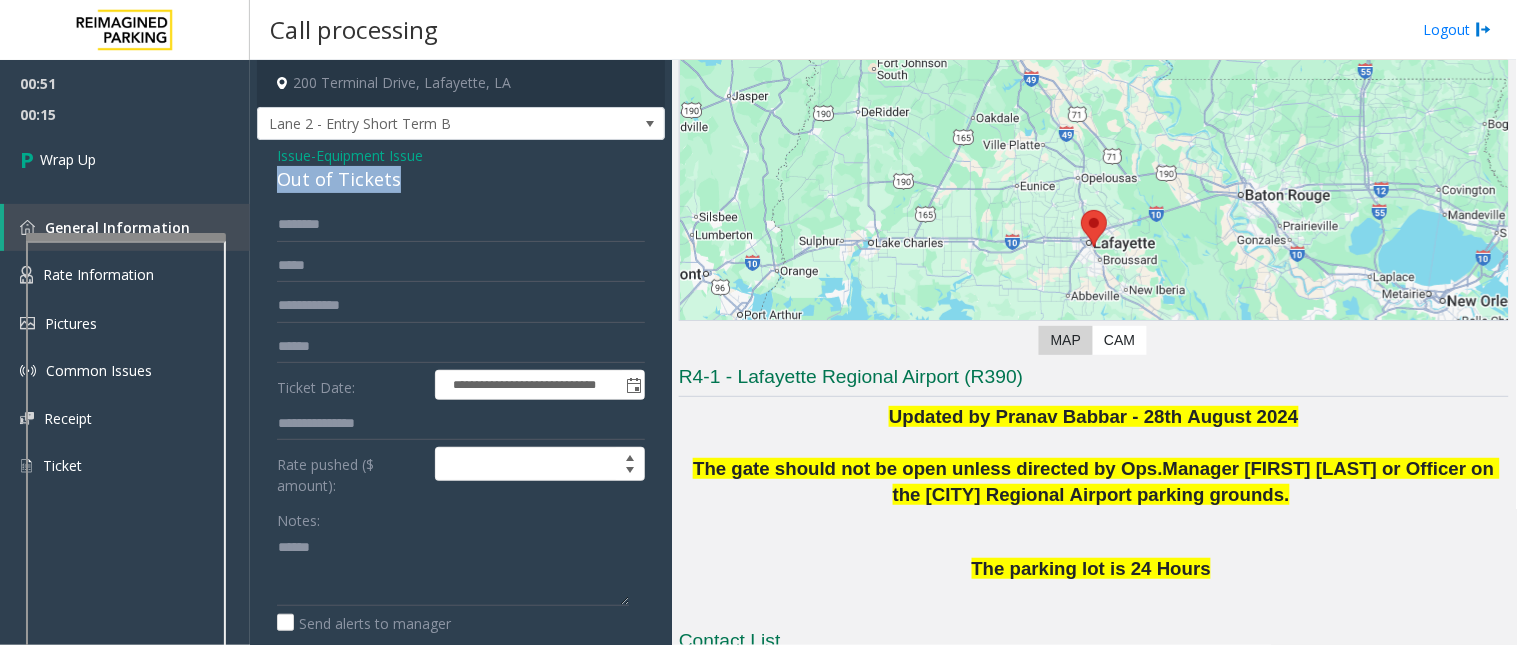 click on "Out of Tickets" 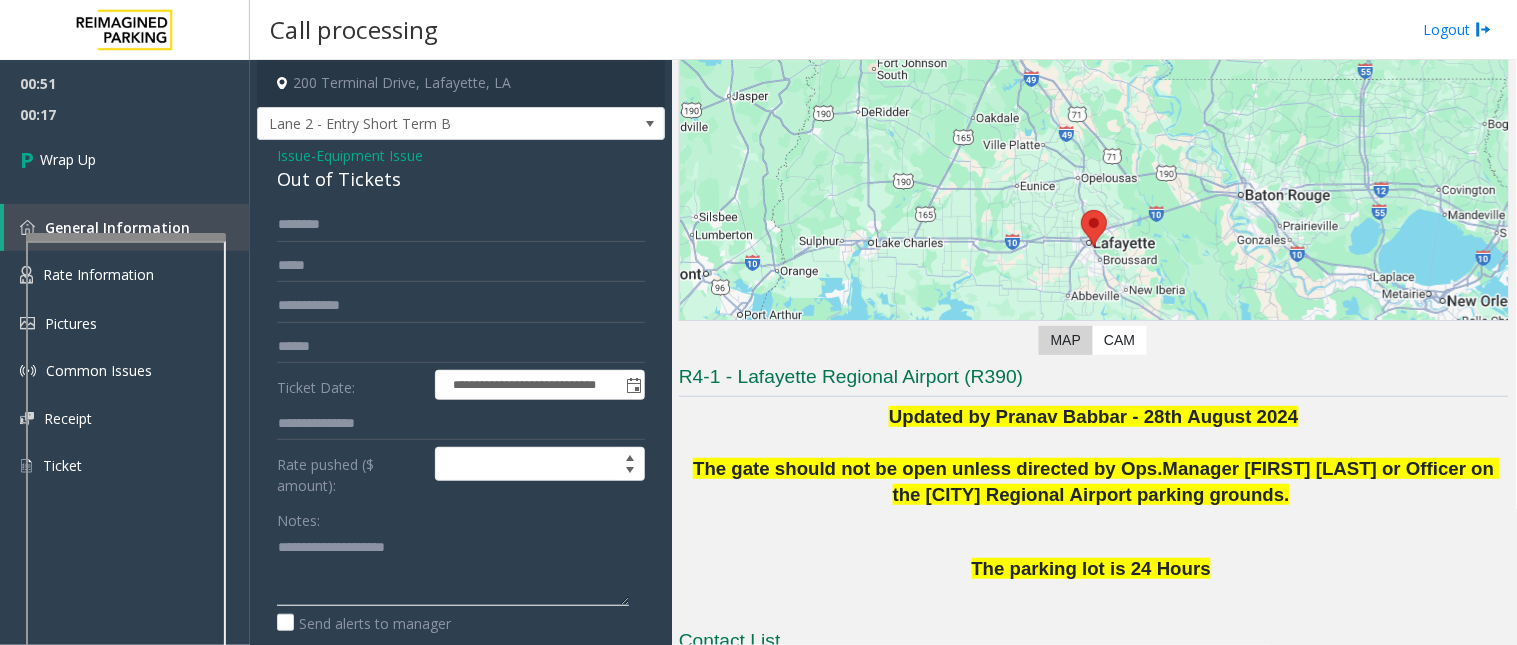click 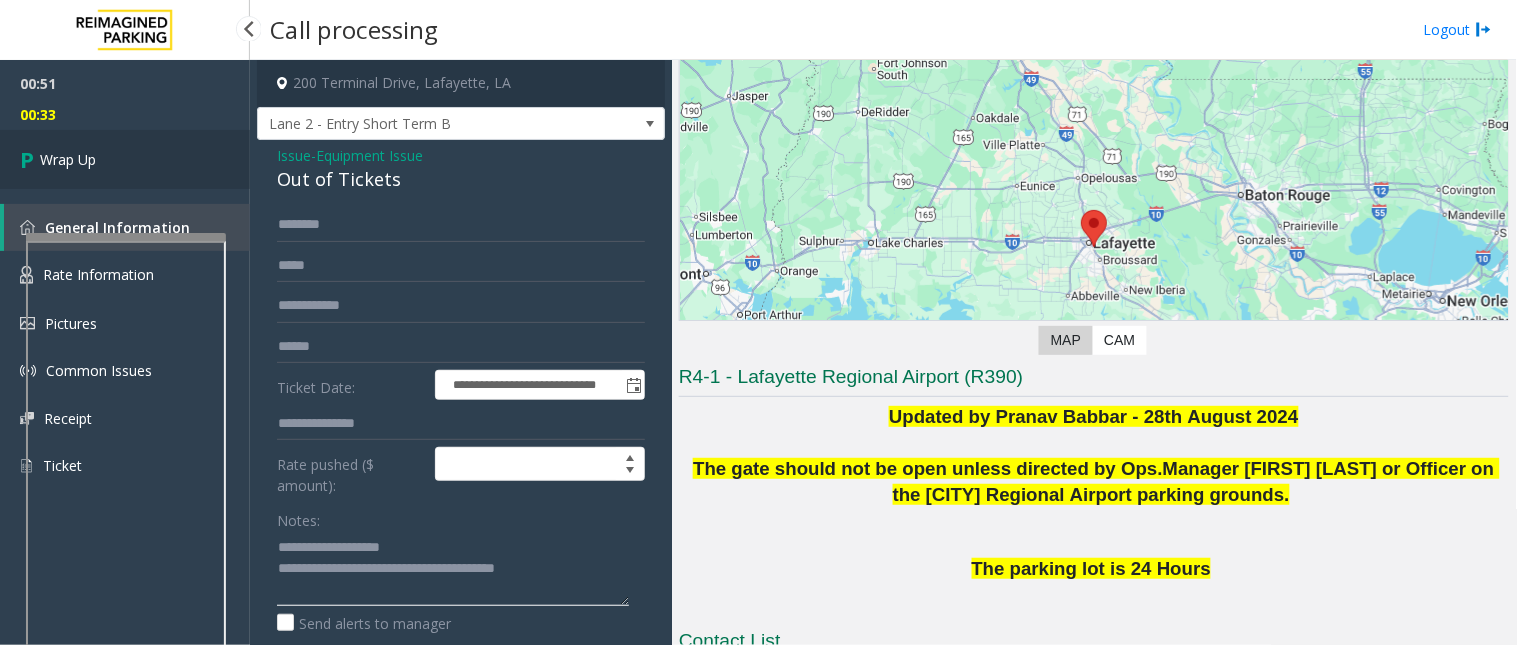 type on "**********" 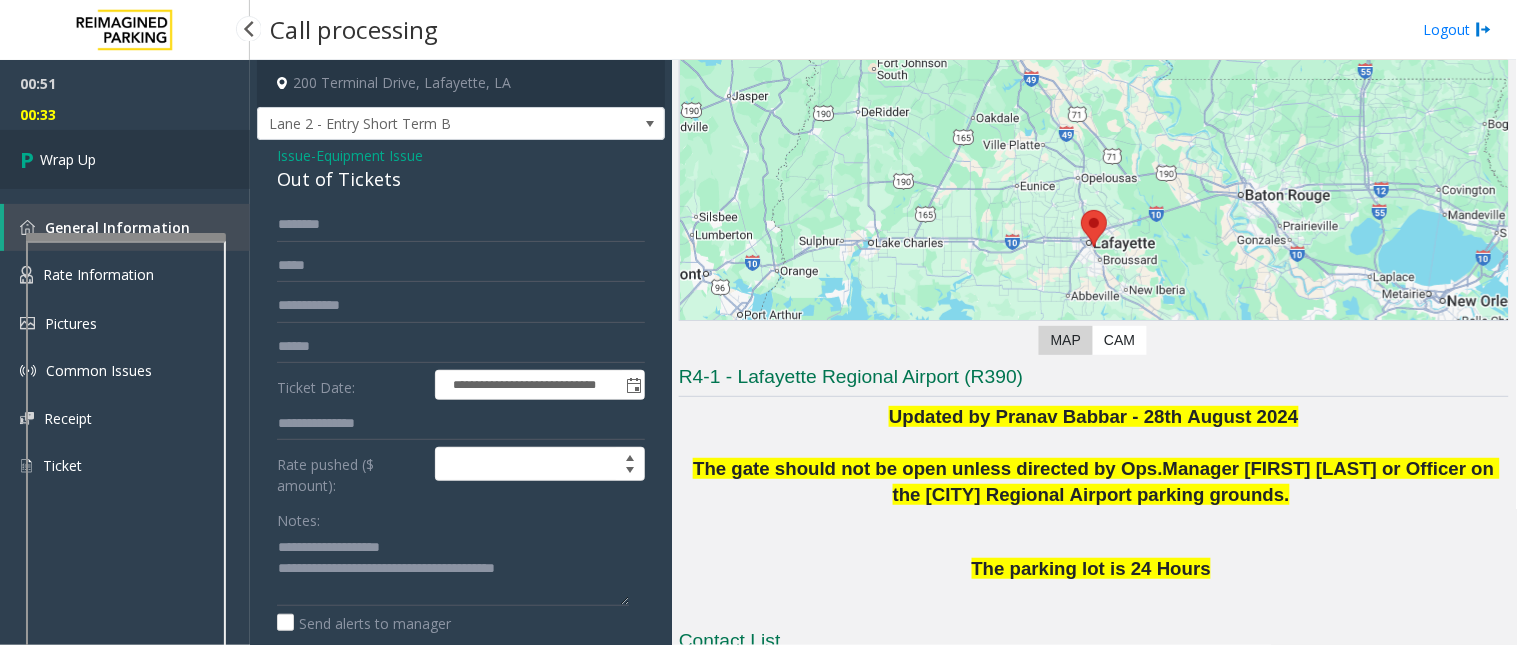 click on "Wrap Up" at bounding box center (125, 159) 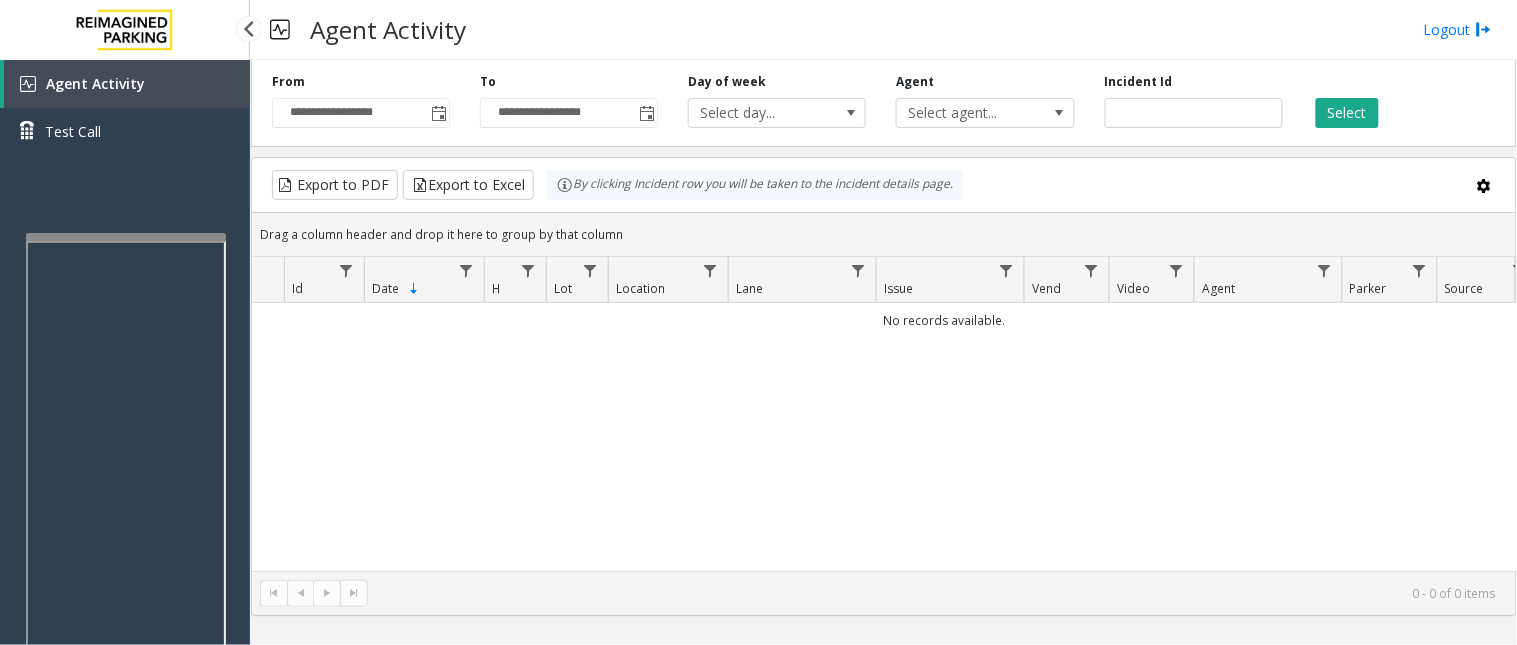 click on "Agent Activity" at bounding box center [95, 83] 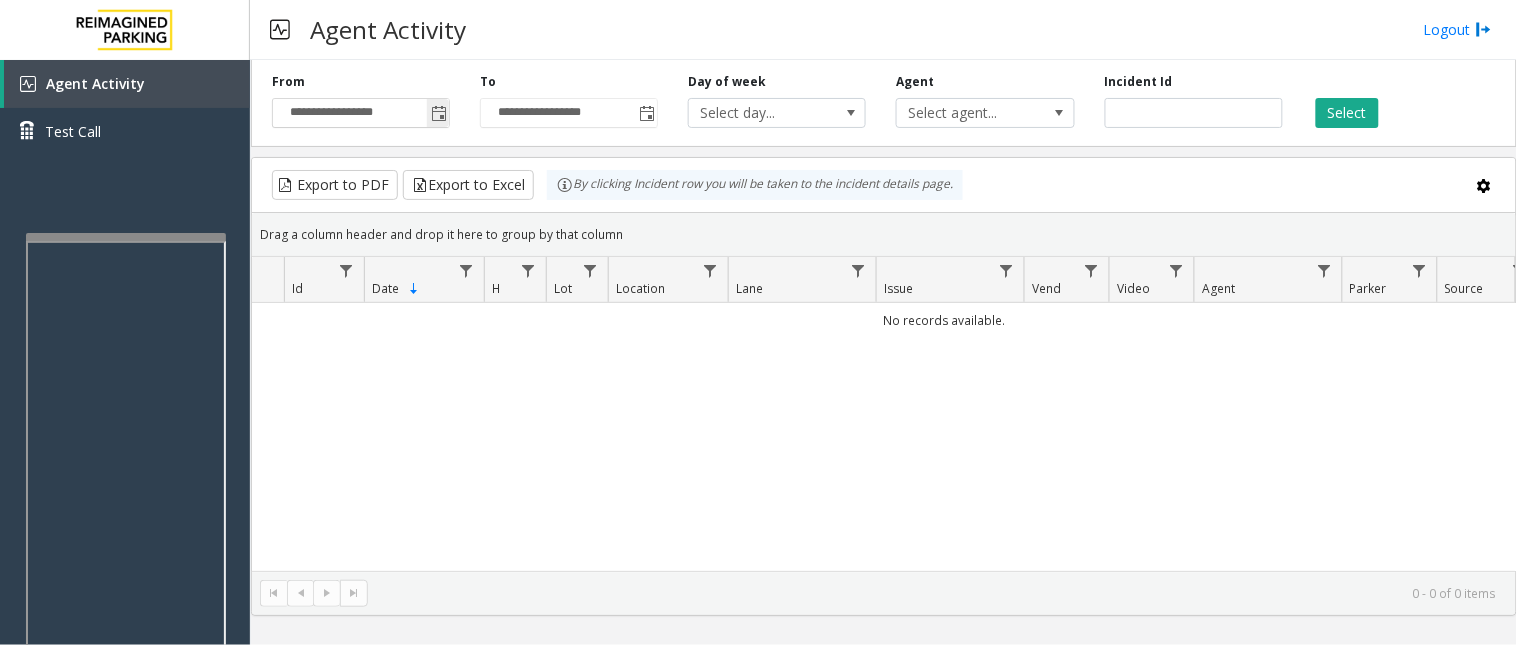 click 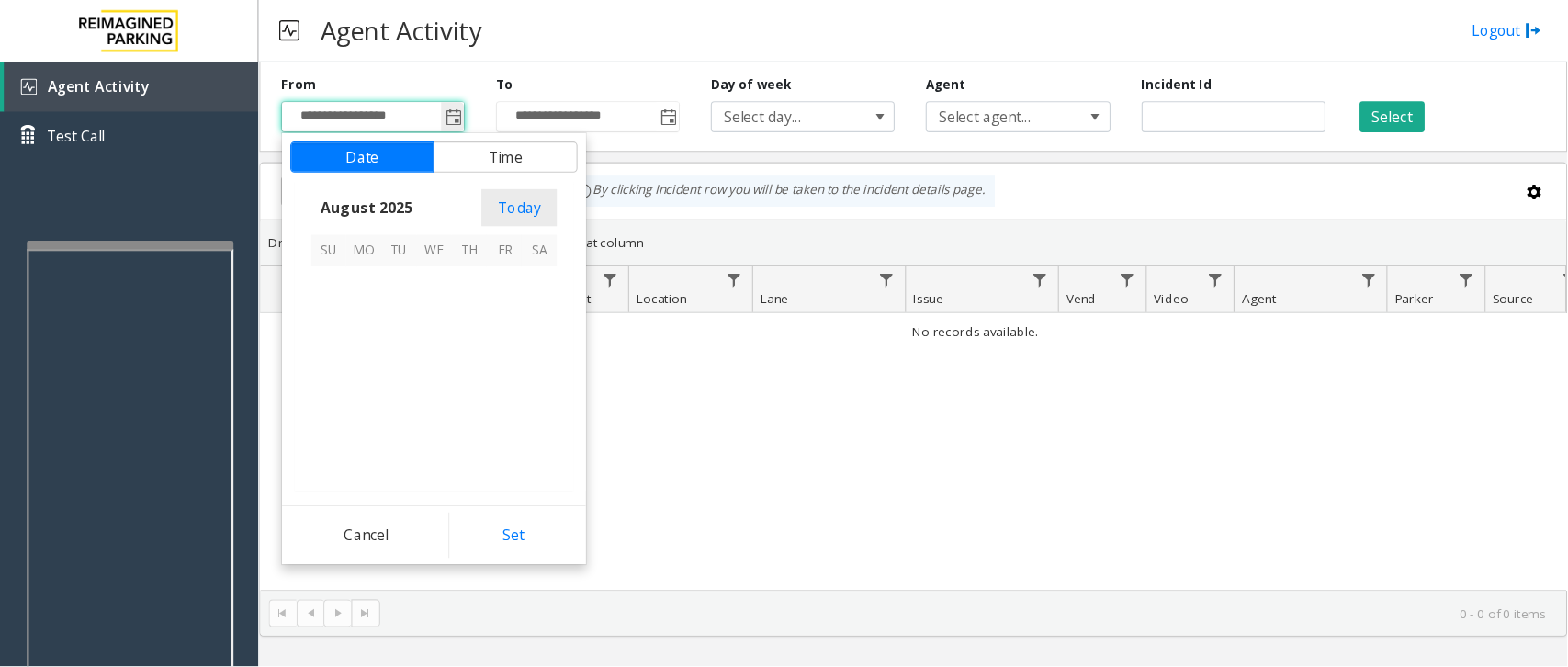 scroll, scrollTop: 329450, scrollLeft: 0, axis: vertical 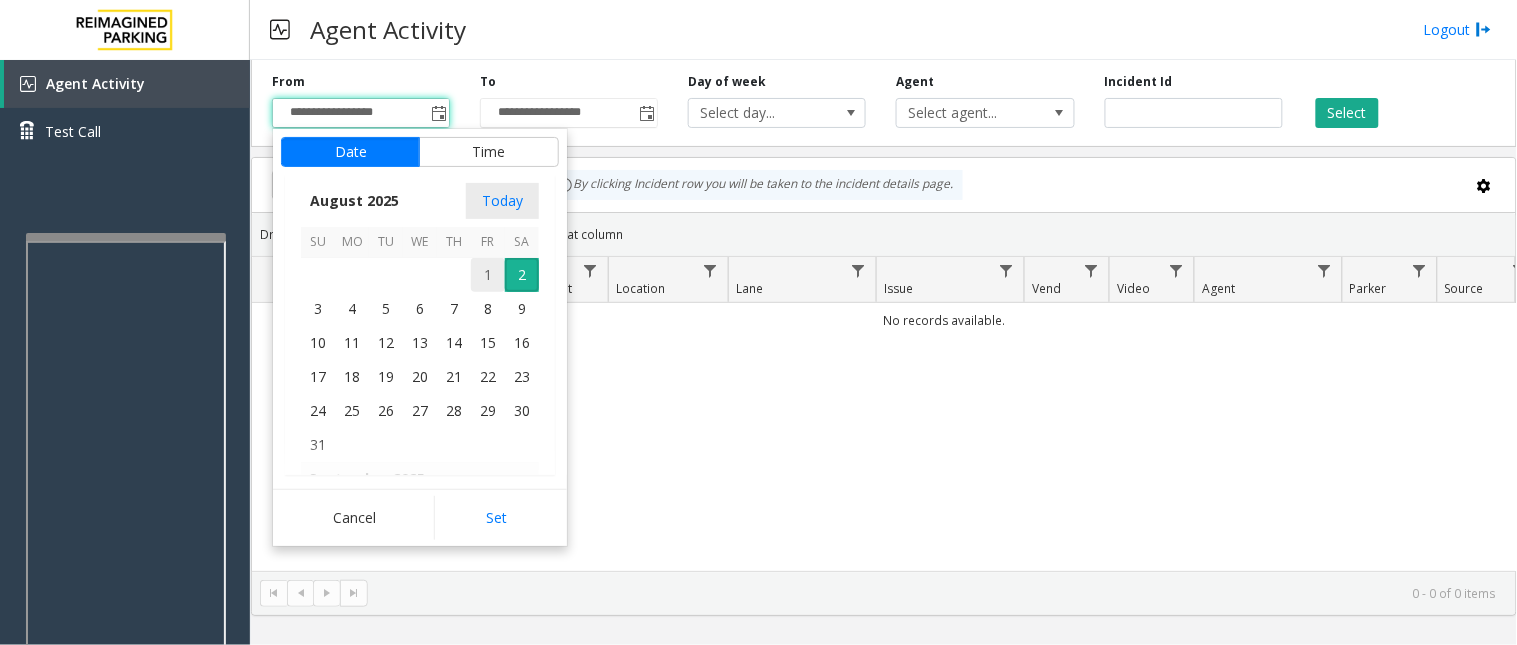 click on "1" at bounding box center (488, 275) 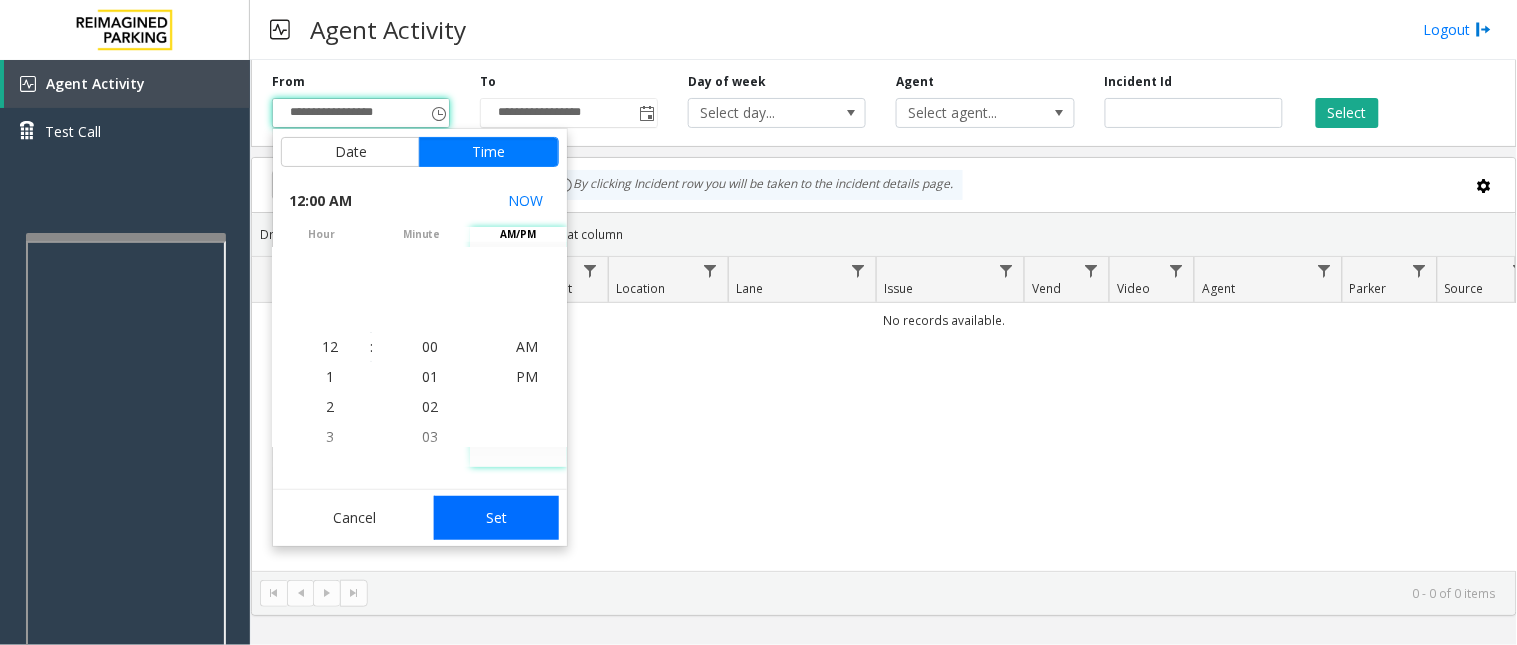click on "Set" 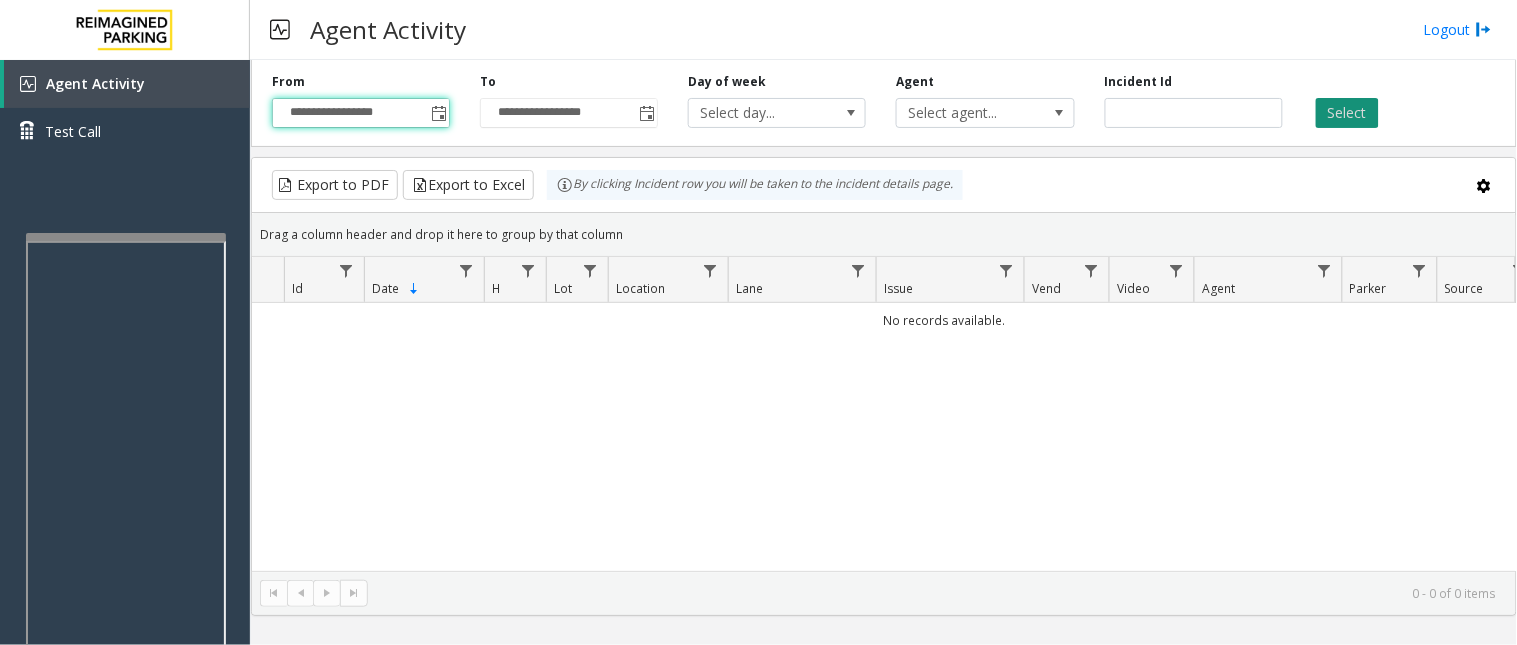 click on "Select" 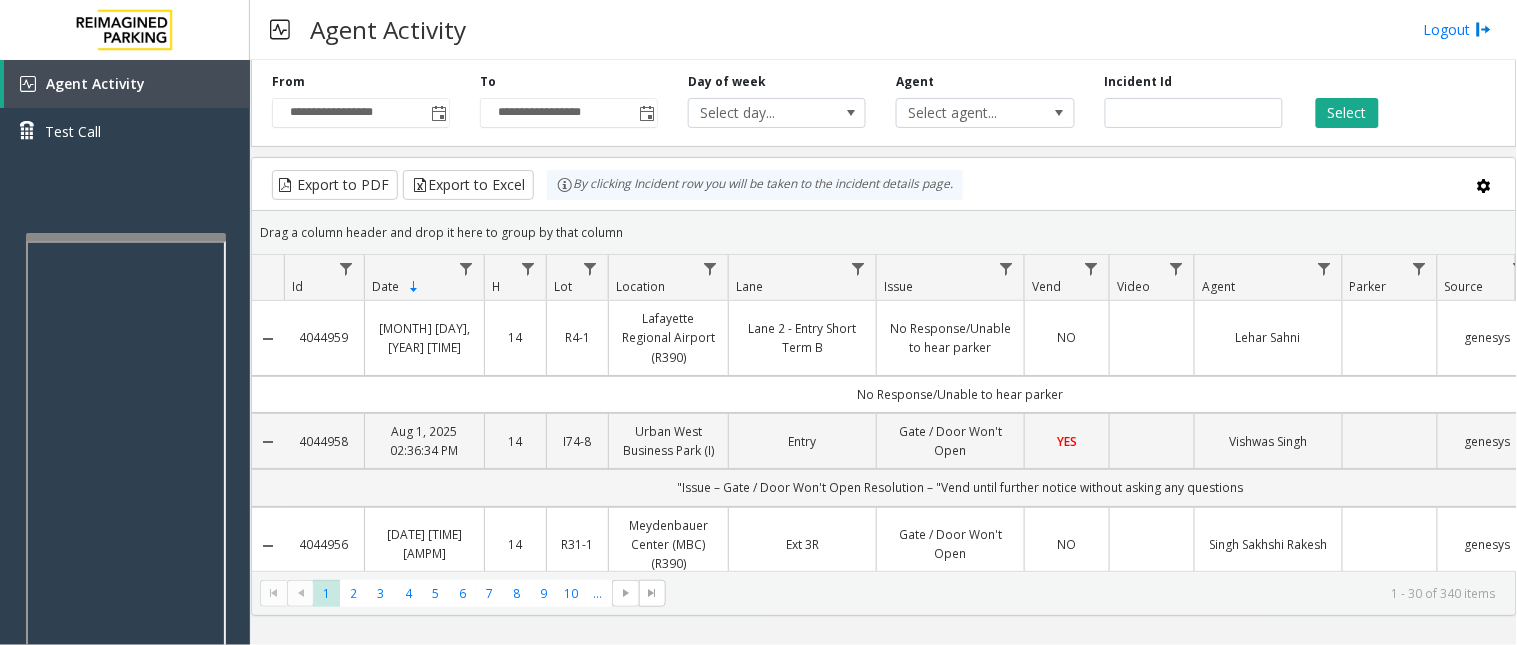 type 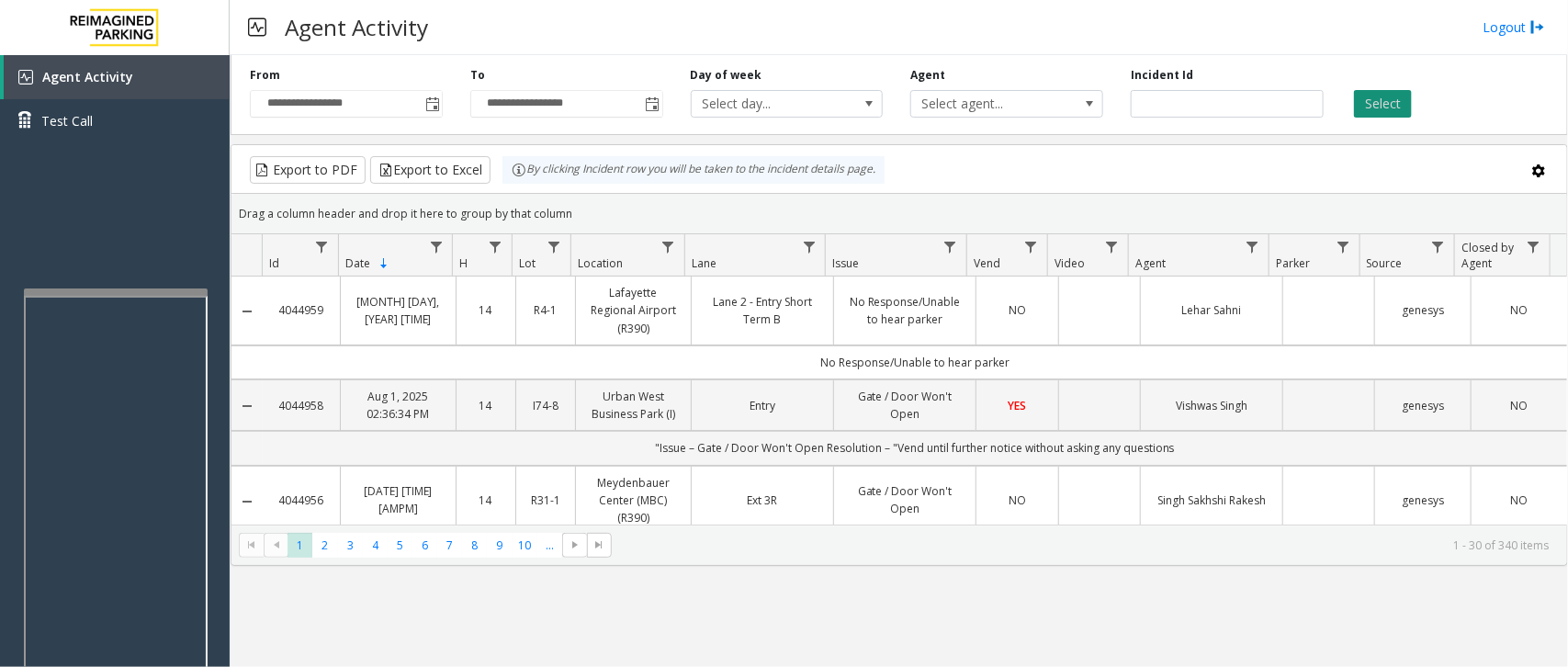 click on "Select" 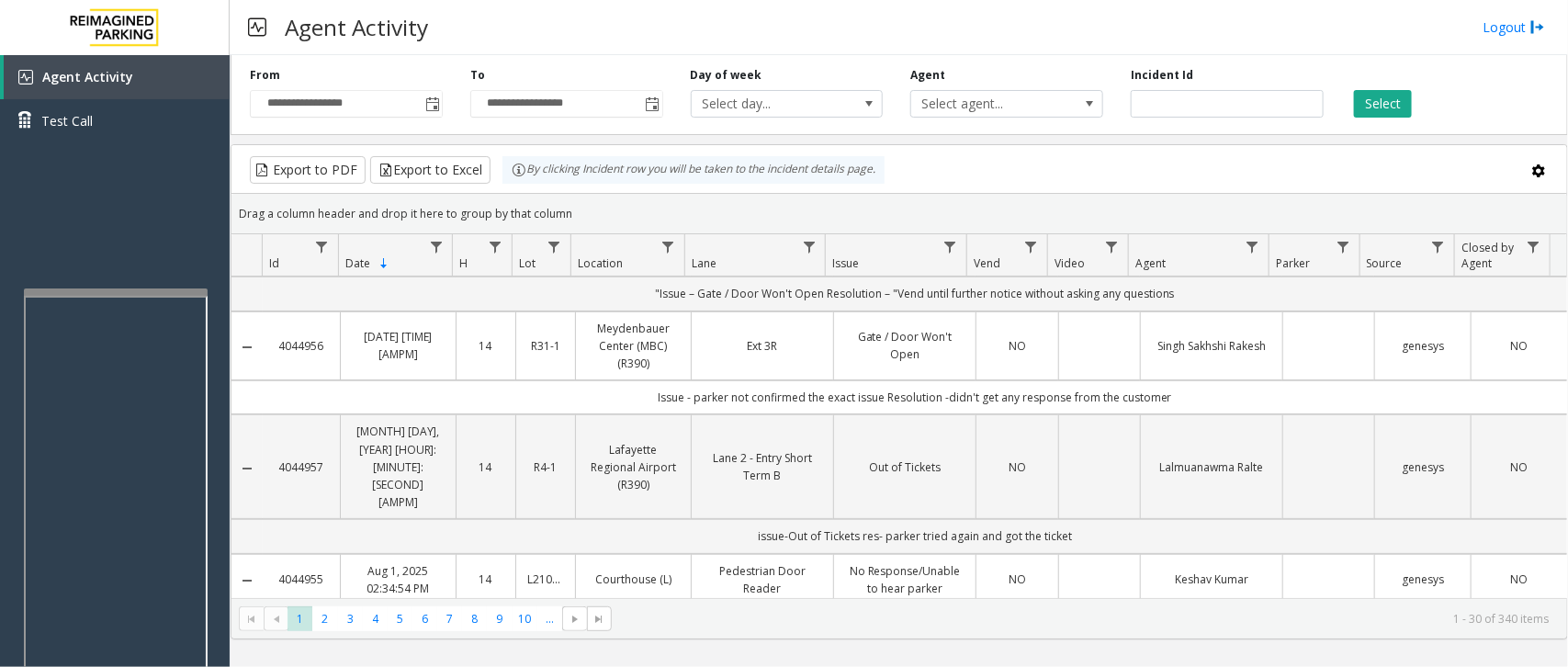 scroll, scrollTop: 115, scrollLeft: 0, axis: vertical 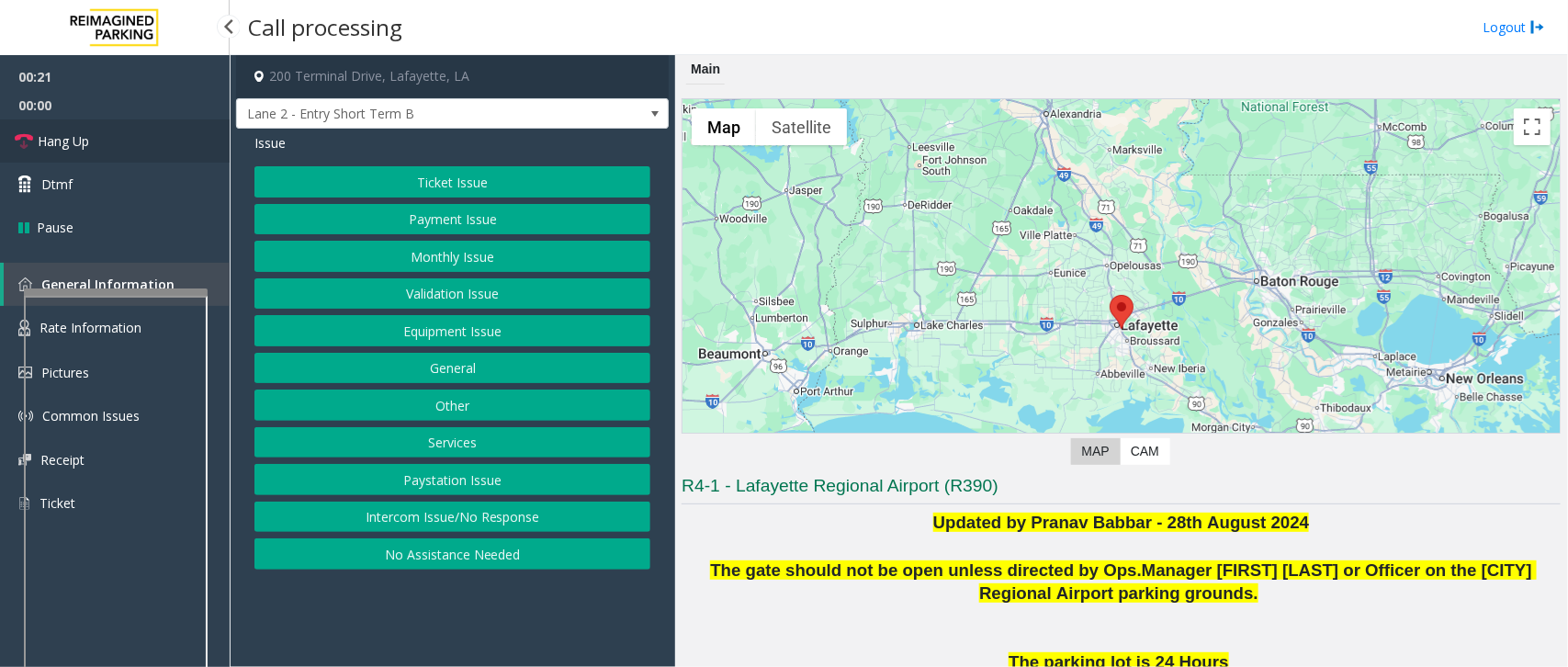 click on "Hang Up" at bounding box center (63, 141) 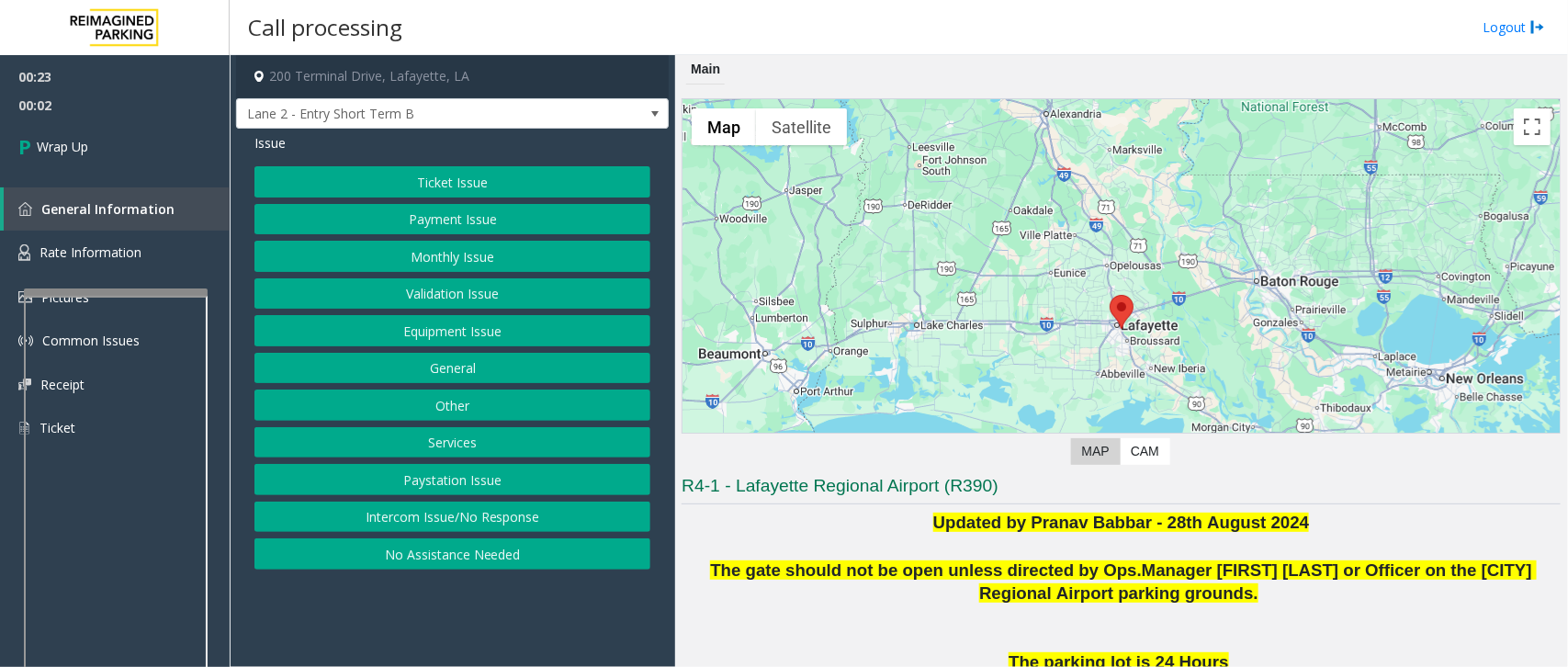 click on "Intercom Issue/No Response" 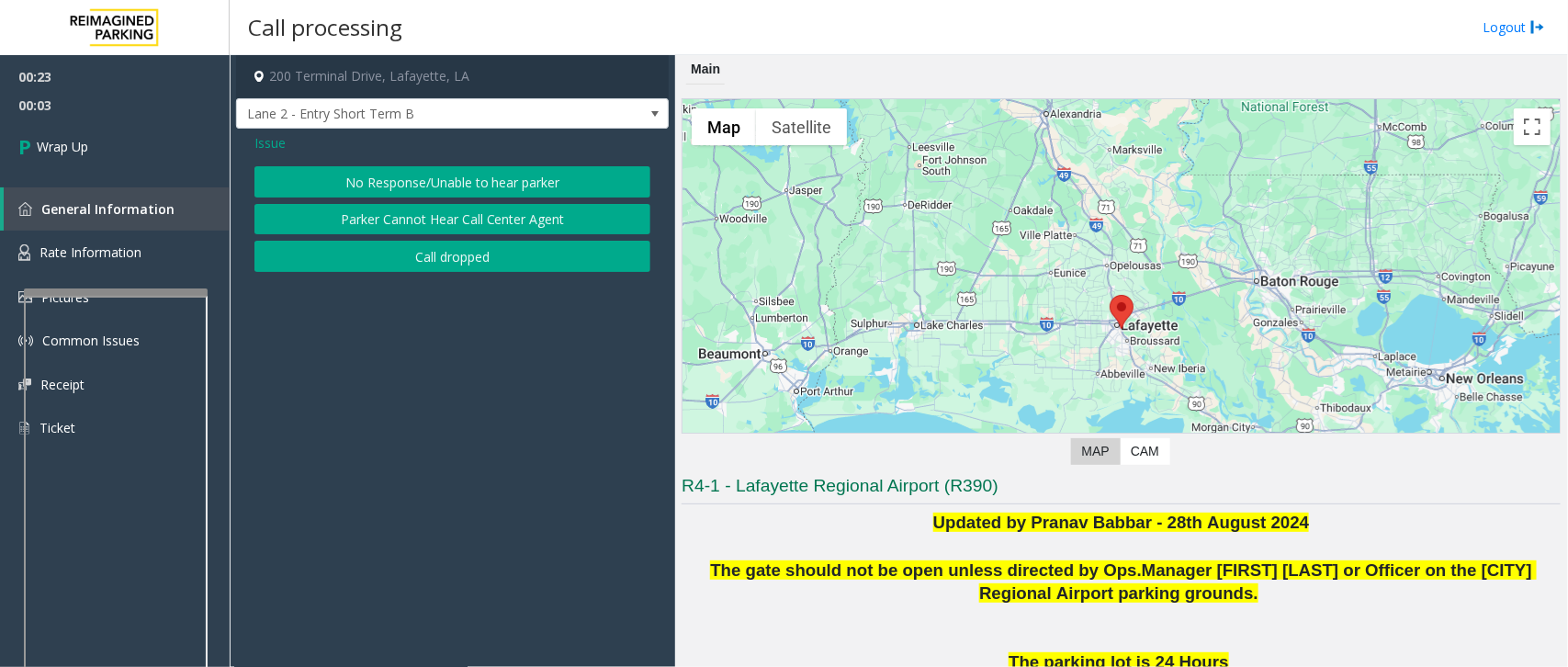 click on "No Response/Unable to hear parker" 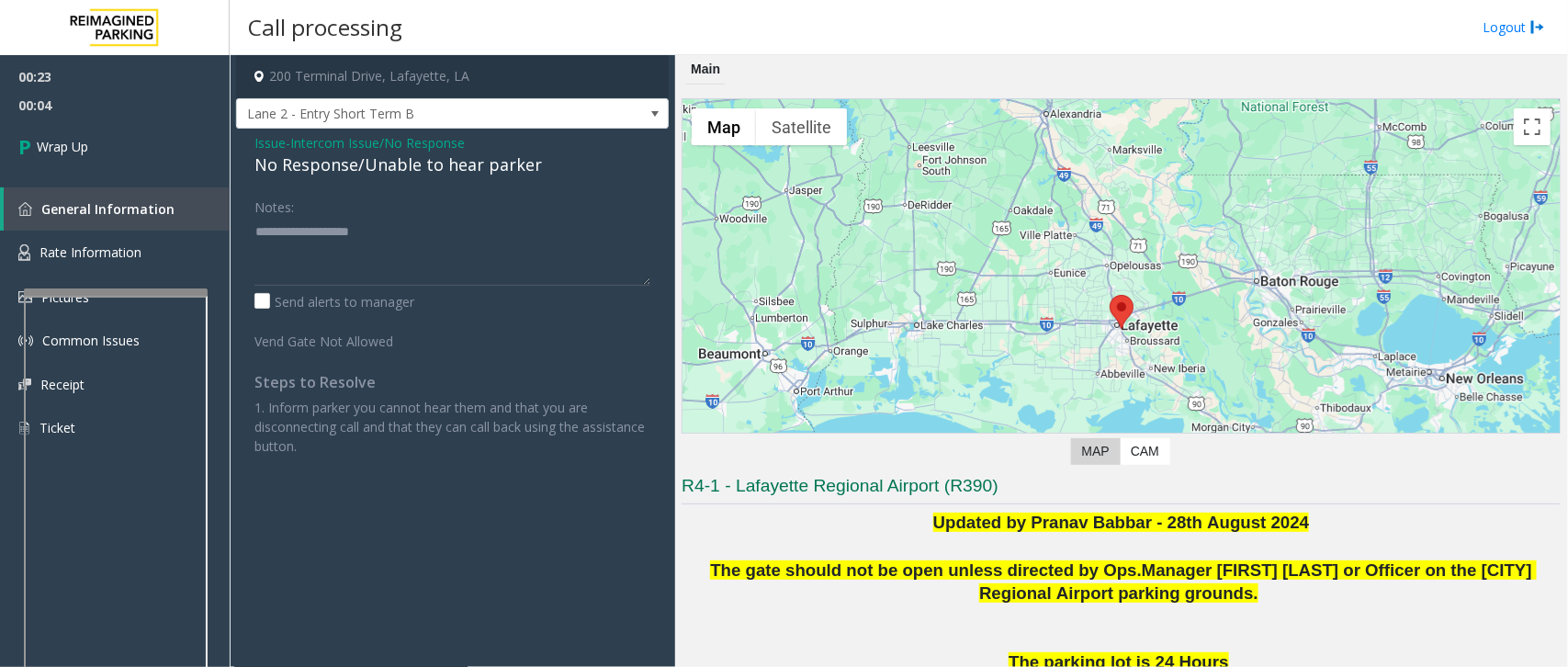 click on "No Response/Unable to hear parker" 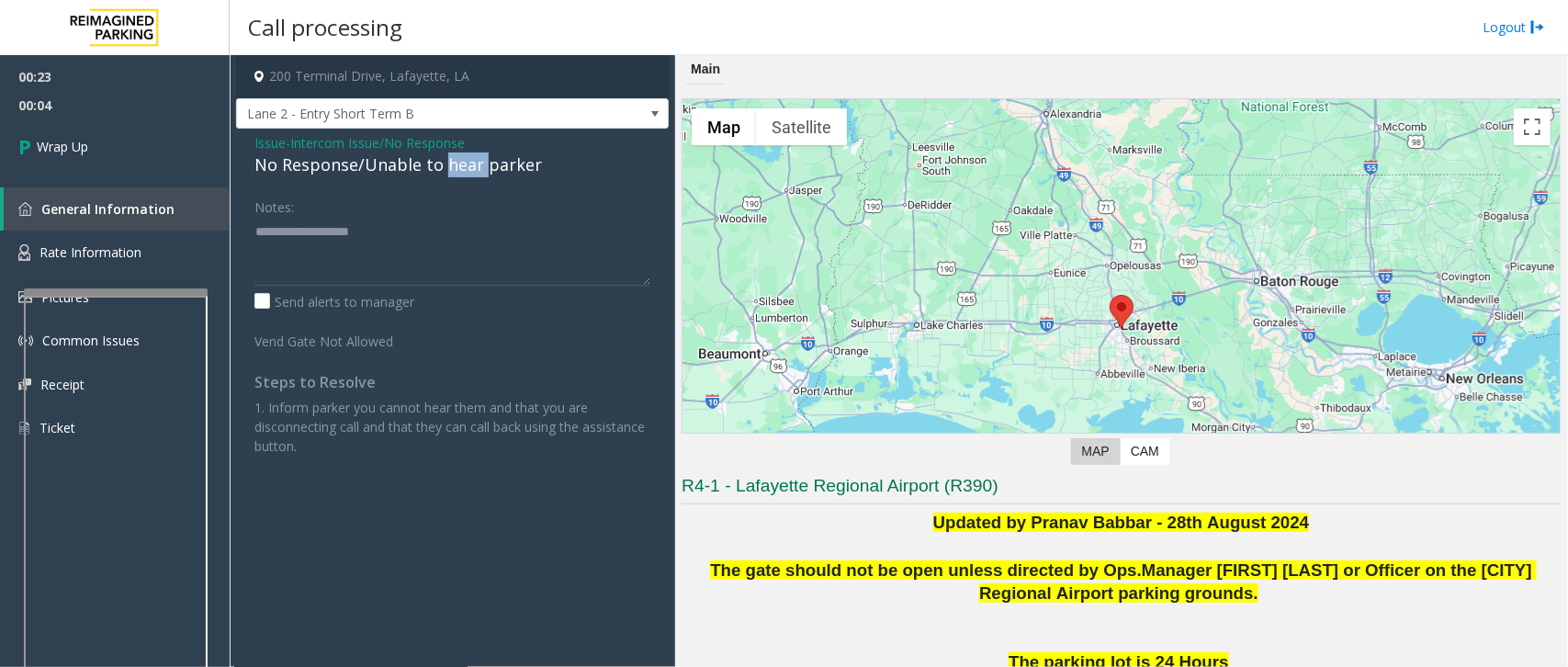 click on "No Response/Unable to hear parker" 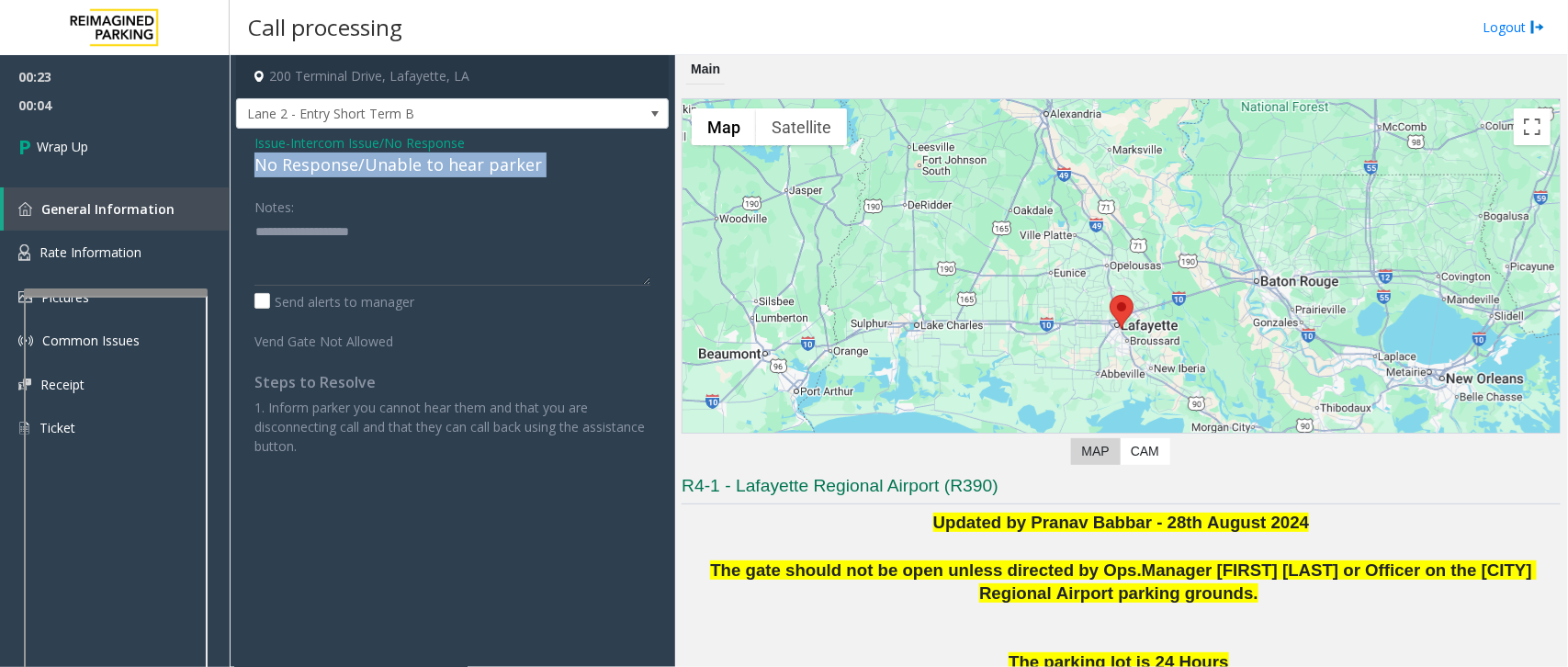 click on "No Response/Unable to hear parker" 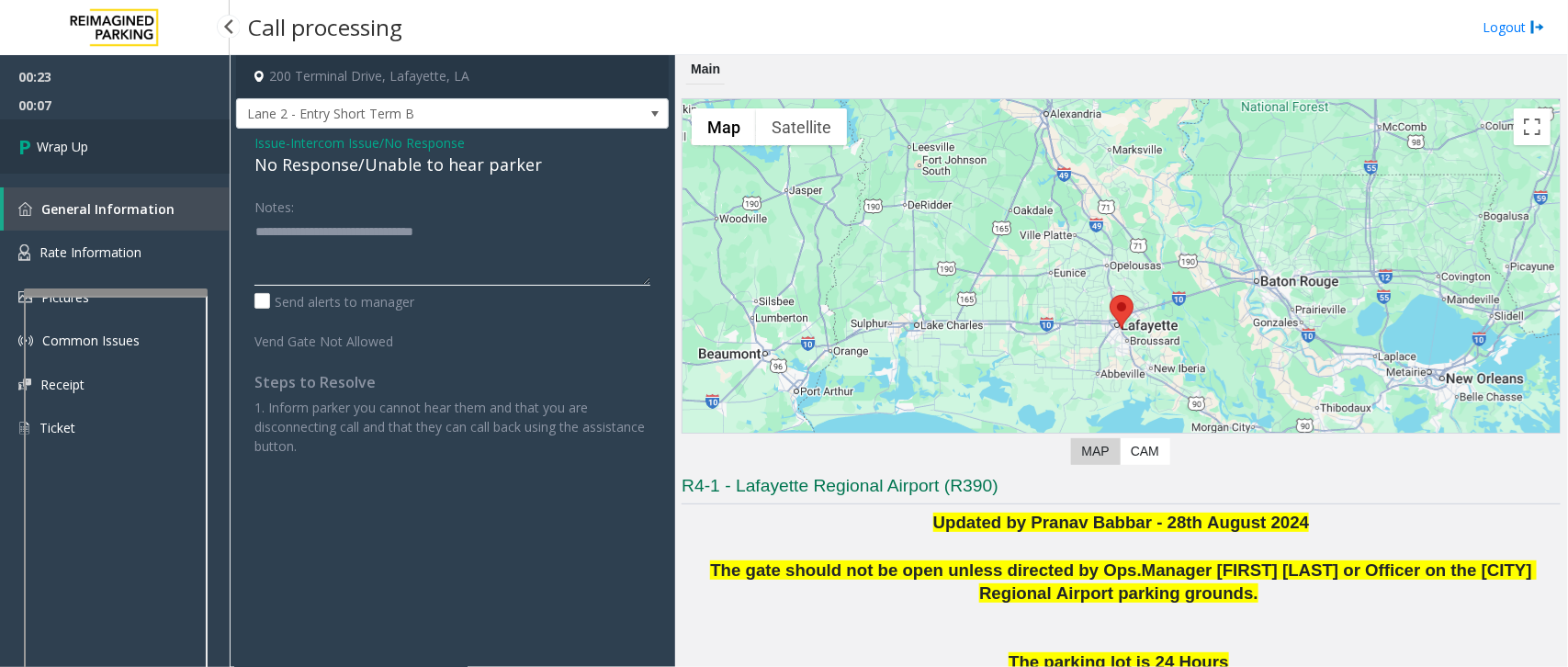 type on "**********" 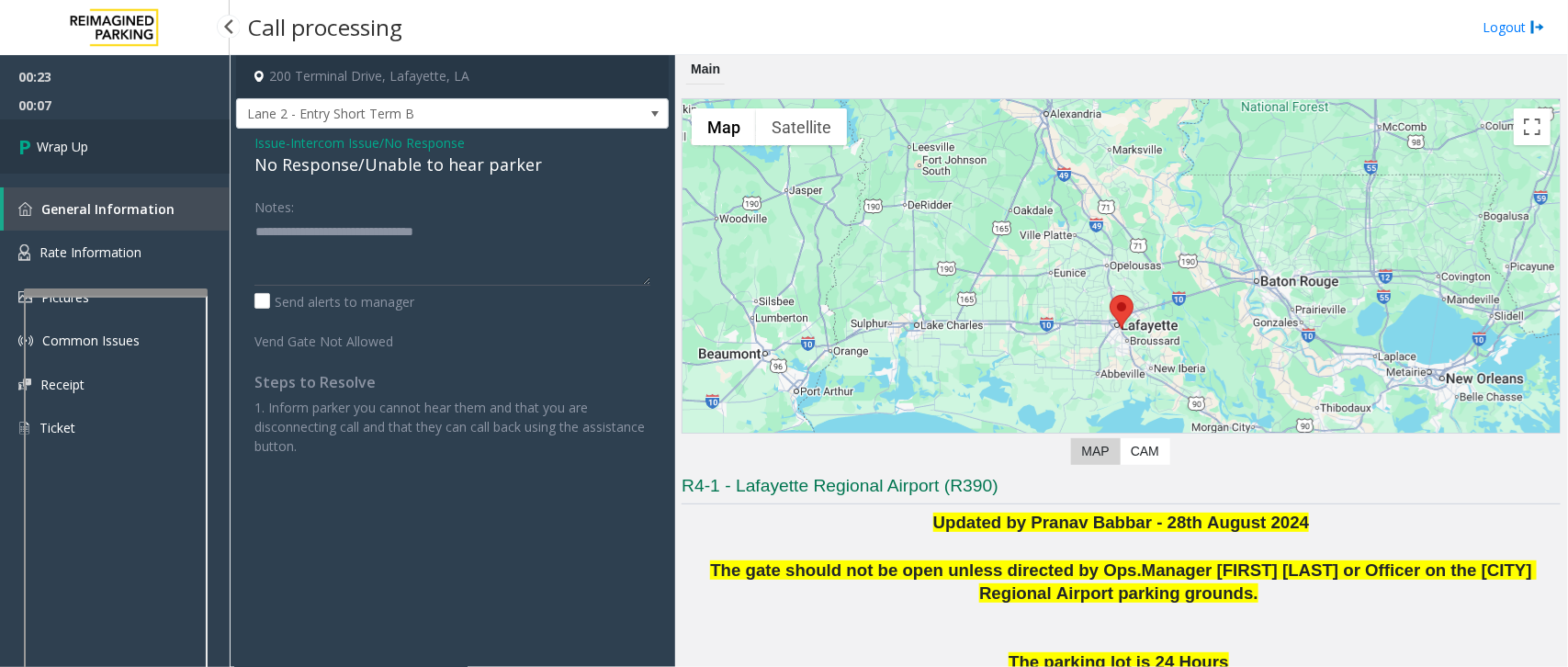 click on "Wrap Up" at bounding box center [115, 146] 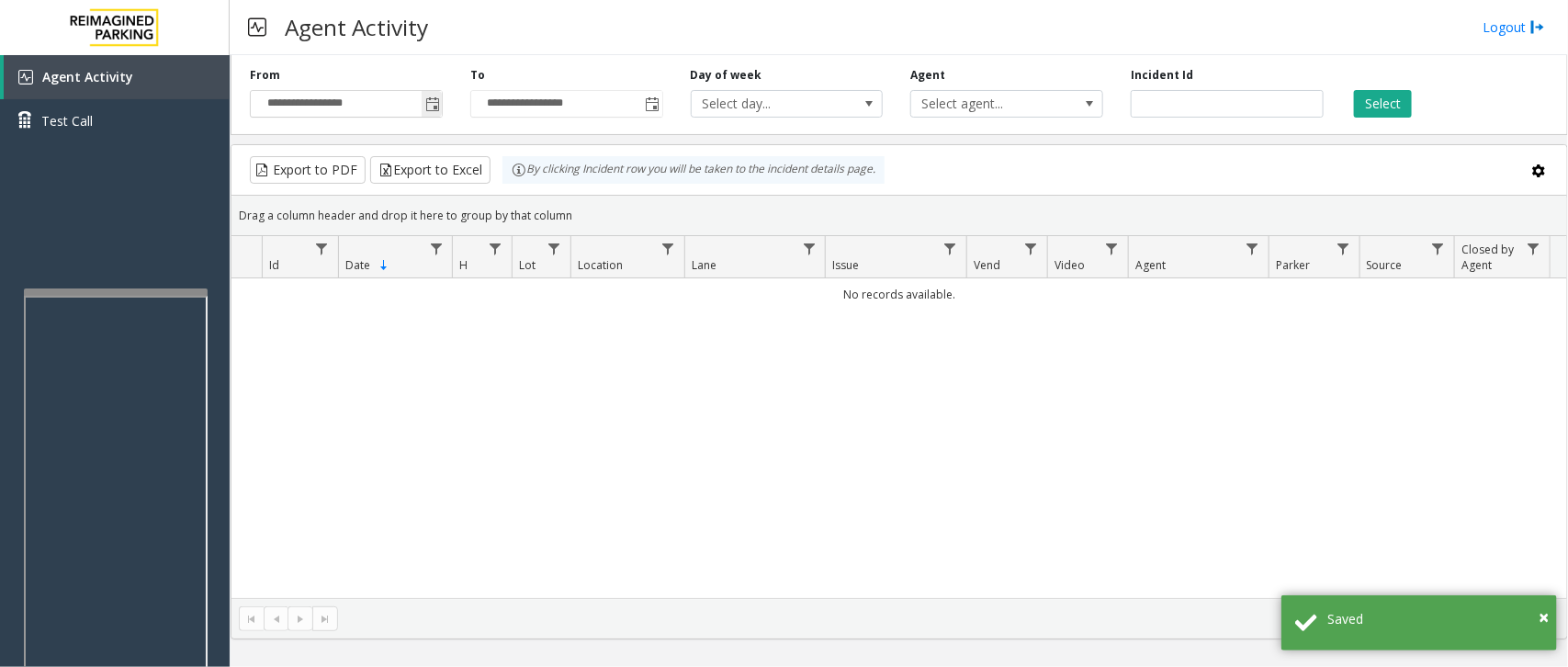 click 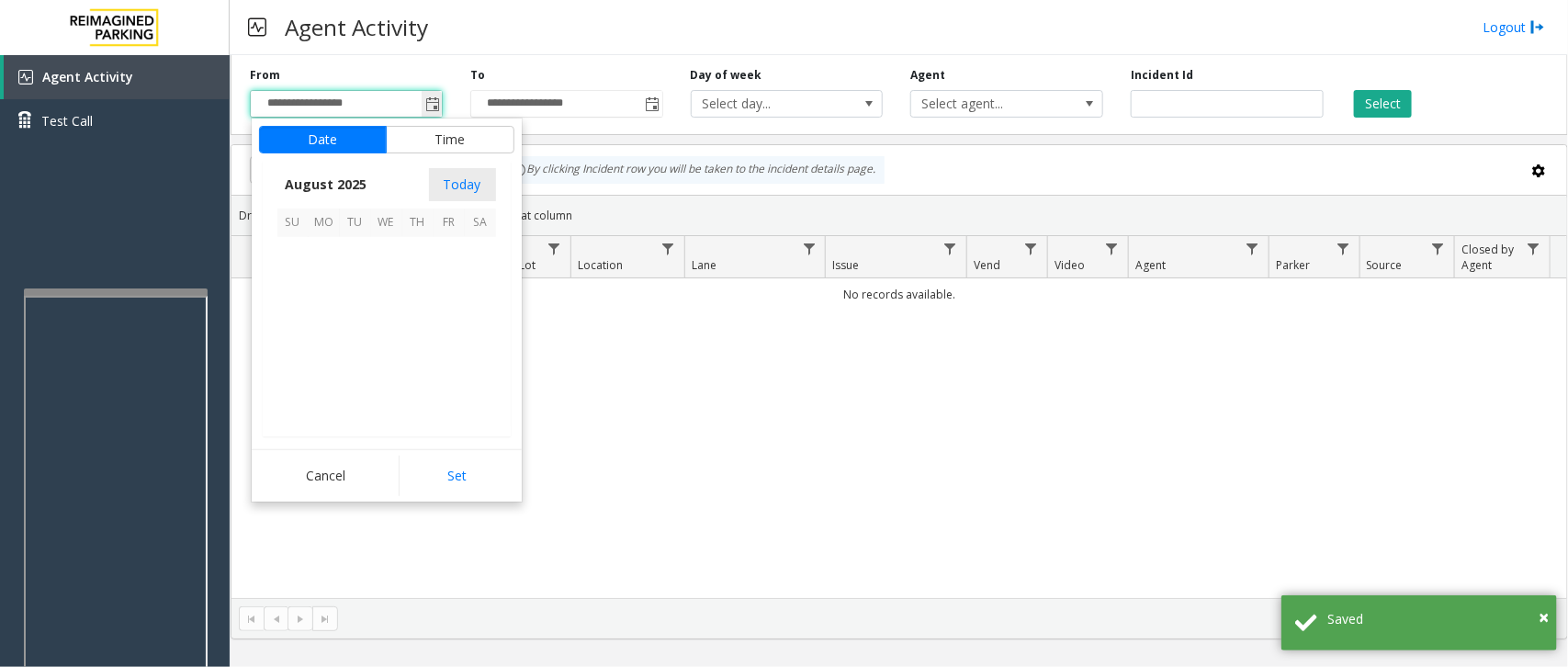 scroll, scrollTop: 329367, scrollLeft: 0, axis: vertical 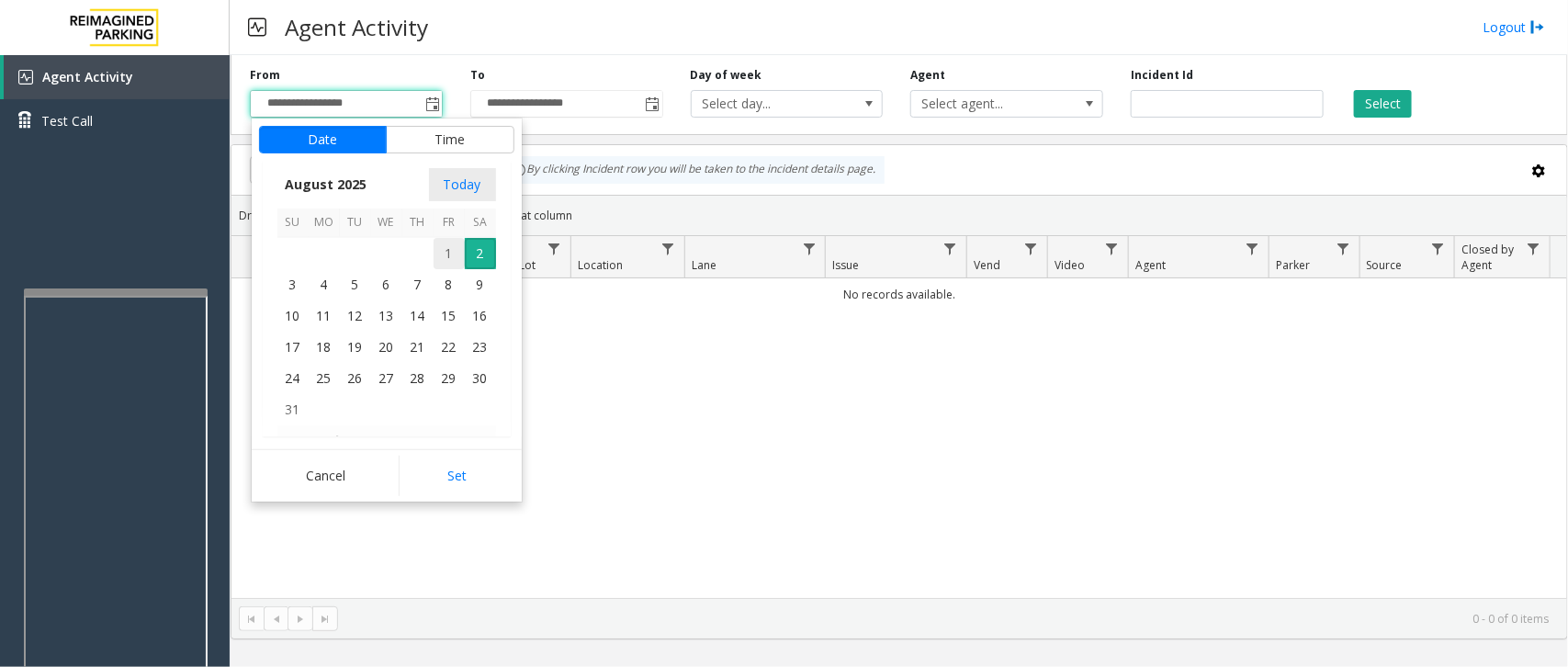 click on "1" at bounding box center (449, 254) 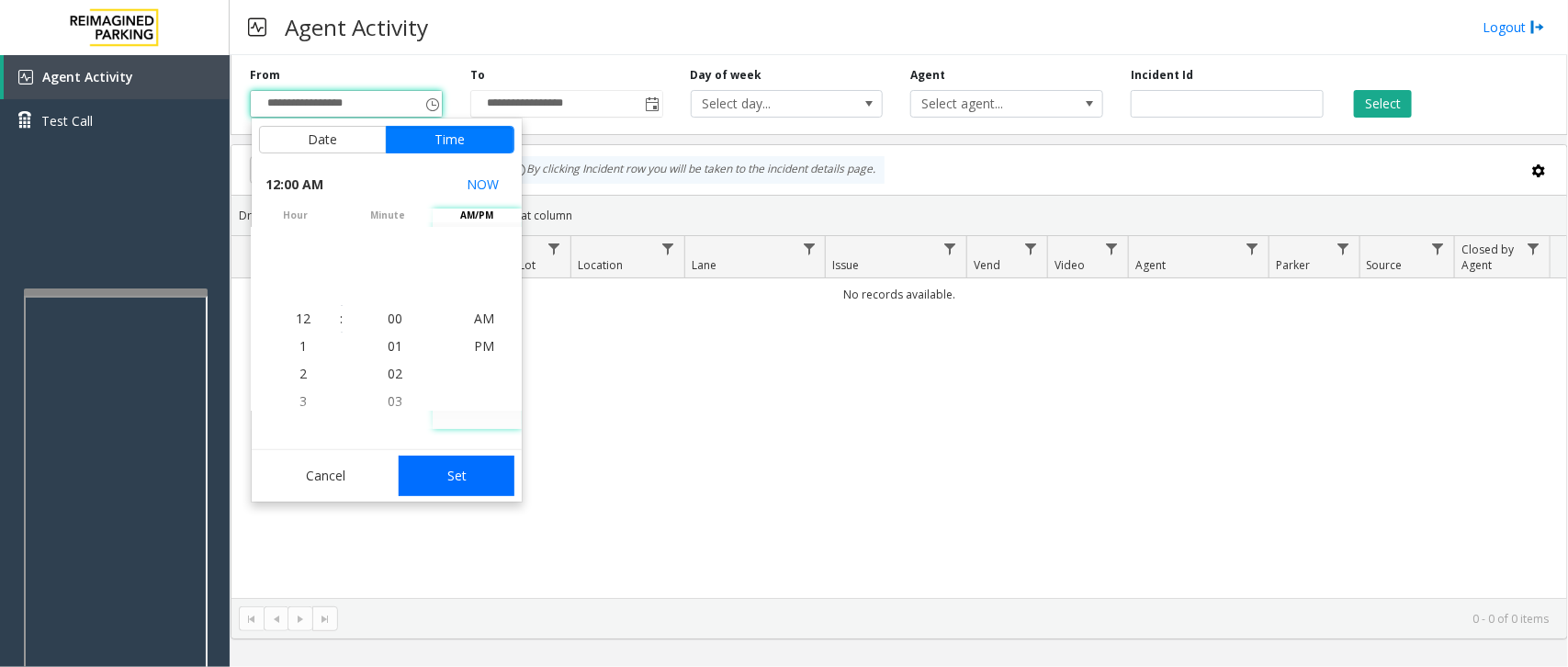 click on "Set" 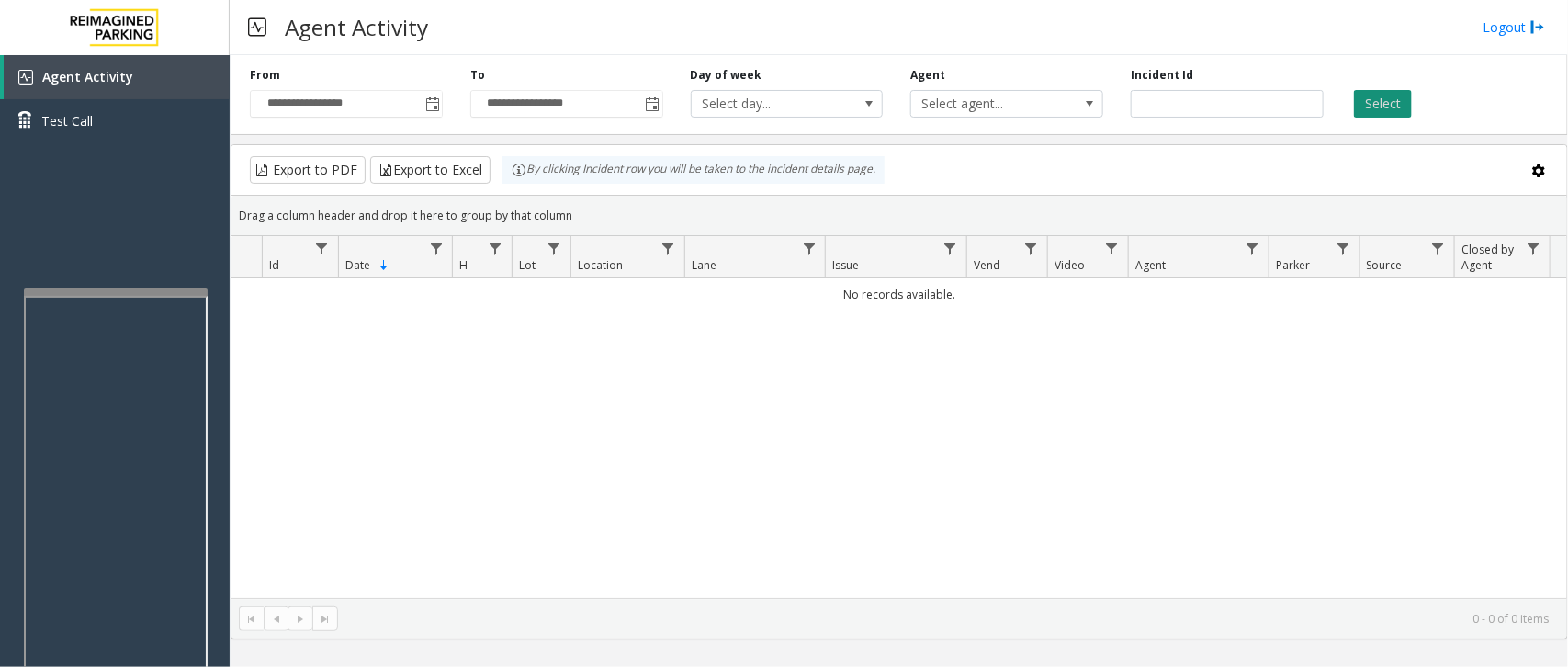 click on "Select" 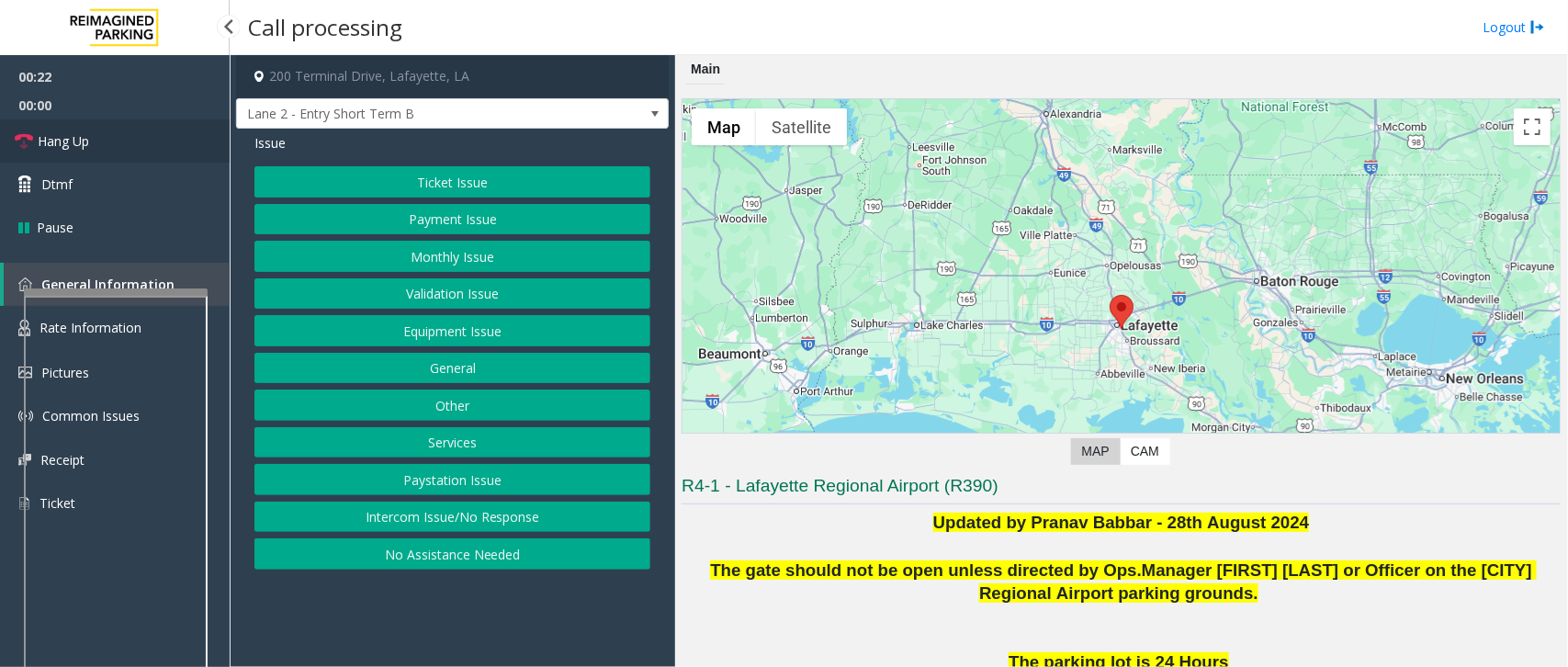 click on "Hang Up" at bounding box center [115, 141] 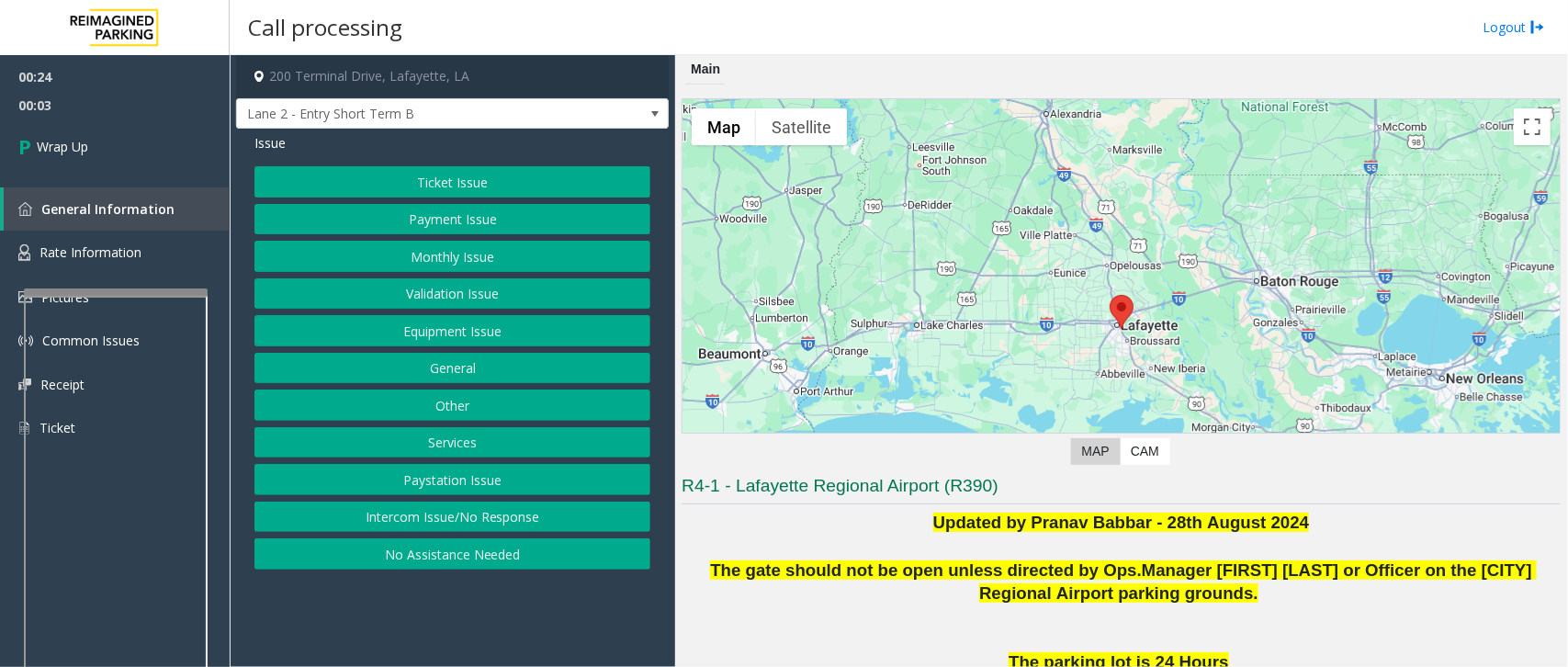 click on "Intercom Issue/No Response" 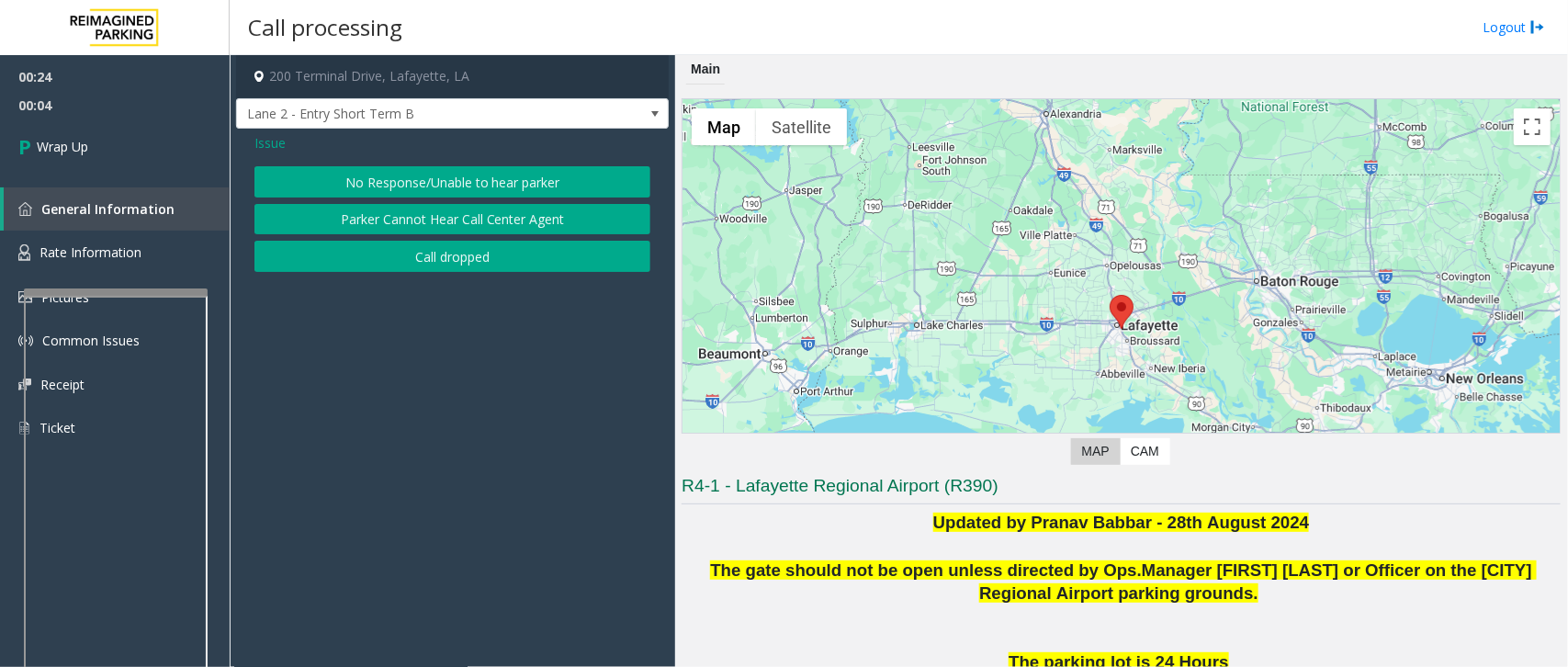 click on "No Response/Unable to hear parker" 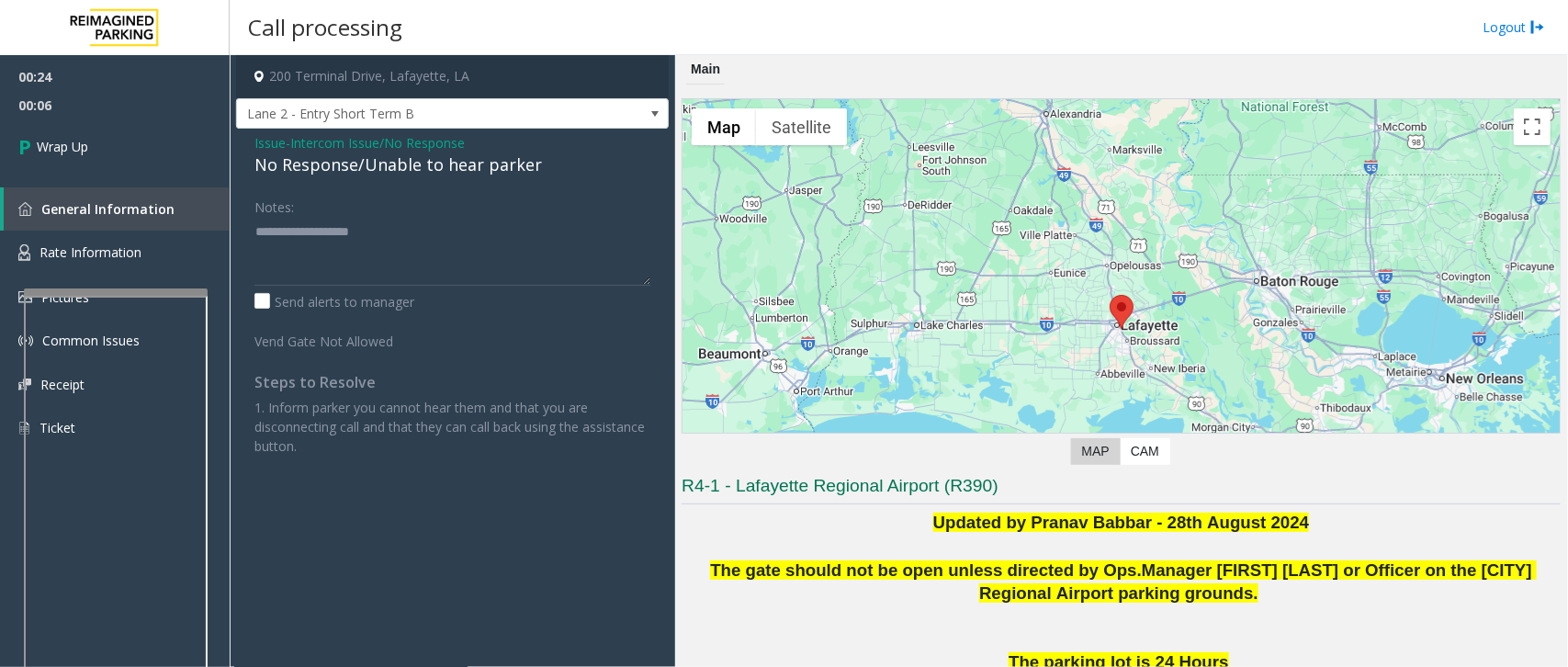 click on "No Response/Unable to hear parker" 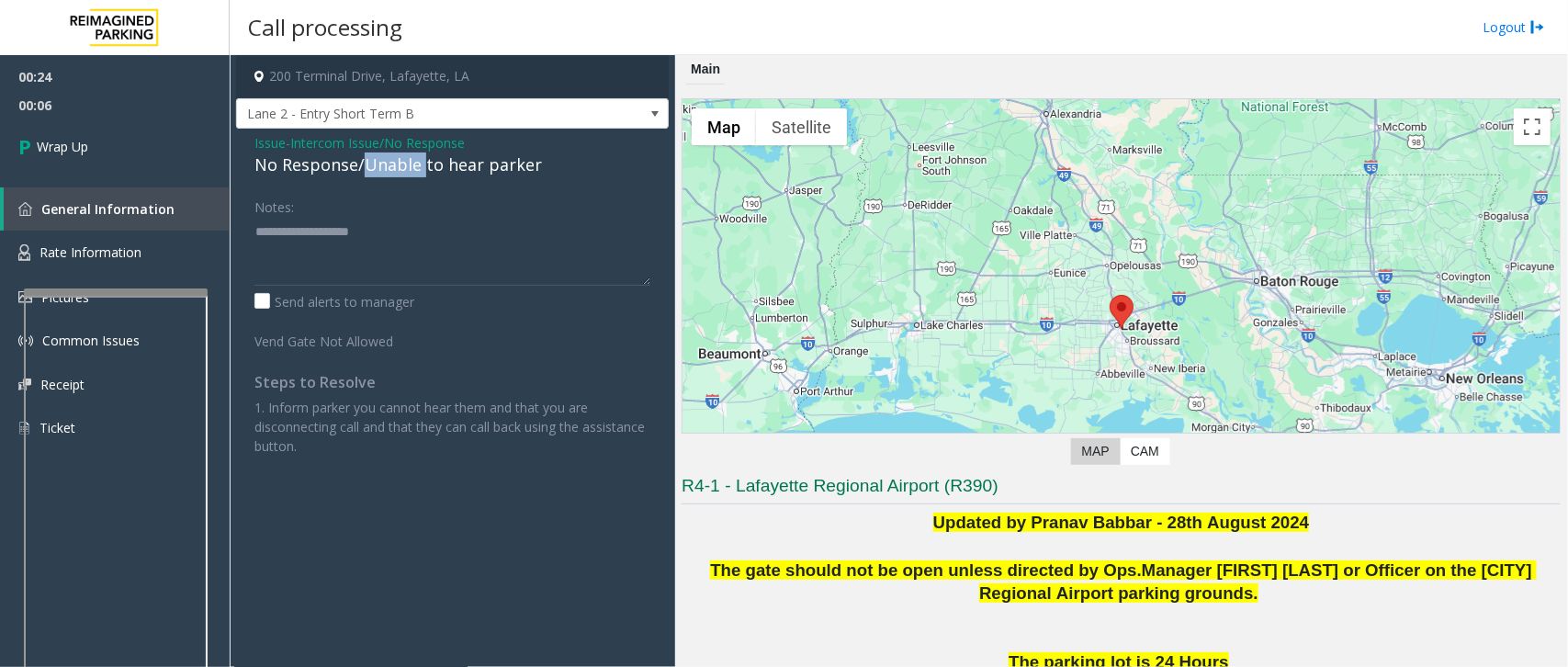 click on "No Response/Unable to hear parker" 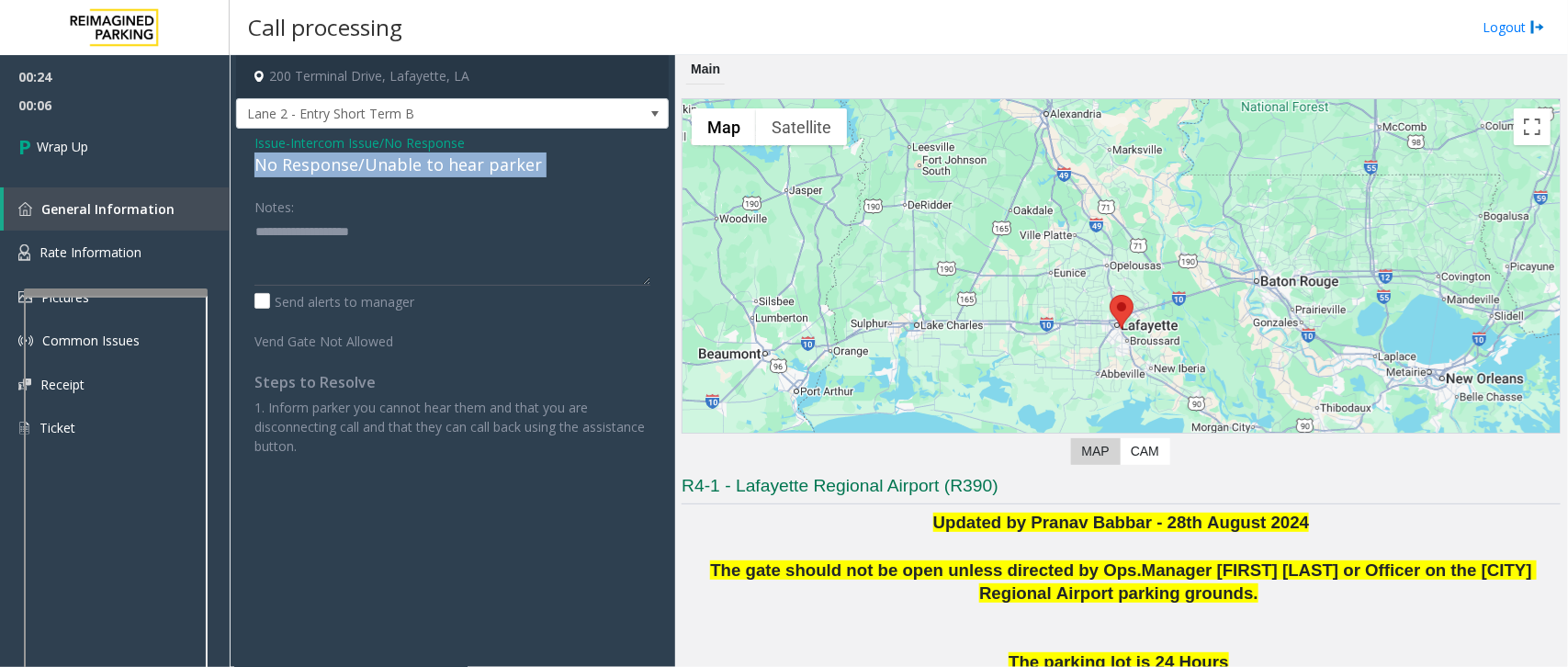 click on "No Response/Unable to hear parker" 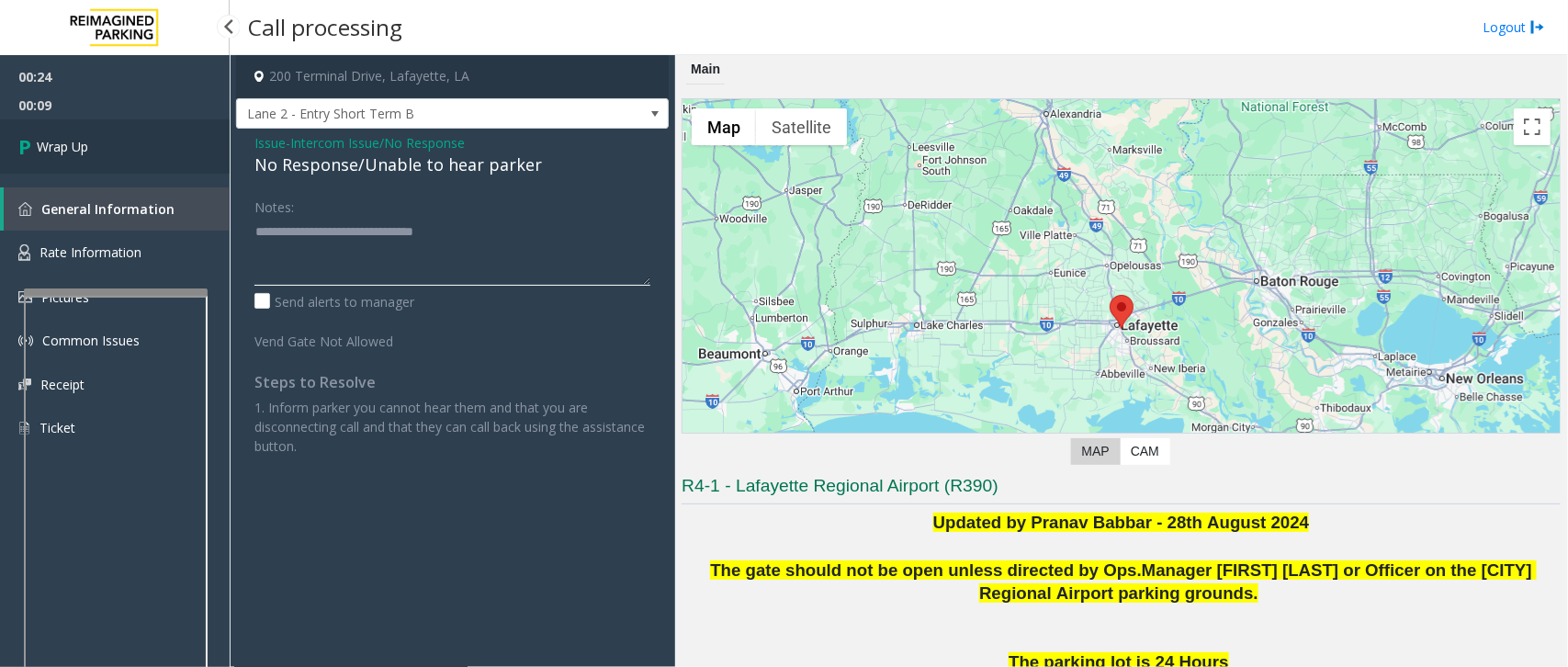 type on "**********" 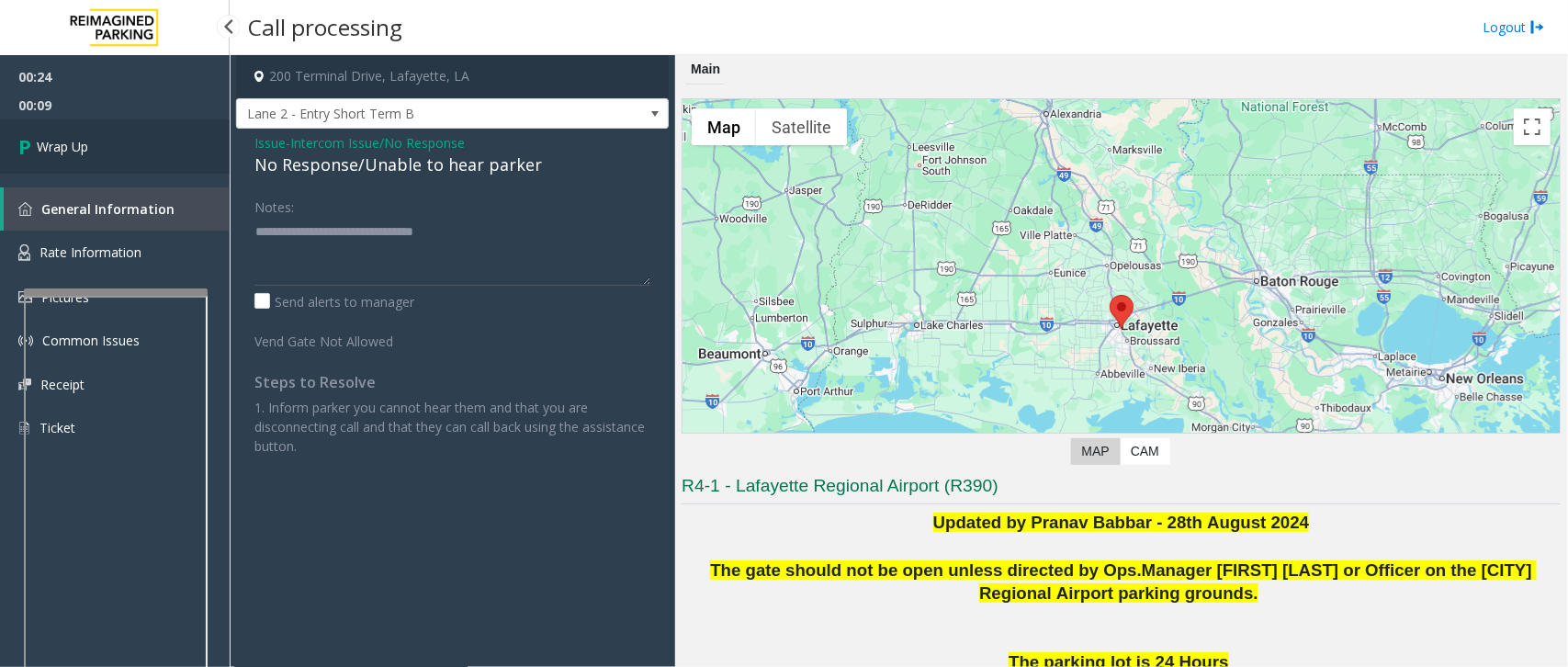click on "Wrap Up" at bounding box center [115, 146] 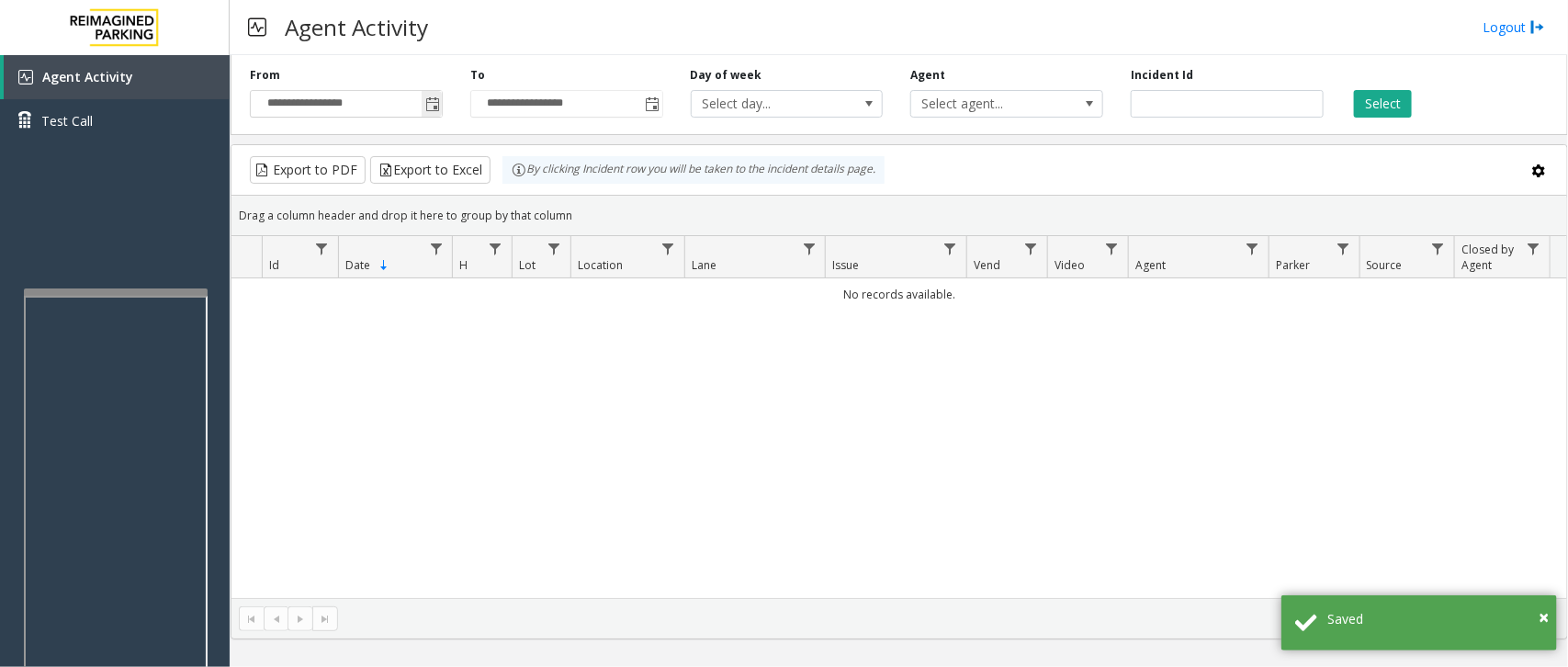 click 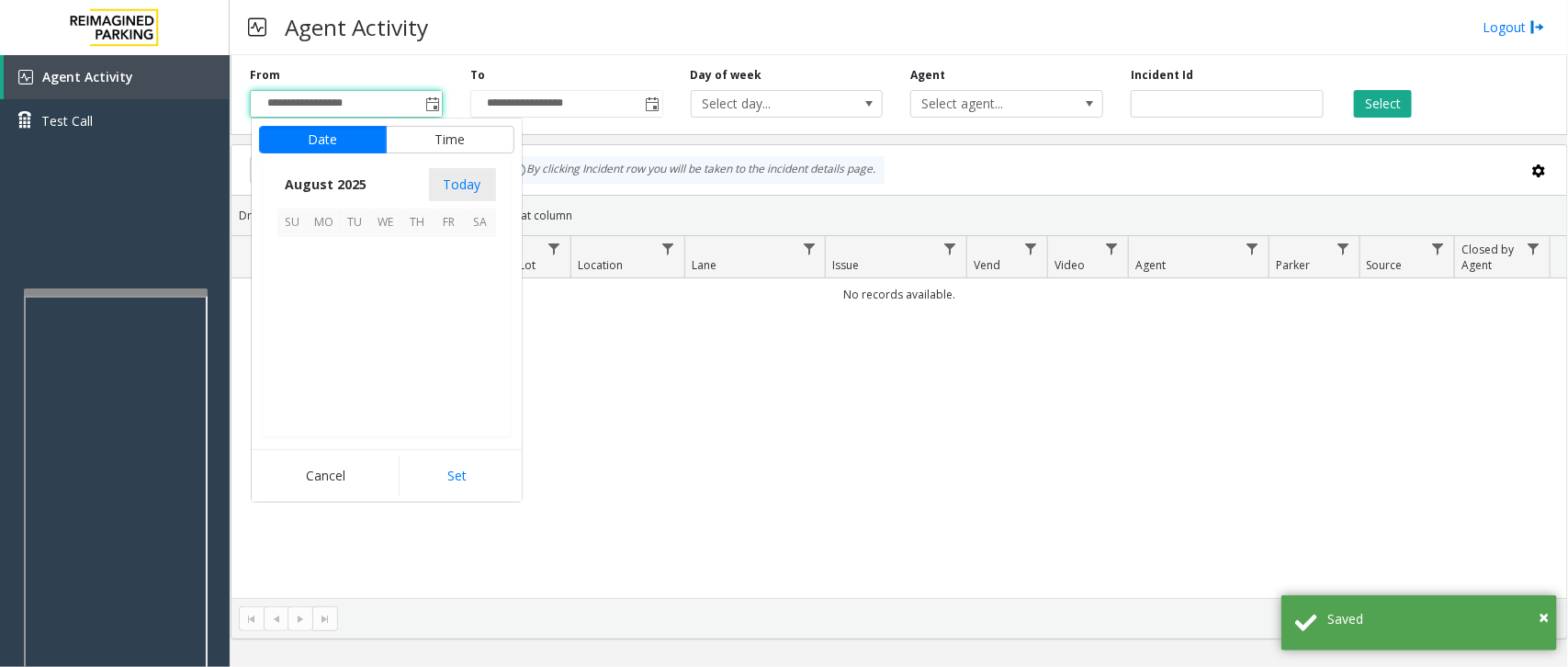 scroll, scrollTop: 329367, scrollLeft: 0, axis: vertical 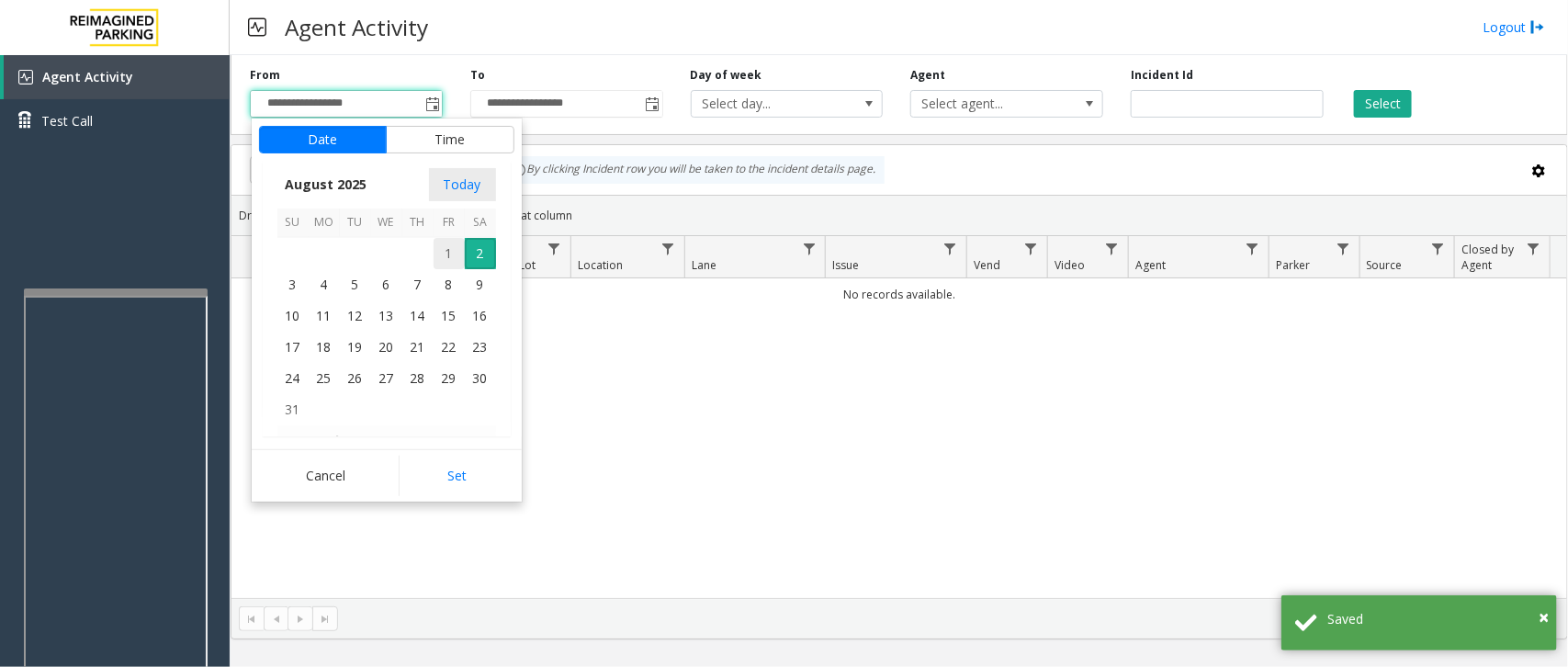 click on "1" at bounding box center (449, 254) 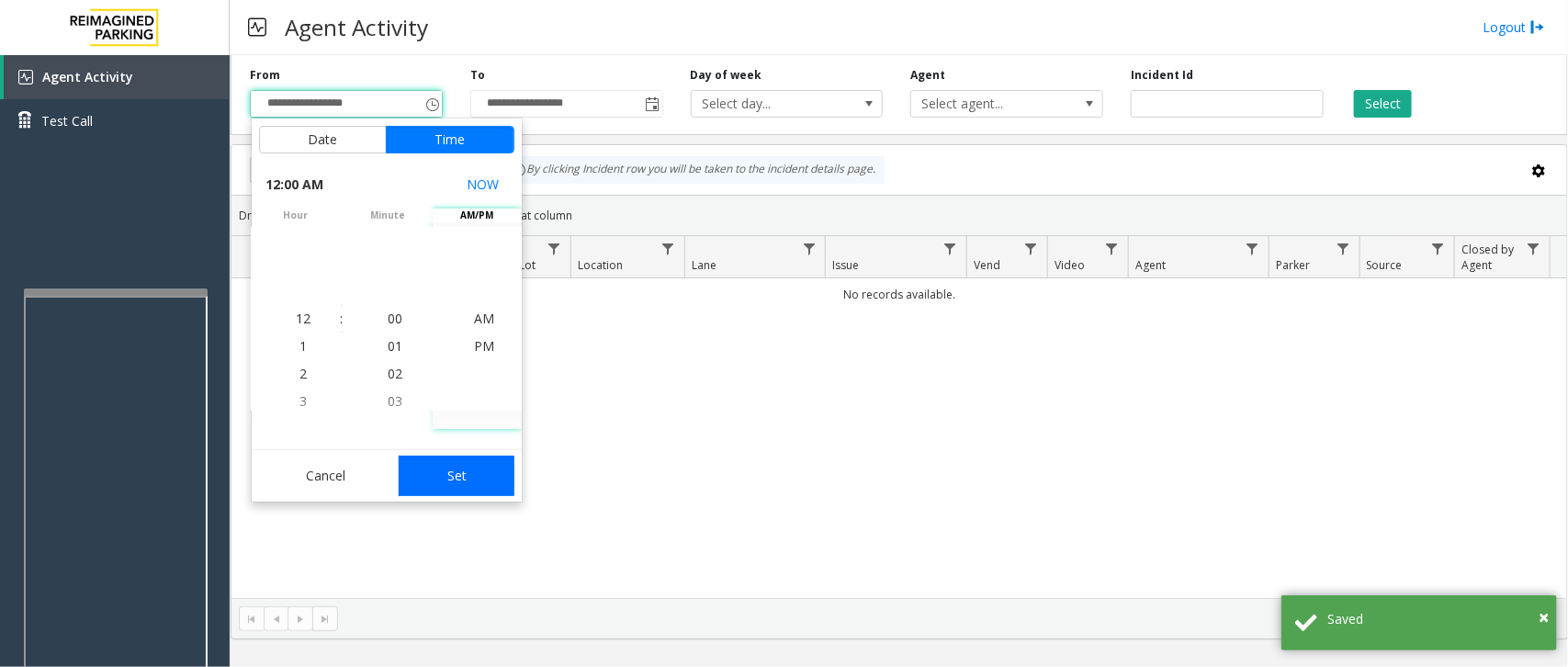 click on "Set" 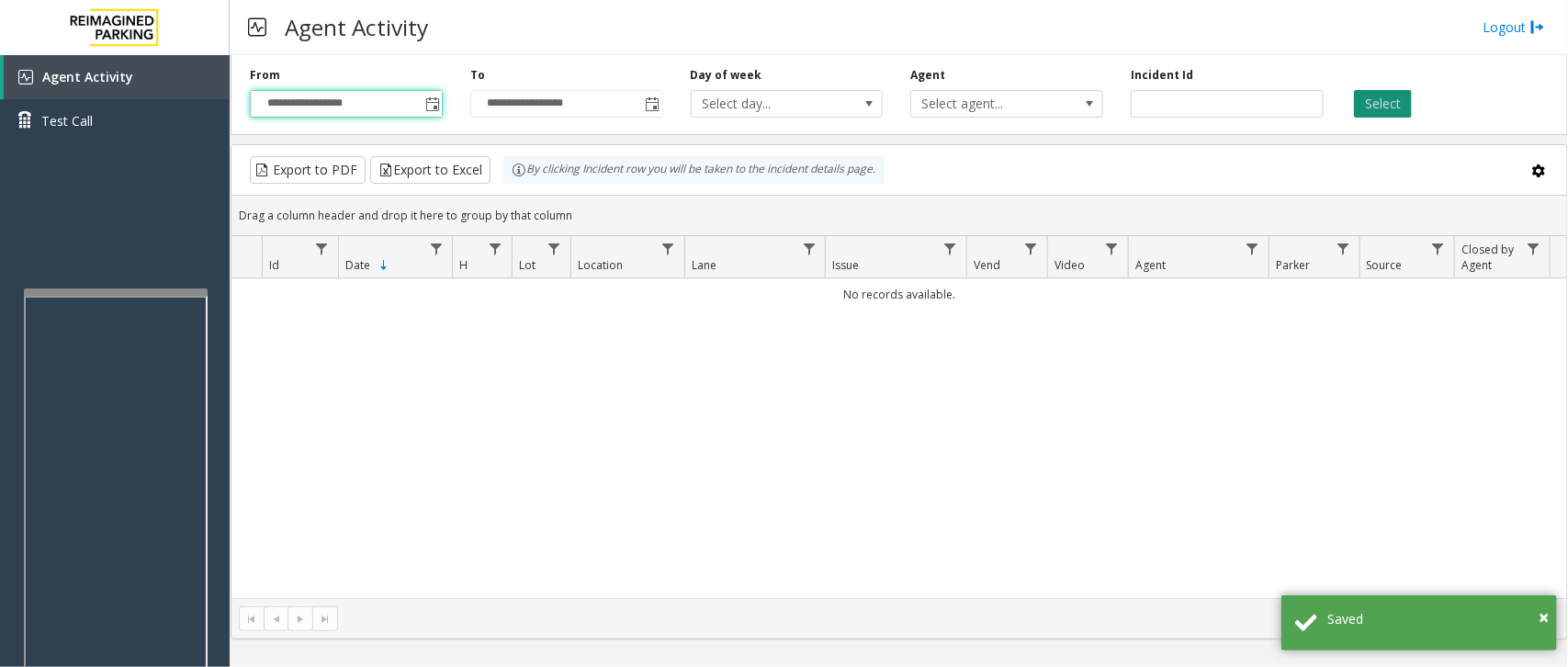 click on "Select" 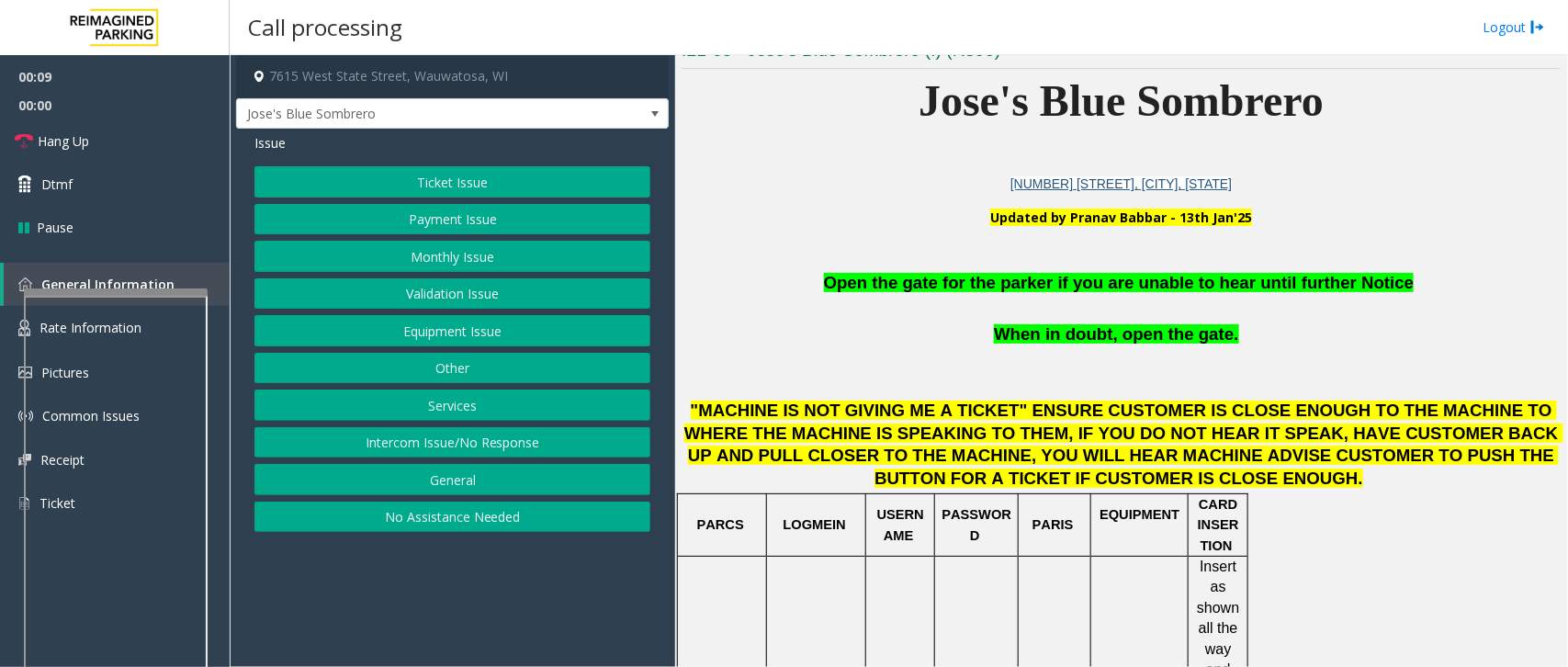 scroll, scrollTop: 574, scrollLeft: 0, axis: vertical 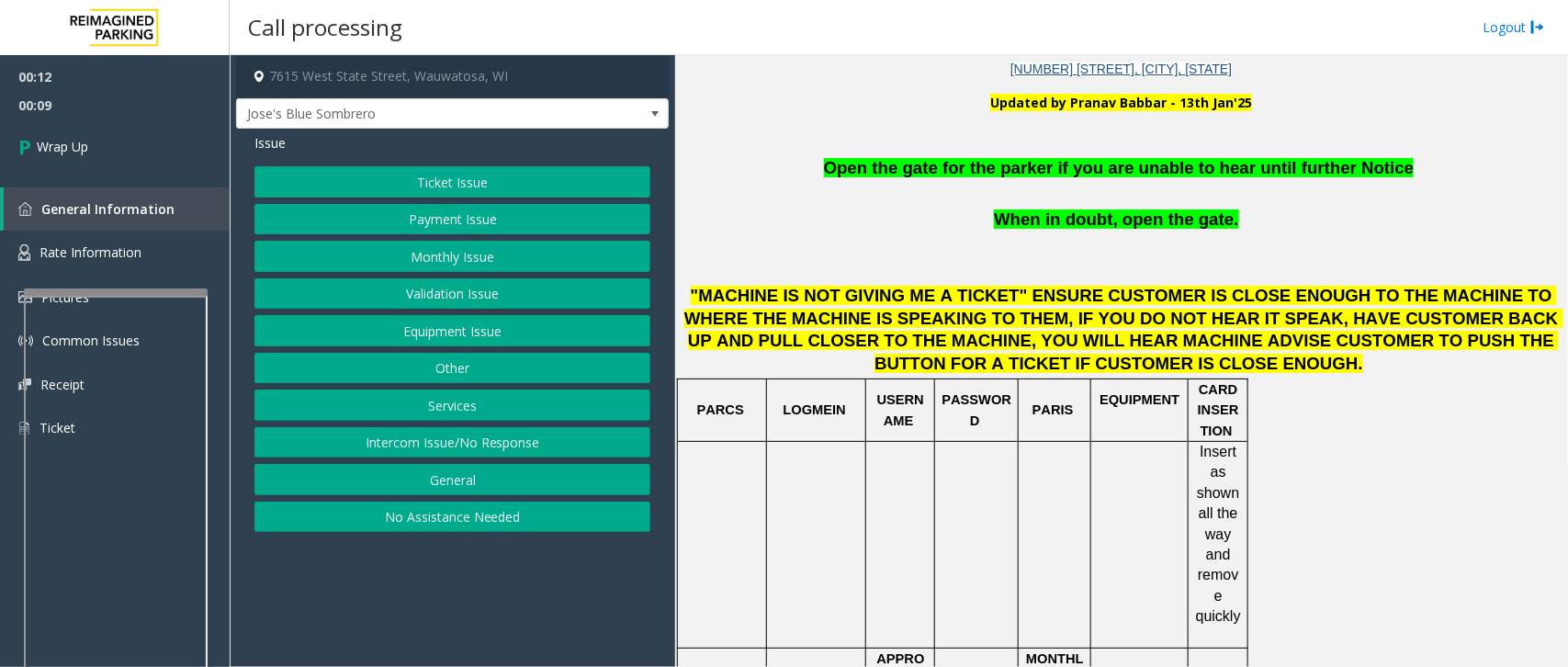 click on "Intercom Issue/No Response" 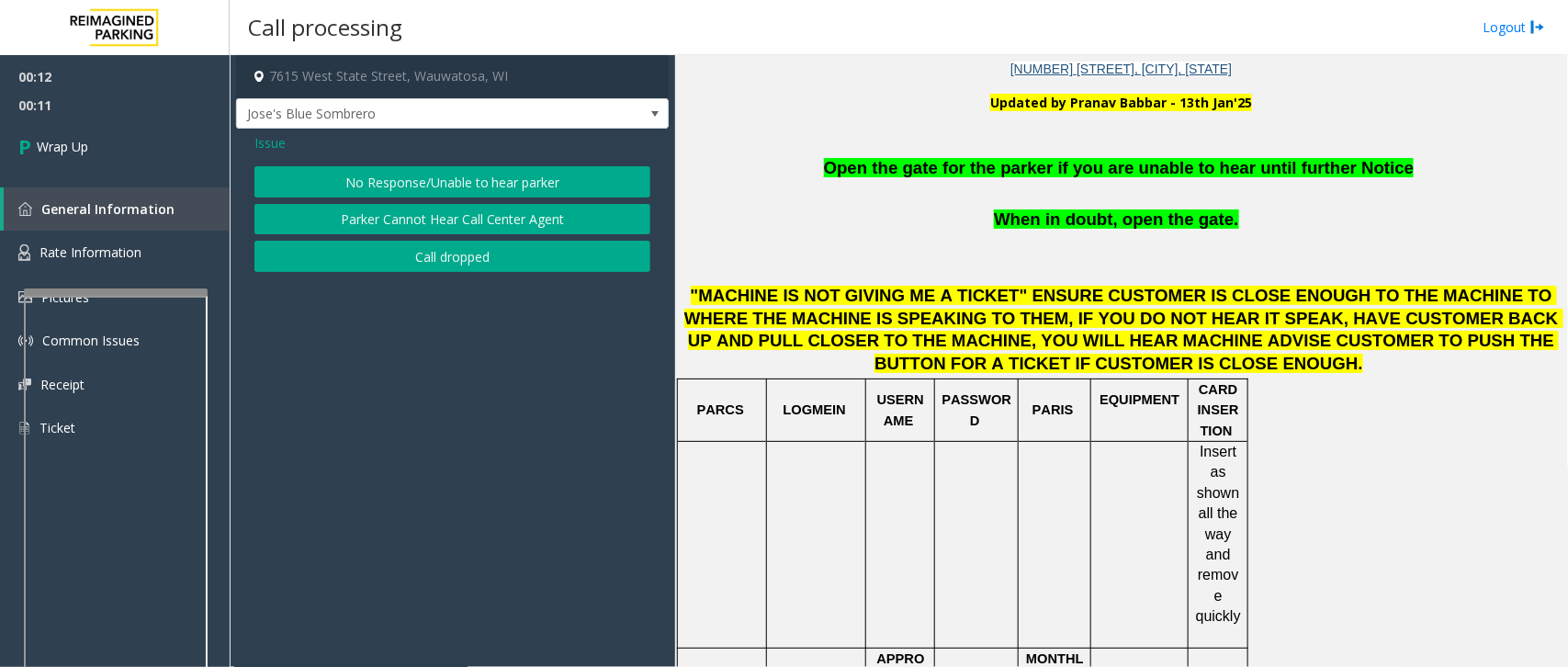 click on "Call dropped" 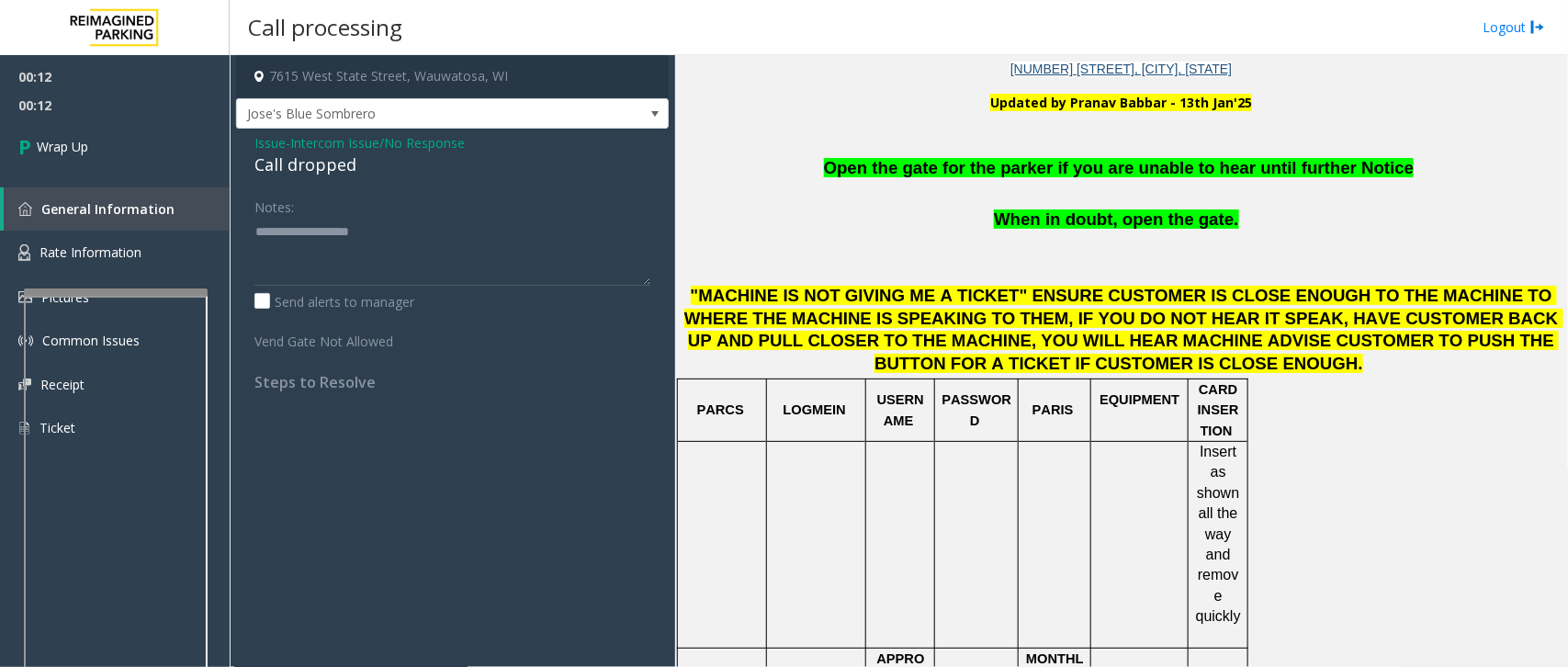 click on "Call dropped" 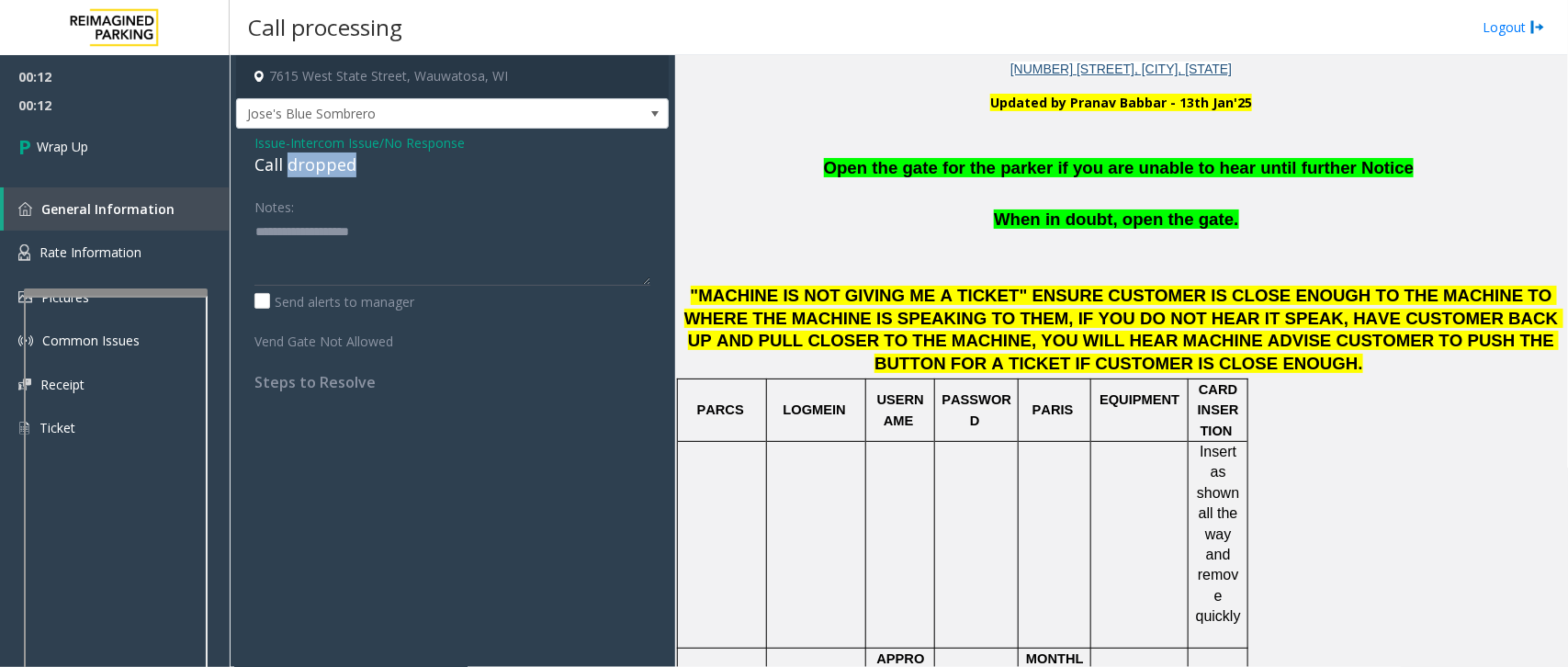 click on "Call dropped" 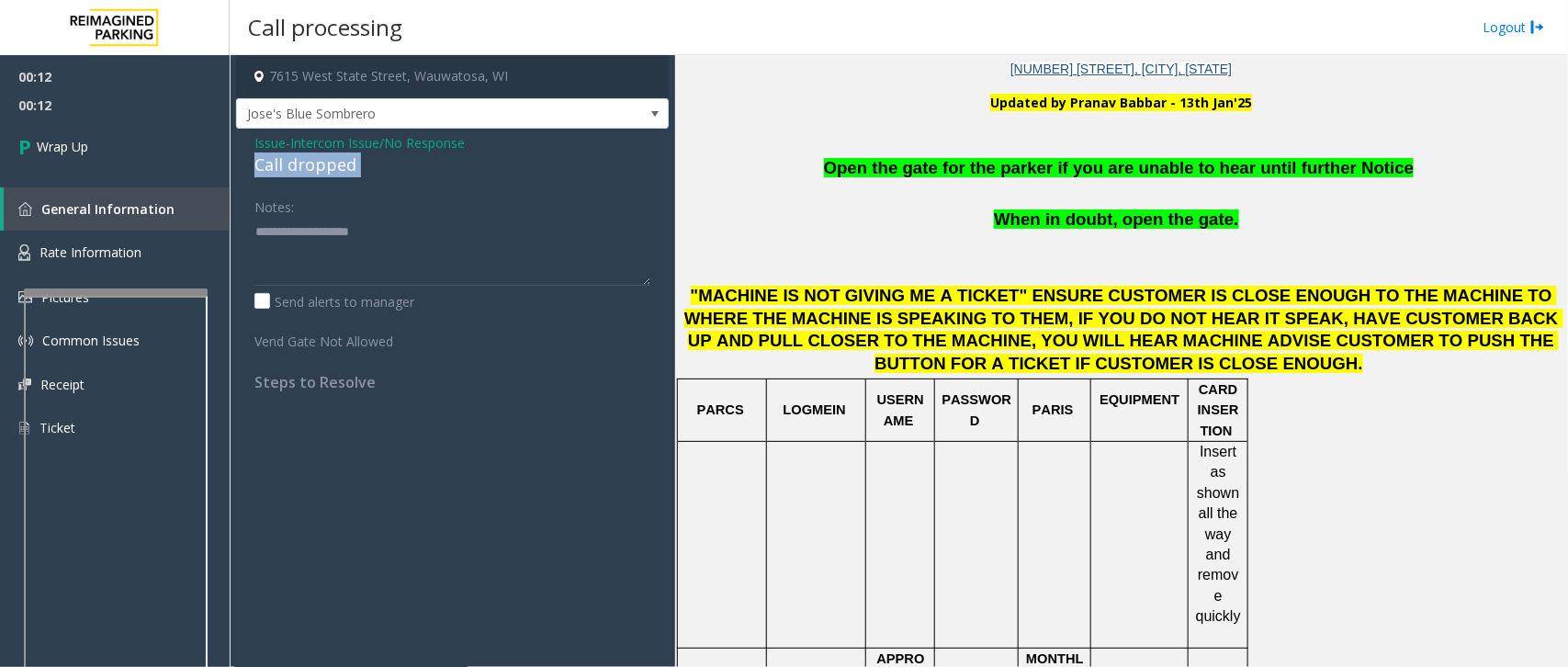 click on "Call dropped" 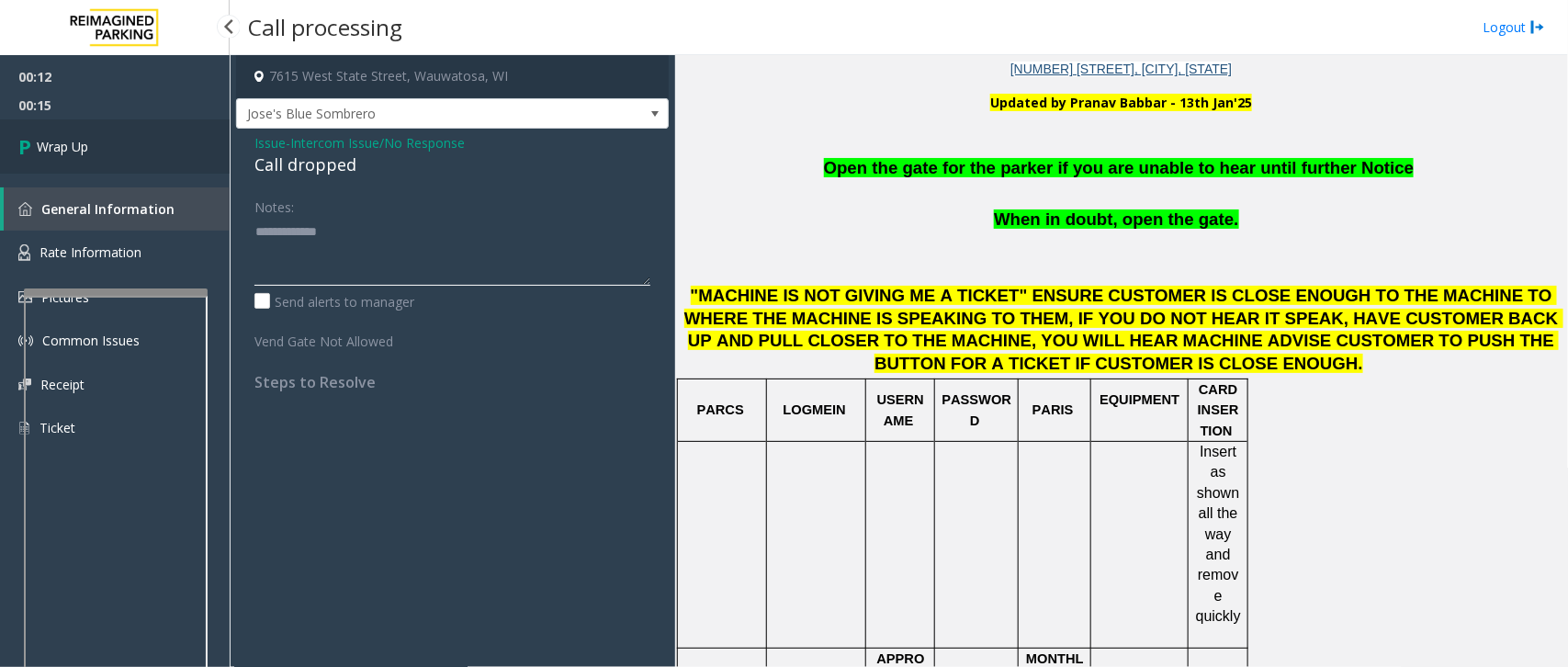 type on "**********" 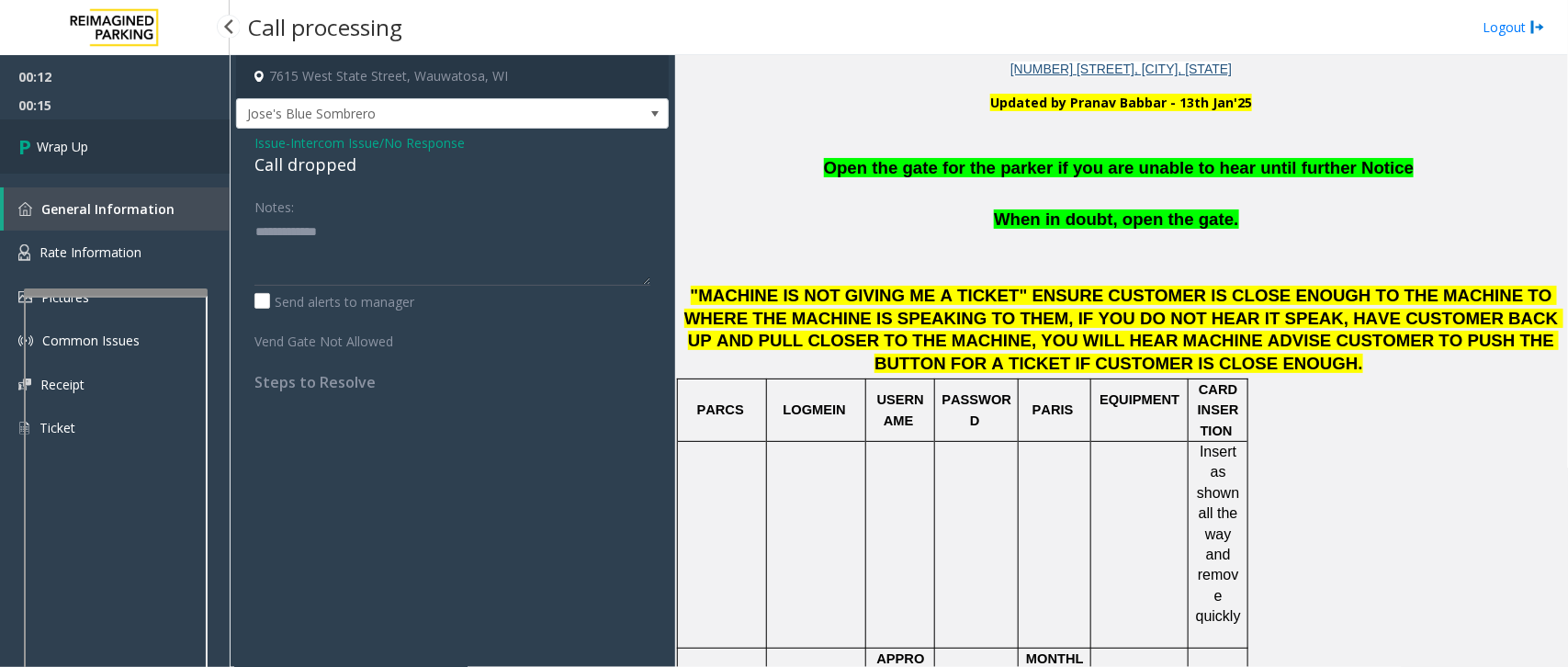 click on "Wrap Up" at bounding box center (115, 146) 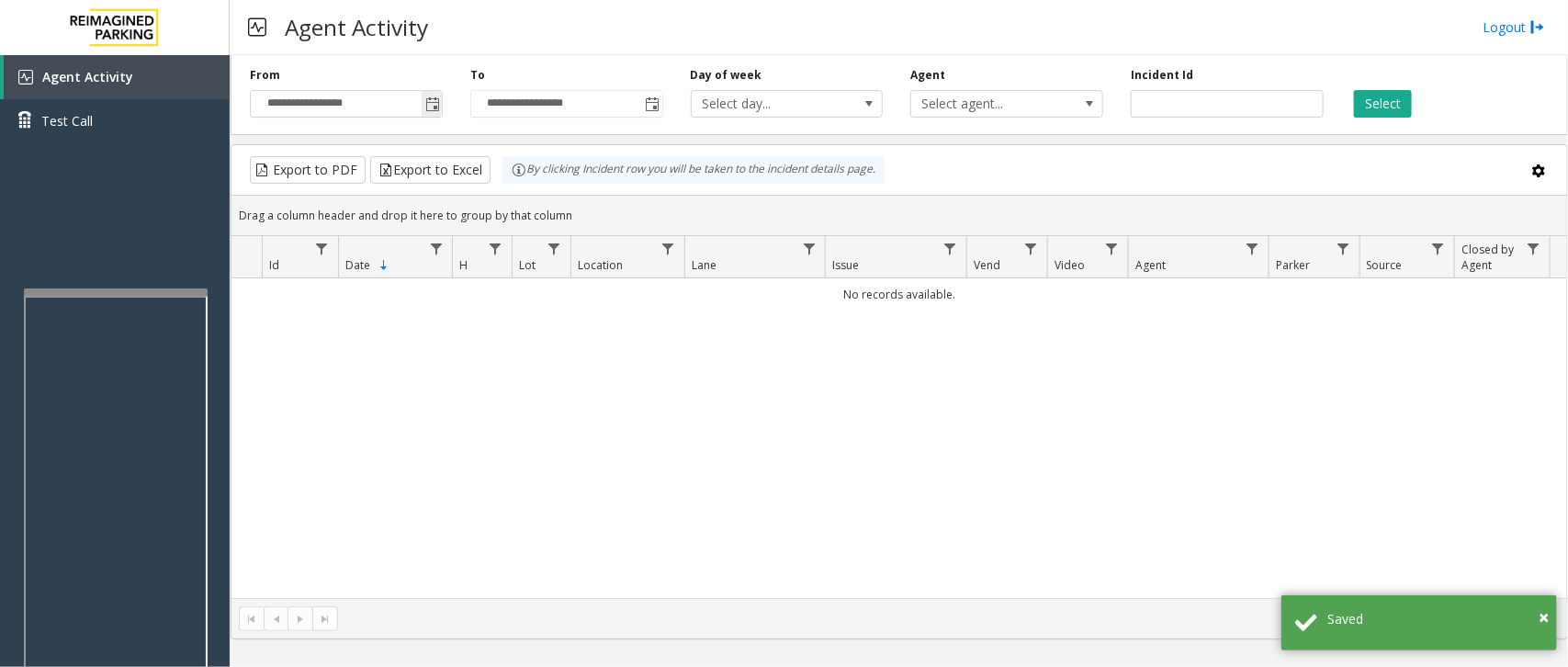 click 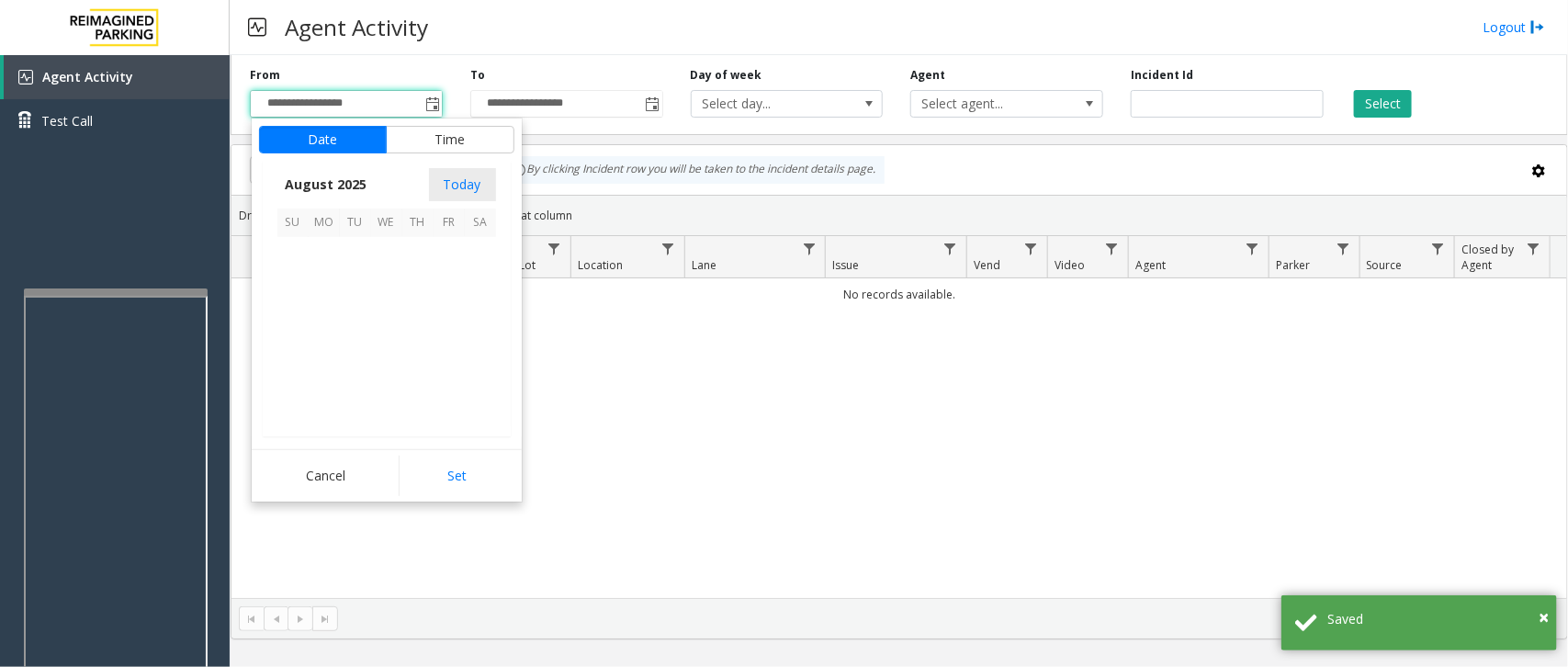 scroll, scrollTop: 329367, scrollLeft: 0, axis: vertical 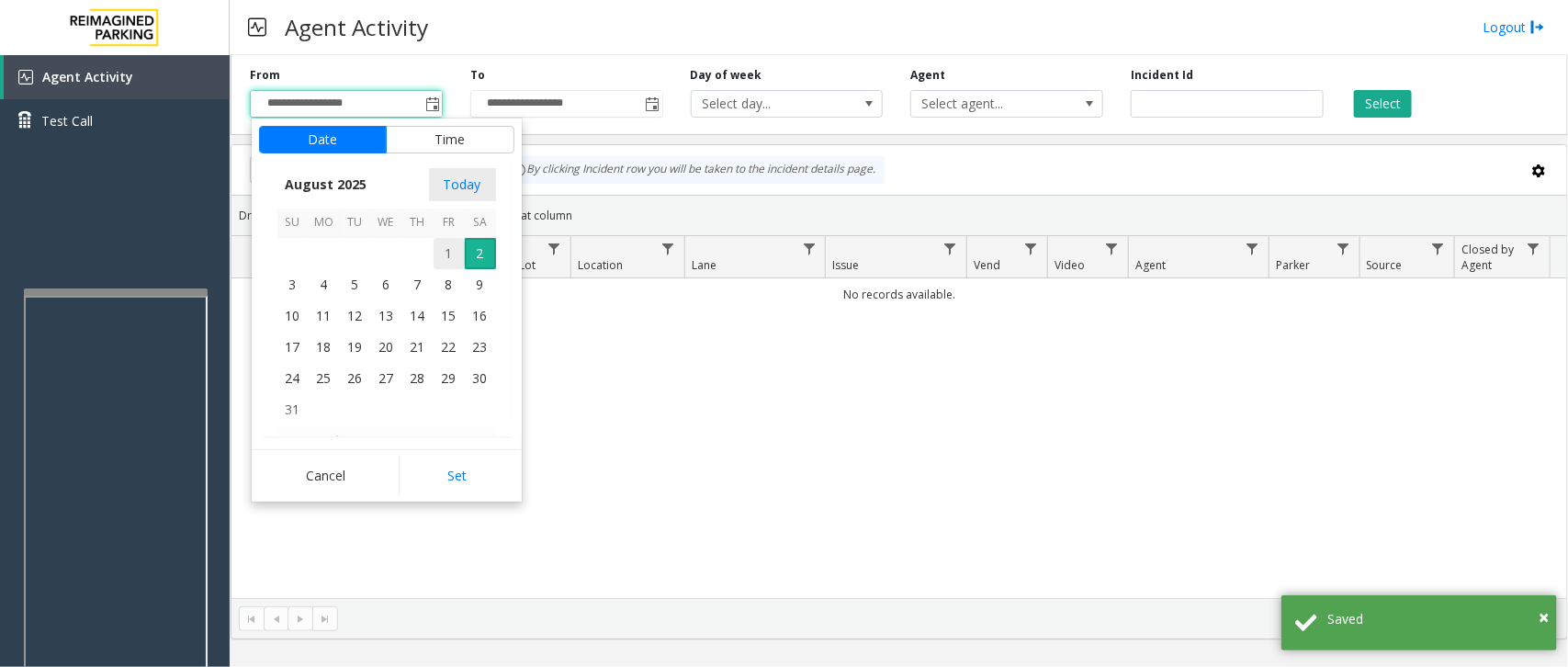 click on "1" at bounding box center [449, 254] 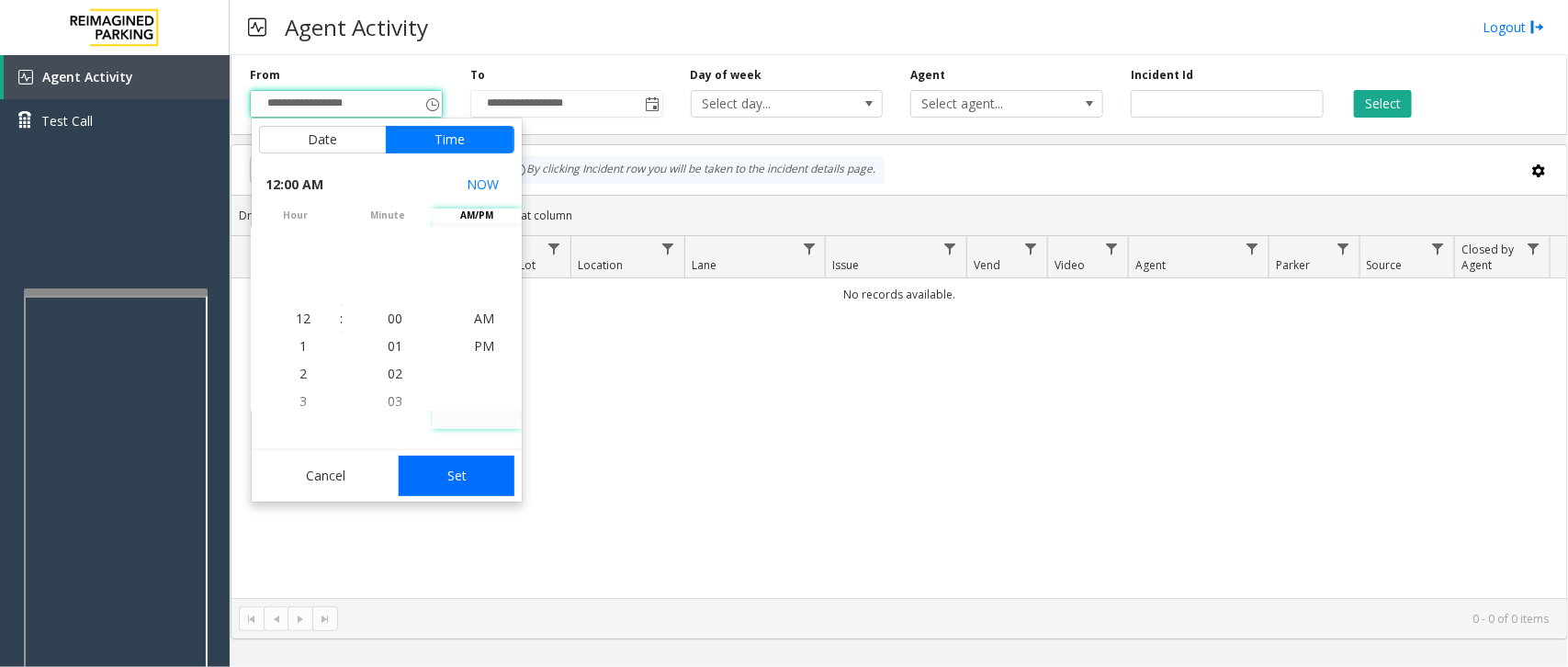 click on "Set" 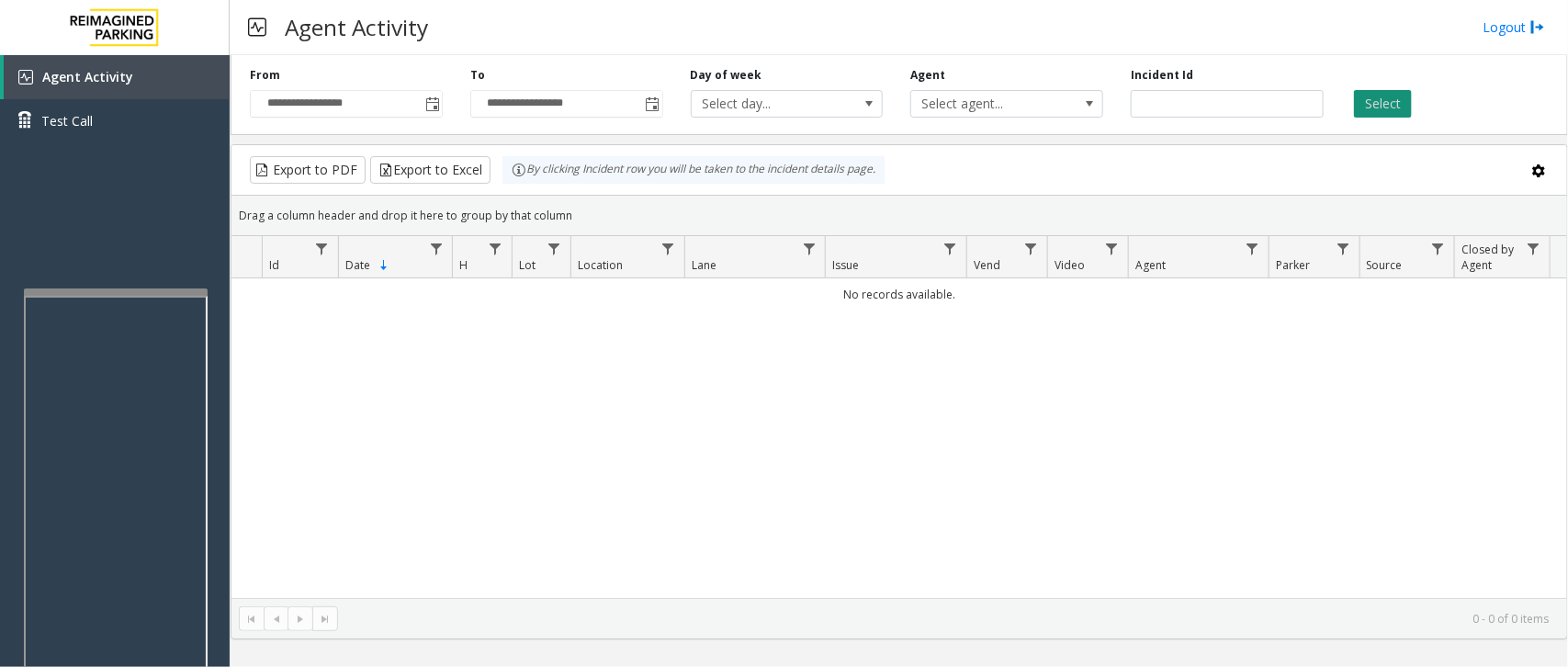 click on "Select" 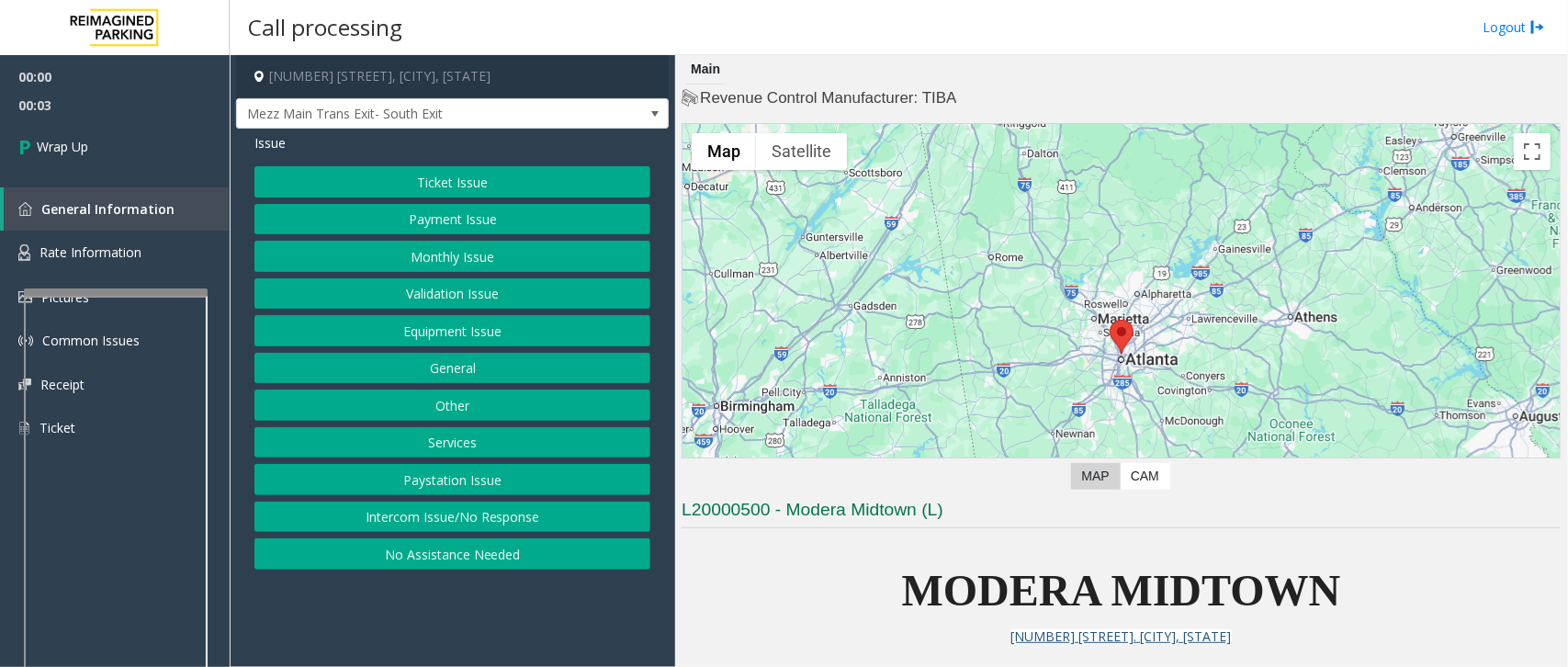 click on "Intercom Issue/No Response" 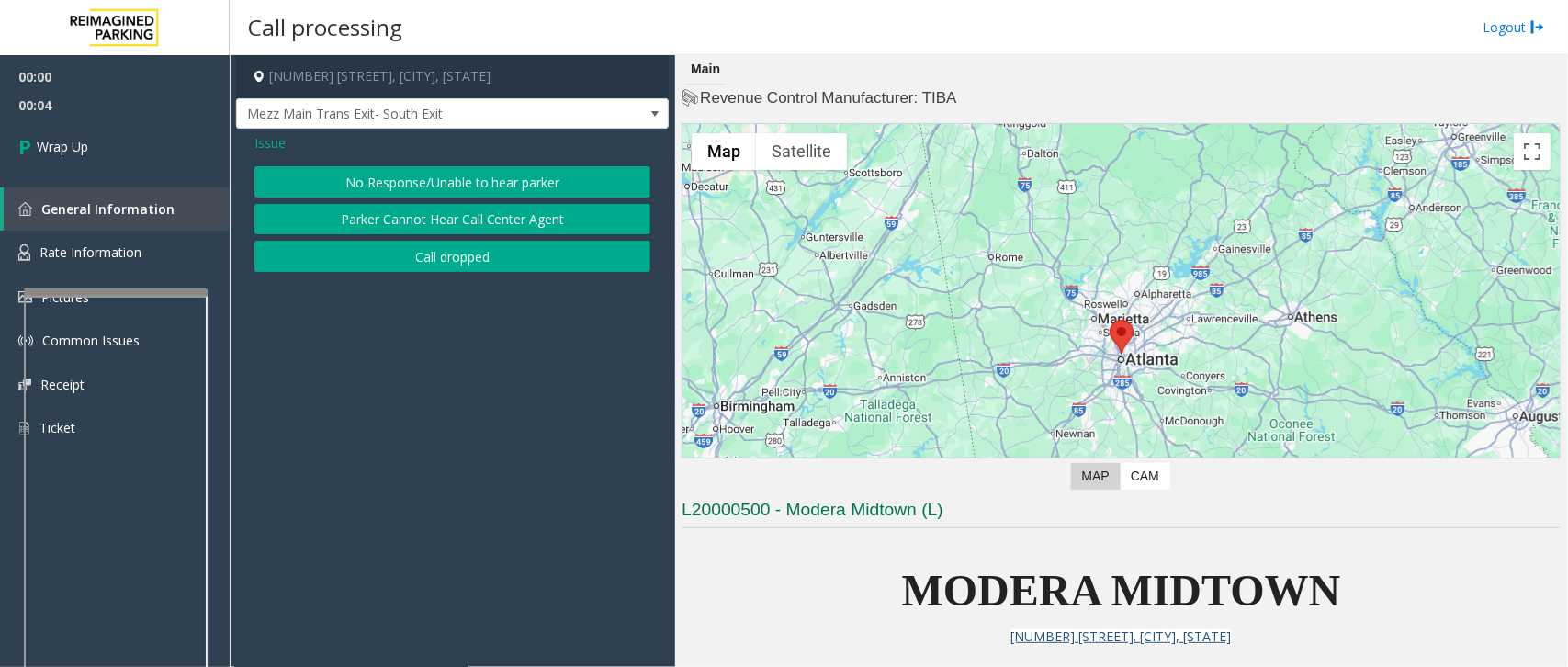click on "Call dropped" 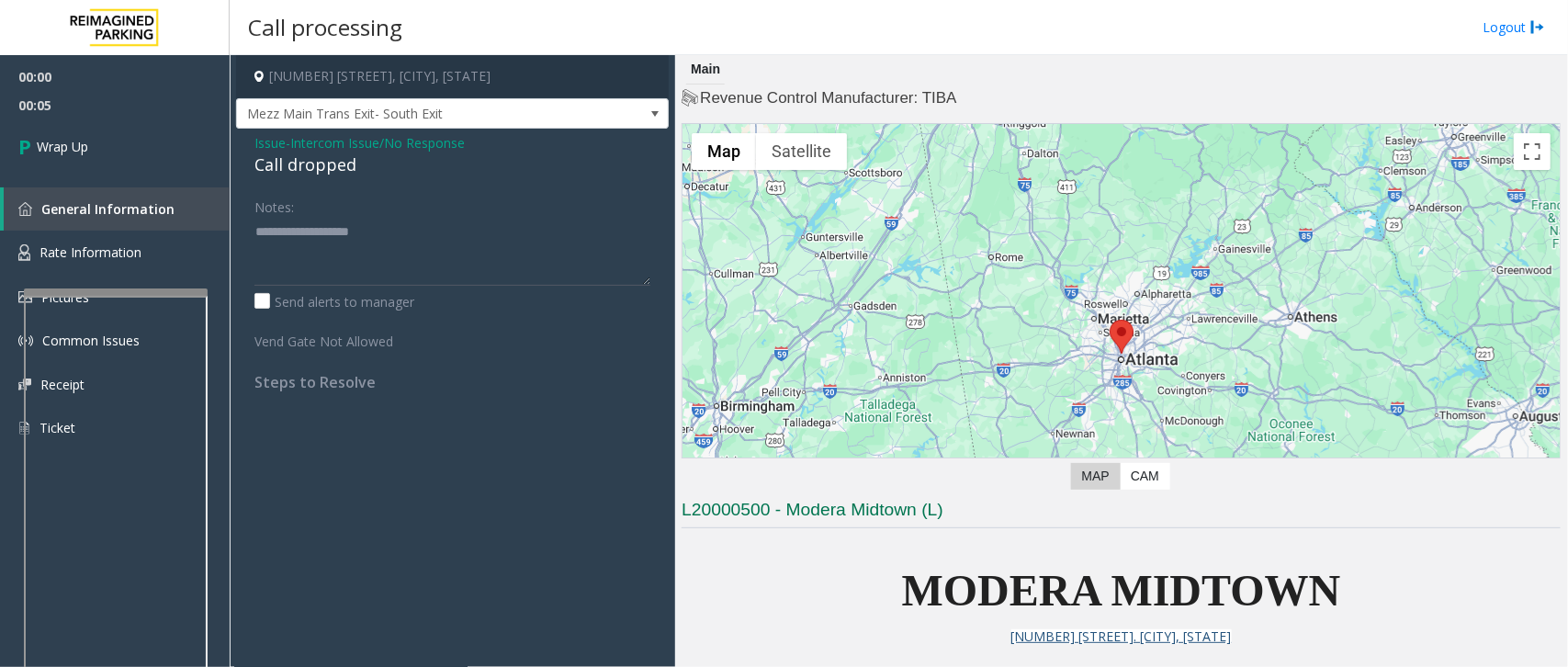 click on "Call dropped" 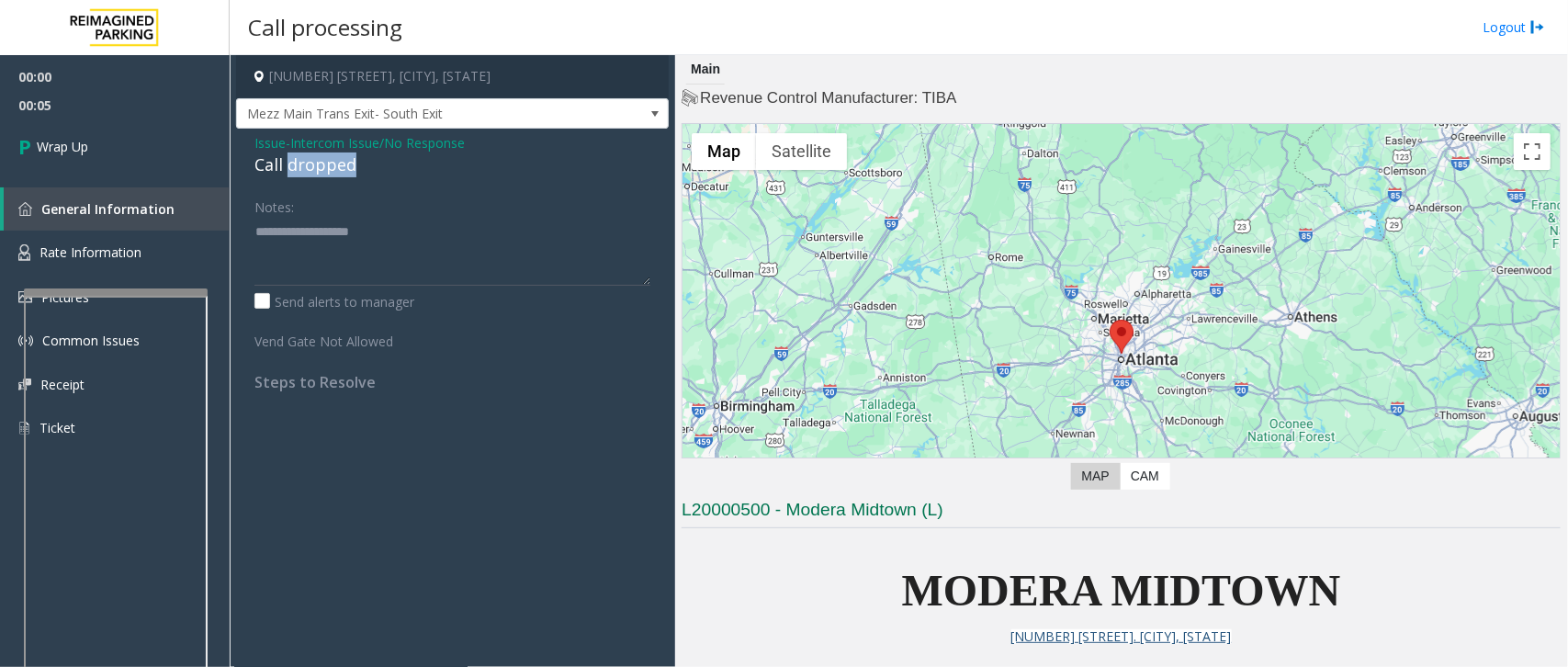 click on "Call dropped" 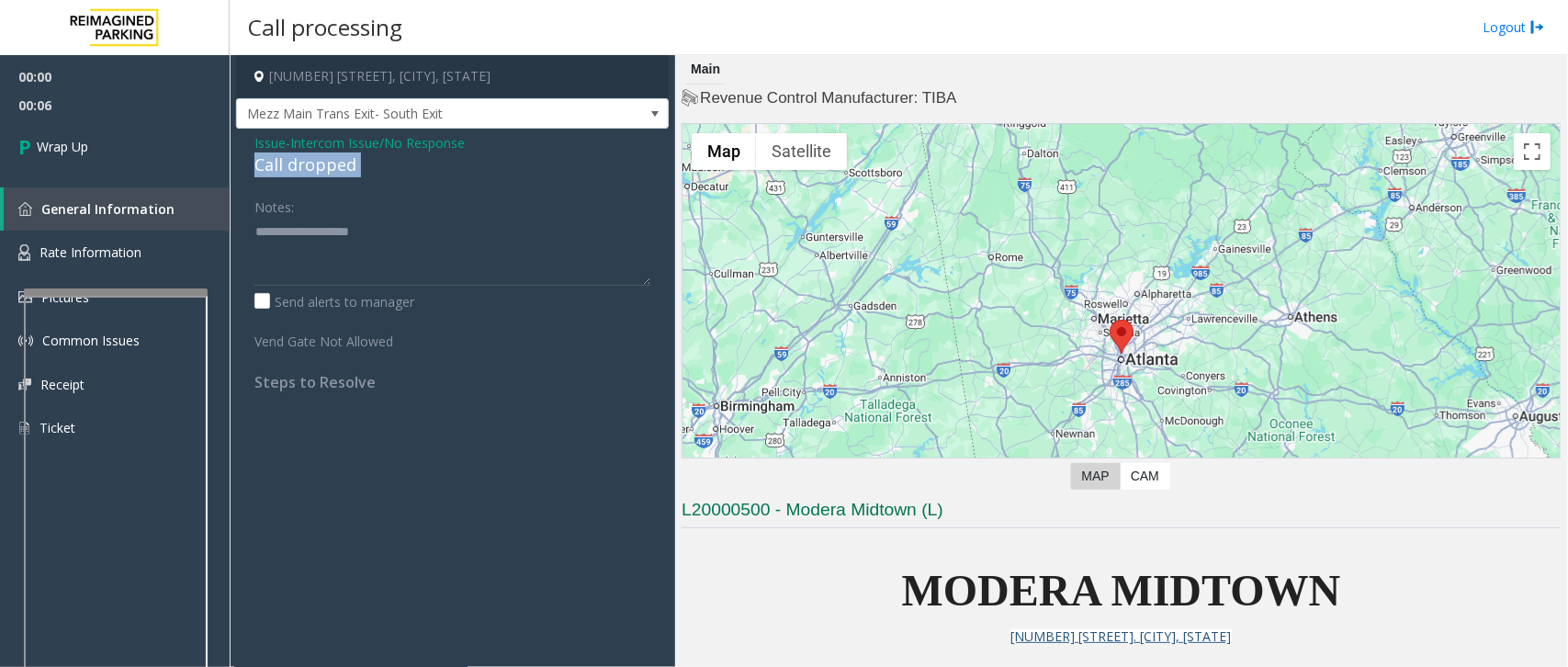 click on "Call dropped" 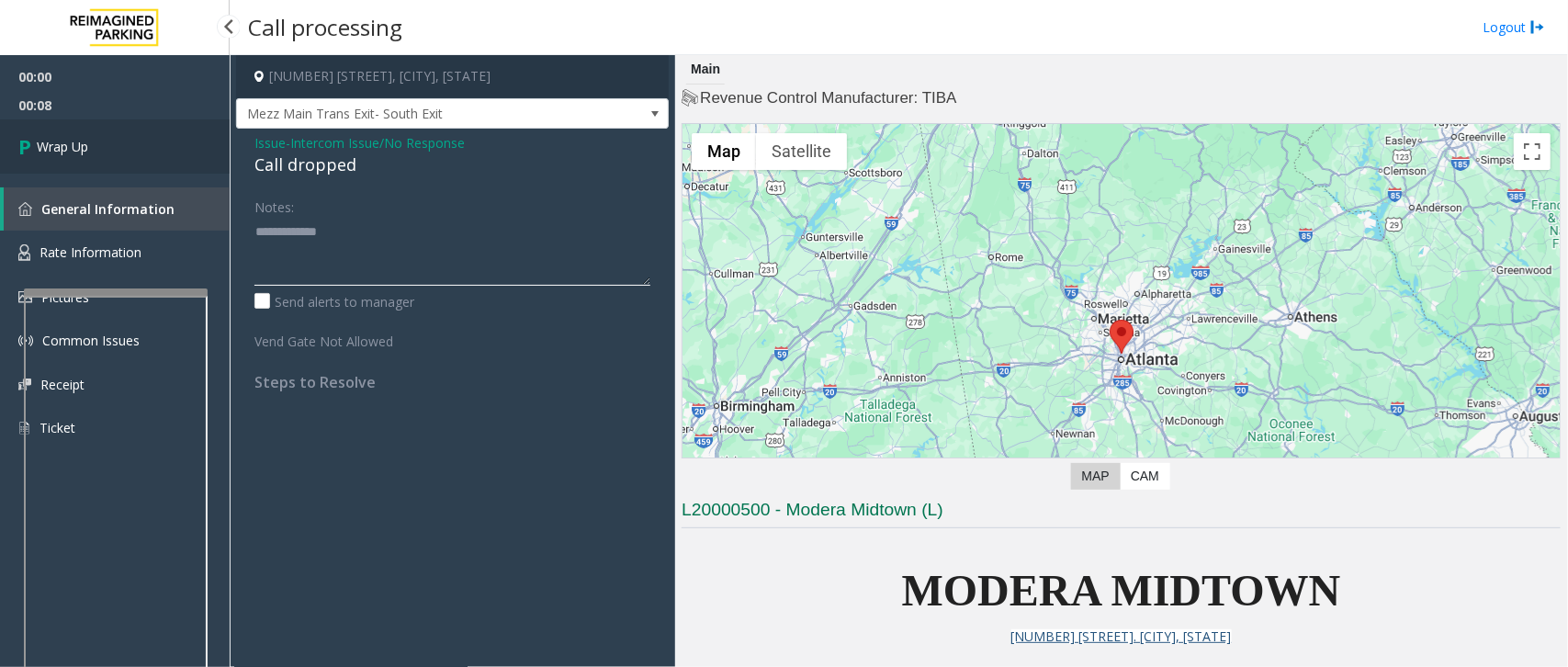 type on "**********" 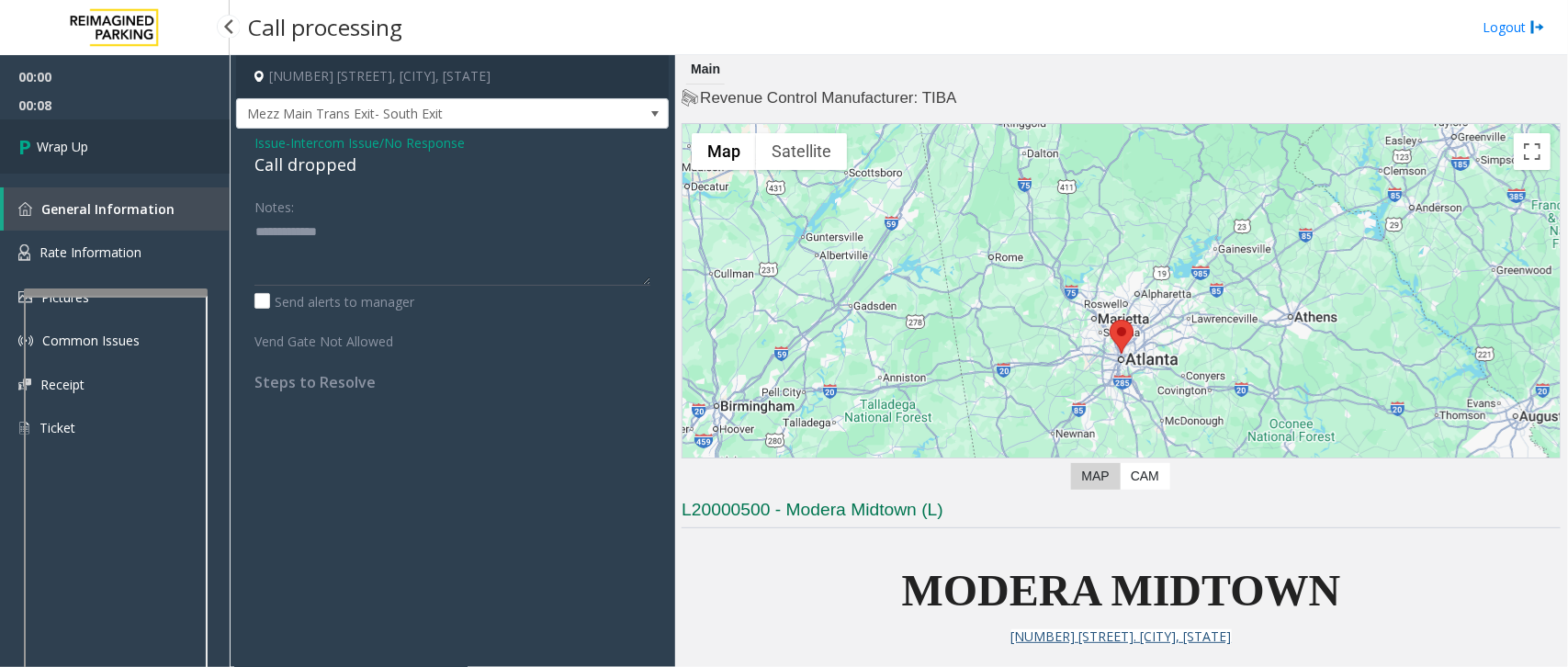 click on "Wrap Up" at bounding box center [115, 146] 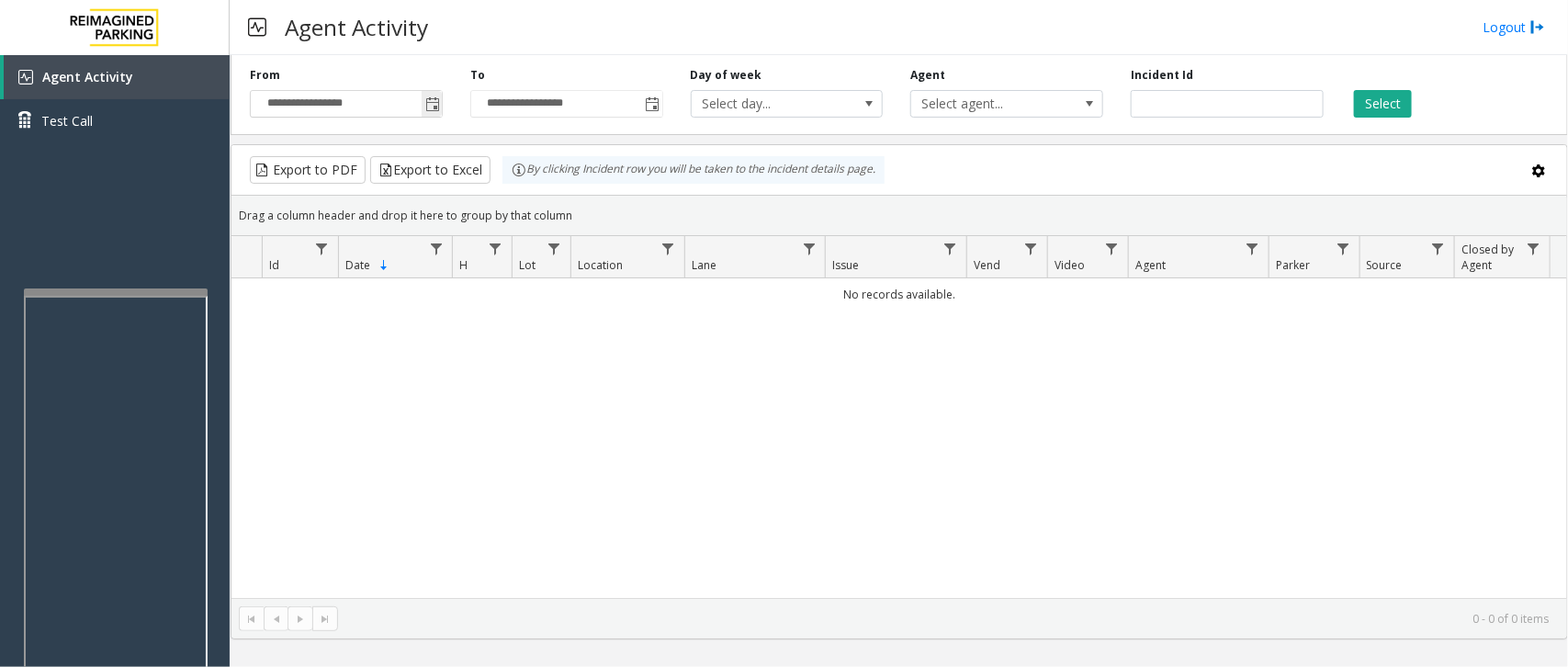 click 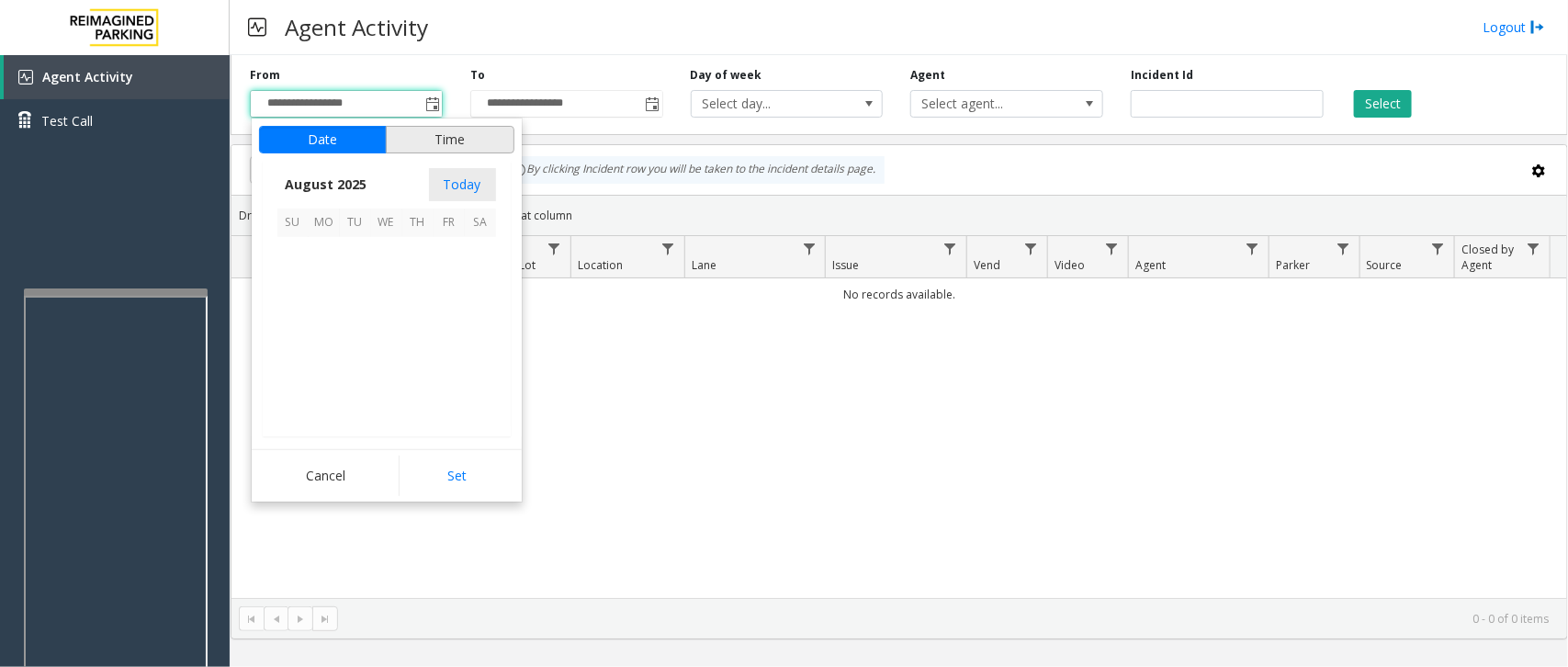 scroll, scrollTop: 329367, scrollLeft: 0, axis: vertical 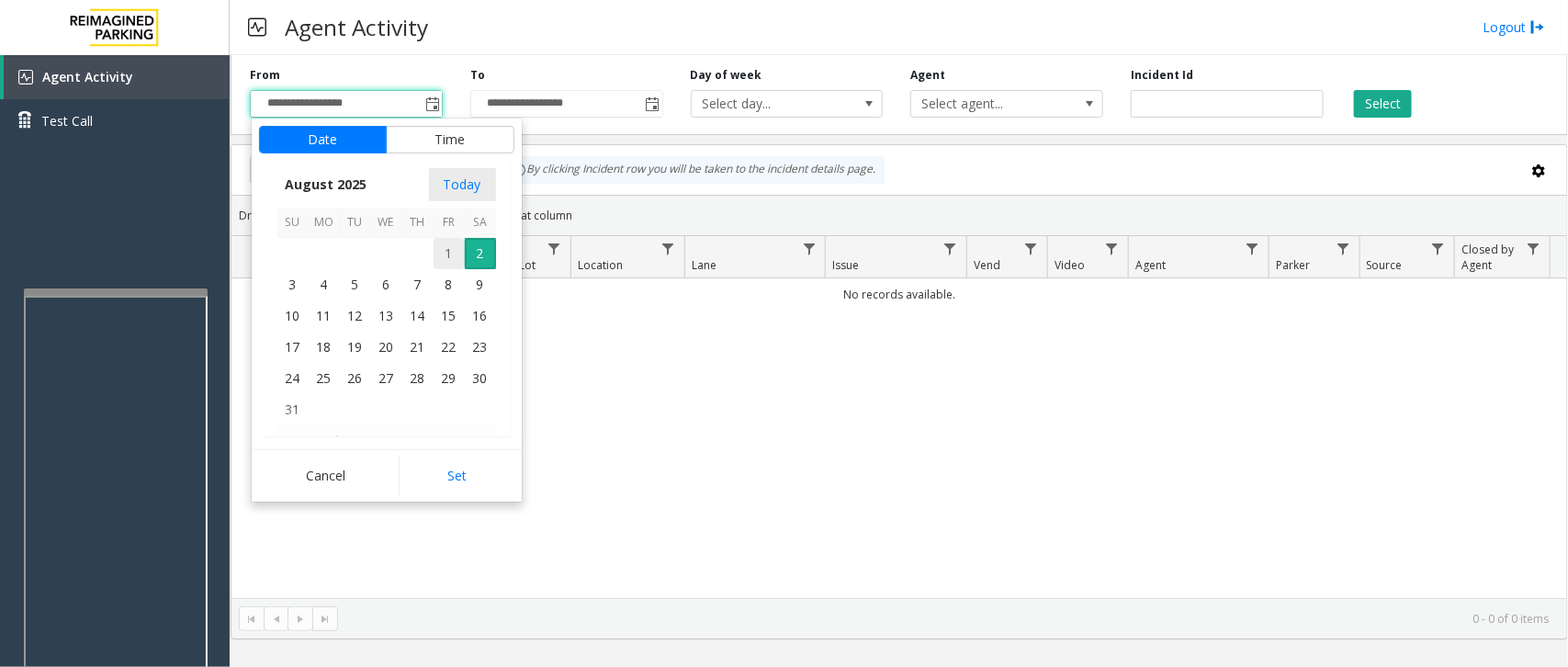 click on "1" at bounding box center [449, 254] 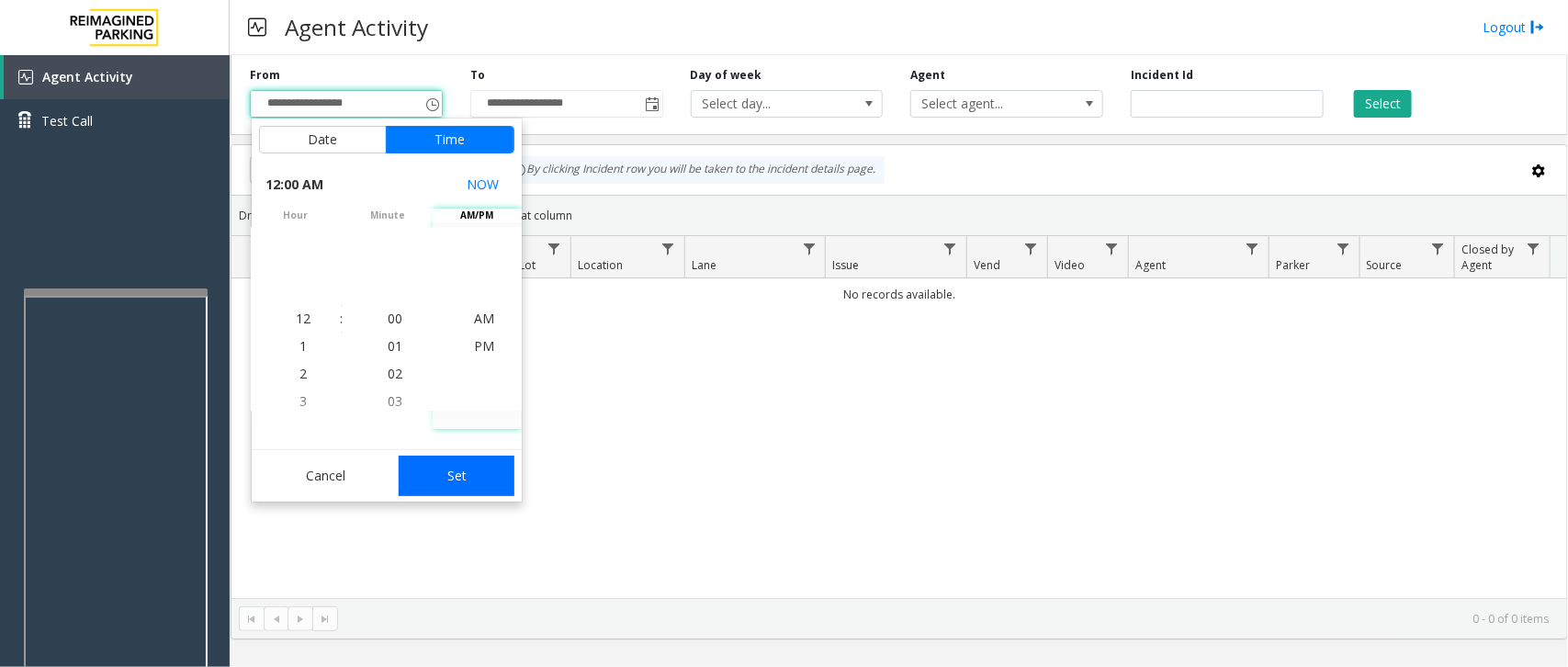click on "Set" 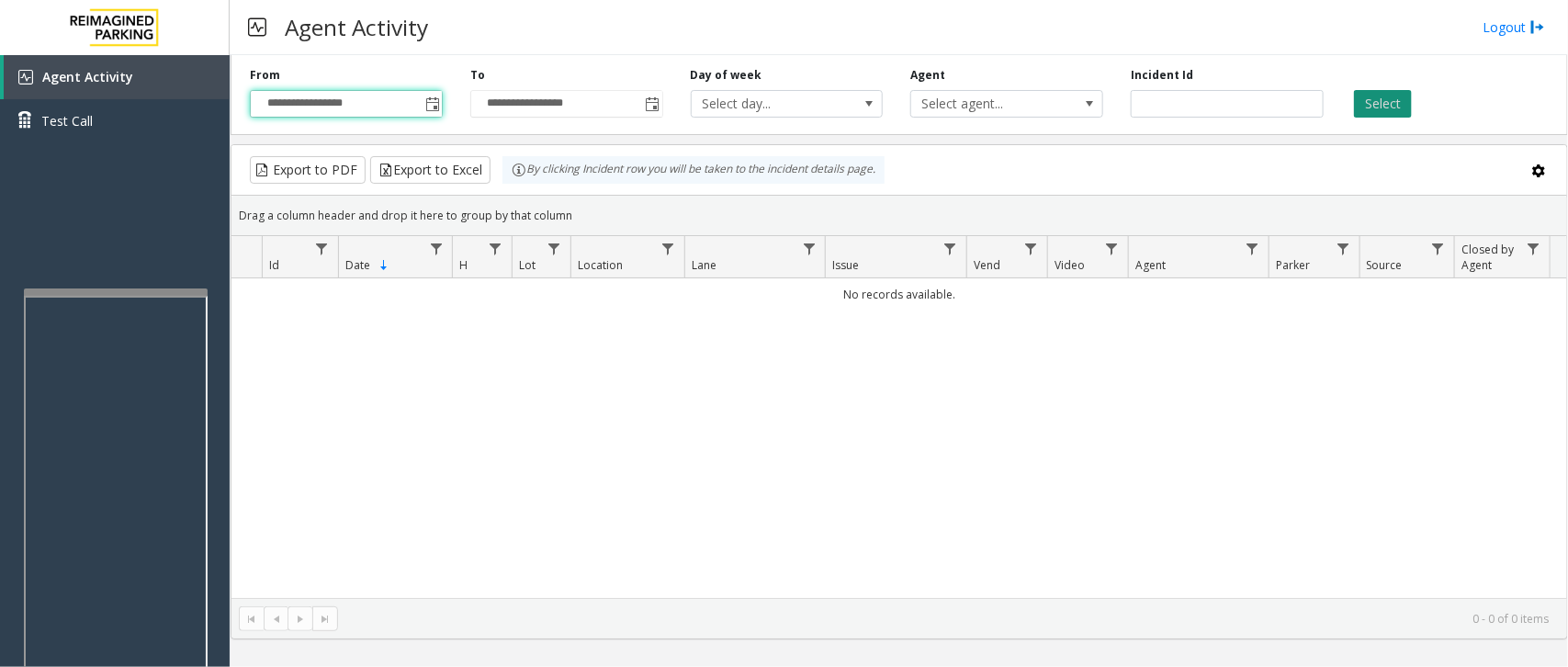 click on "Select" 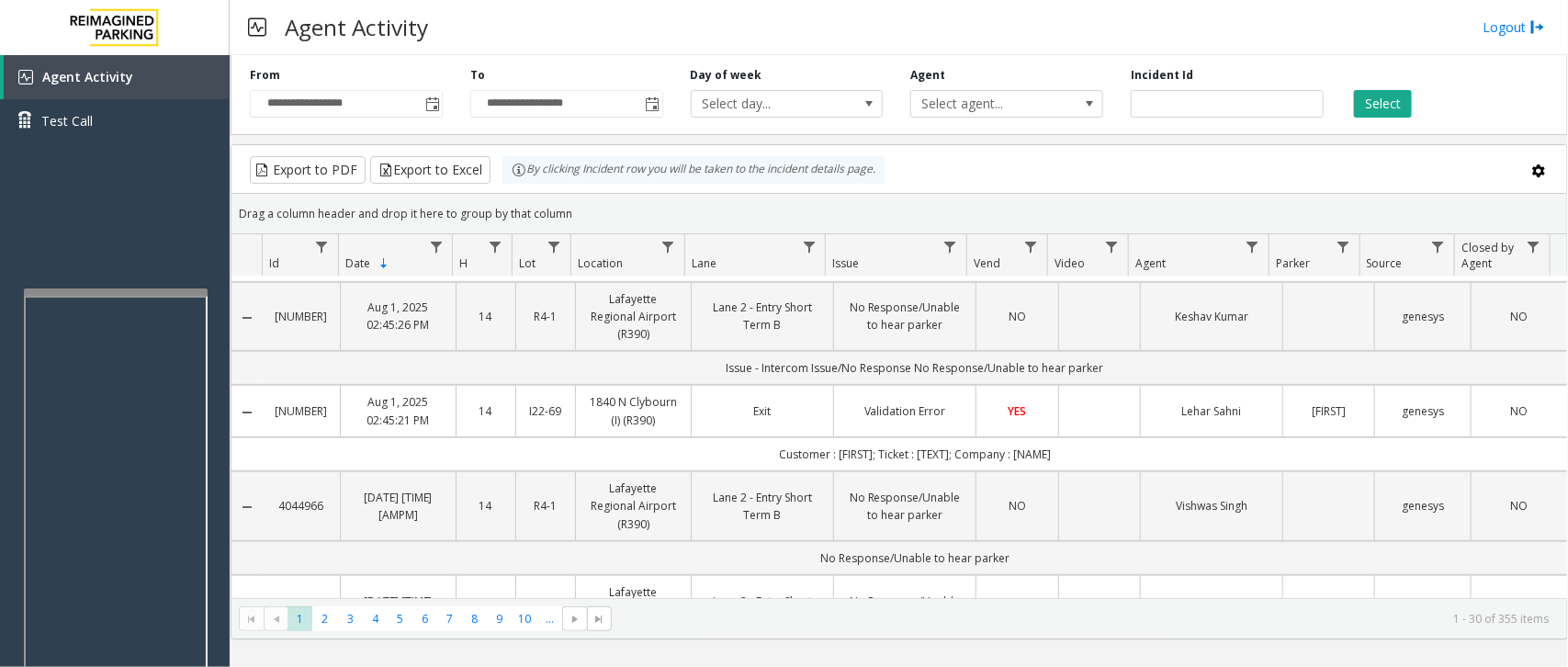 scroll, scrollTop: 0, scrollLeft: 0, axis: both 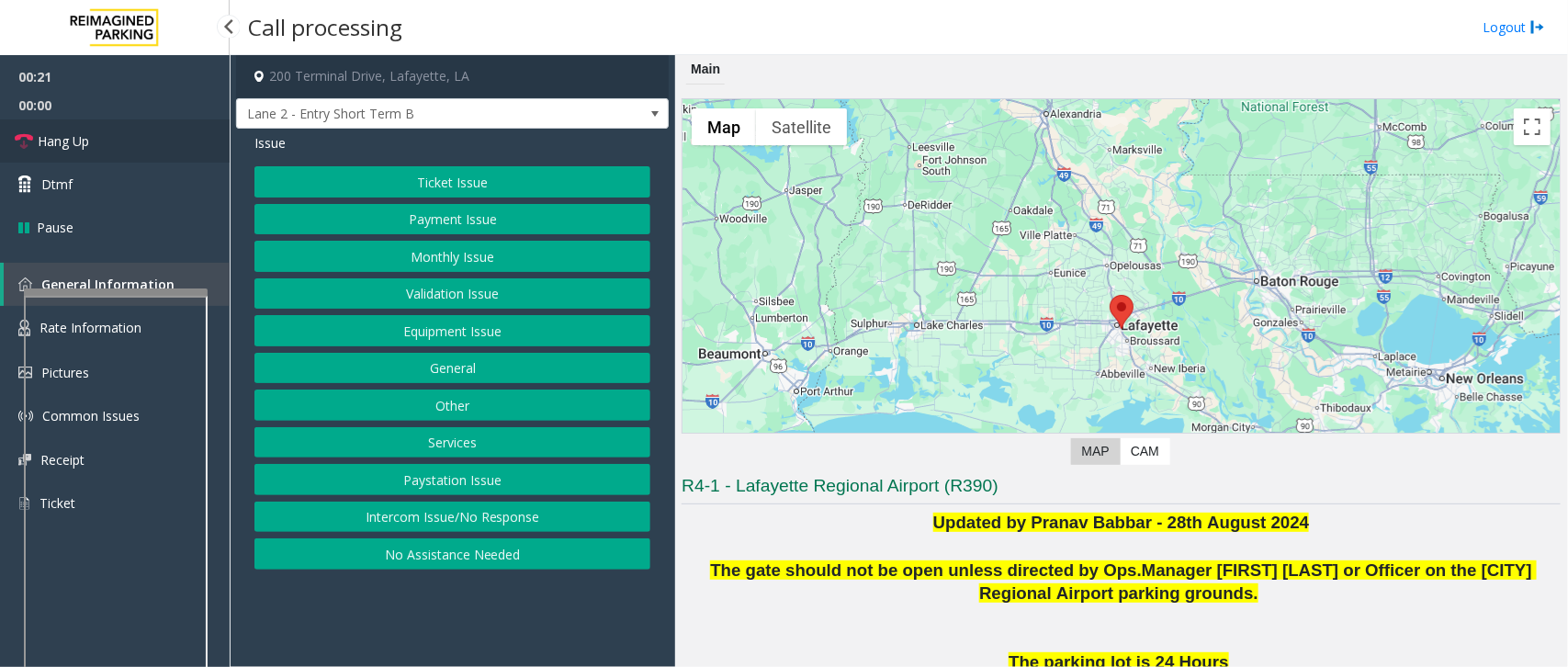 click on "Hang Up" at bounding box center [63, 141] 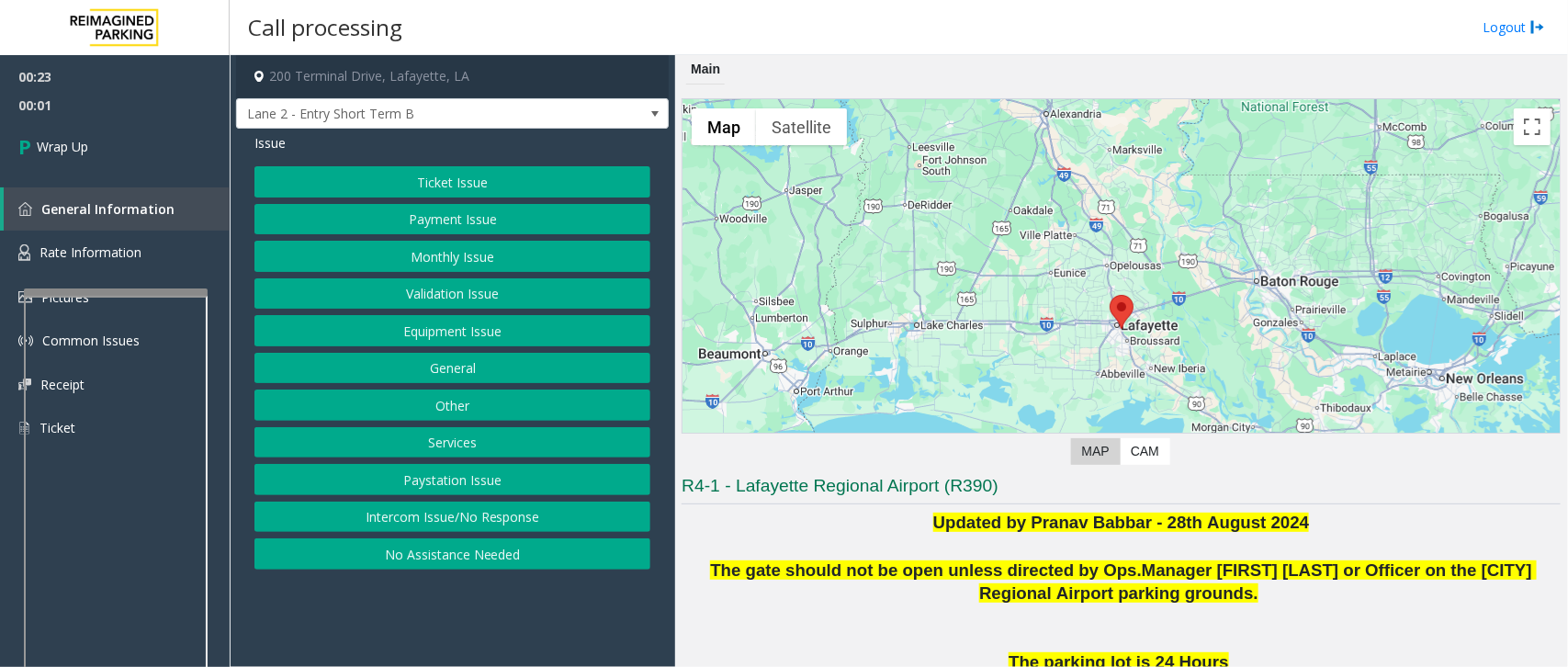 click on "Intercom Issue/No Response" 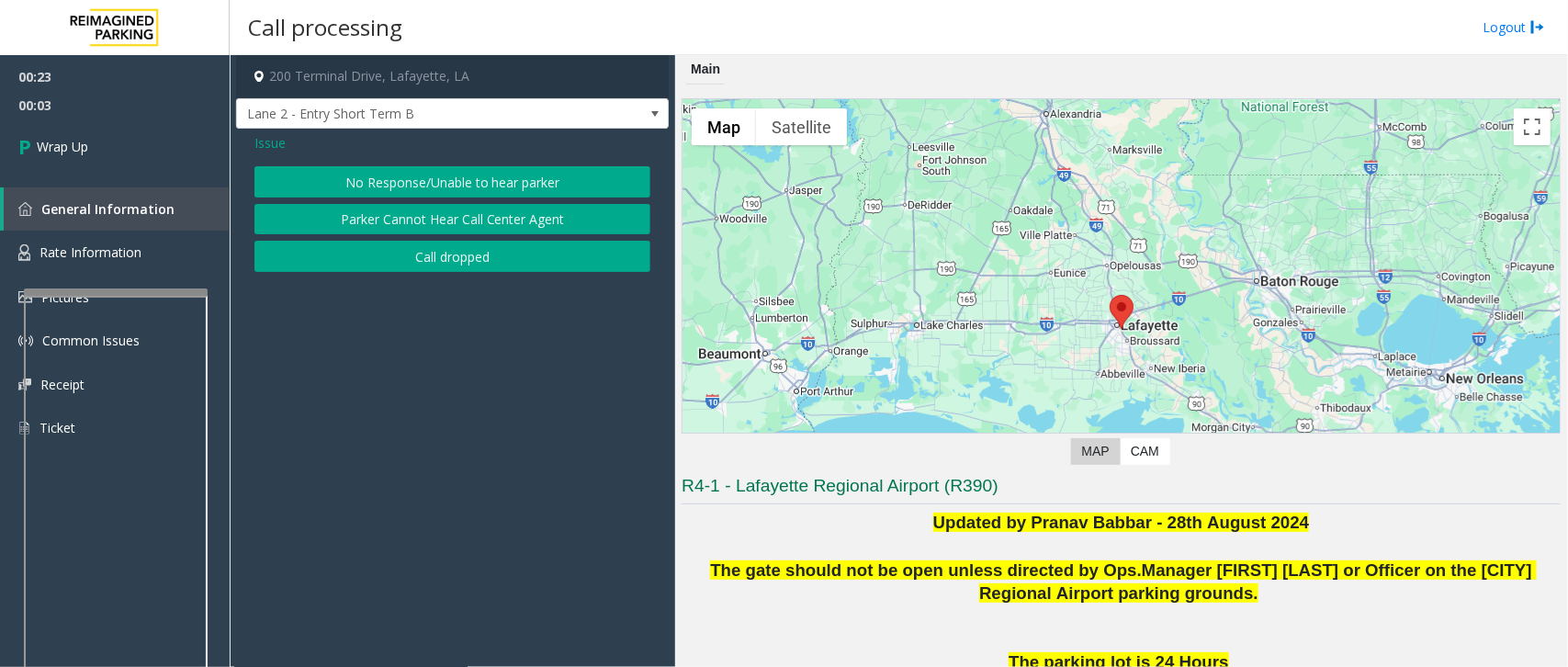 click on "No Response/Unable to hear parker" 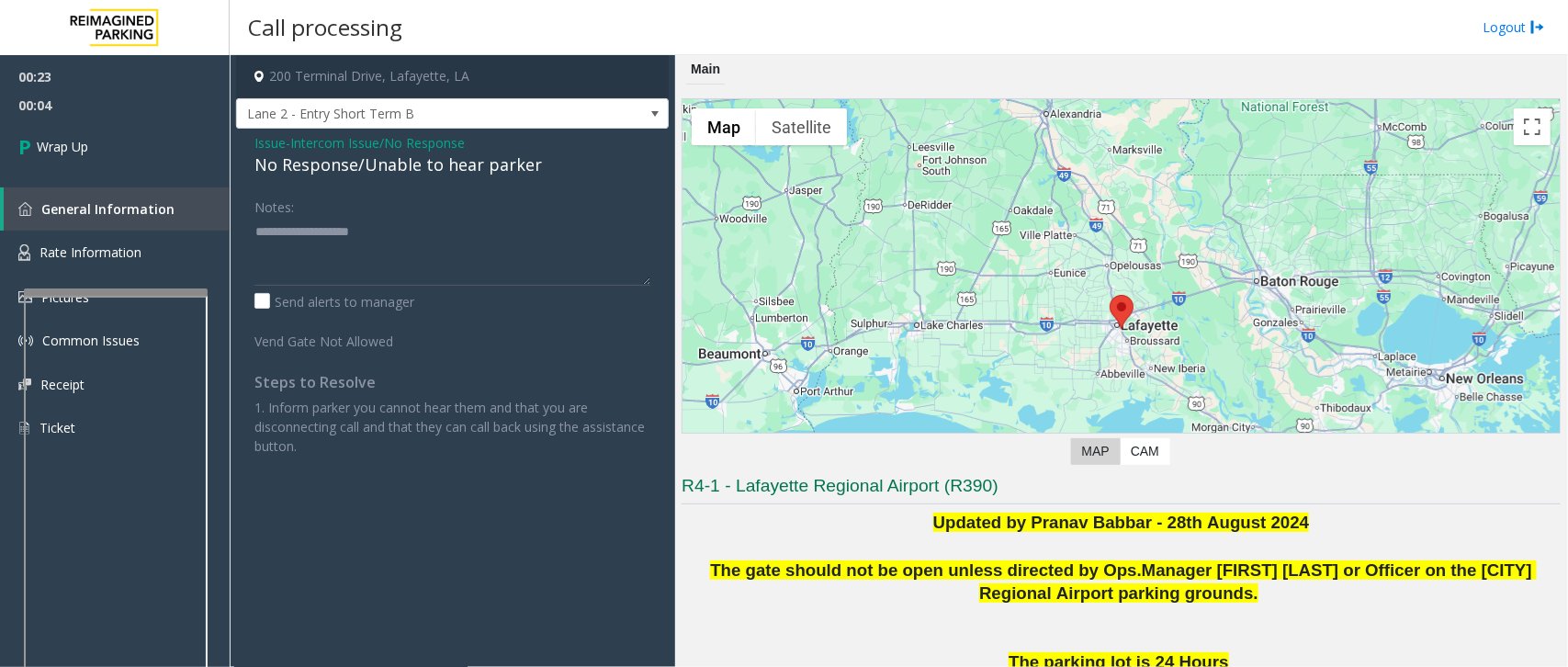 click on "No Response/Unable to hear parker" 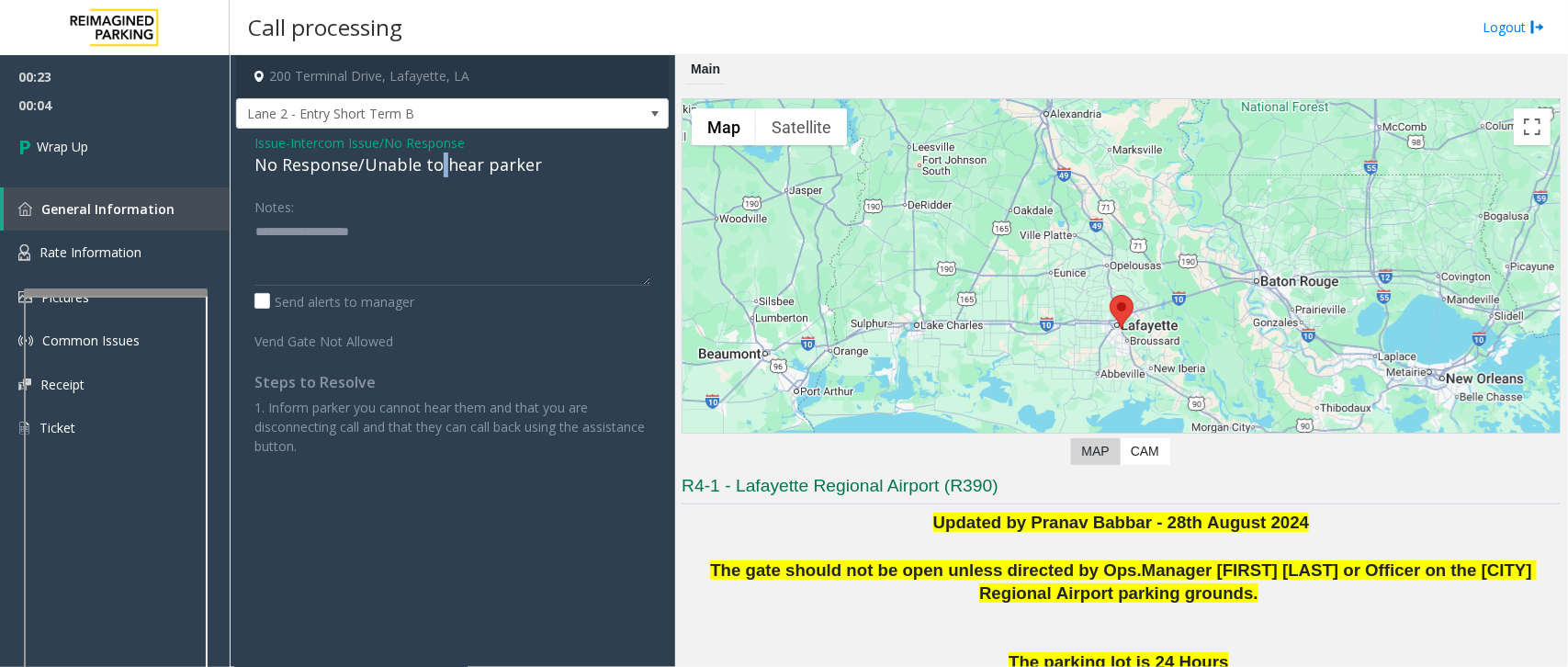 click on "No Response/Unable to hear parker" 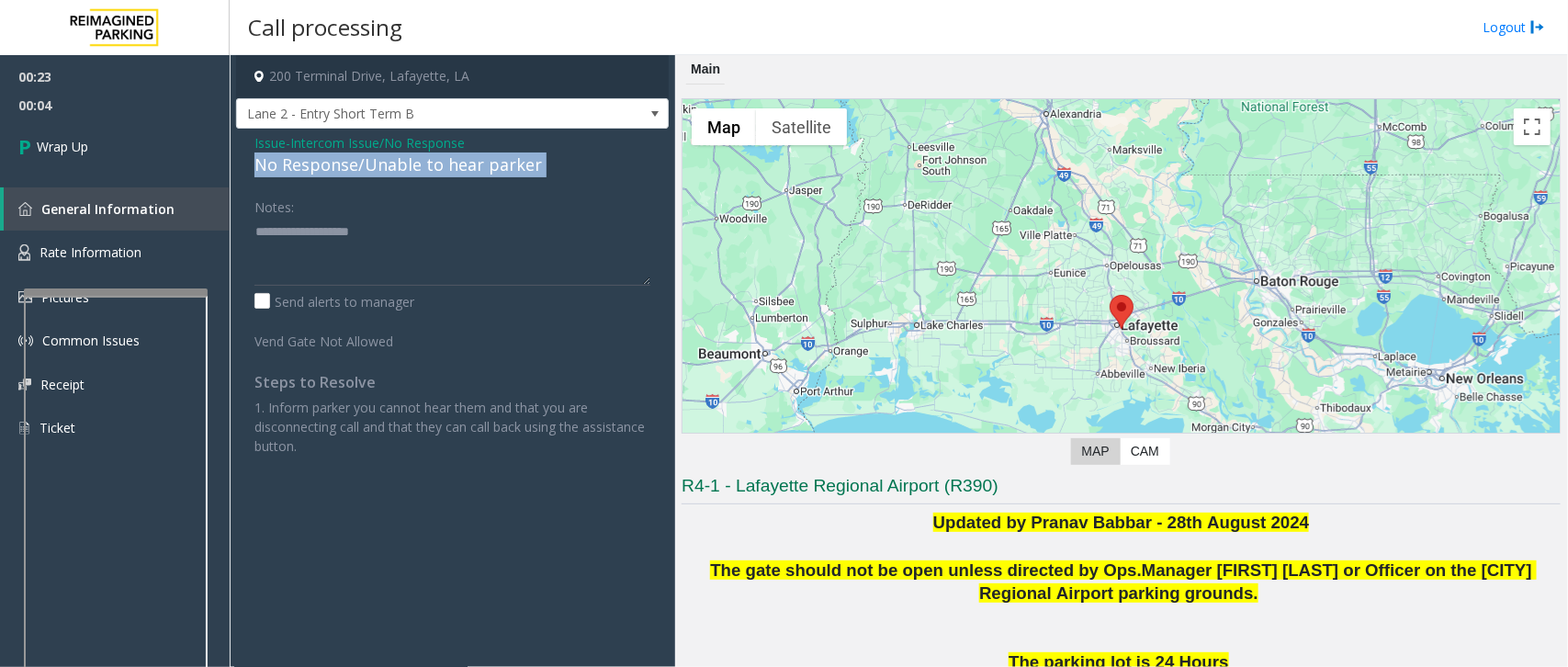 click on "No Response/Unable to hear parker" 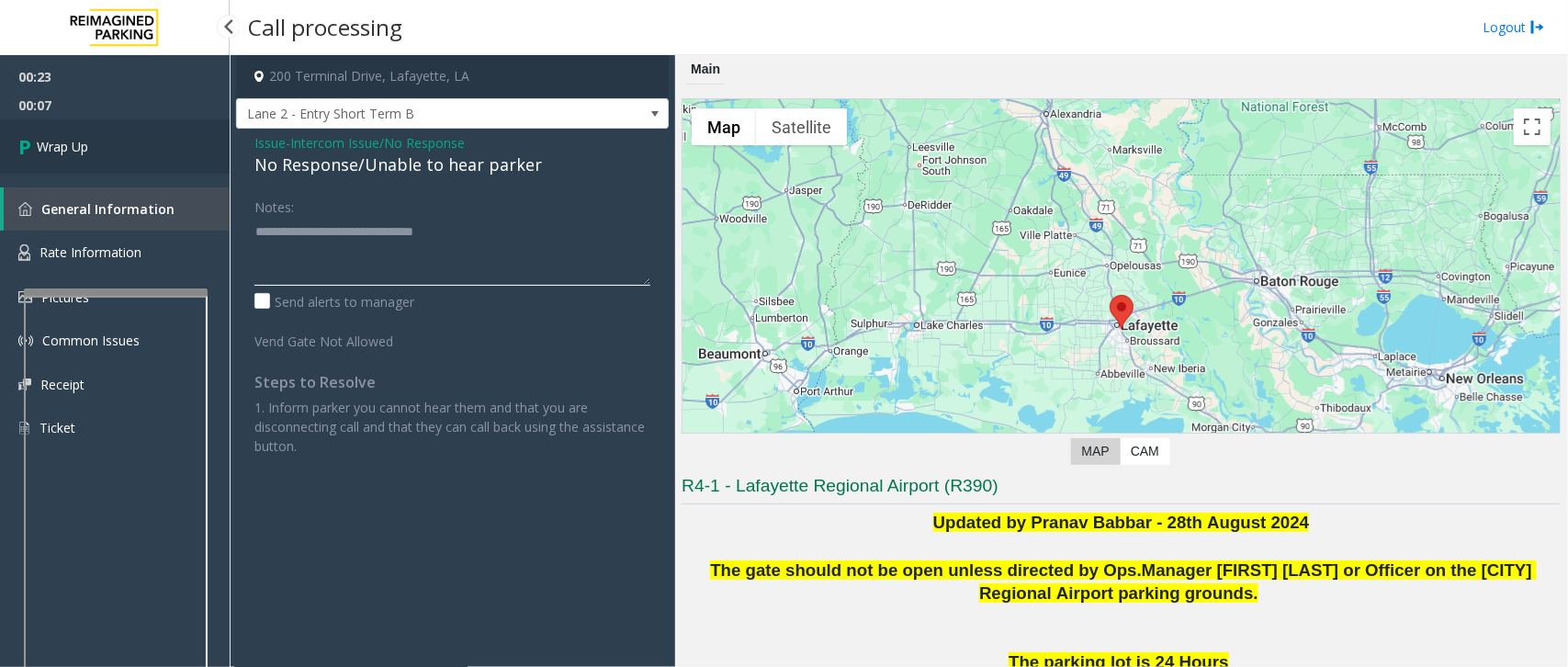 type on "**********" 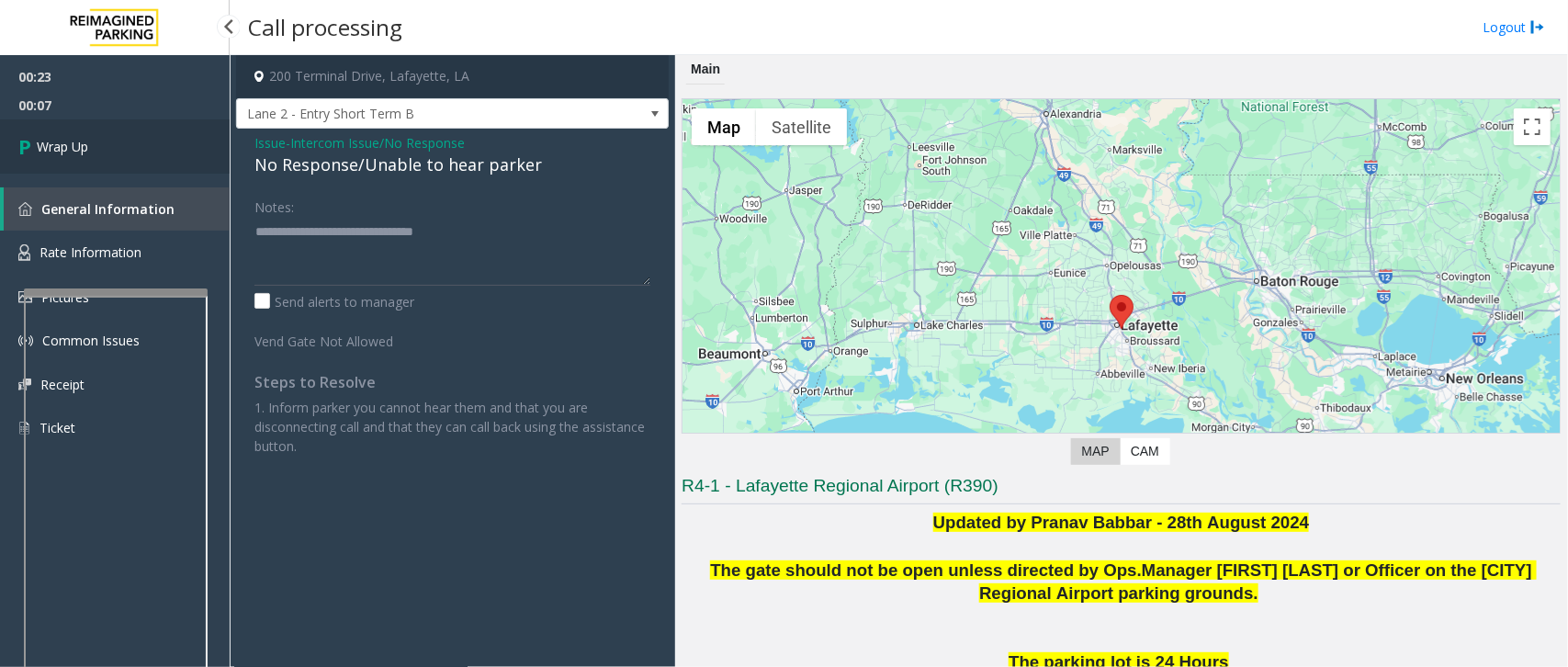 click on "Wrap Up" at bounding box center (115, 146) 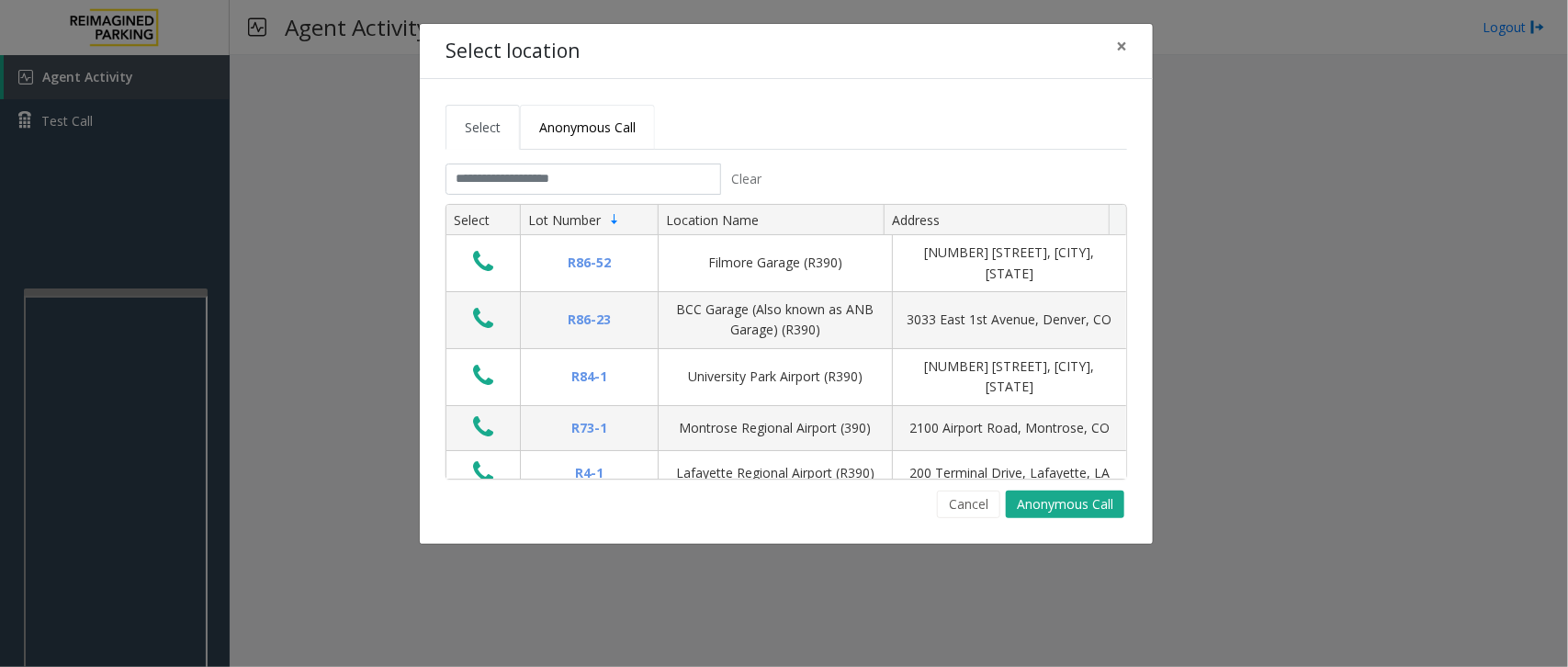 click on "Anonymous Call" 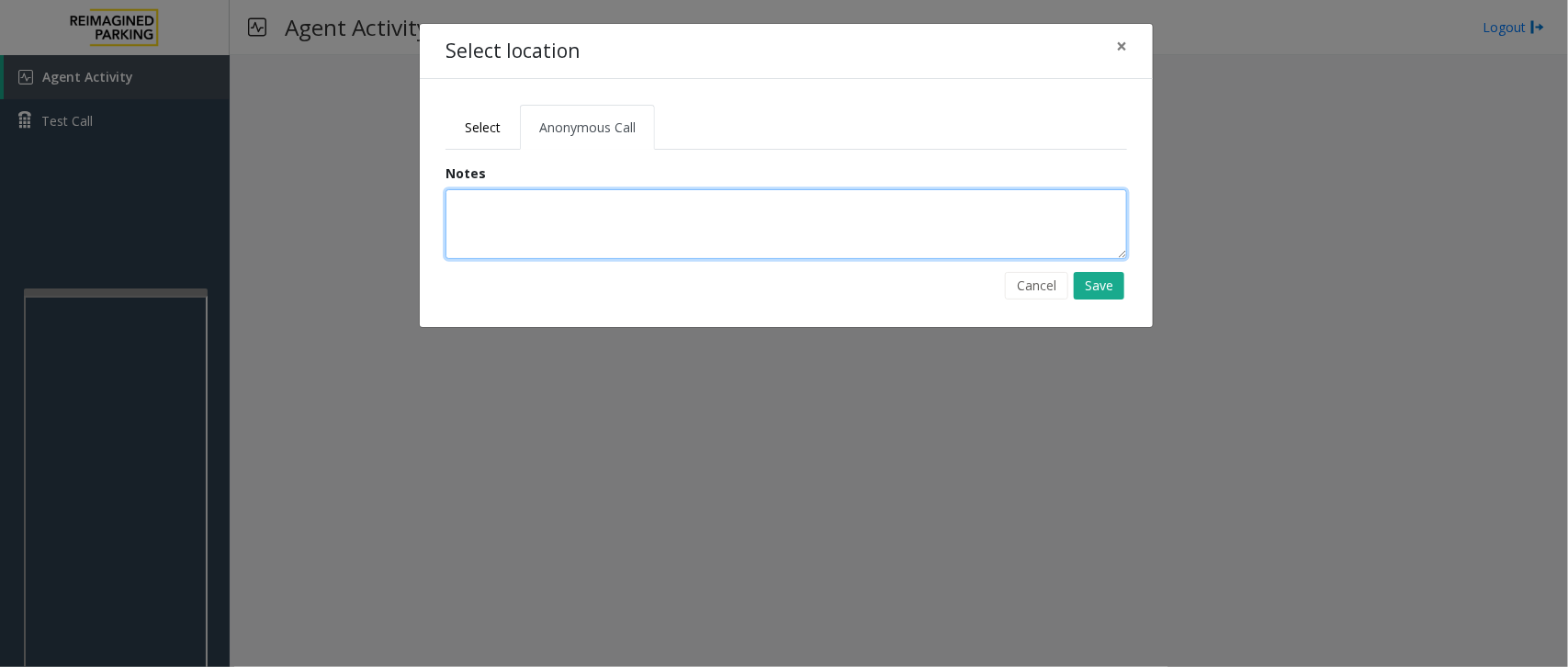 click 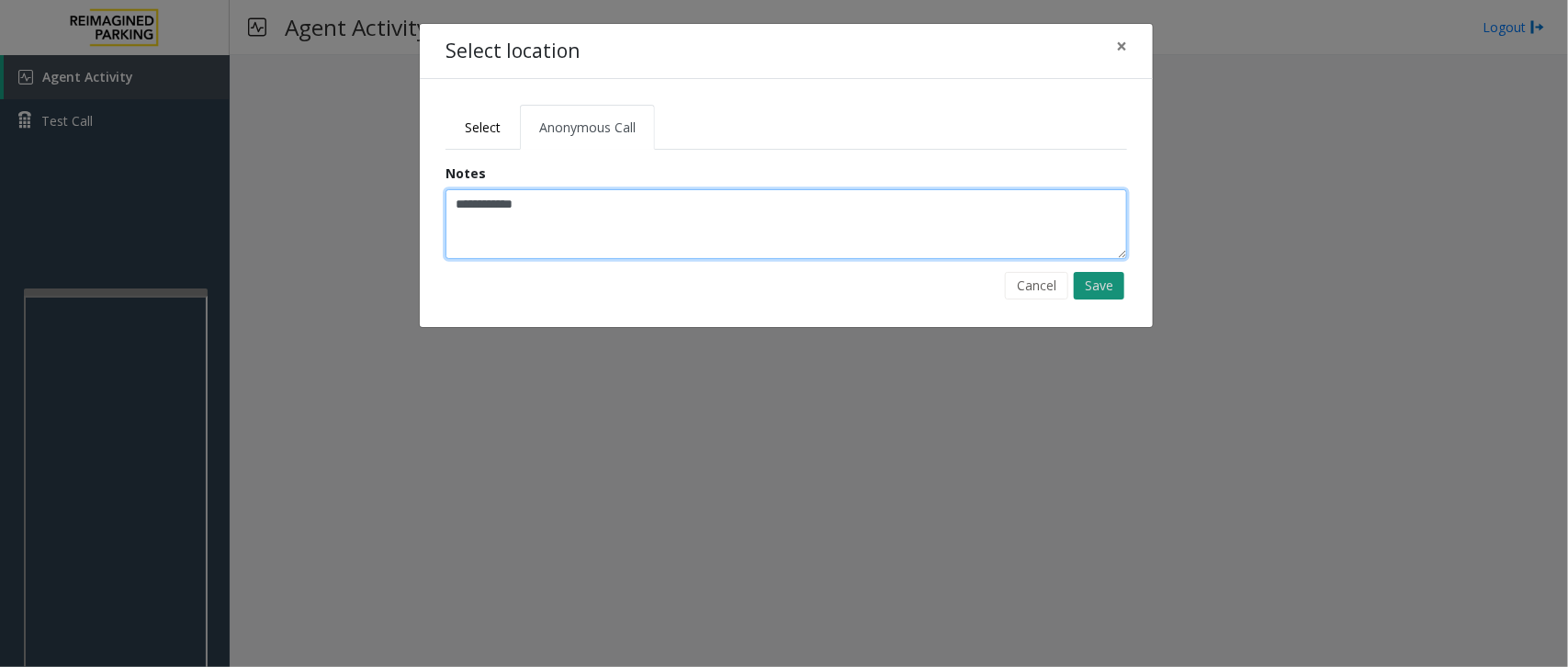 type on "**********" 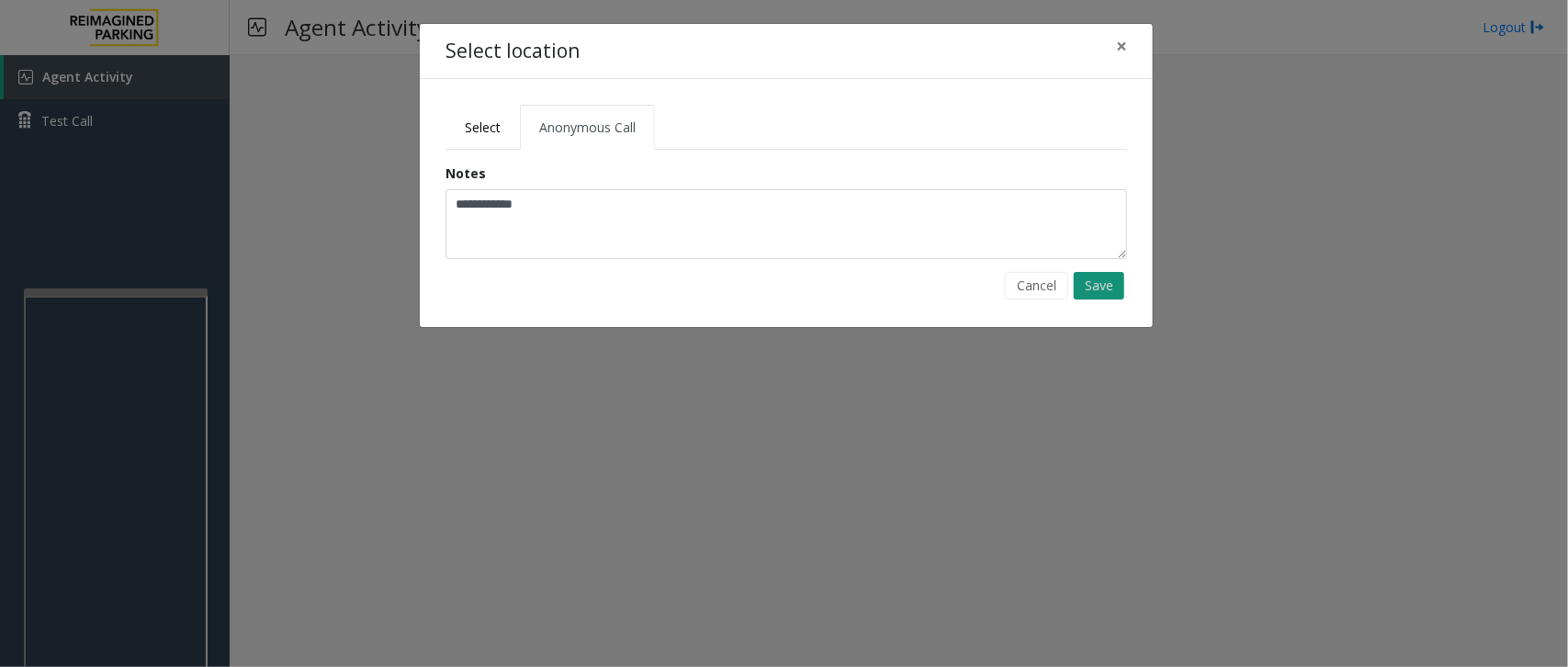 click on "Save" 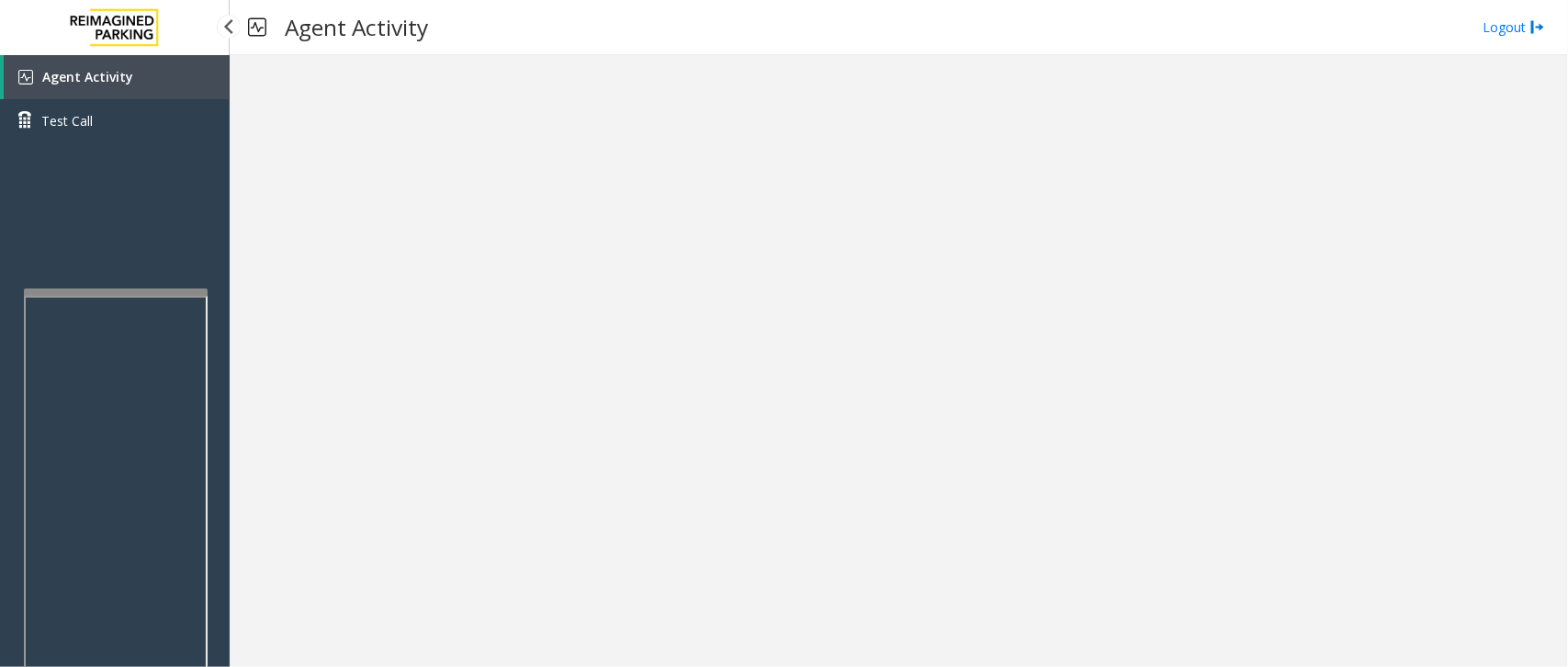 click on "Agent Activity" at bounding box center (117, 77) 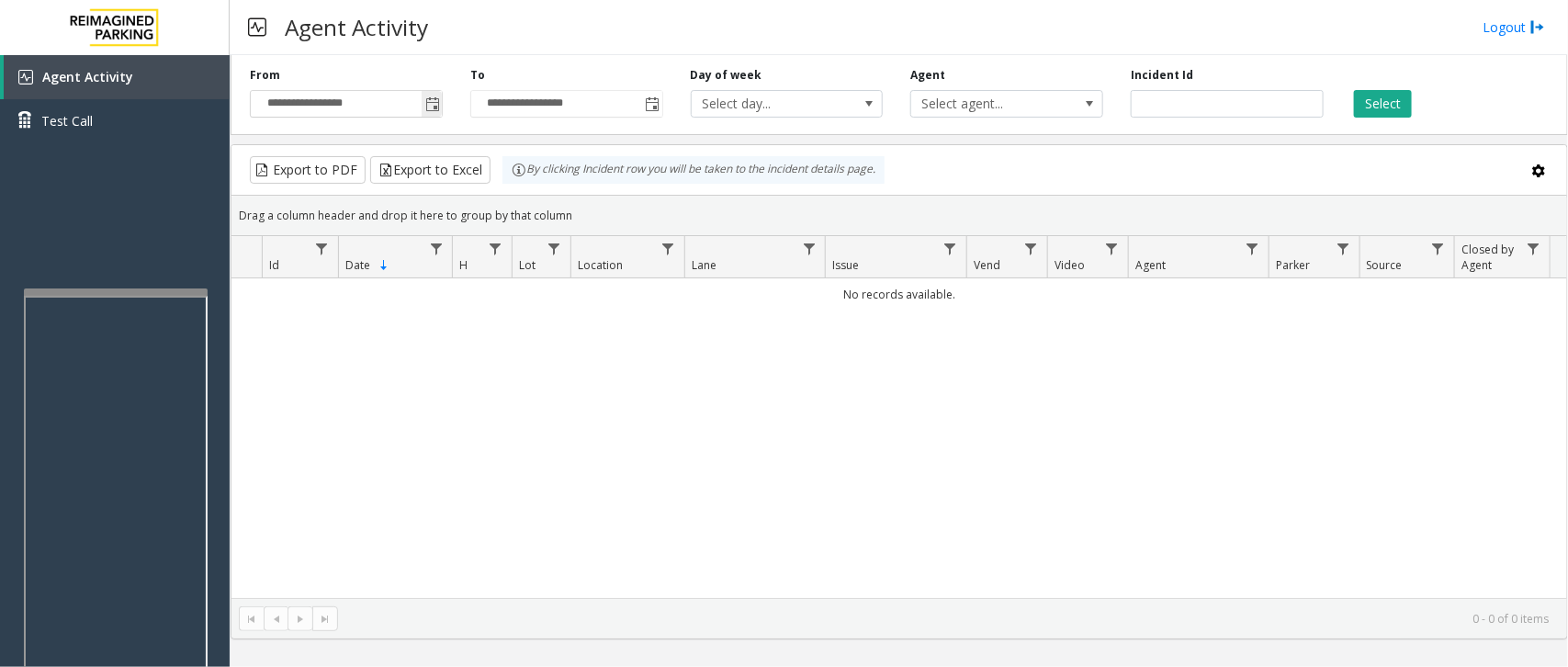 click 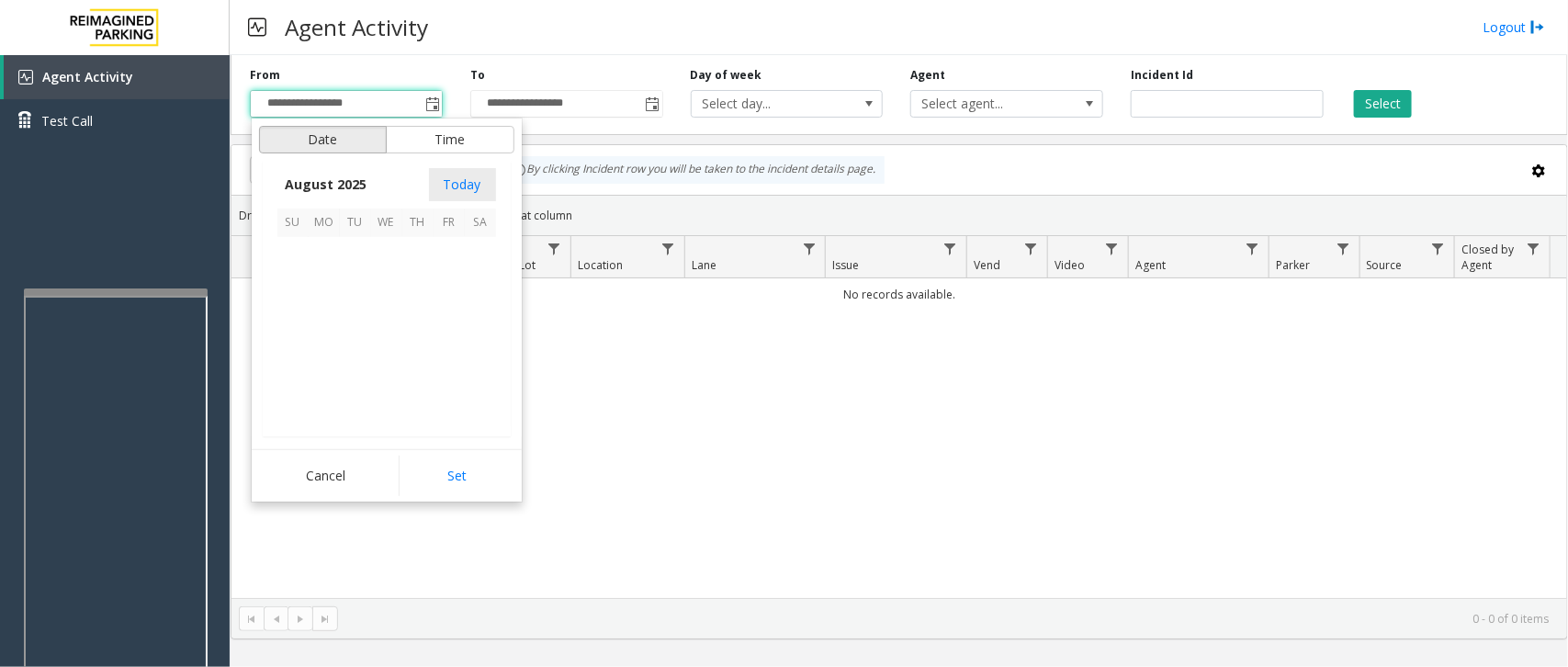 scroll, scrollTop: 329367, scrollLeft: 0, axis: vertical 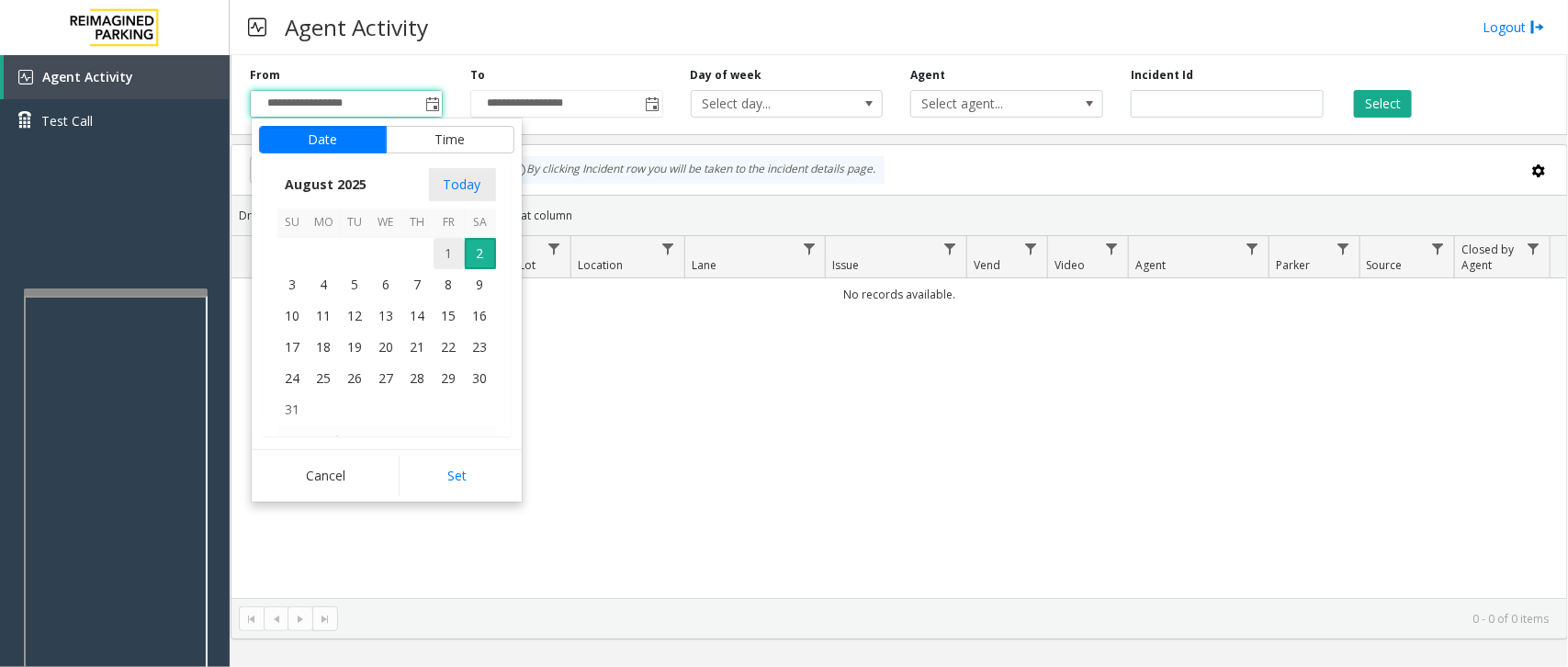 click on "1" at bounding box center (449, 254) 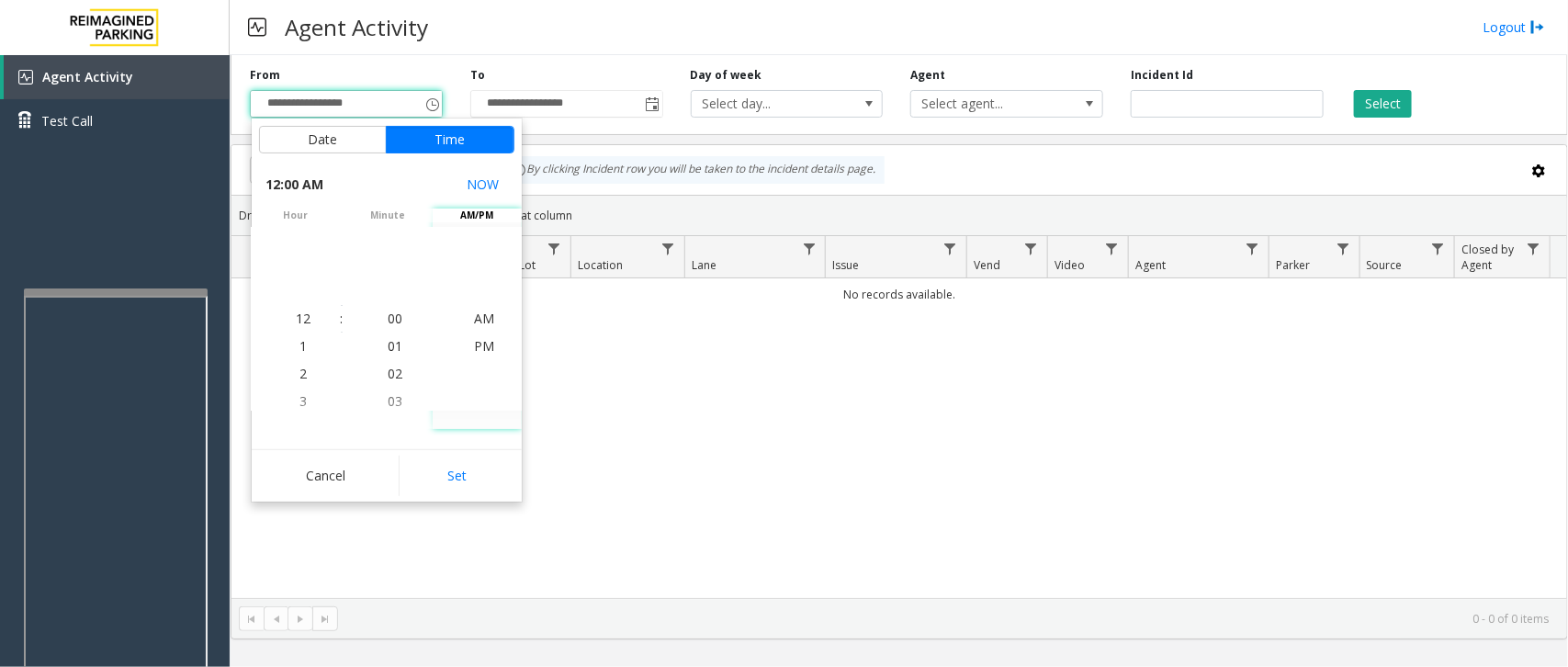 drag, startPoint x: 473, startPoint y: 473, endPoint x: 575, endPoint y: 429, distance: 111.08555 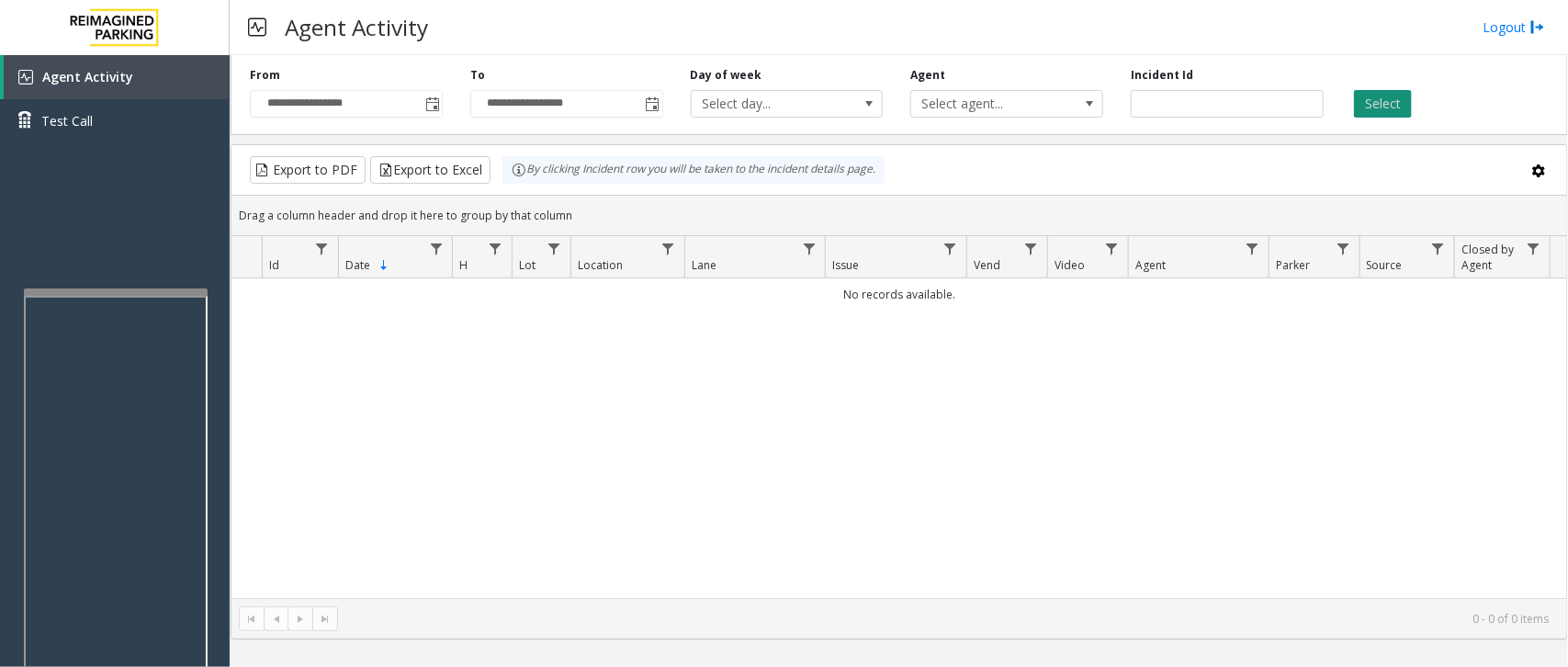 click on "Select" 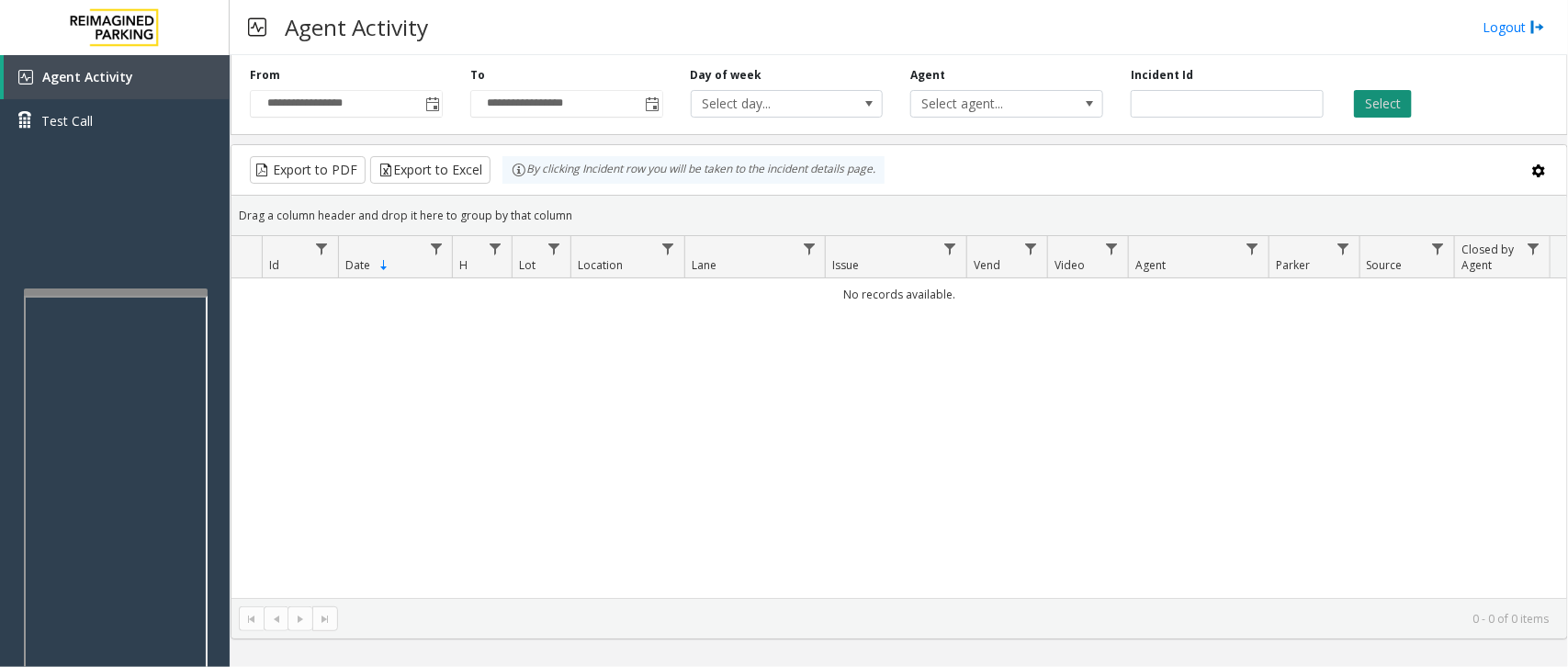click on "Select" 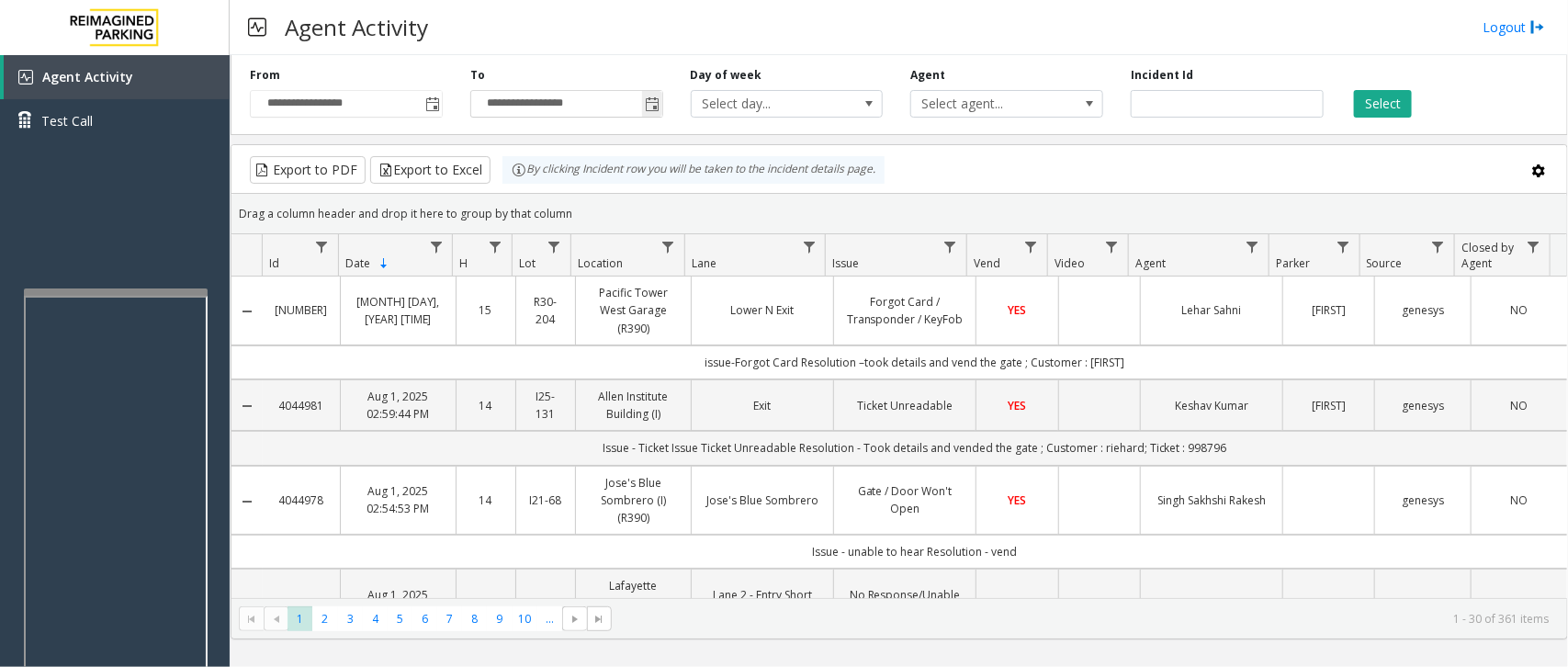 type 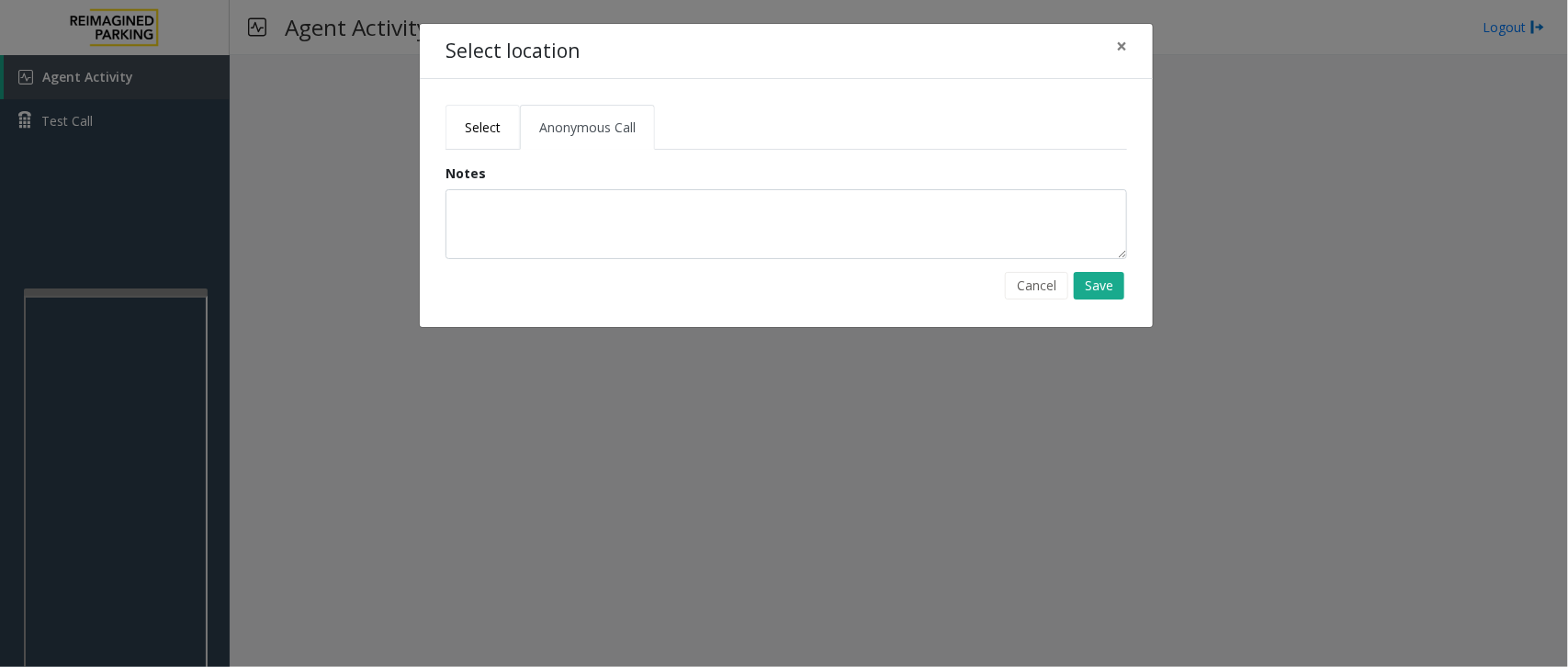 click on "Select" 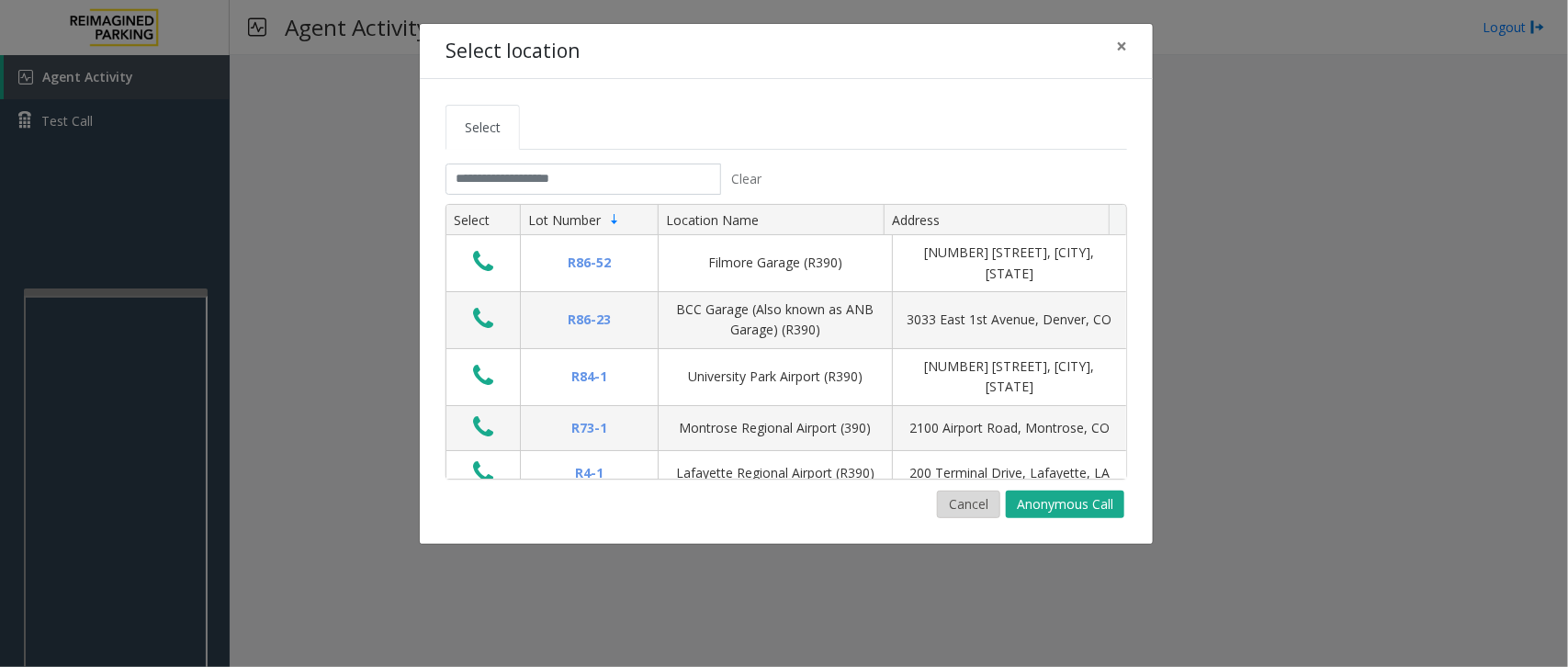 click on "Cancel" 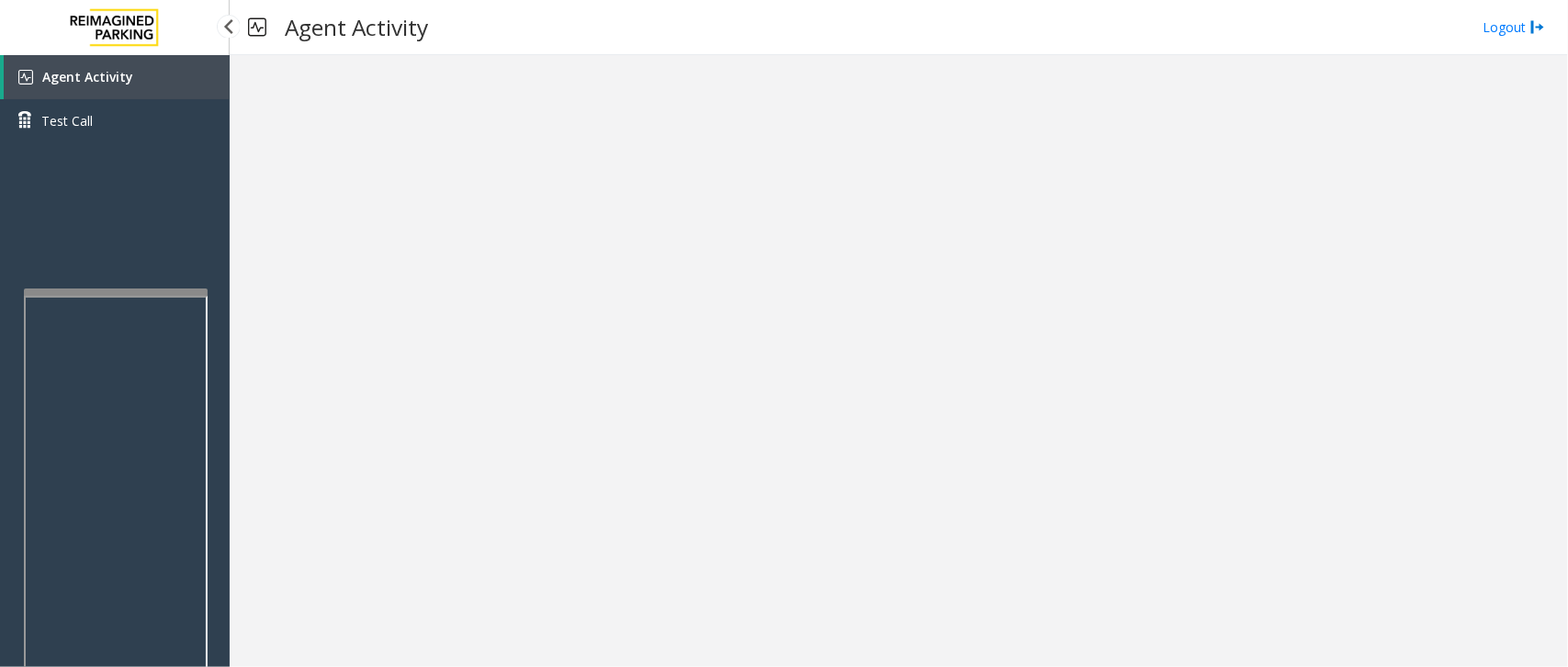 click on "Agent Activity" at bounding box center [87, 76] 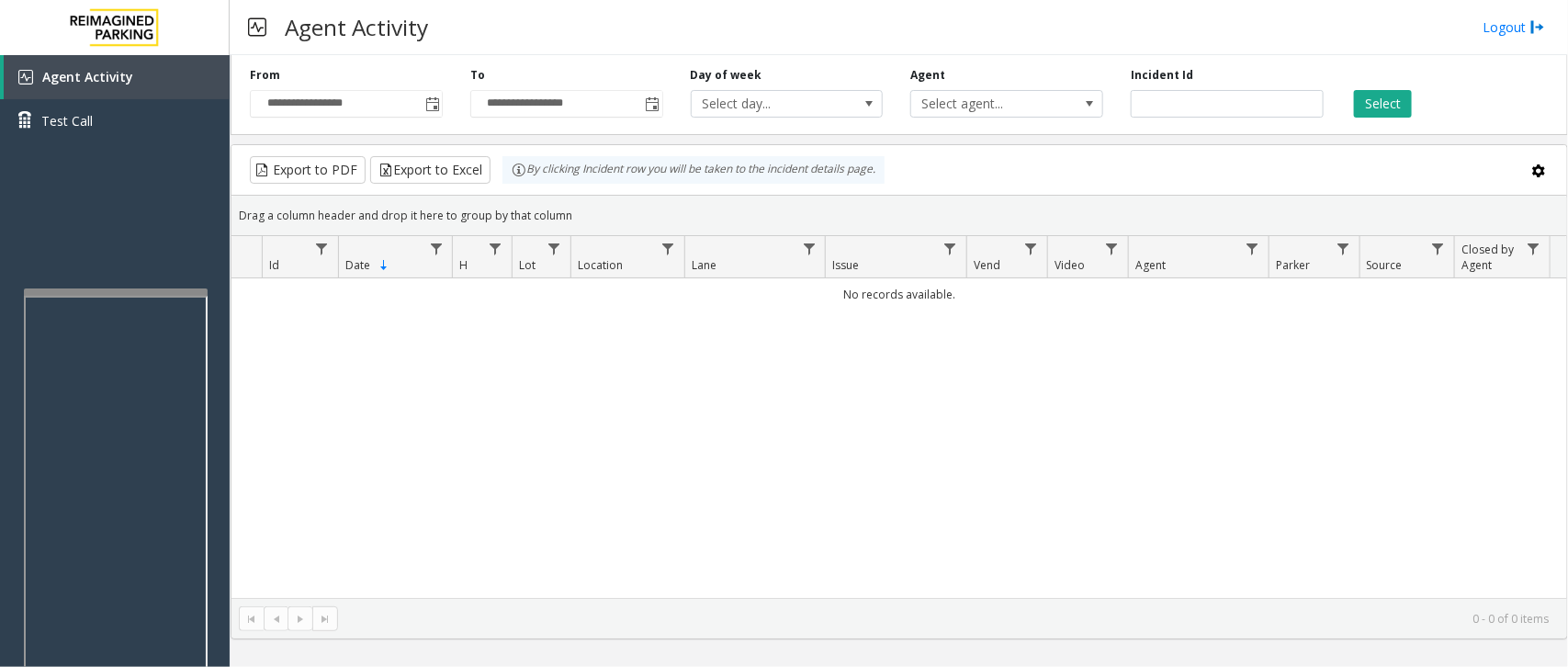 click on "No records available." 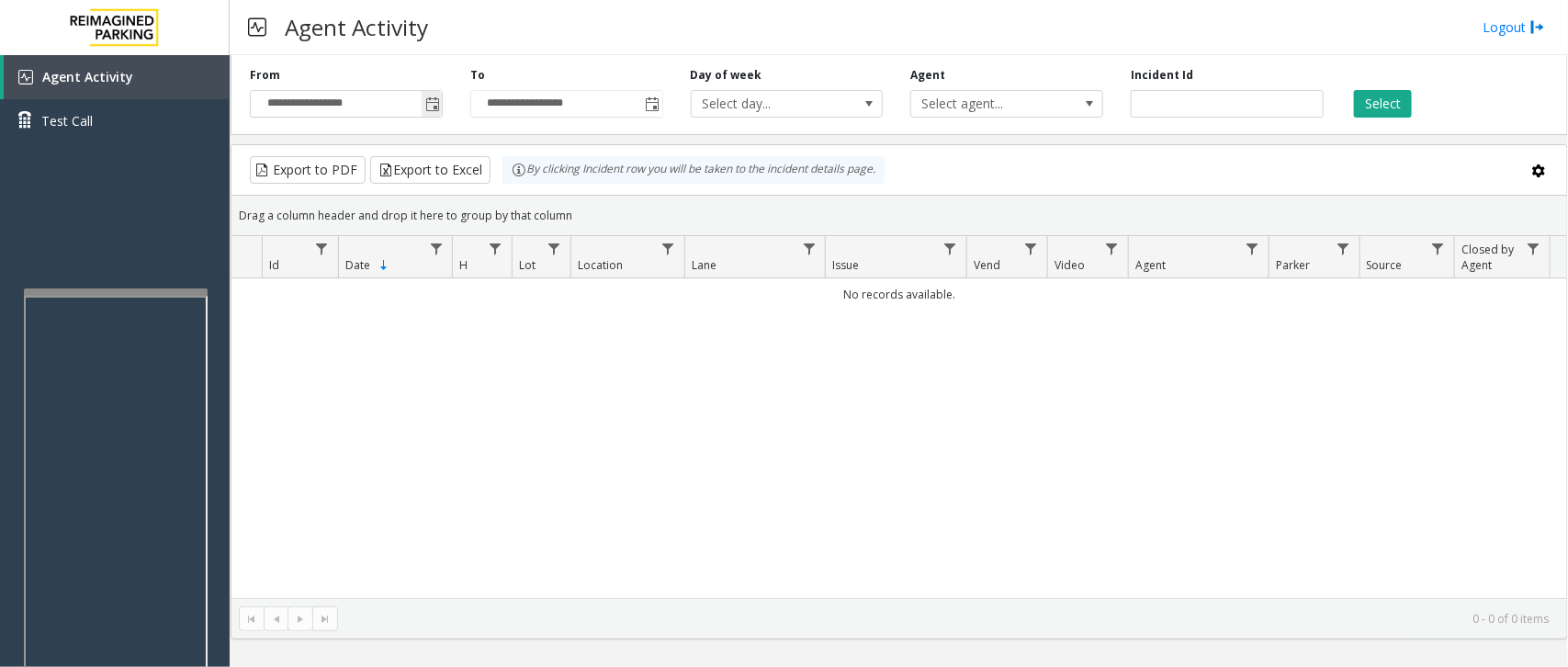 click 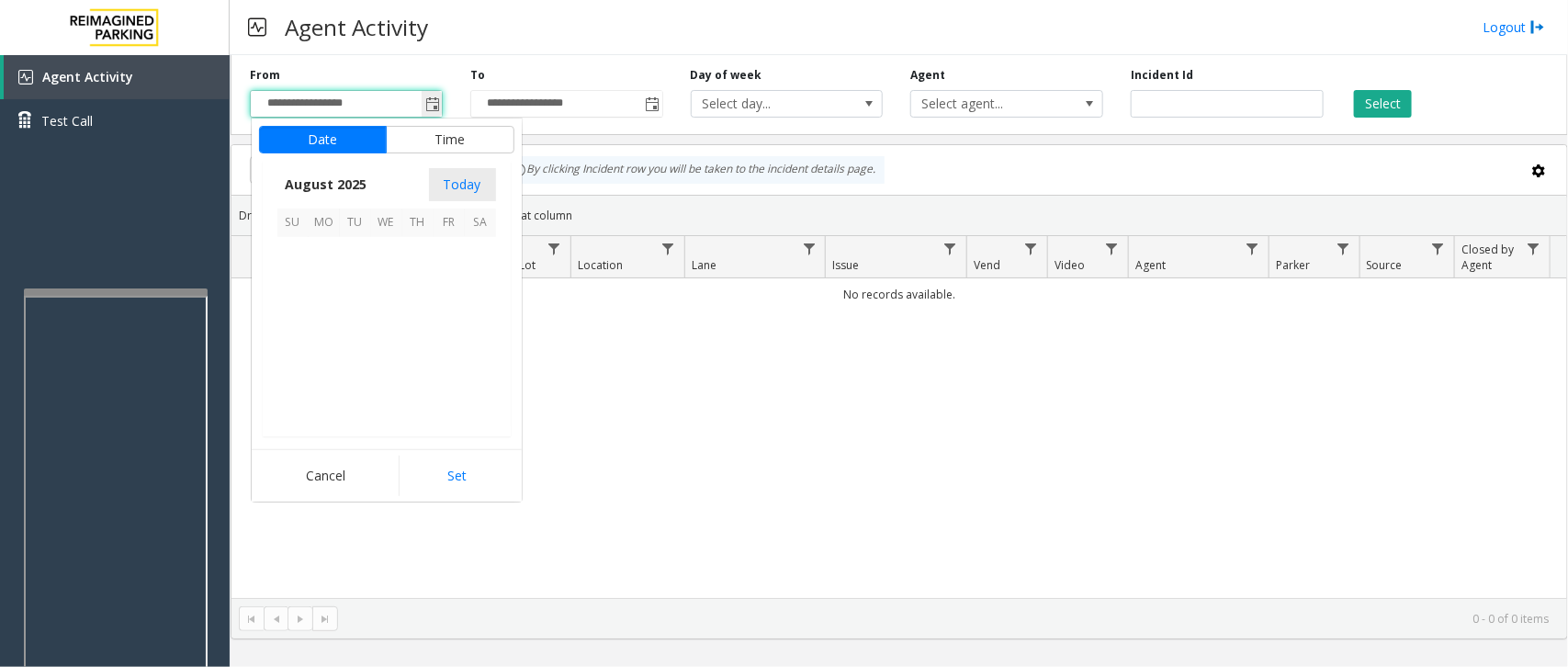 scroll, scrollTop: 329367, scrollLeft: 0, axis: vertical 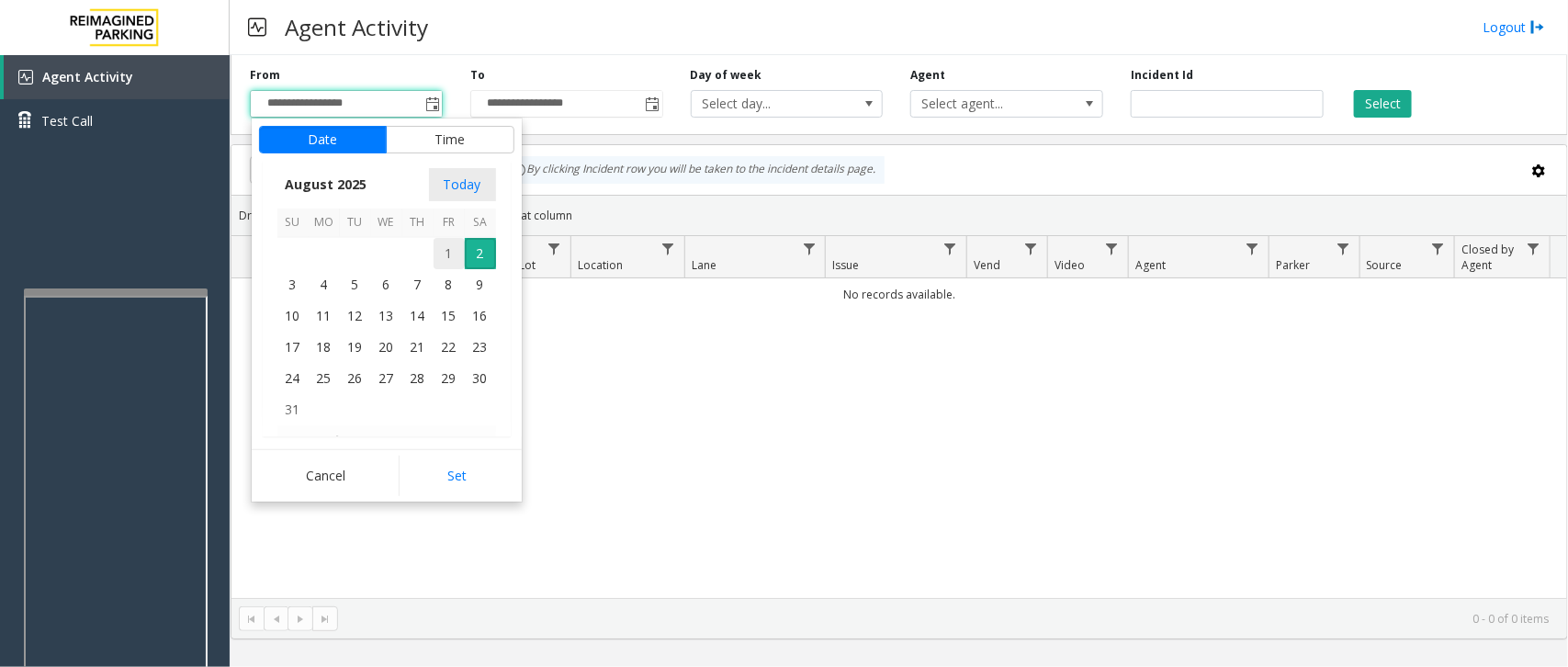 click on "1" at bounding box center [449, 254] 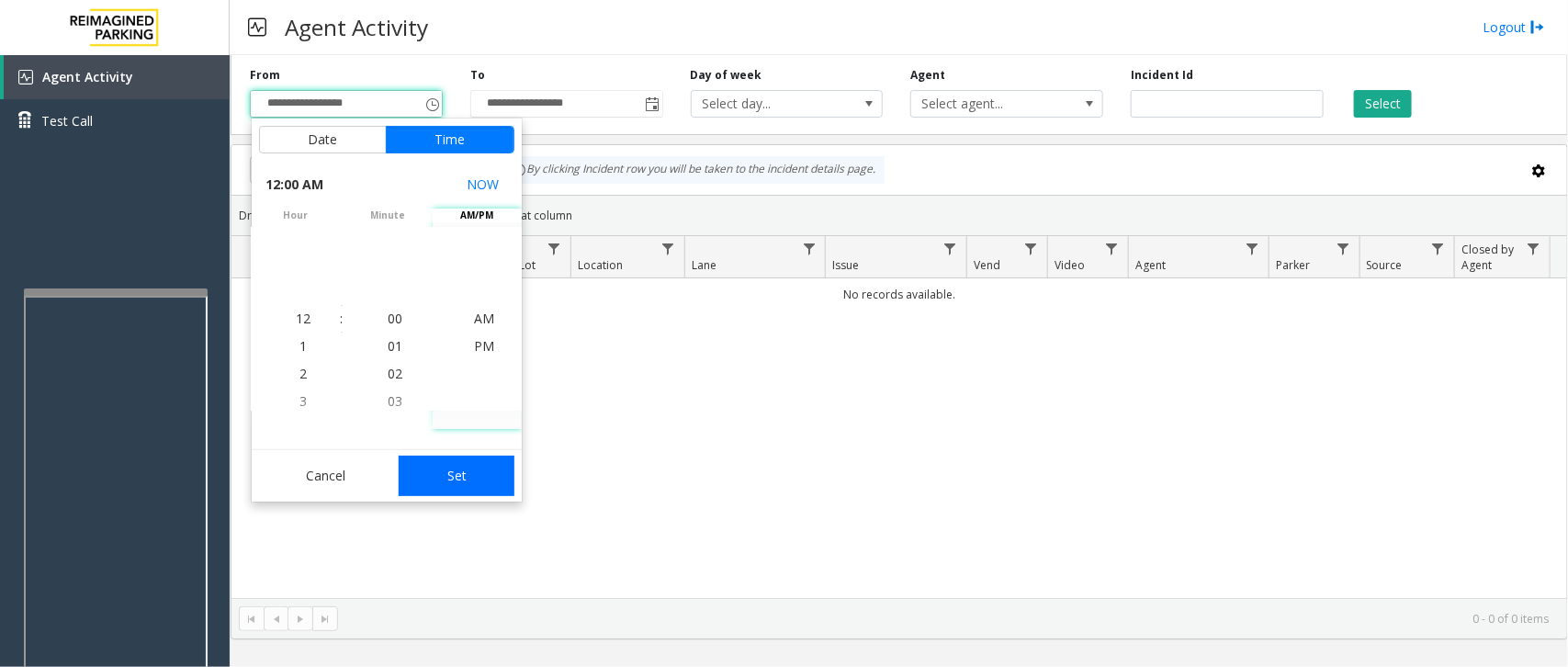 click on "Set" 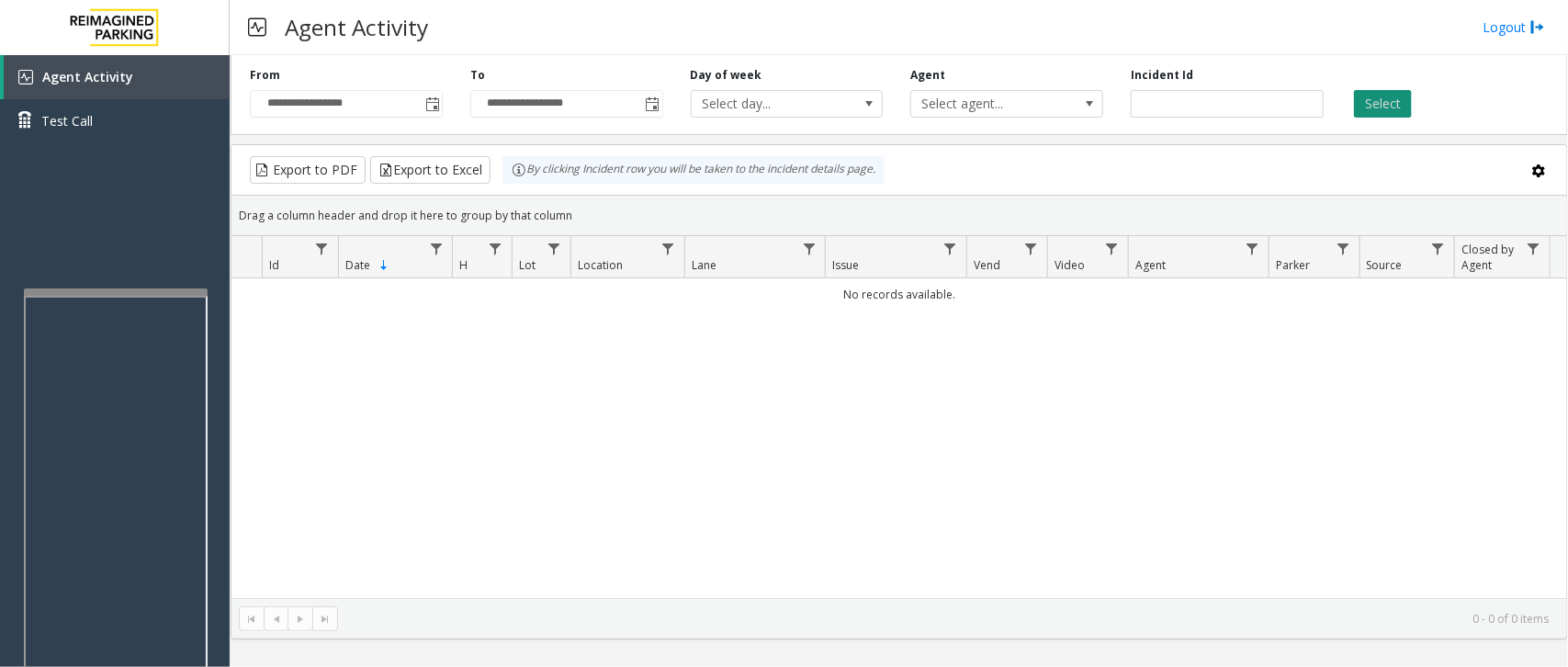 click on "Select" 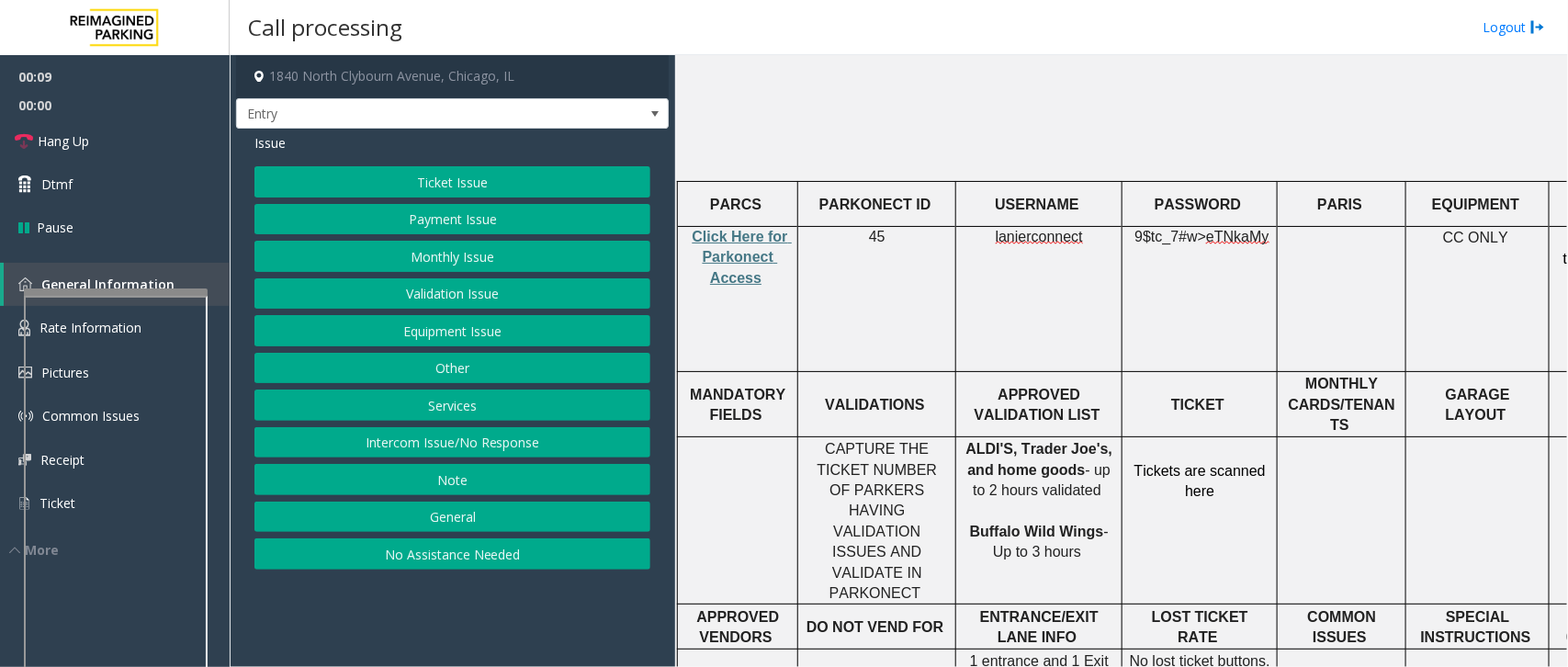 scroll, scrollTop: 574, scrollLeft: 0, axis: vertical 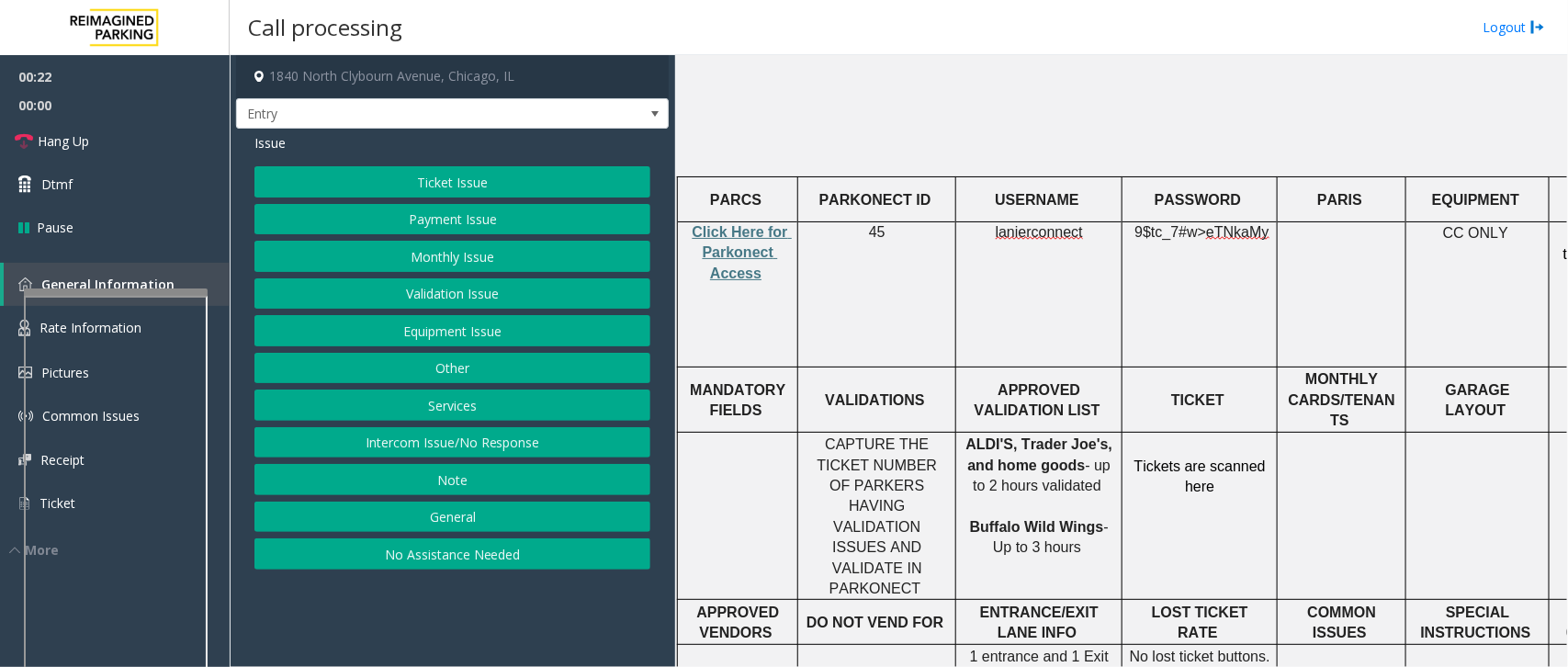 click on "Payment Issue" 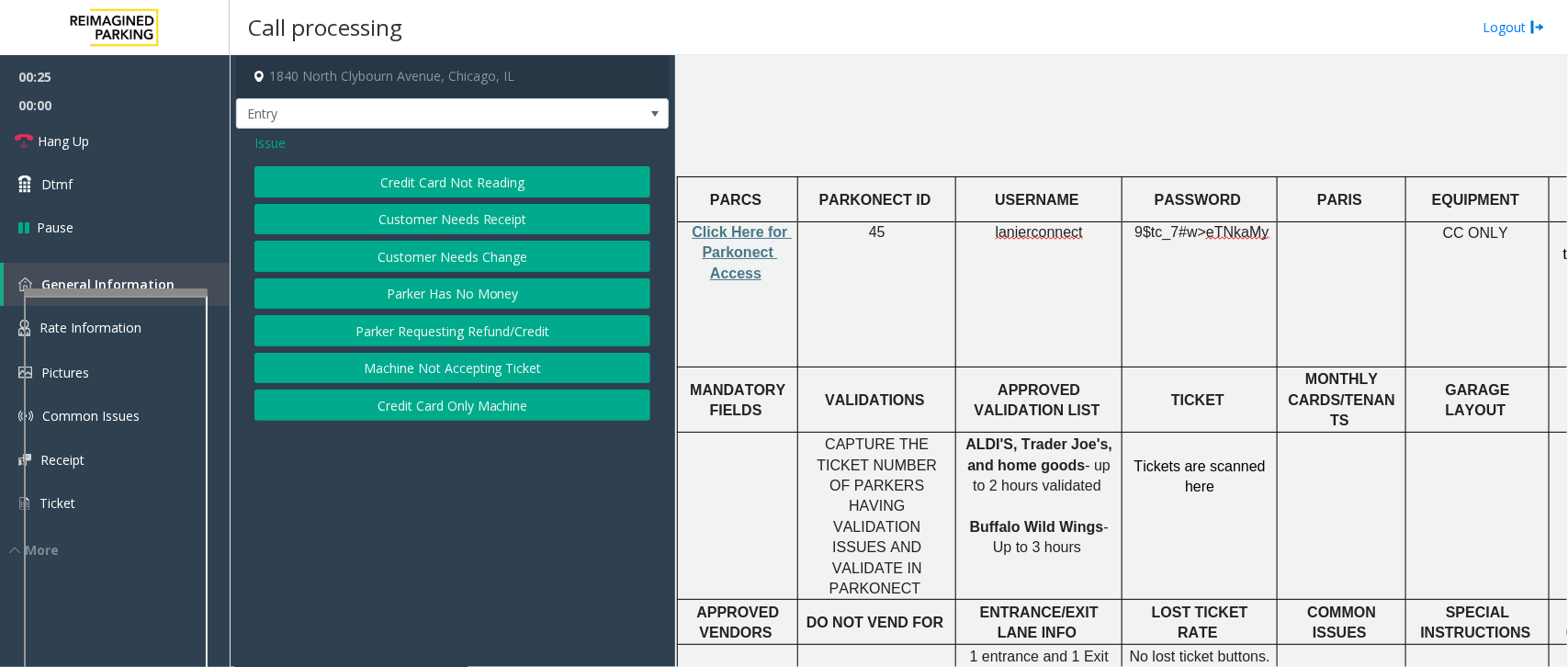 click on "Issue" 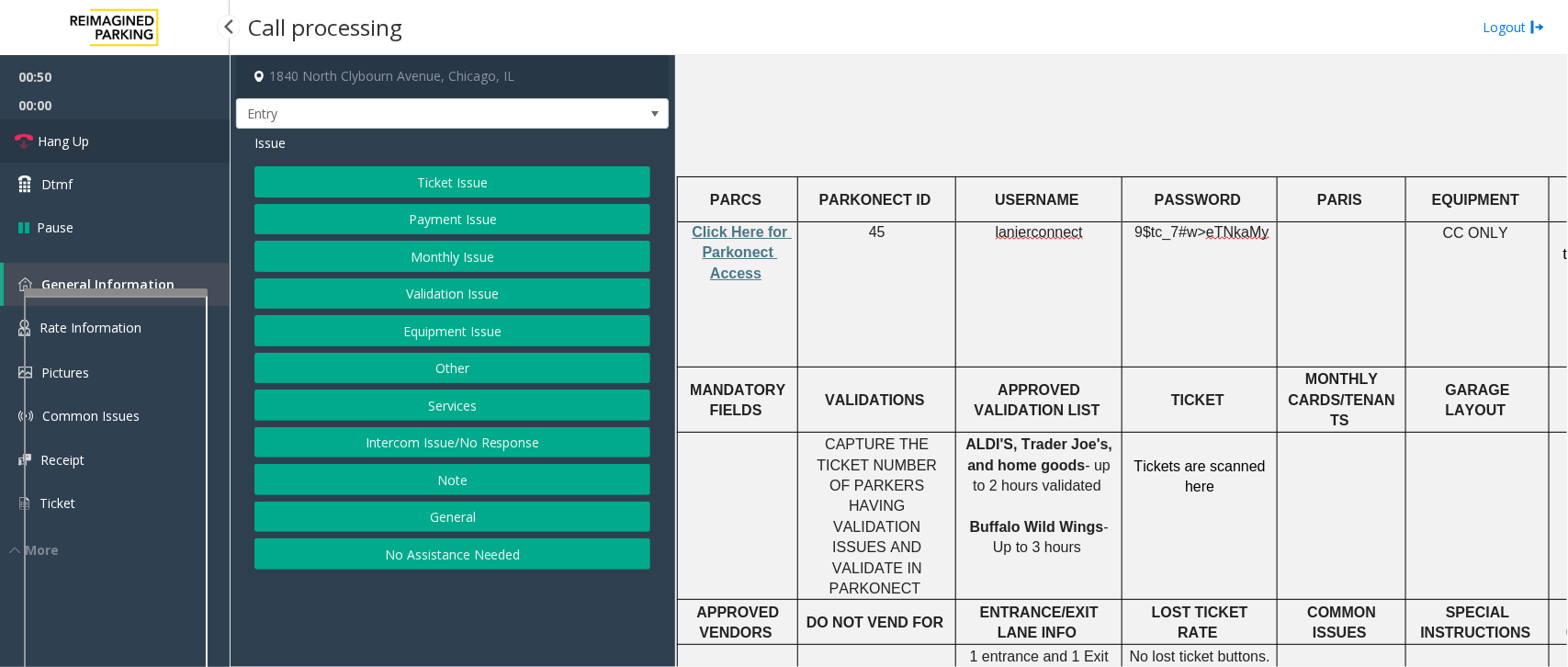 click on "Hang Up" at bounding box center [63, 141] 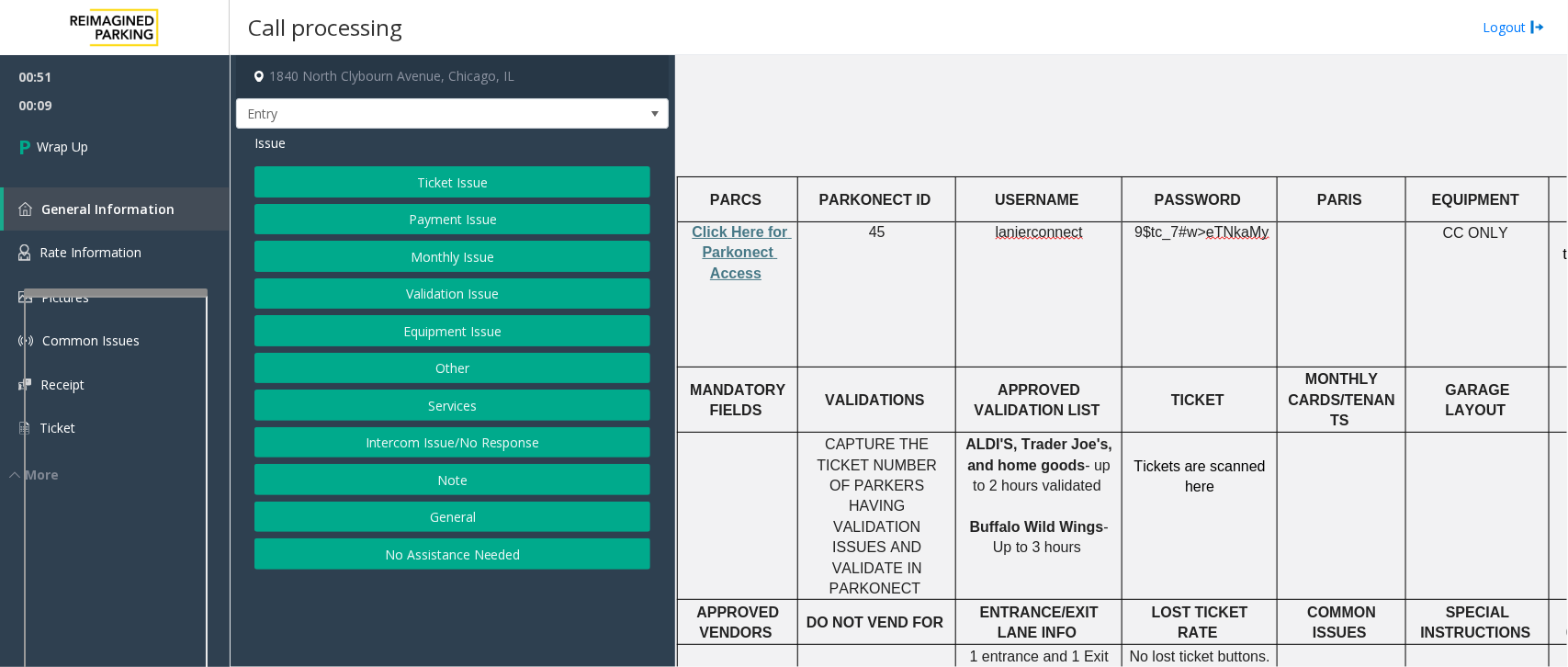 click on "Services" 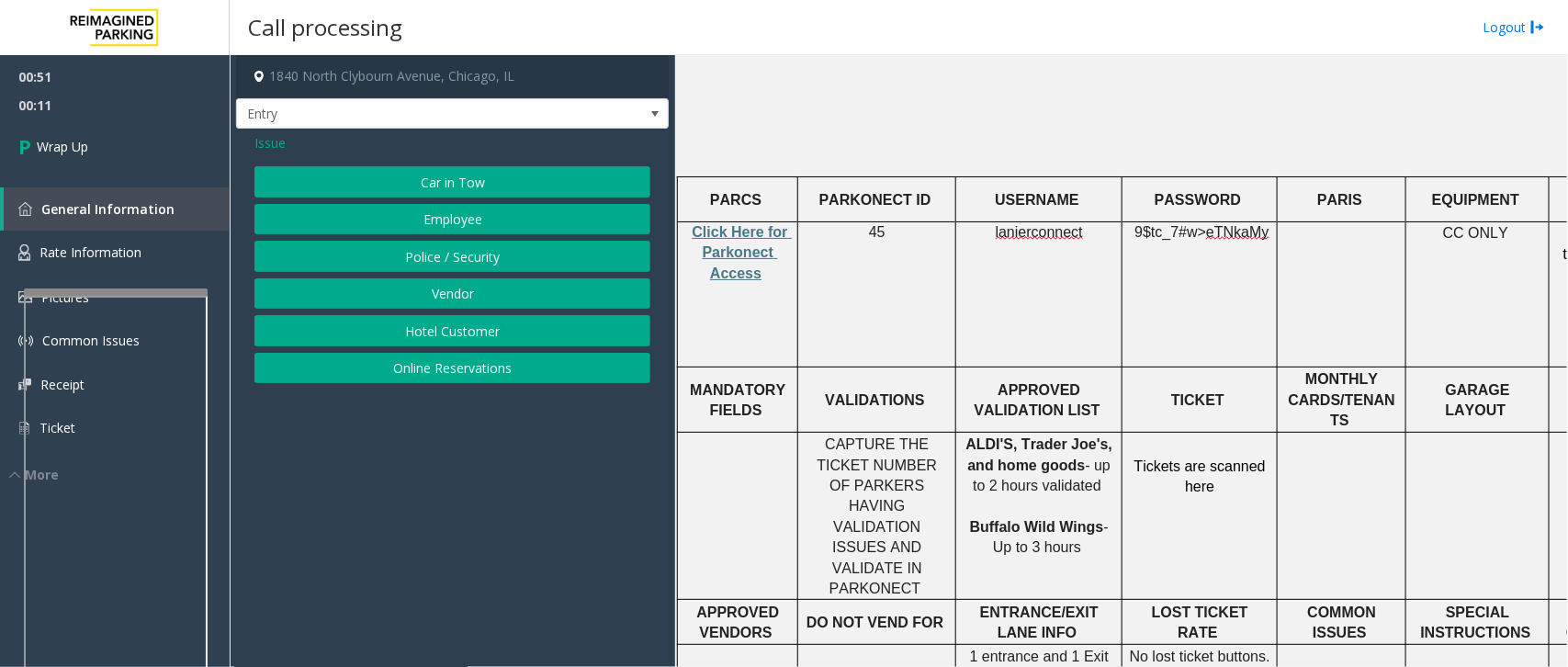 click on "Online Reservations" 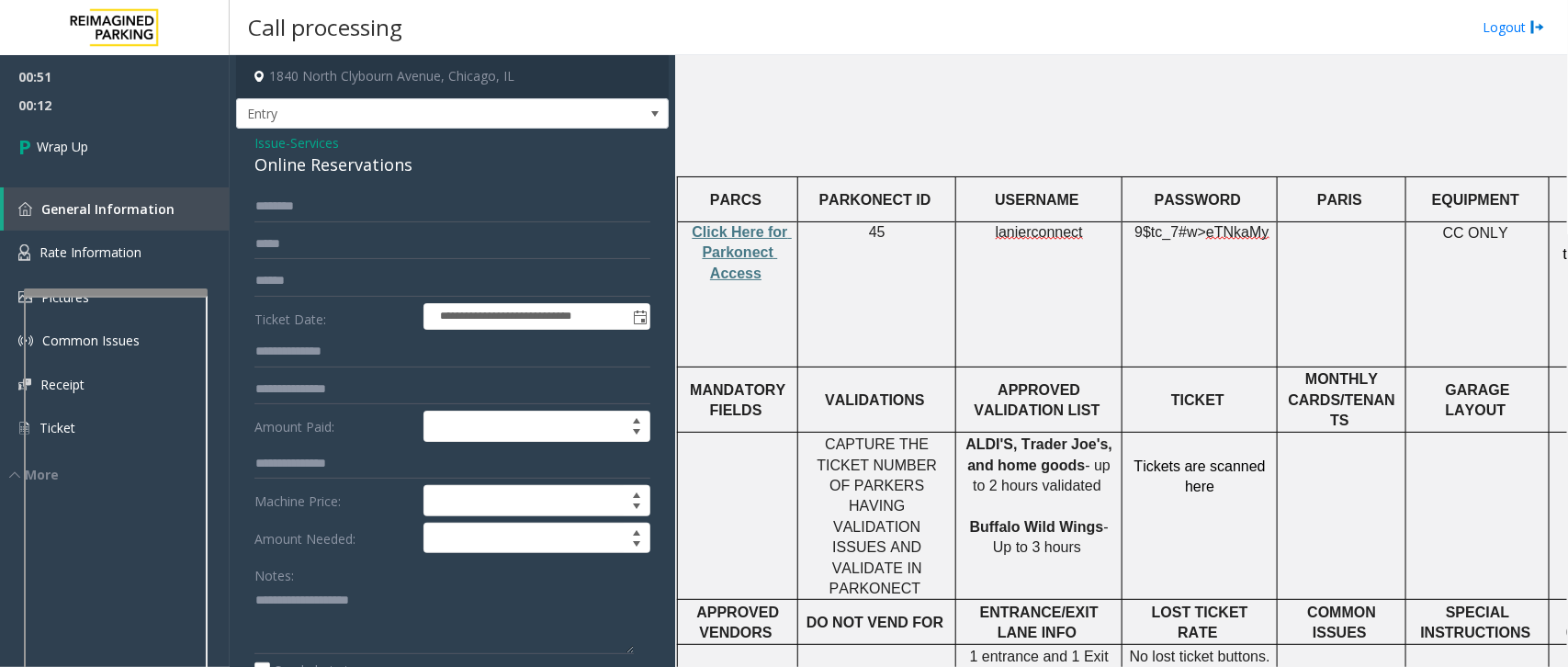 scroll, scrollTop: 115, scrollLeft: 0, axis: vertical 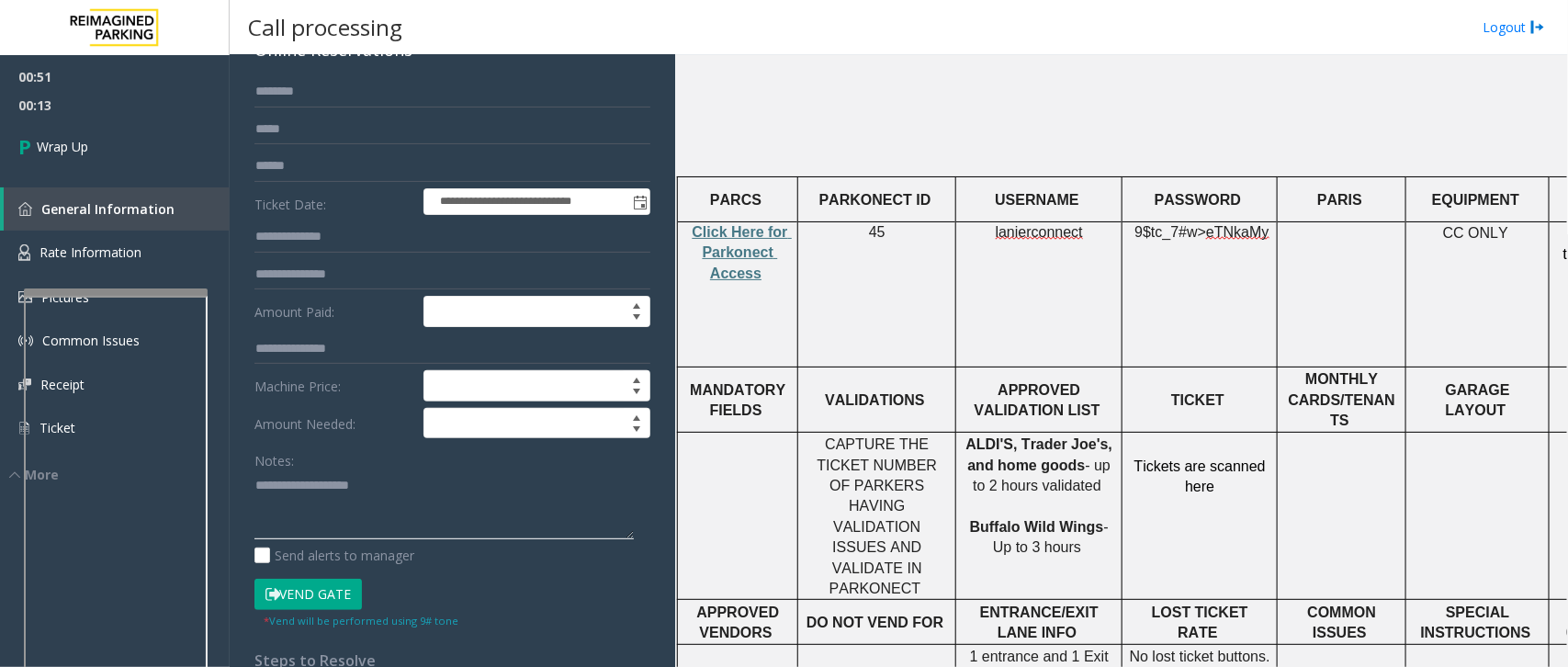click 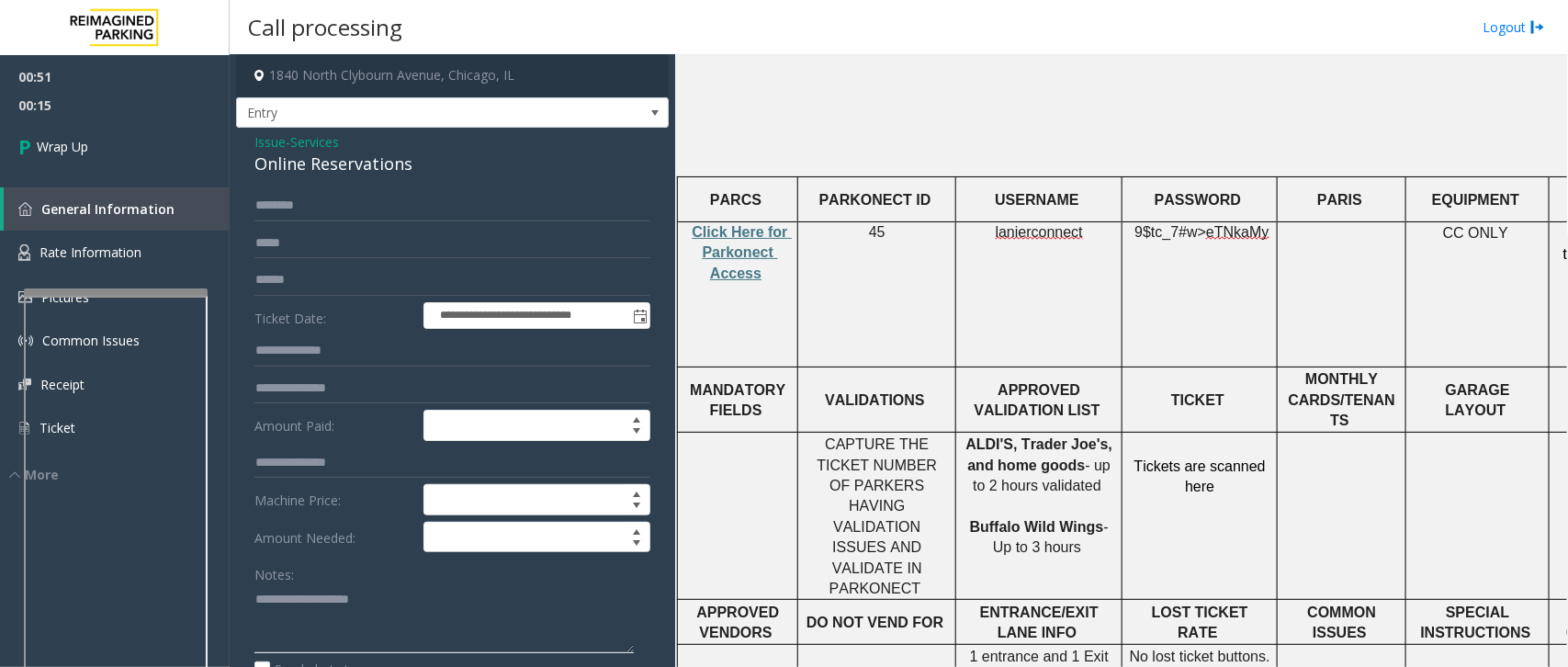 scroll, scrollTop: 0, scrollLeft: 0, axis: both 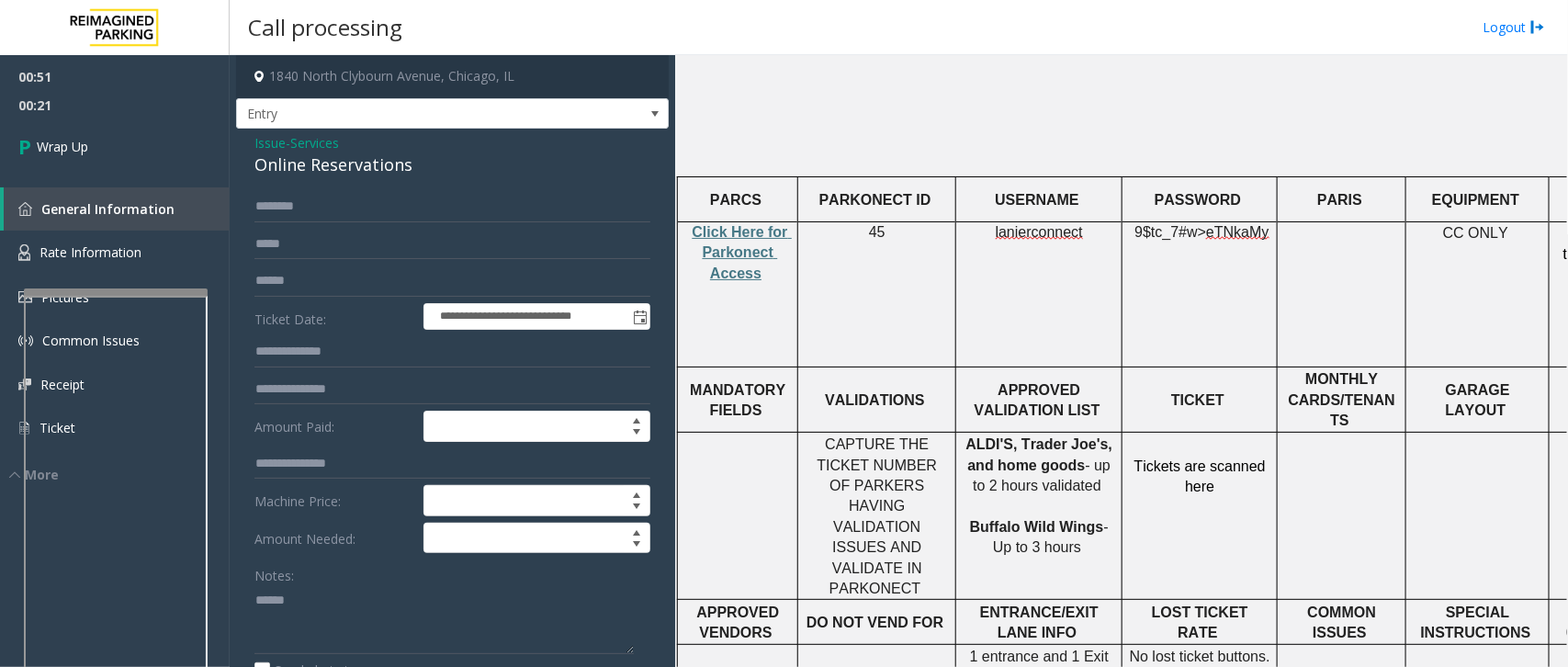 click on "Online Reservations" 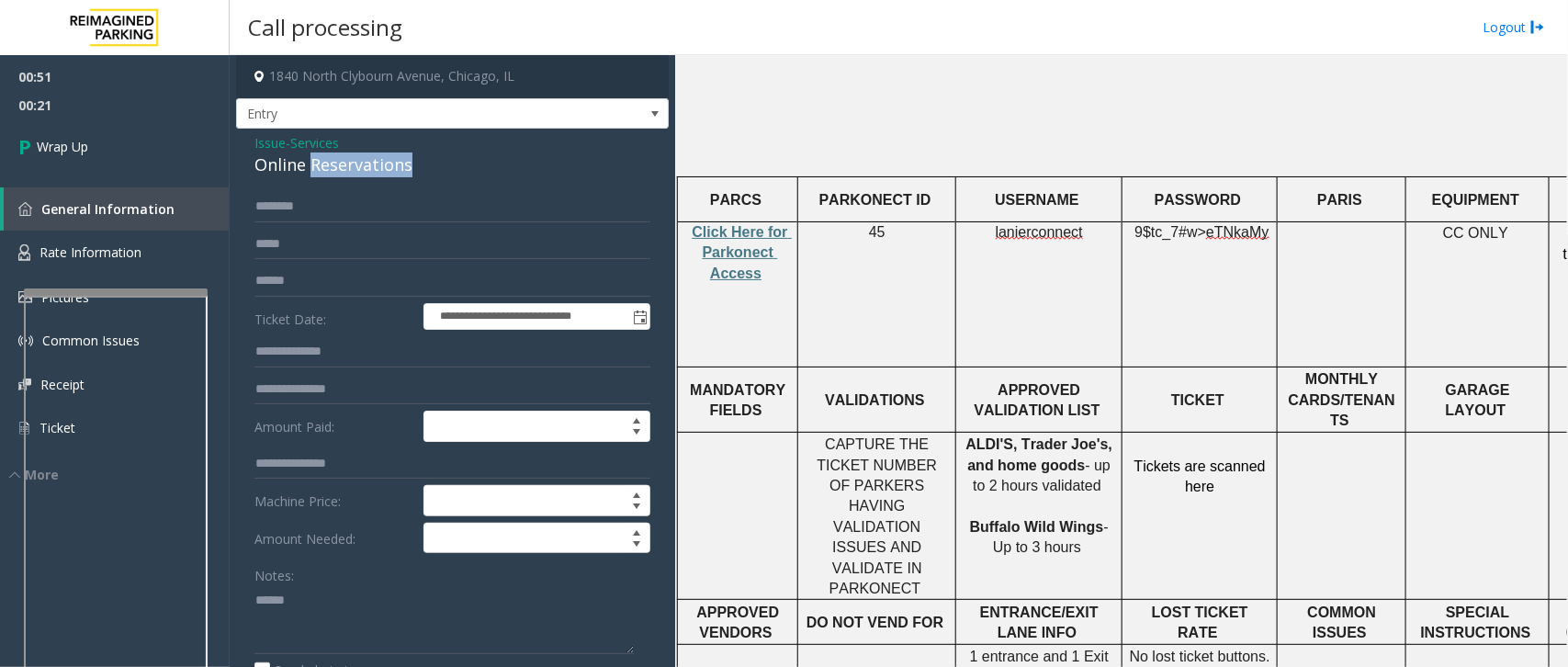 click on "Online Reservations" 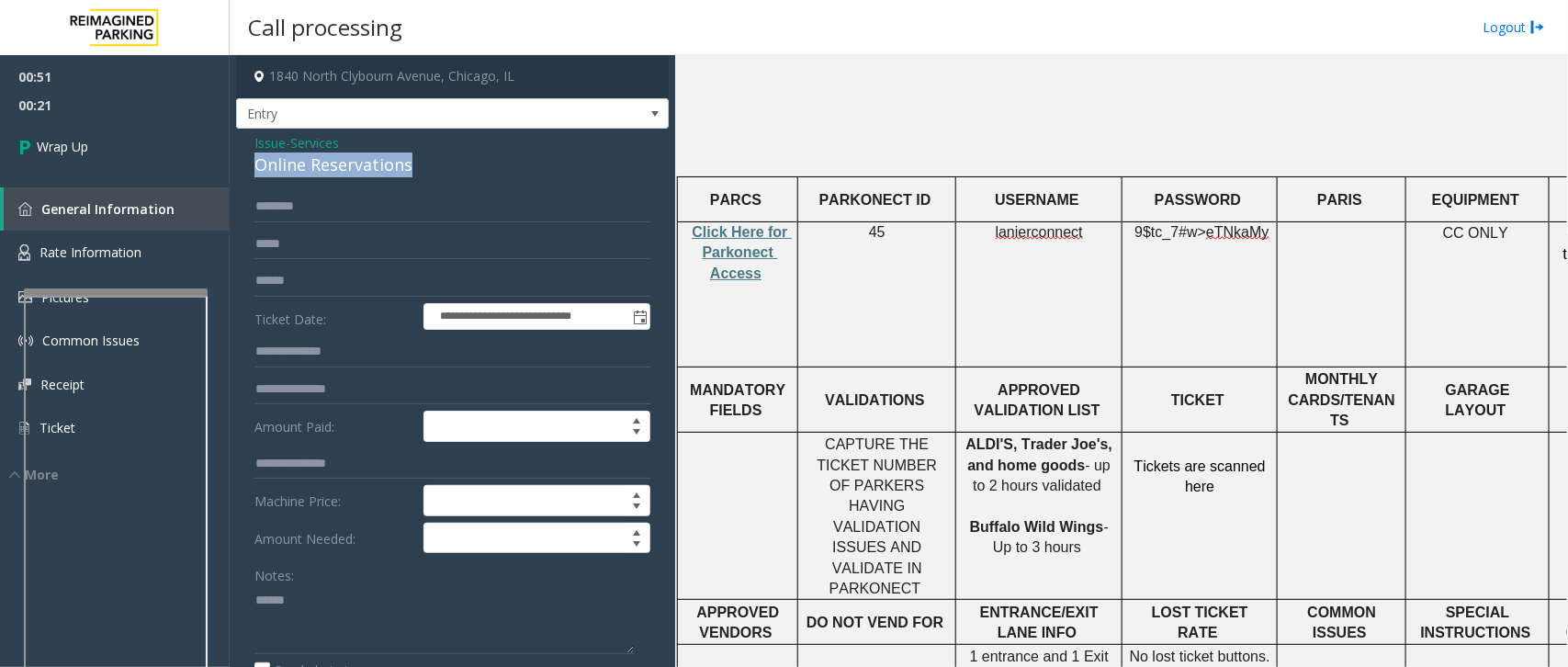 click on "Online Reservations" 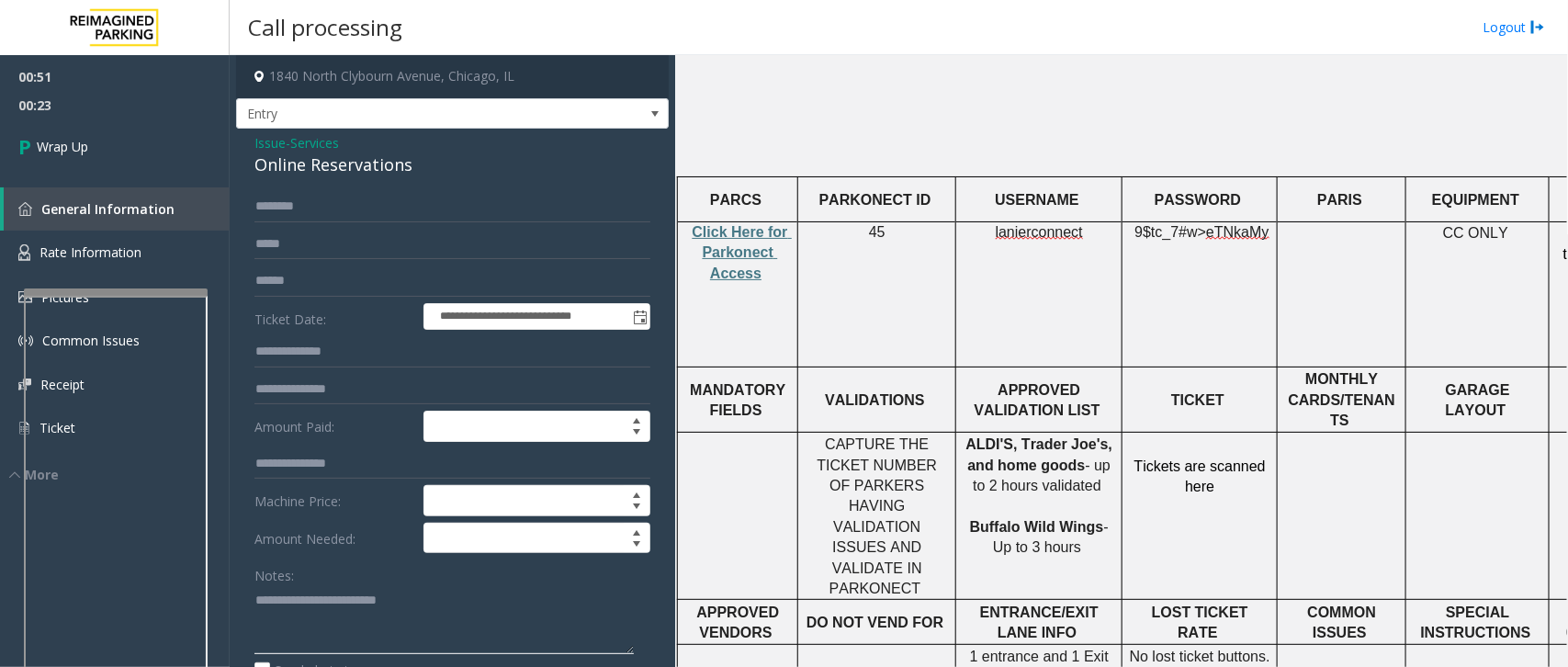 click 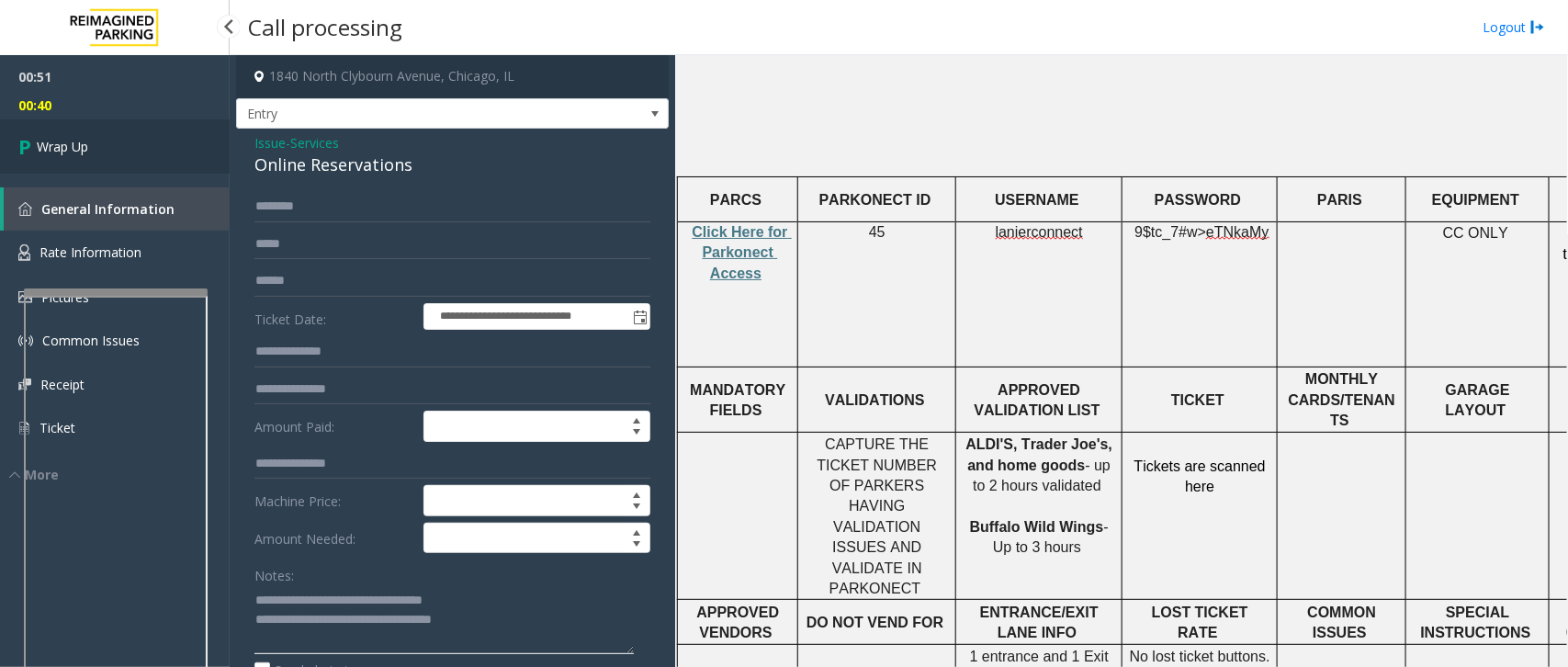 type on "**********" 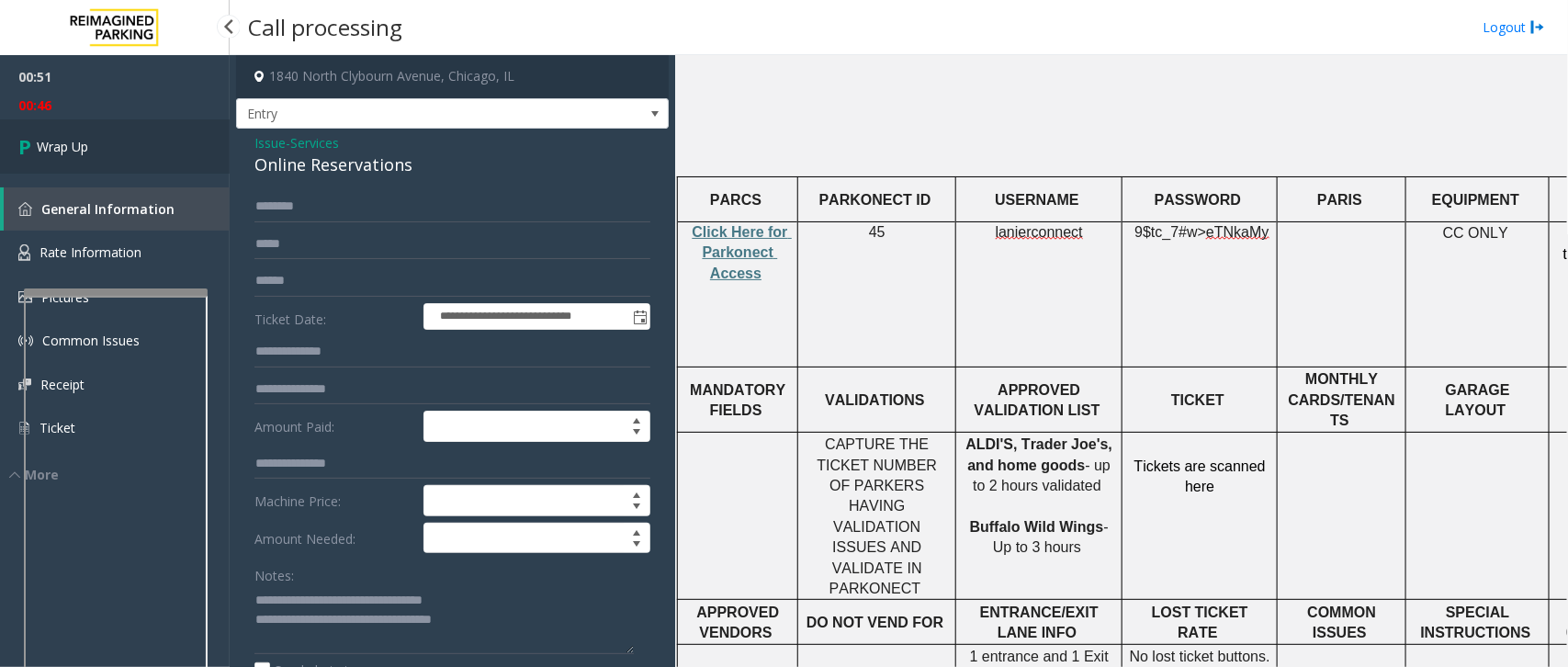 click on "Wrap Up" at bounding box center [62, 146] 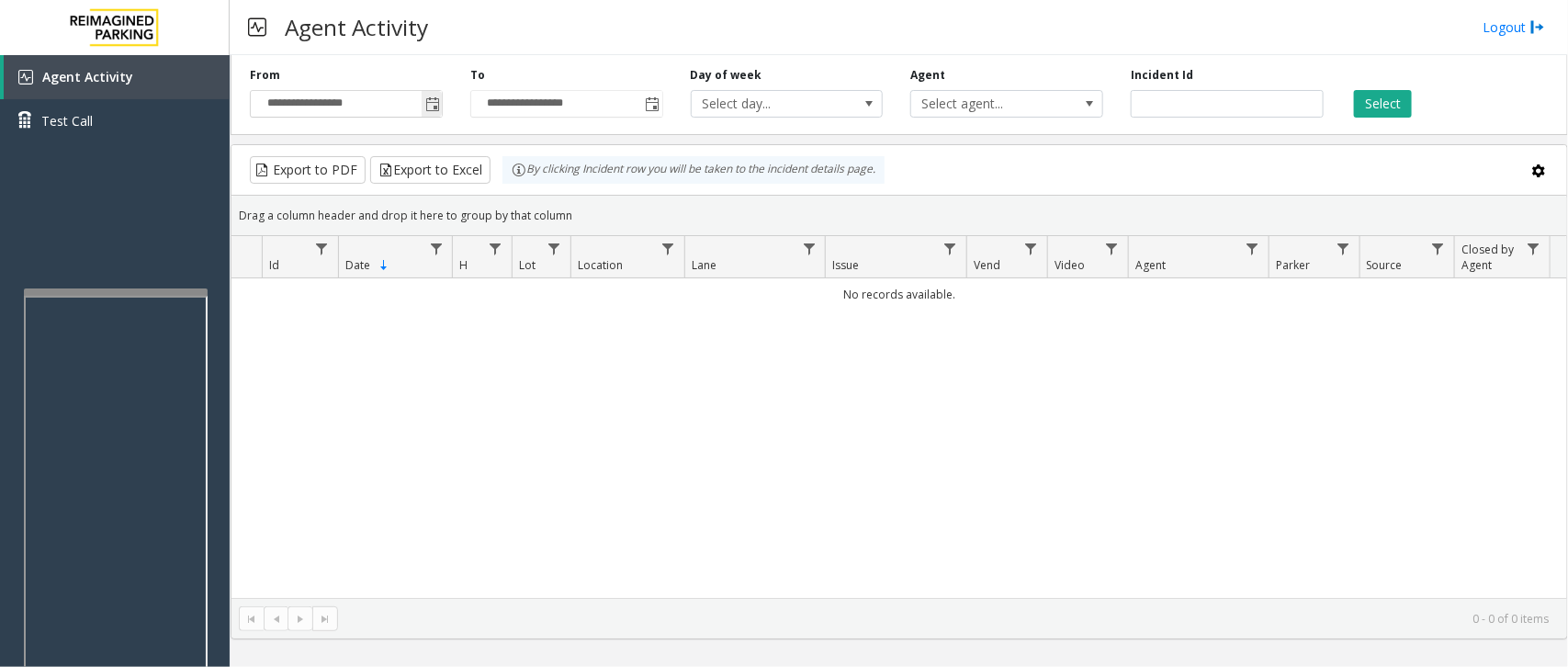 click 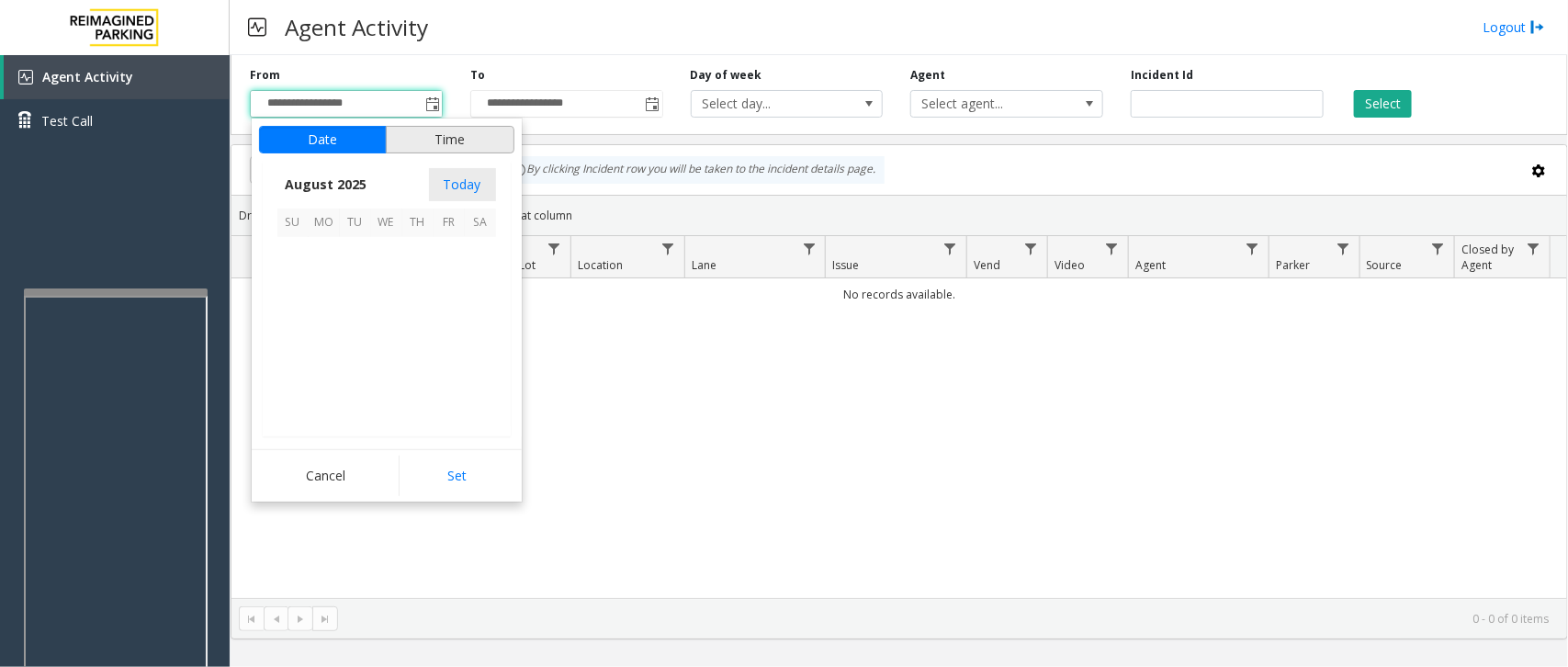 scroll, scrollTop: 329367, scrollLeft: 0, axis: vertical 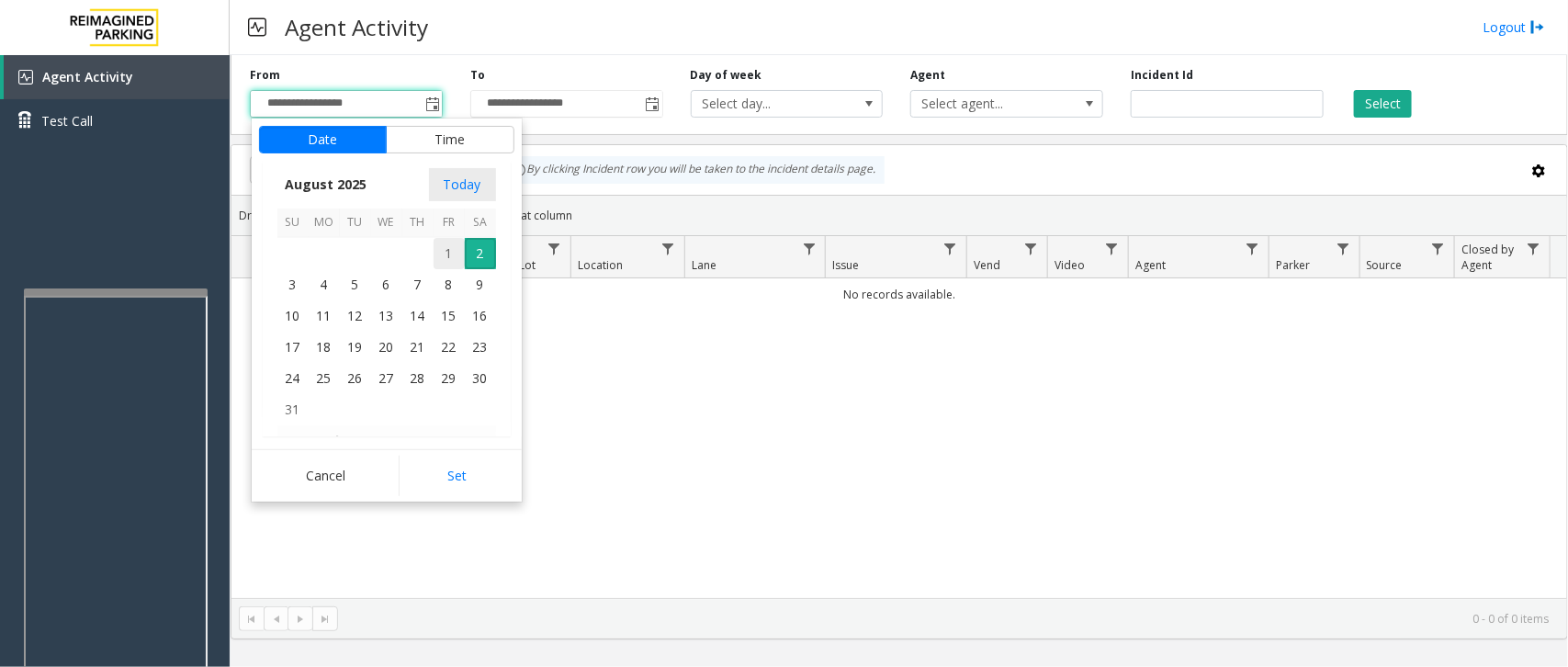 click on "1" at bounding box center [449, 254] 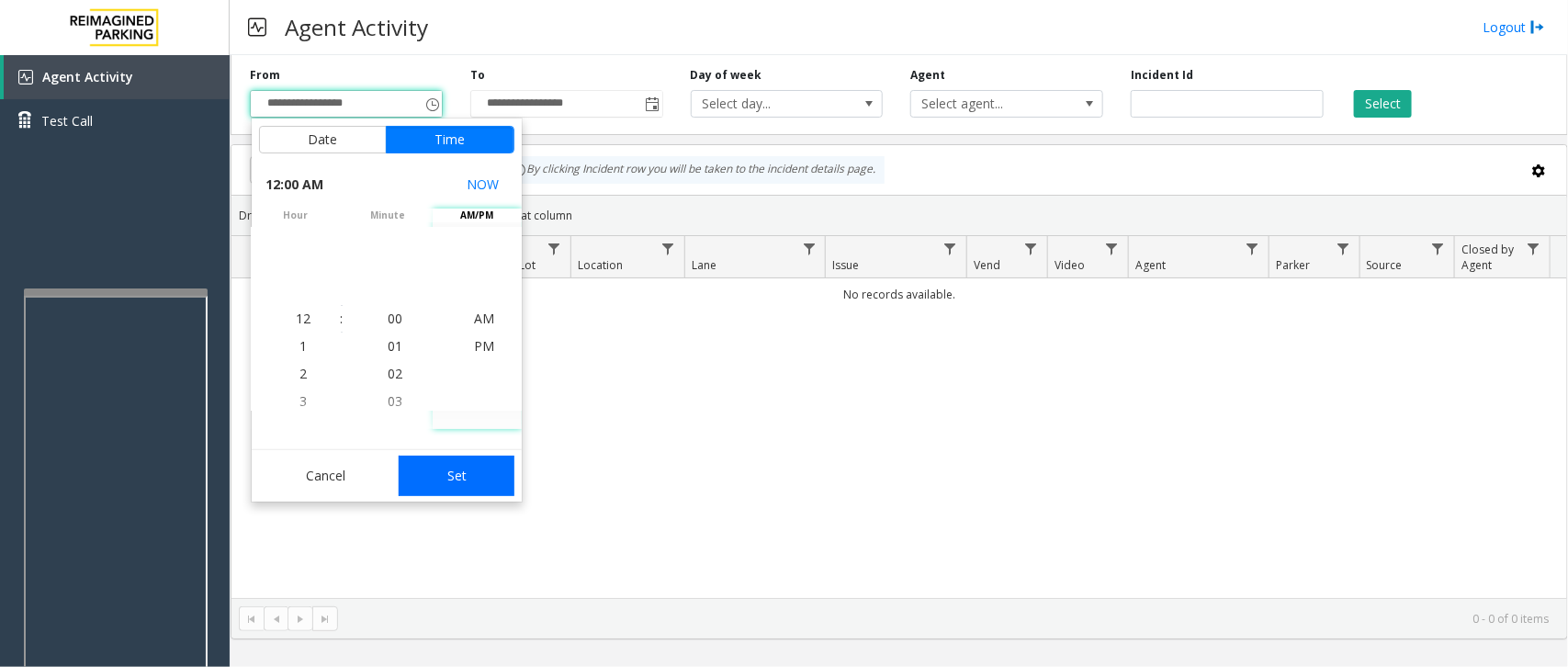 click on "Set" 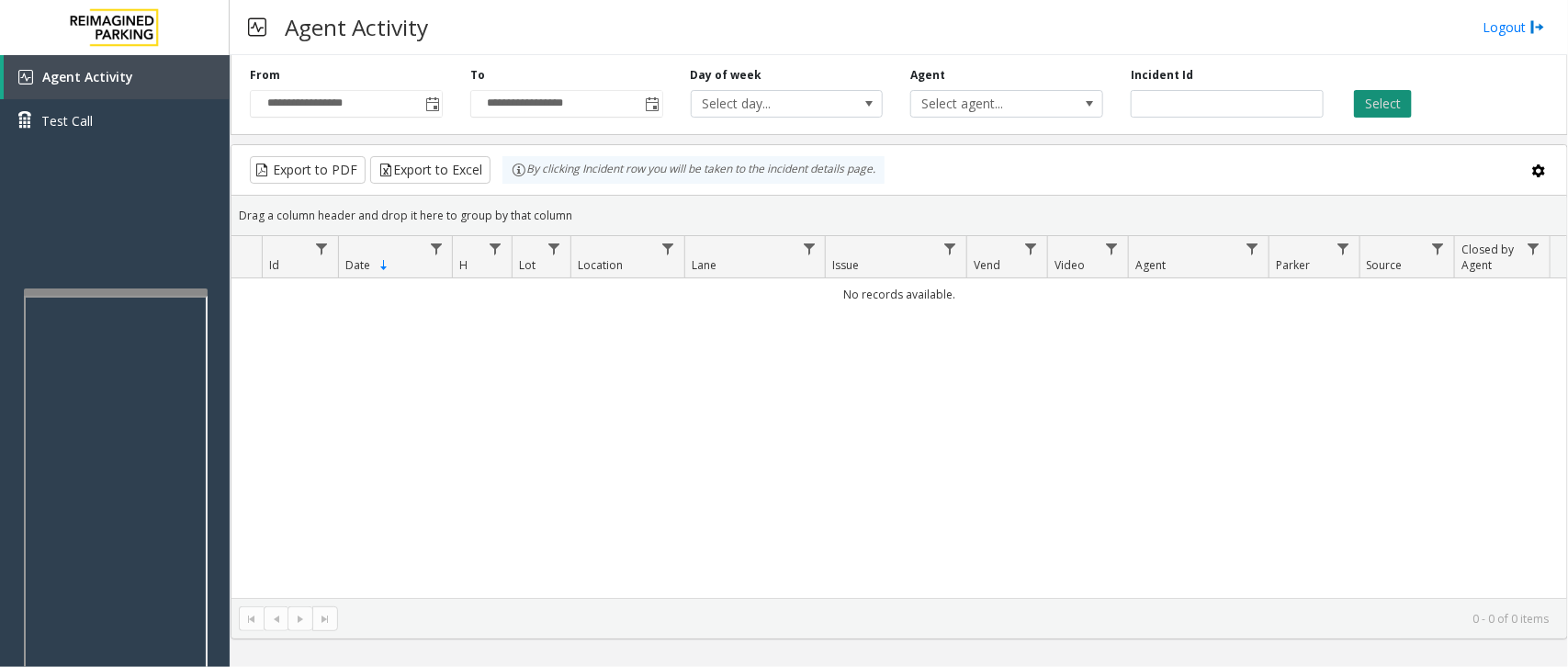 click on "Select" 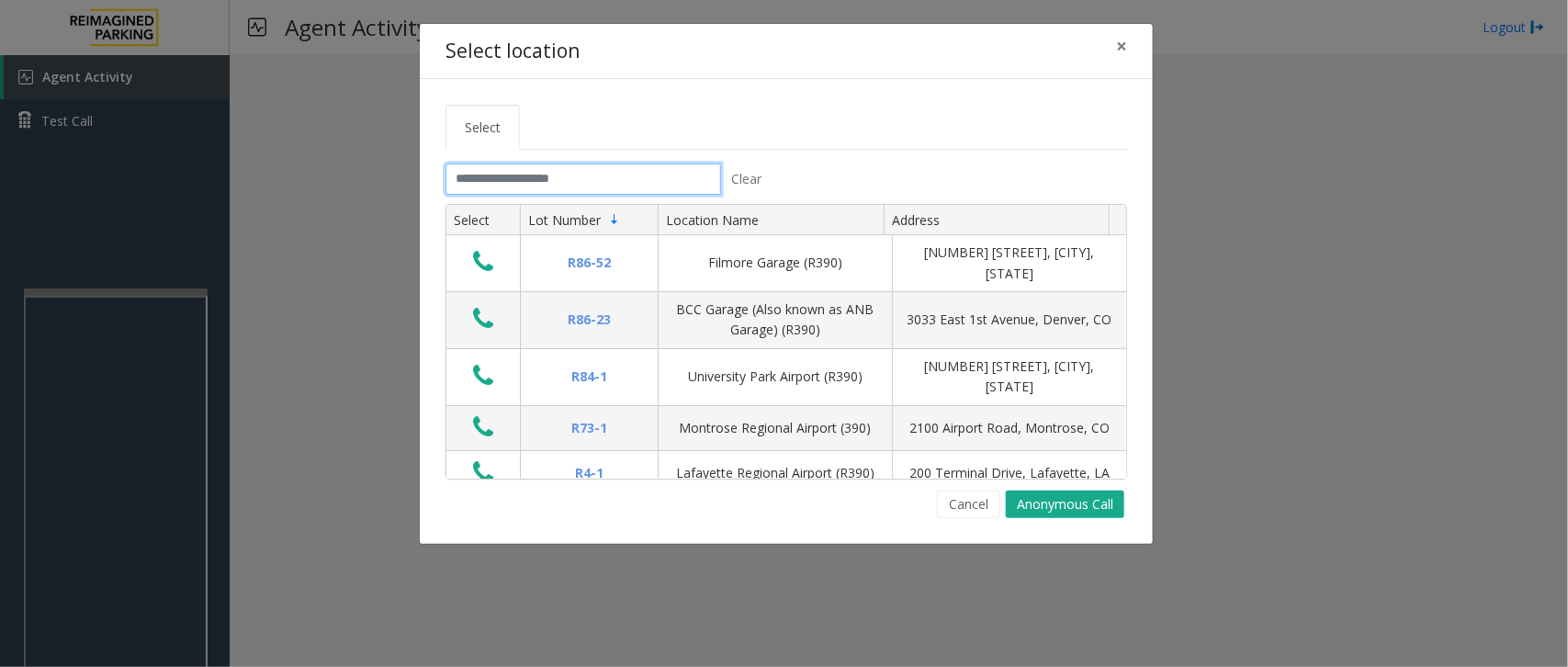 click 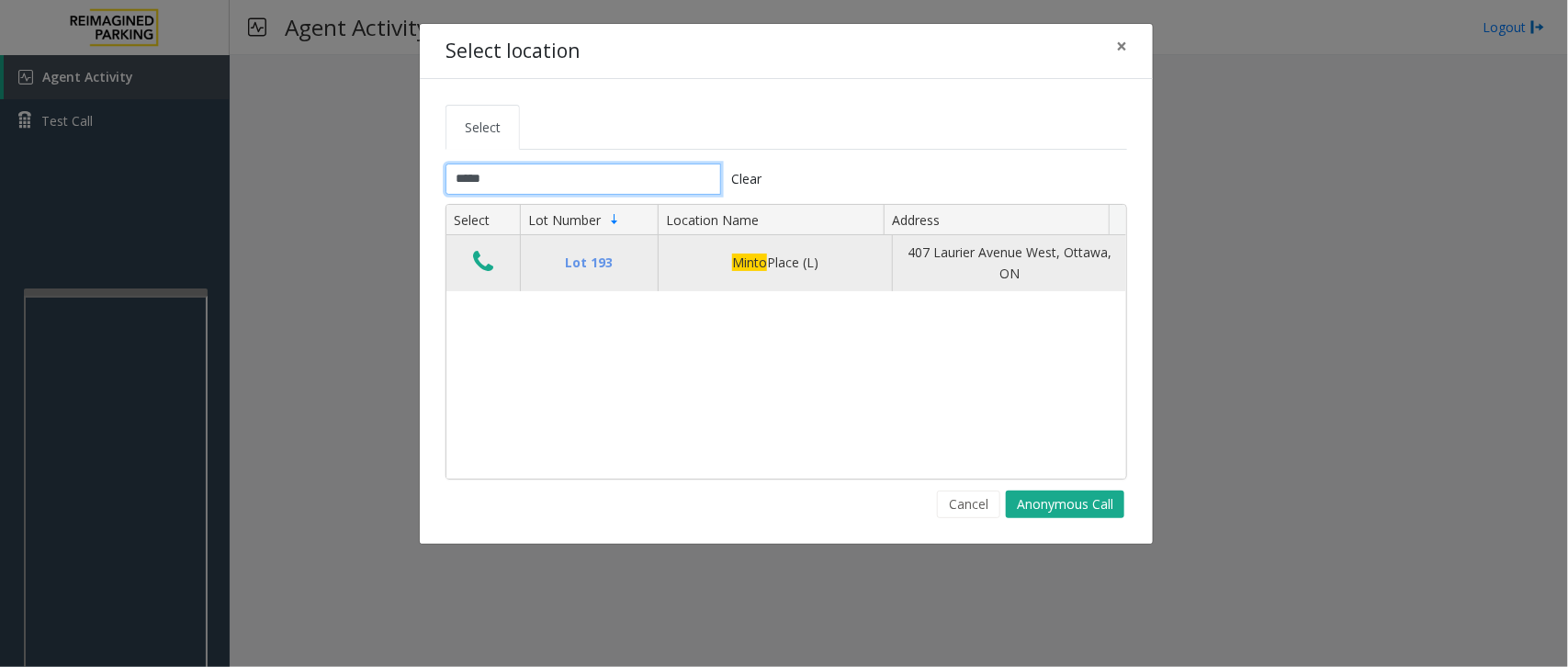 type on "*****" 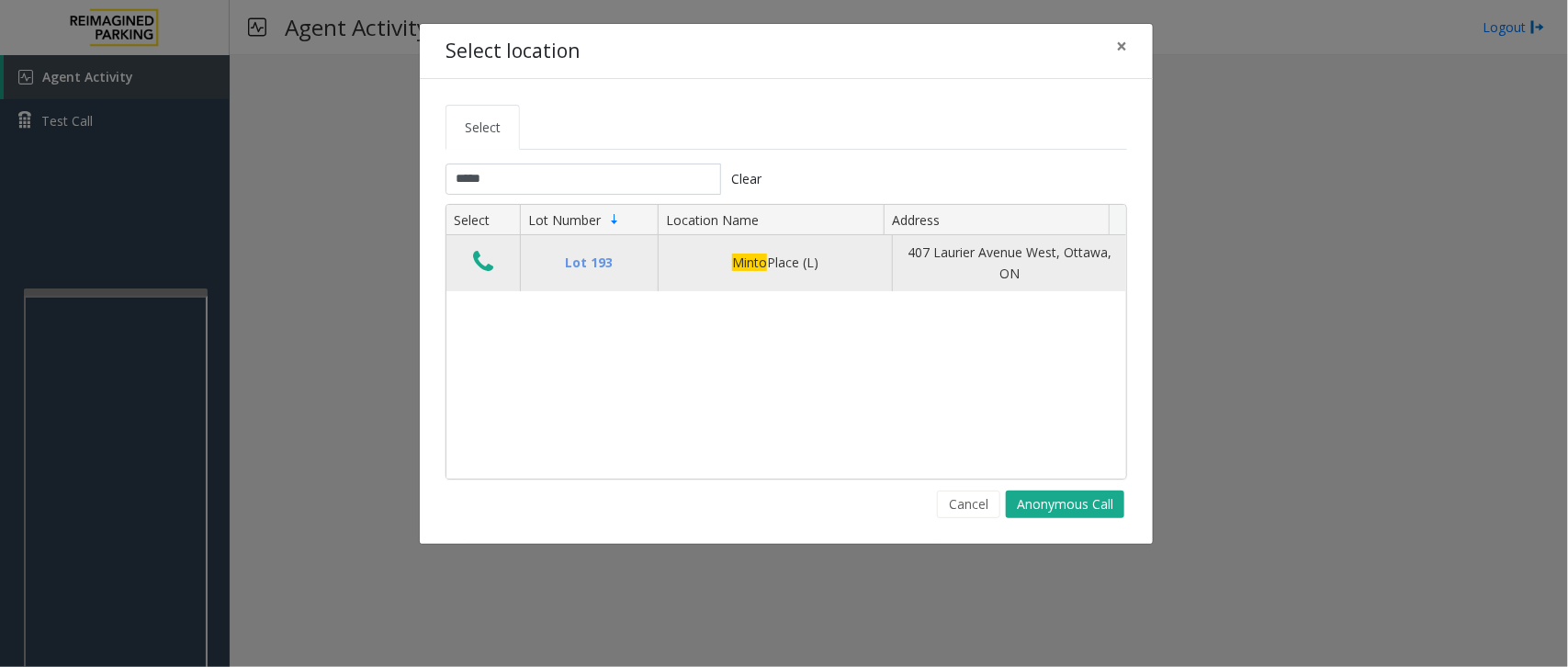 click 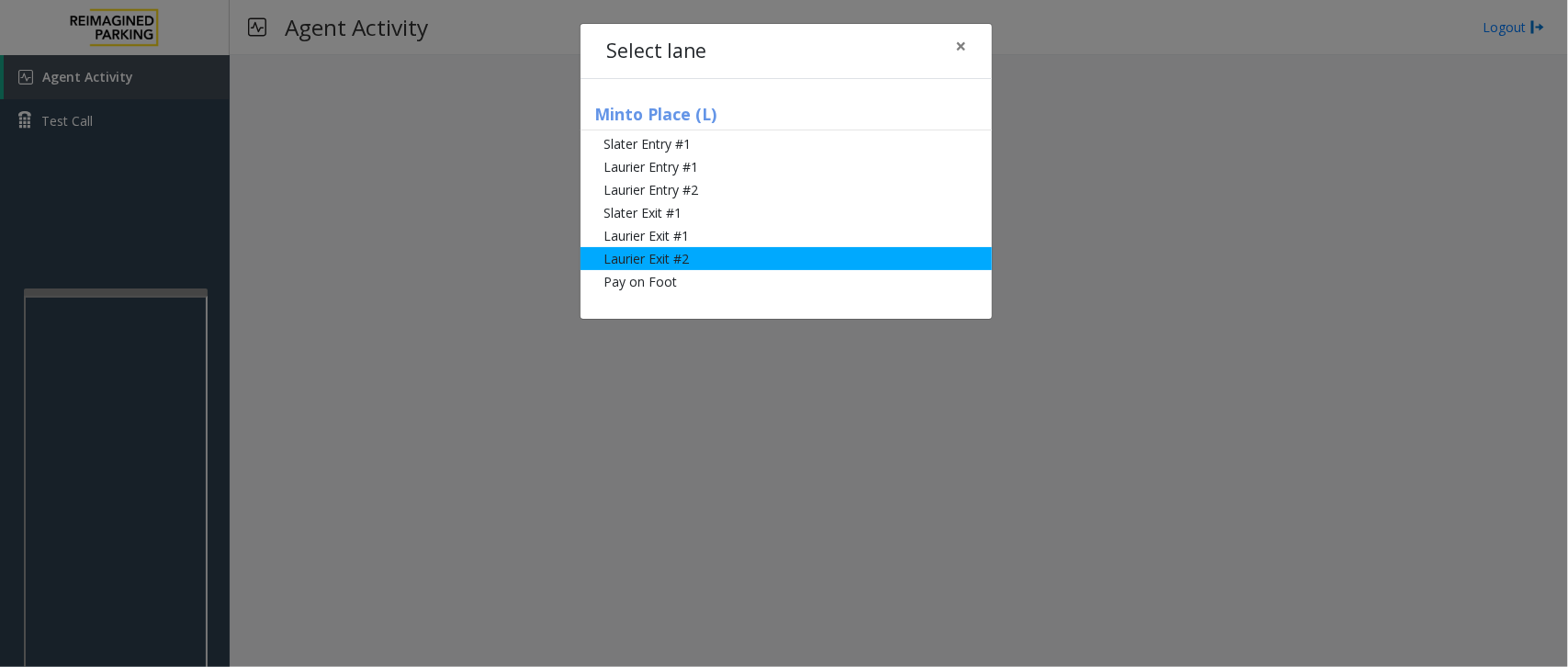 click on "Laurier Exit #2" 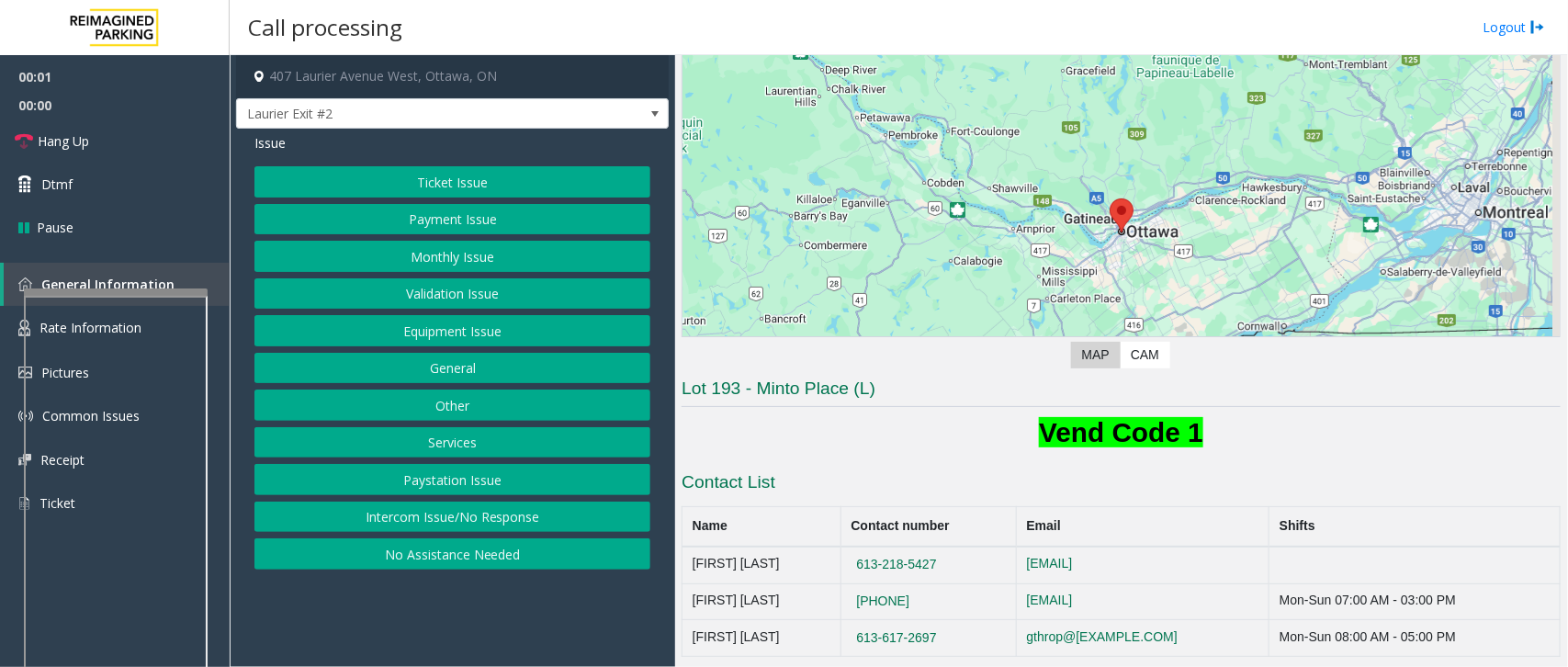 scroll, scrollTop: 230, scrollLeft: 0, axis: vertical 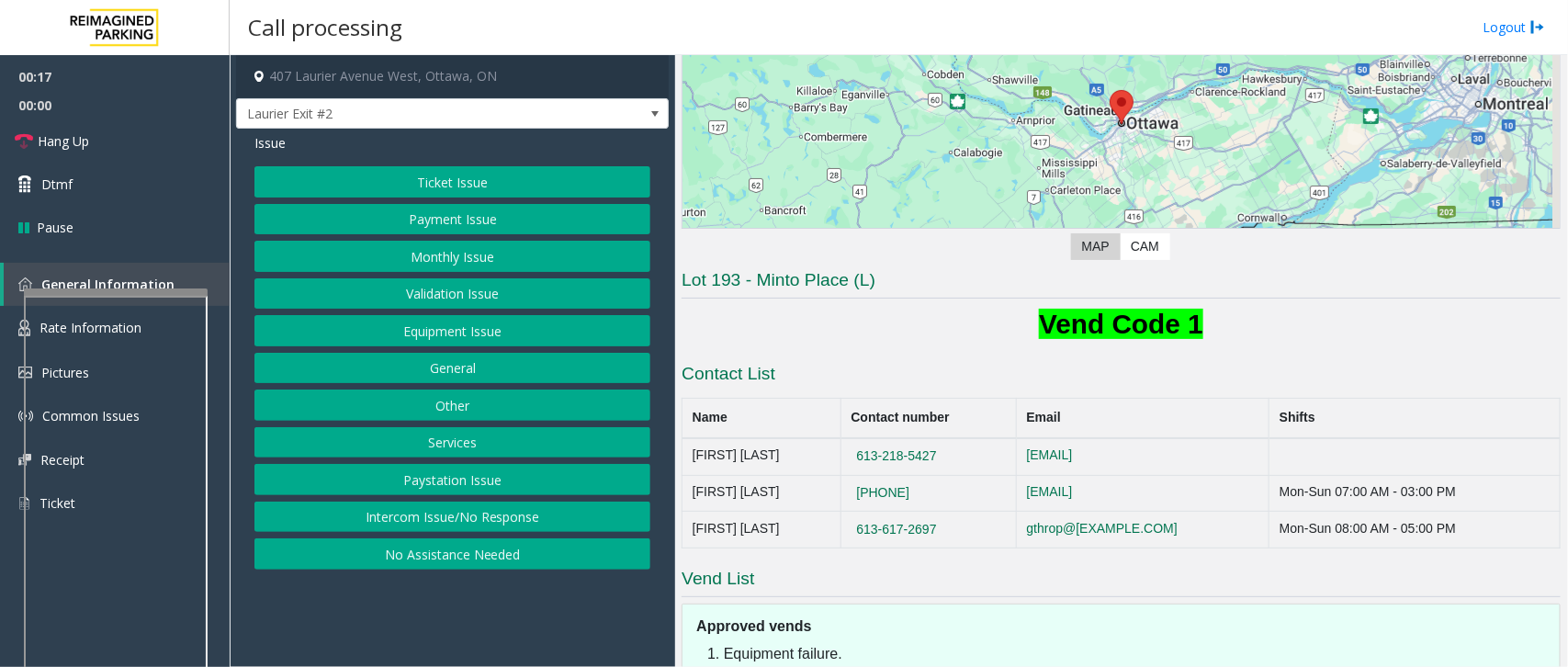 click on "Payment Issue" 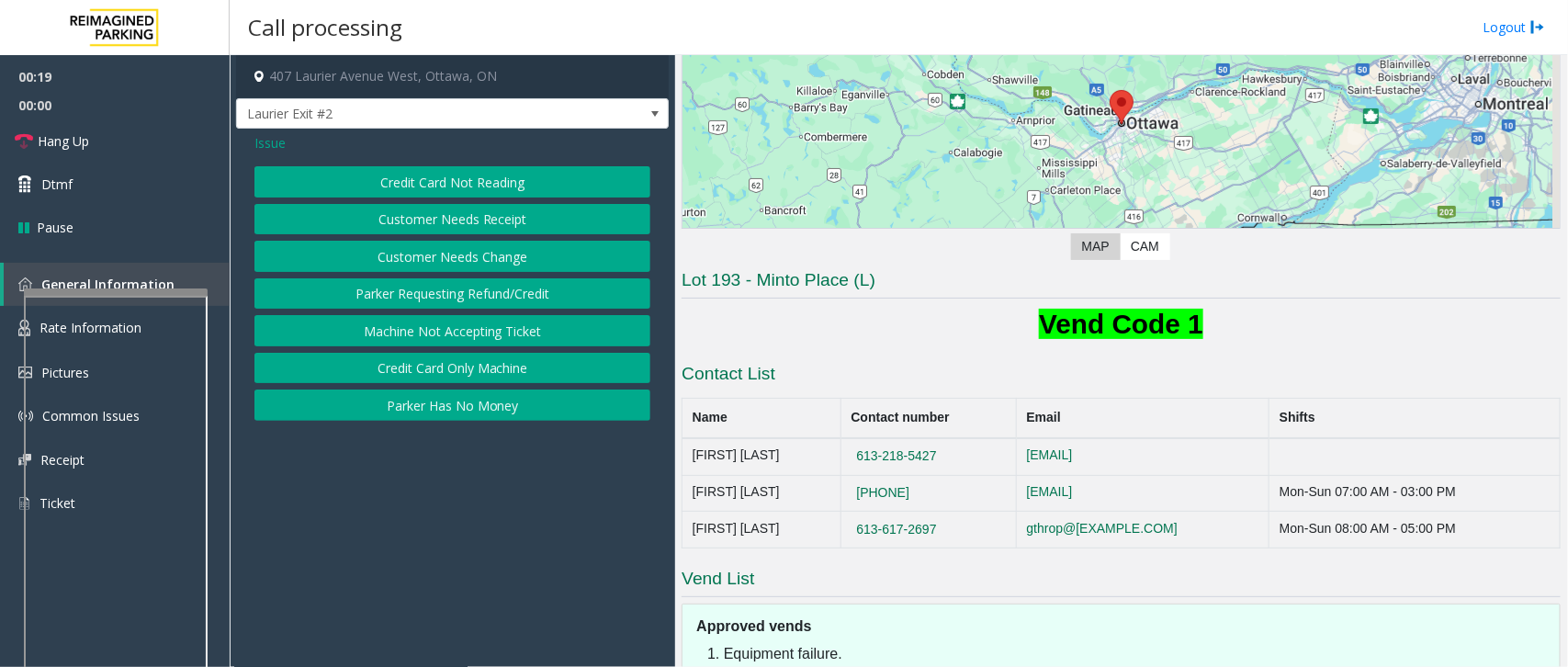 click on "Credit Card Not Reading" 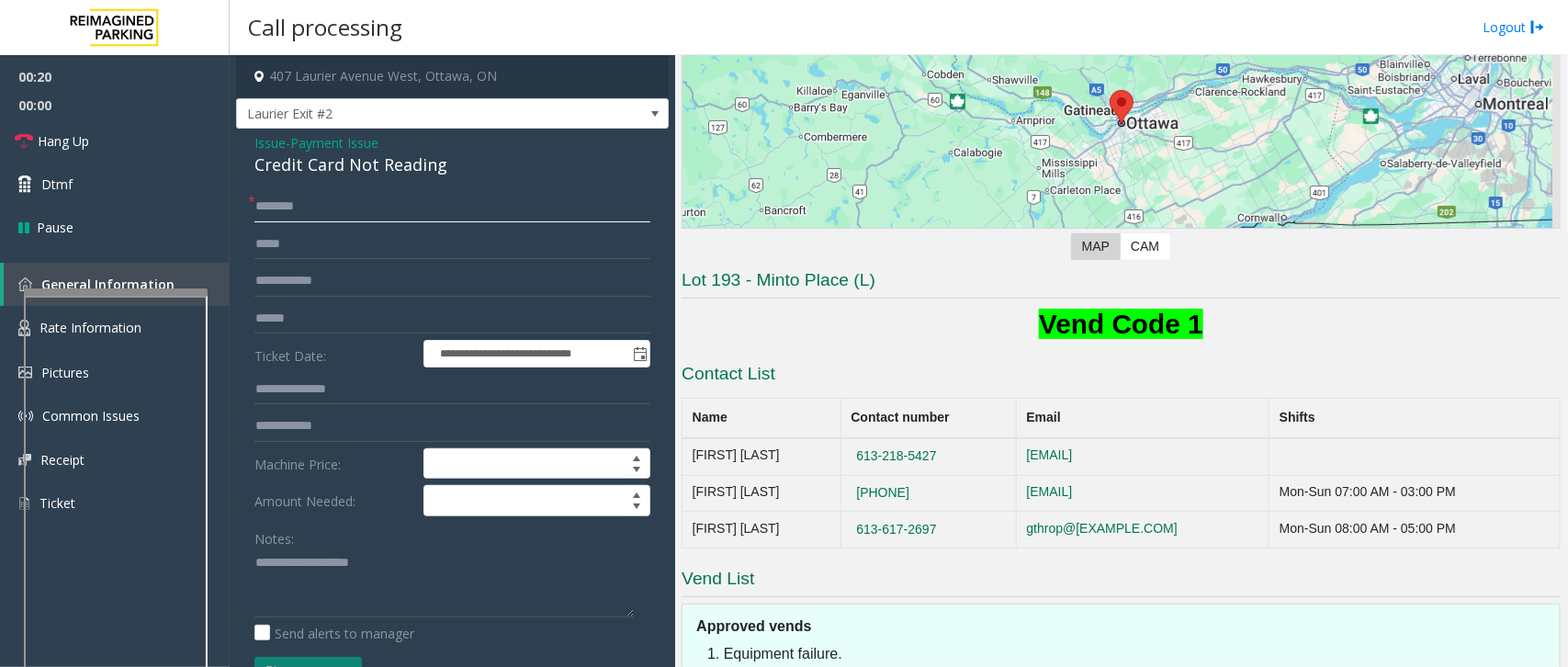 click 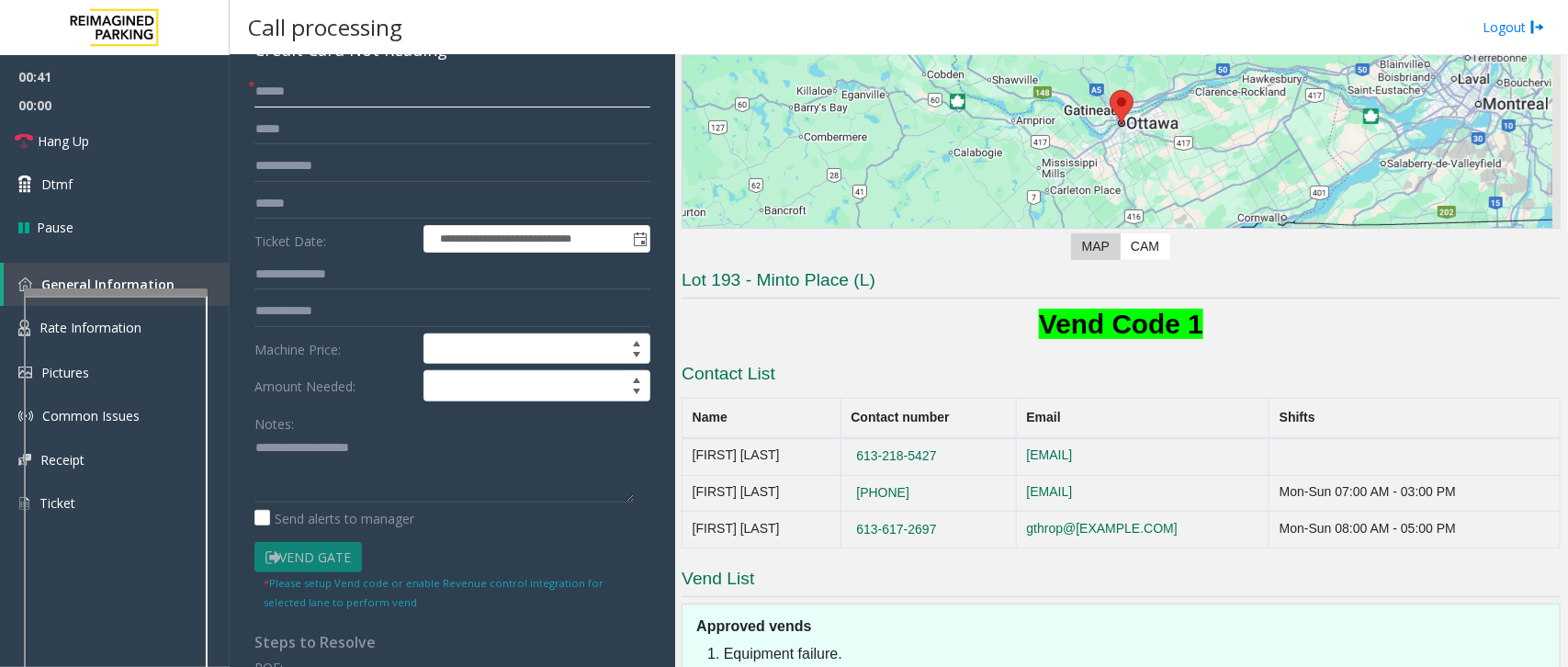 scroll, scrollTop: 0, scrollLeft: 0, axis: both 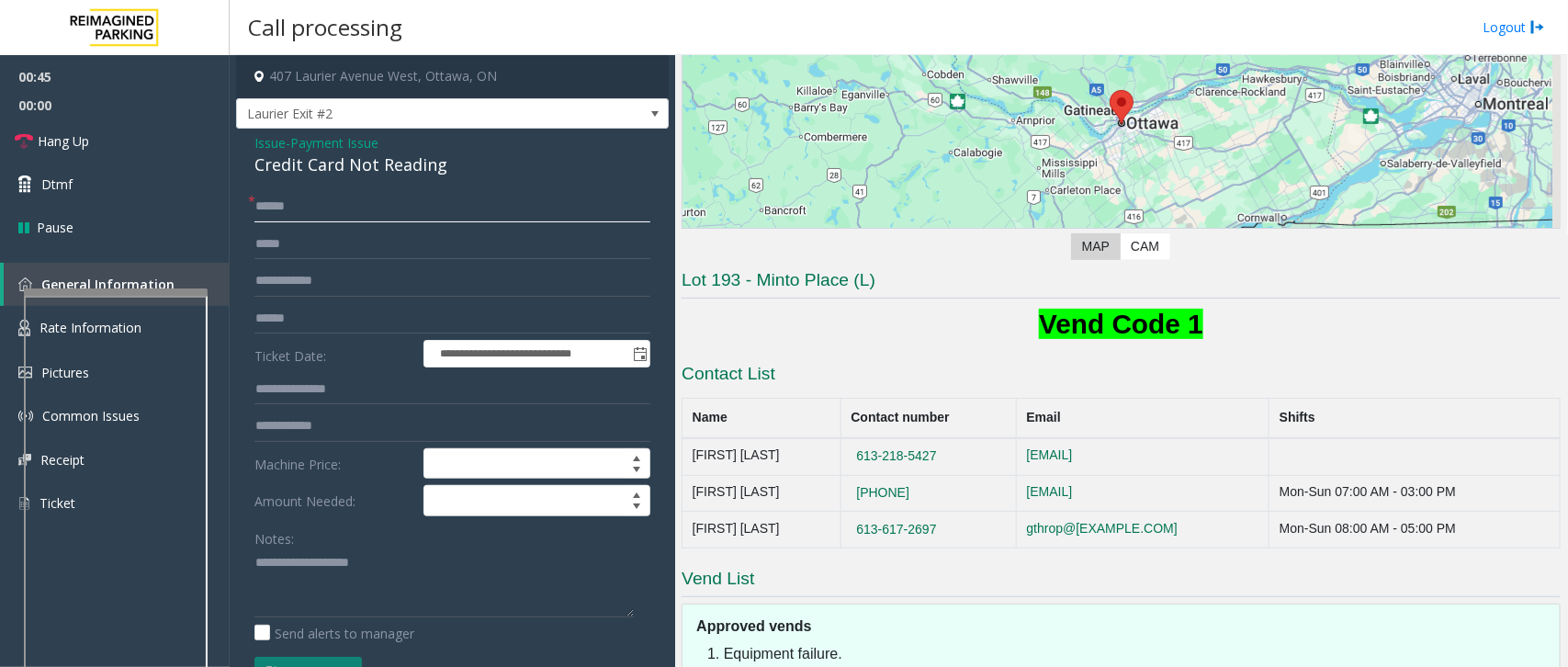 type on "******" 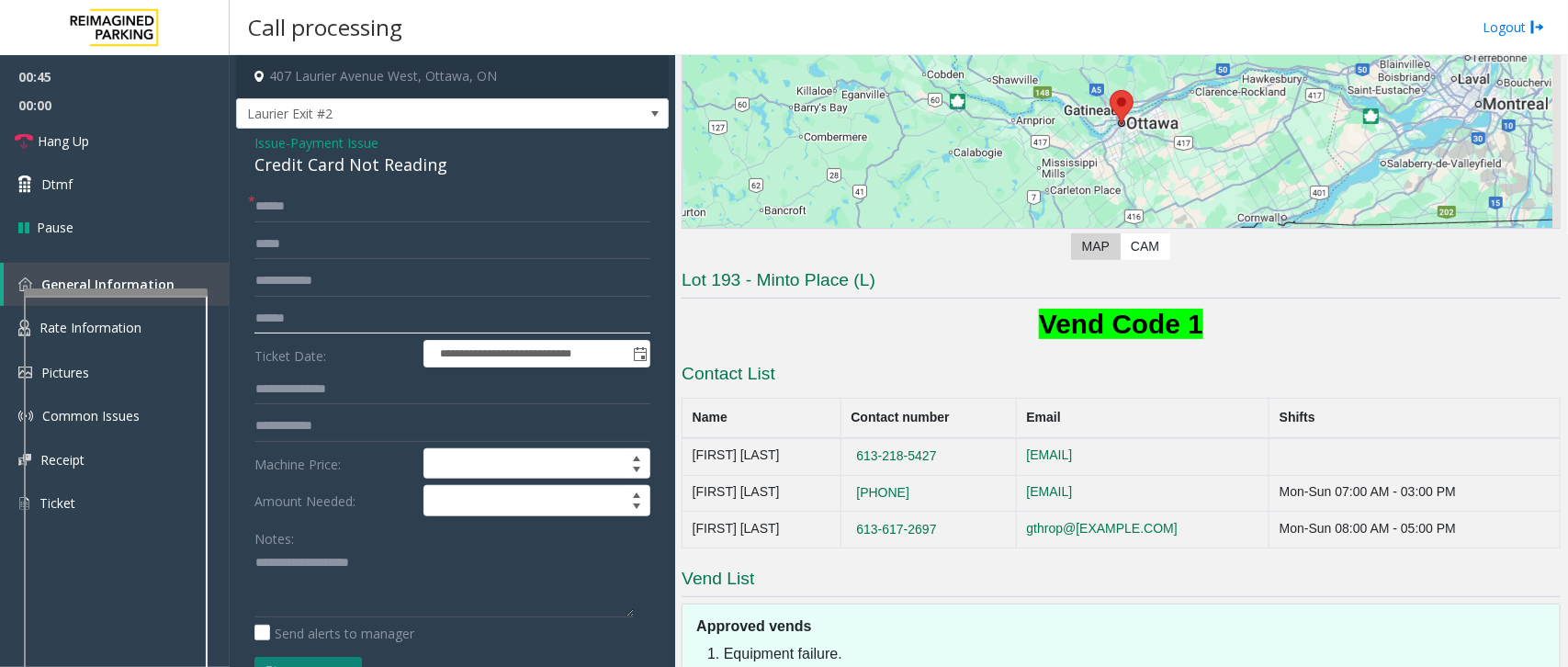 click 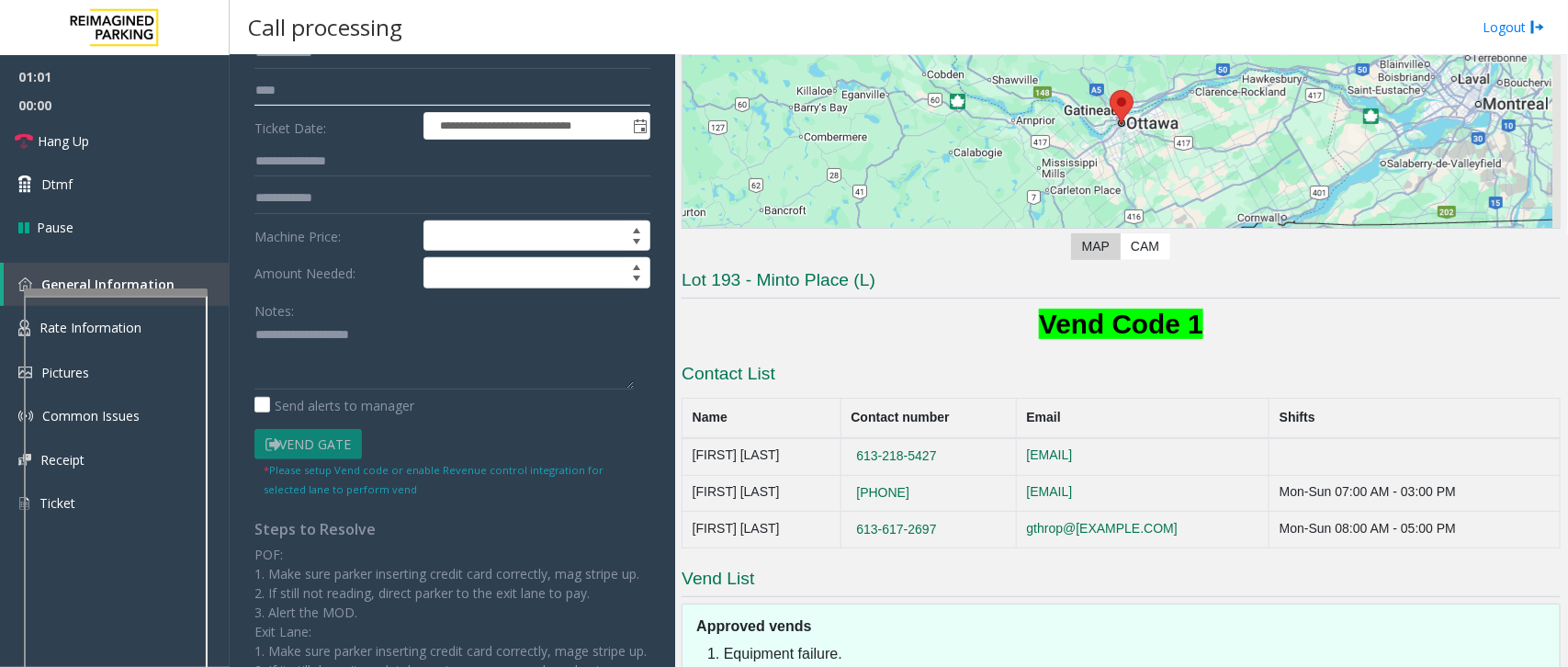 scroll, scrollTop: 230, scrollLeft: 0, axis: vertical 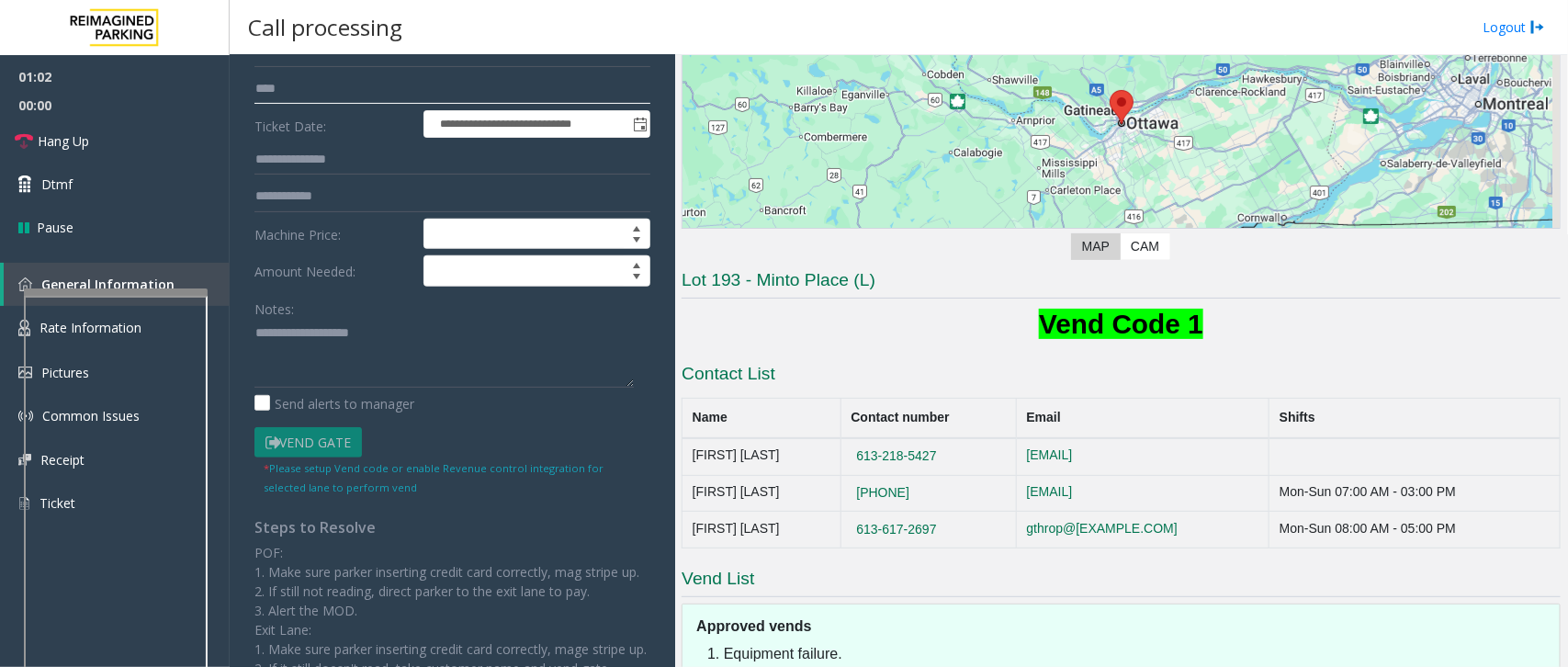 type on "****" 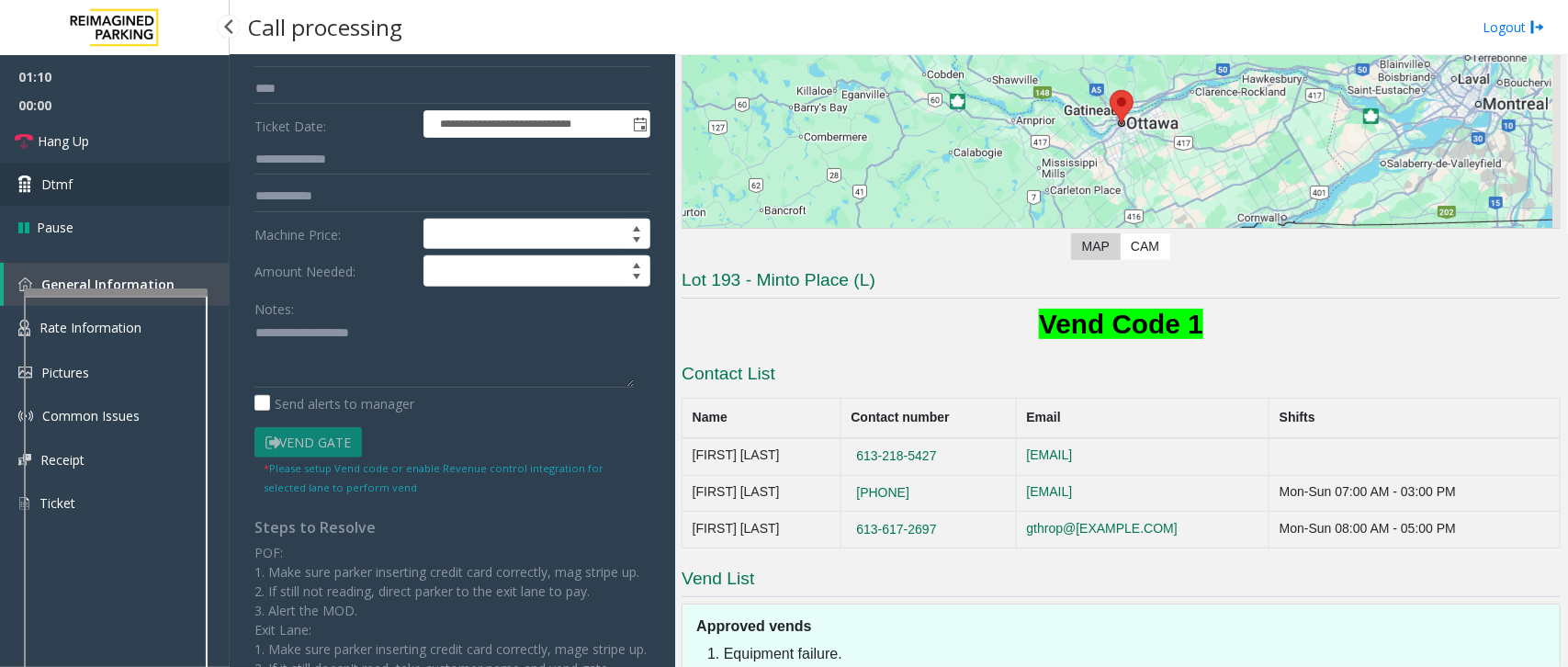 click on "Dtmf" at bounding box center (115, 184) 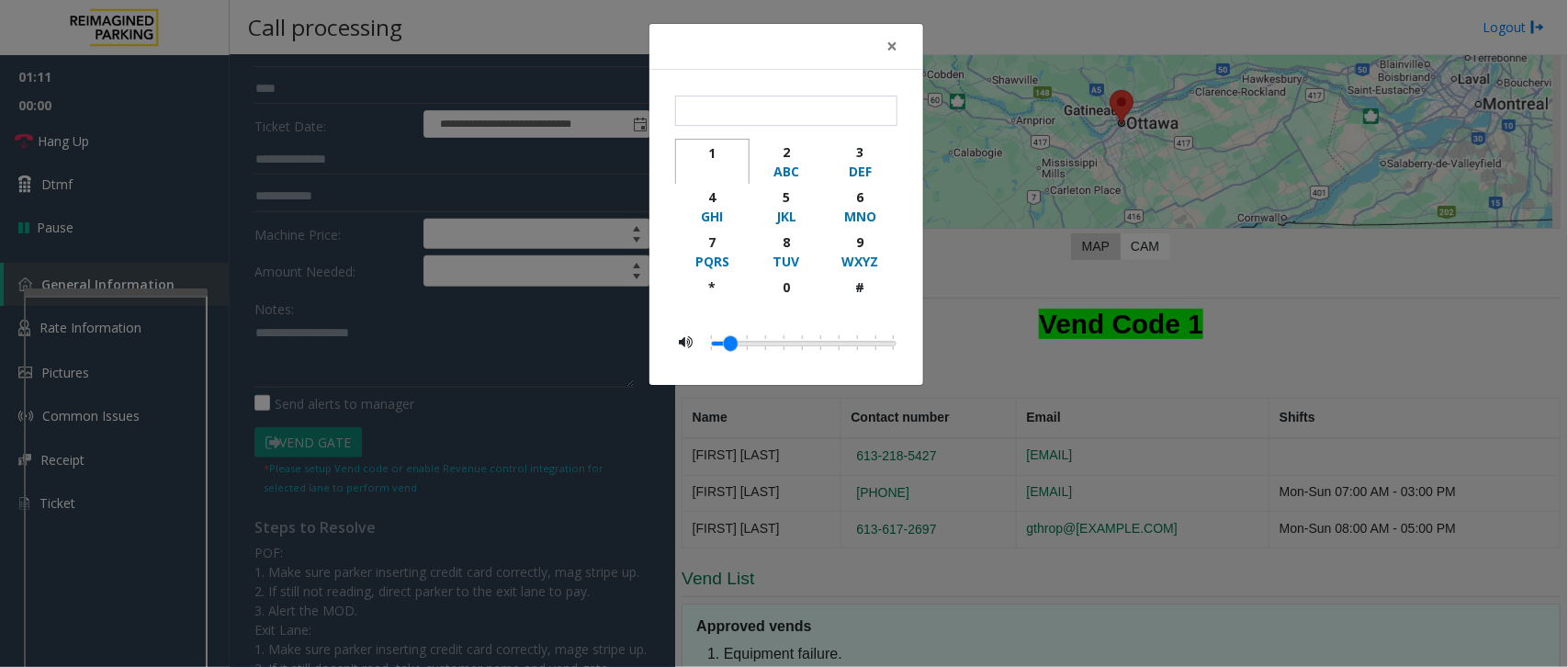 click on "1" 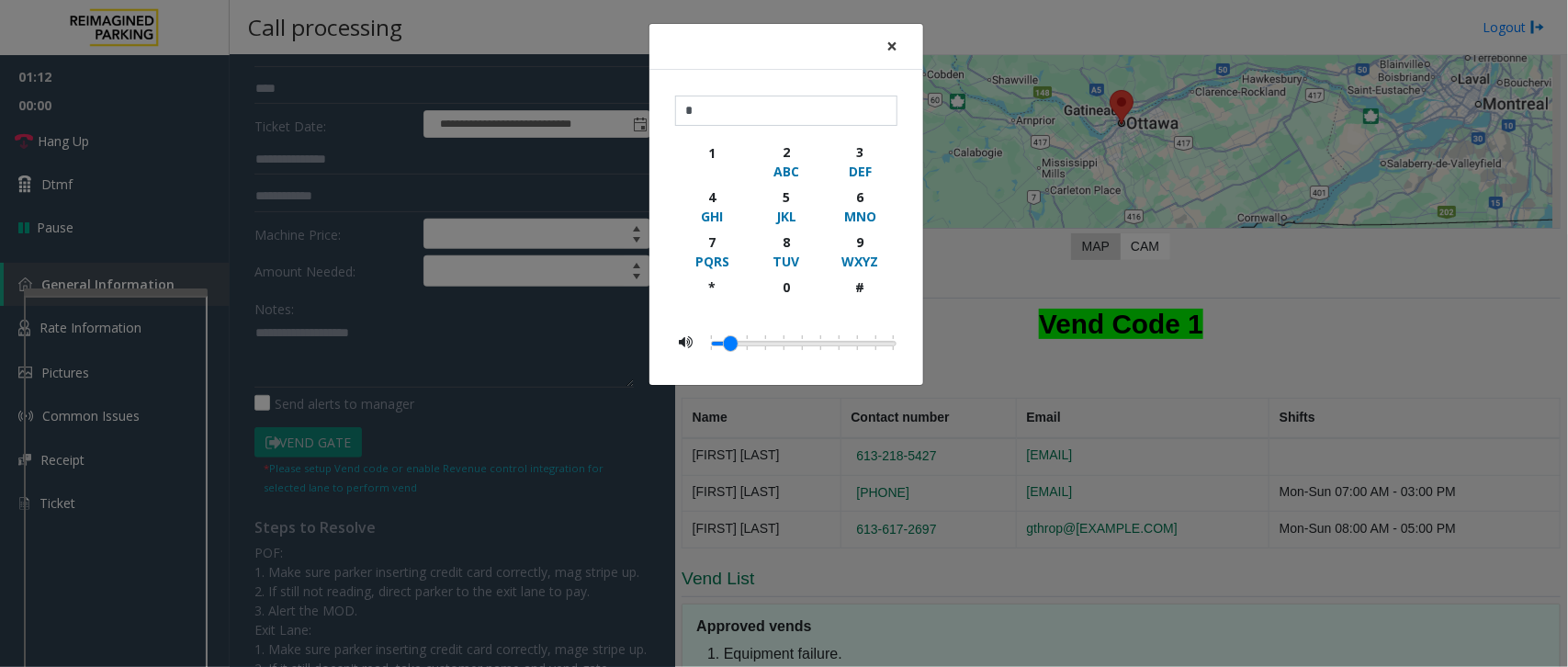 click on "×" 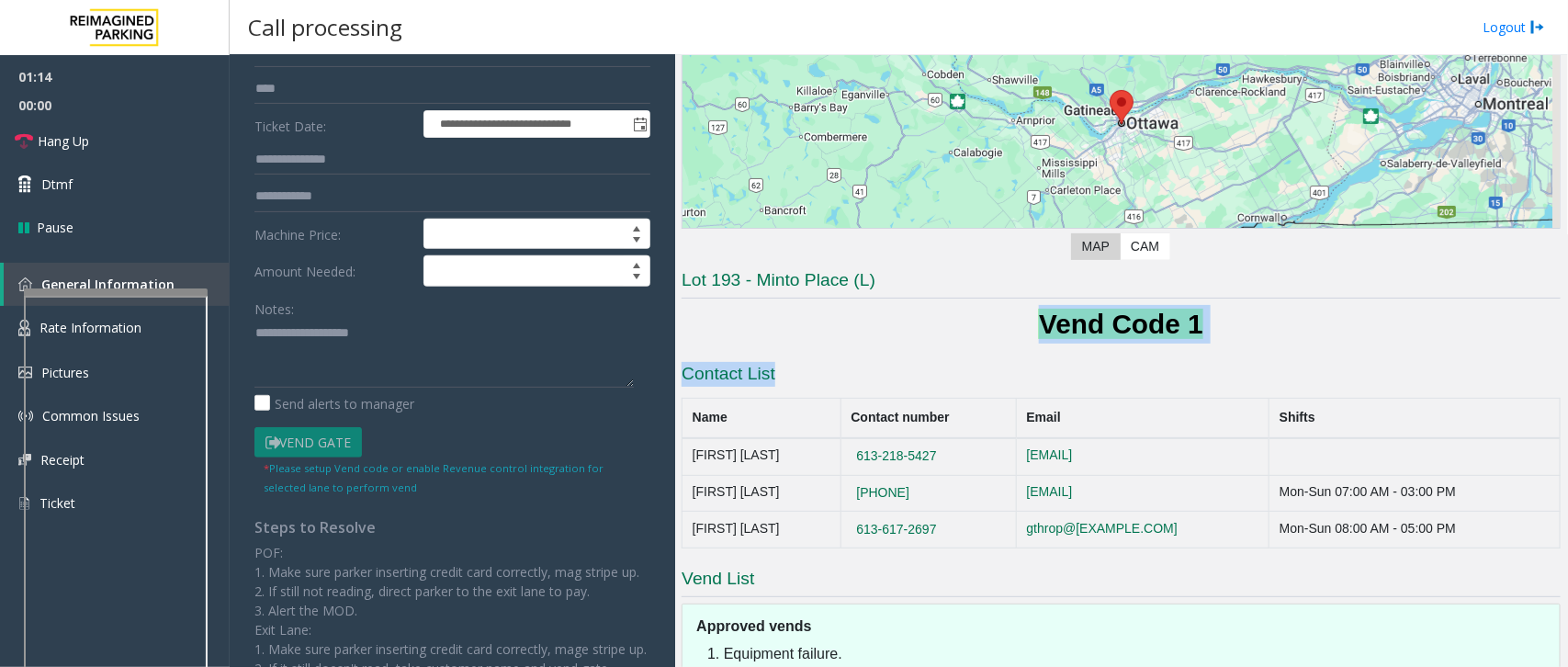 drag, startPoint x: 1018, startPoint y: 304, endPoint x: 1204, endPoint y: 355, distance: 192.8652 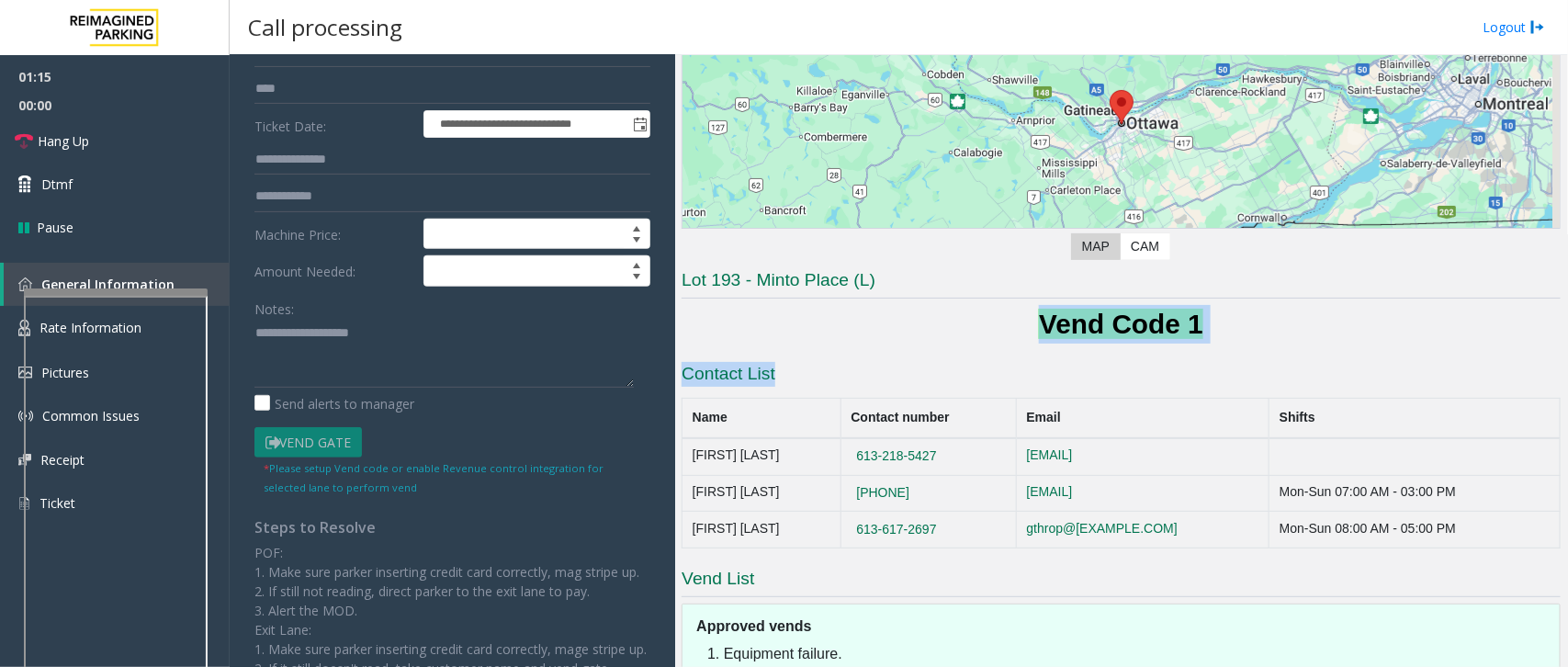 click on "Vend Code 1" 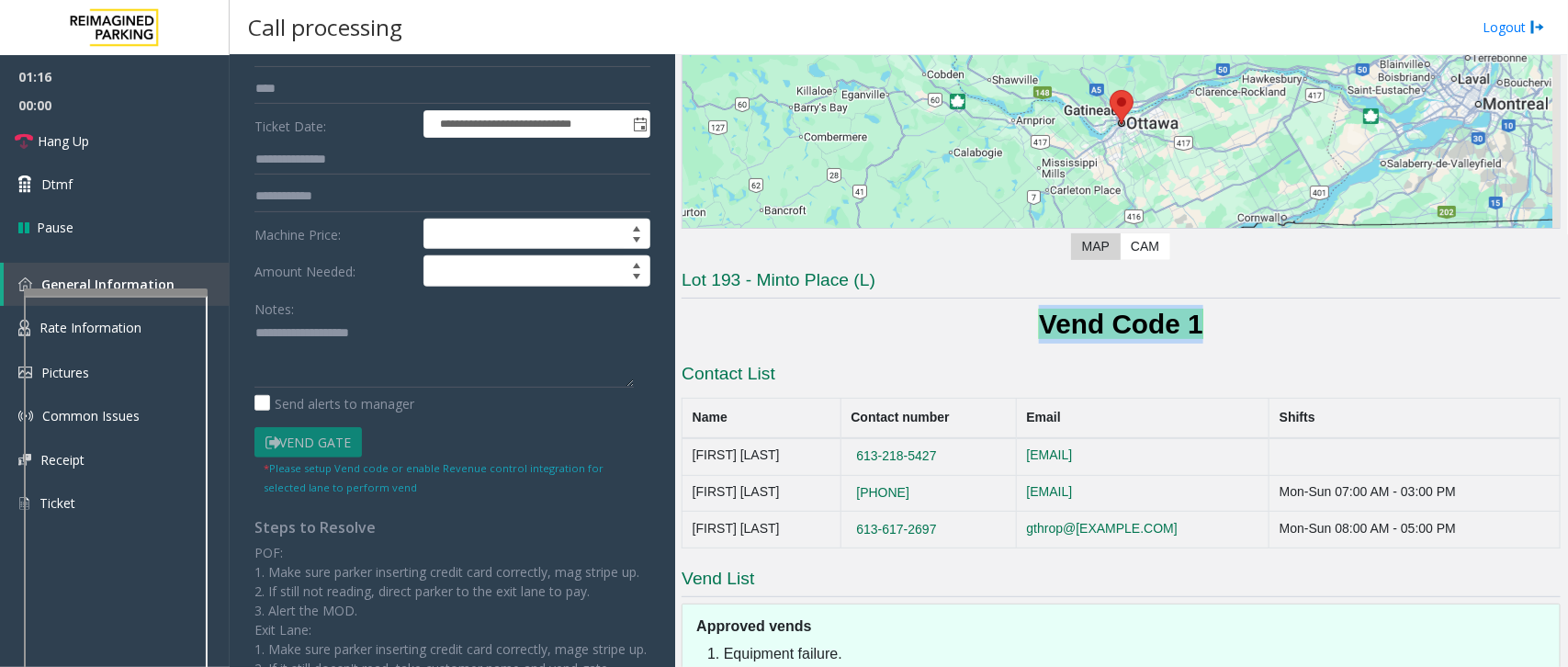 drag, startPoint x: 1039, startPoint y: 326, endPoint x: 1214, endPoint y: 342, distance: 175.72991 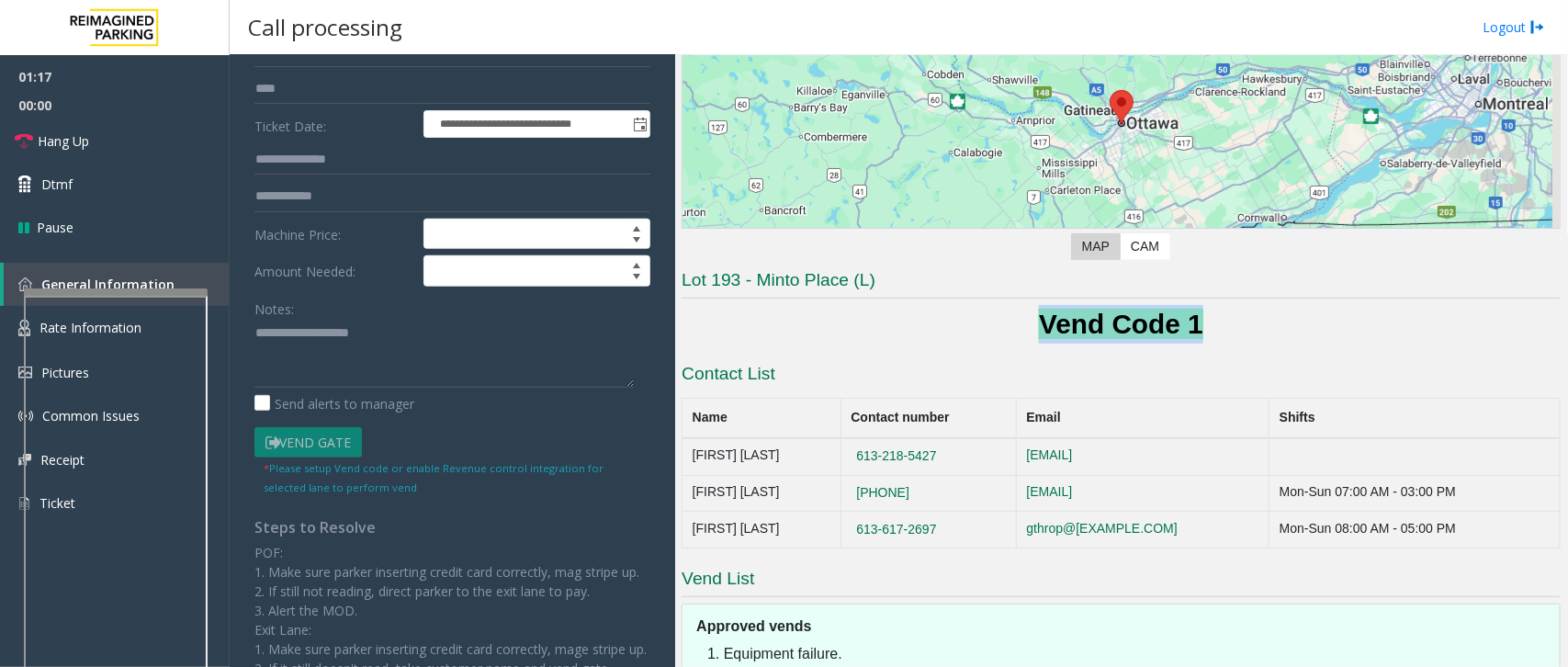 click on "Vend Code 1" 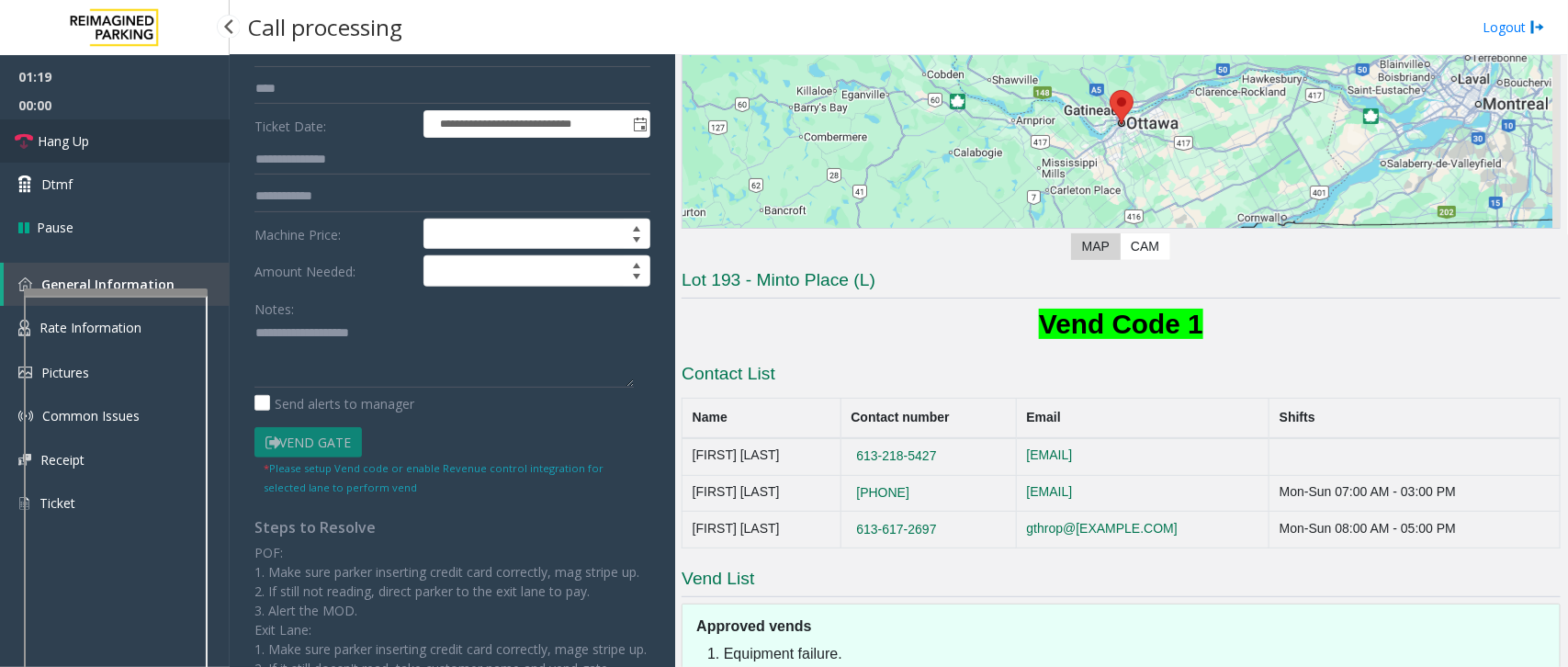 click on "Hang Up" at bounding box center [115, 141] 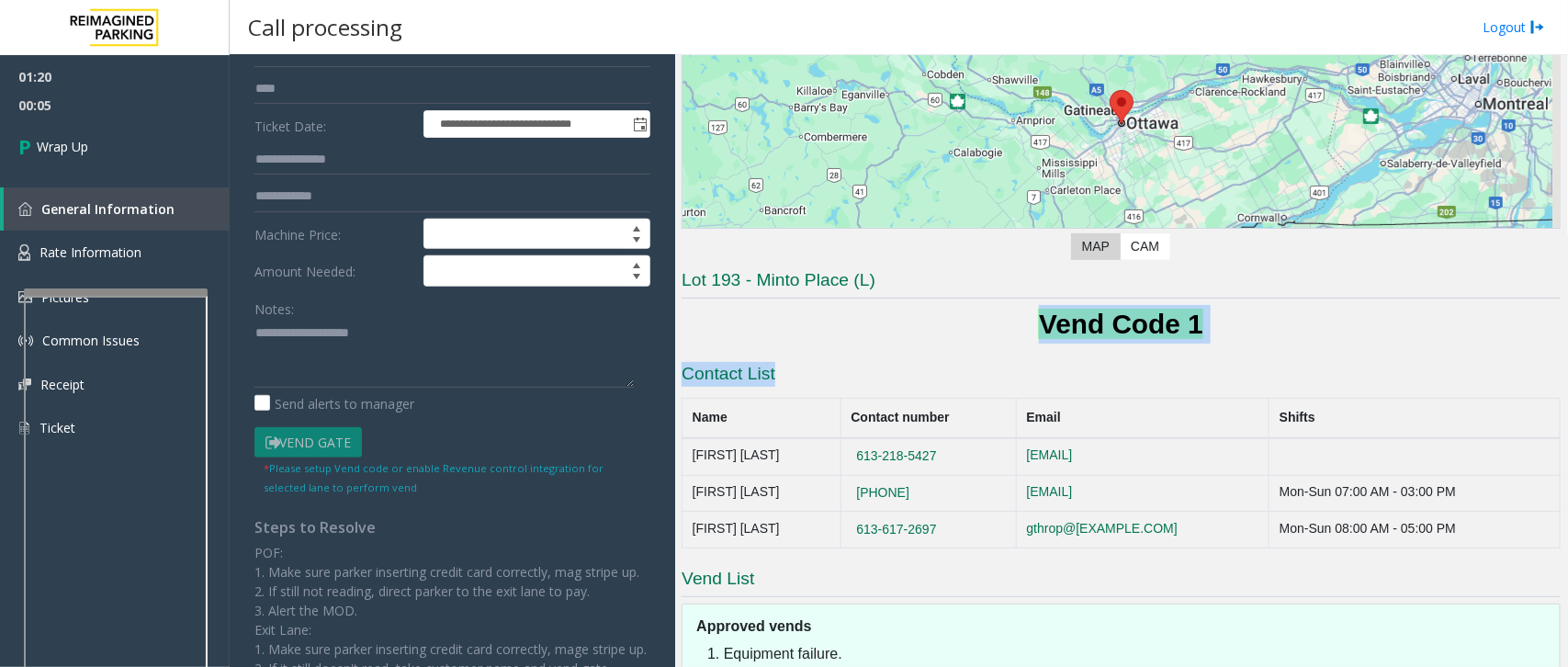 drag, startPoint x: 1021, startPoint y: 317, endPoint x: 1240, endPoint y: 369, distance: 225.08887 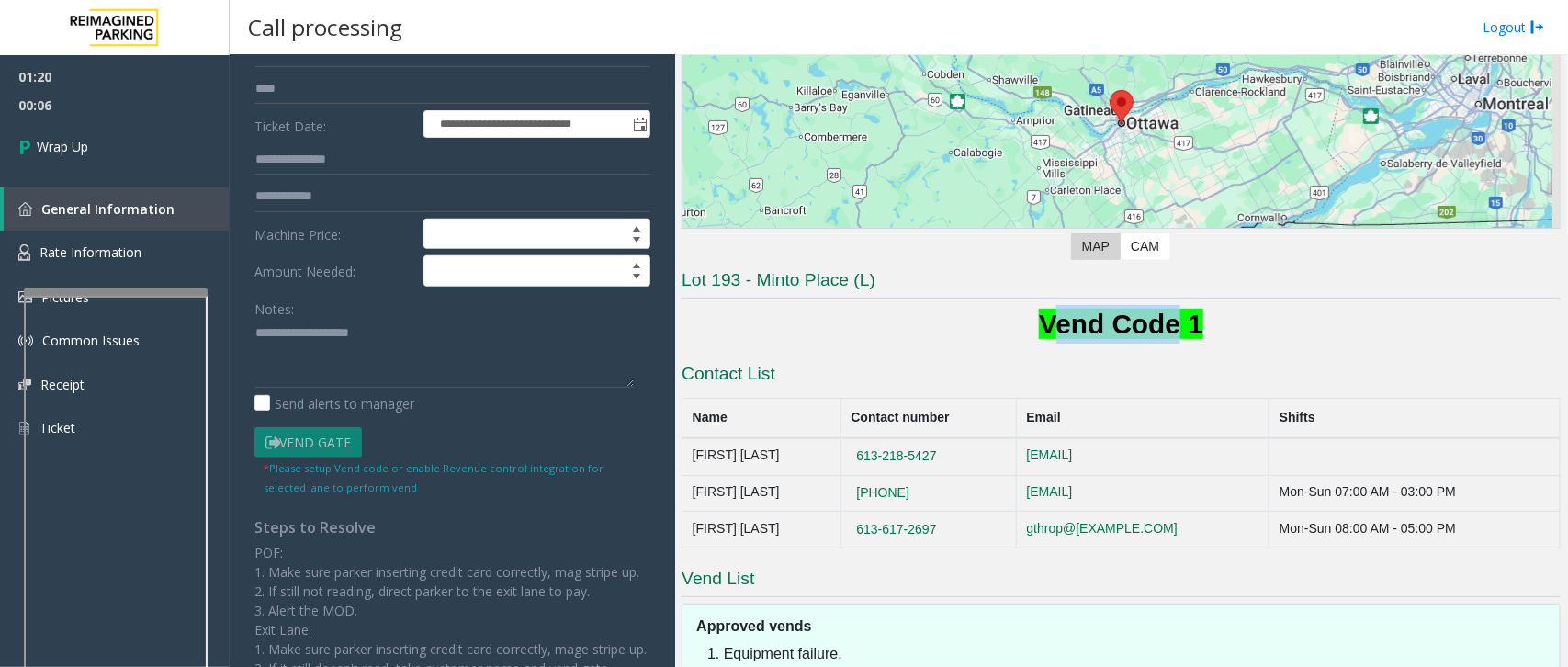 drag, startPoint x: 1049, startPoint y: 313, endPoint x: 1165, endPoint y: 323, distance: 116.43024 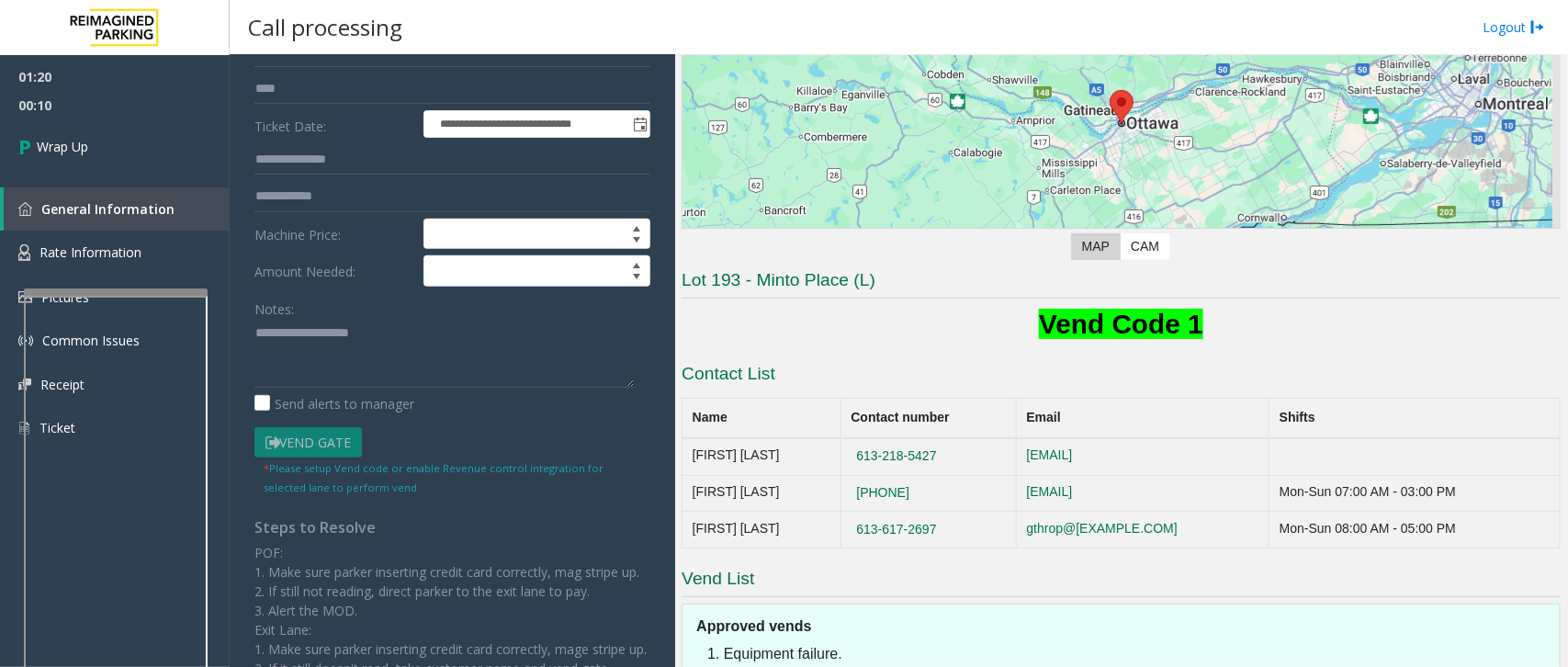 click on "Vend Code 1" 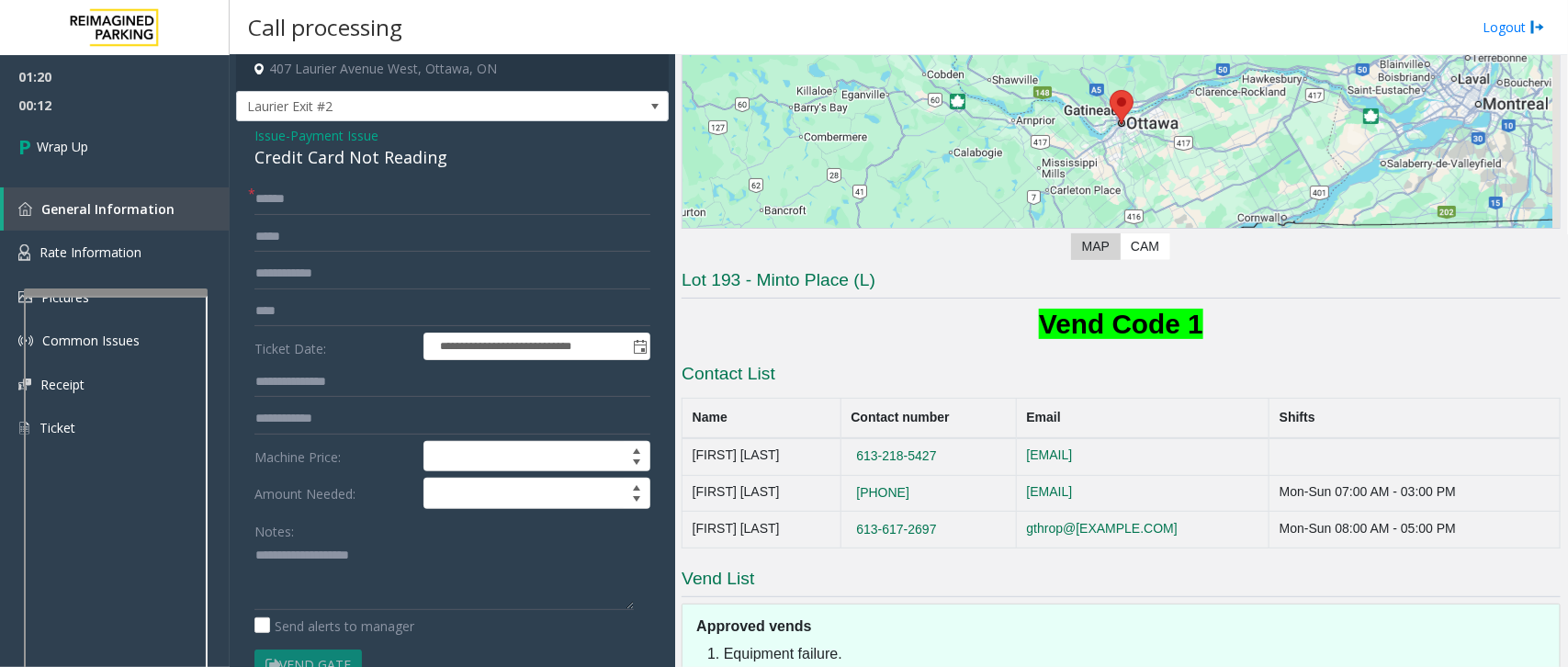 scroll, scrollTop: 0, scrollLeft: 0, axis: both 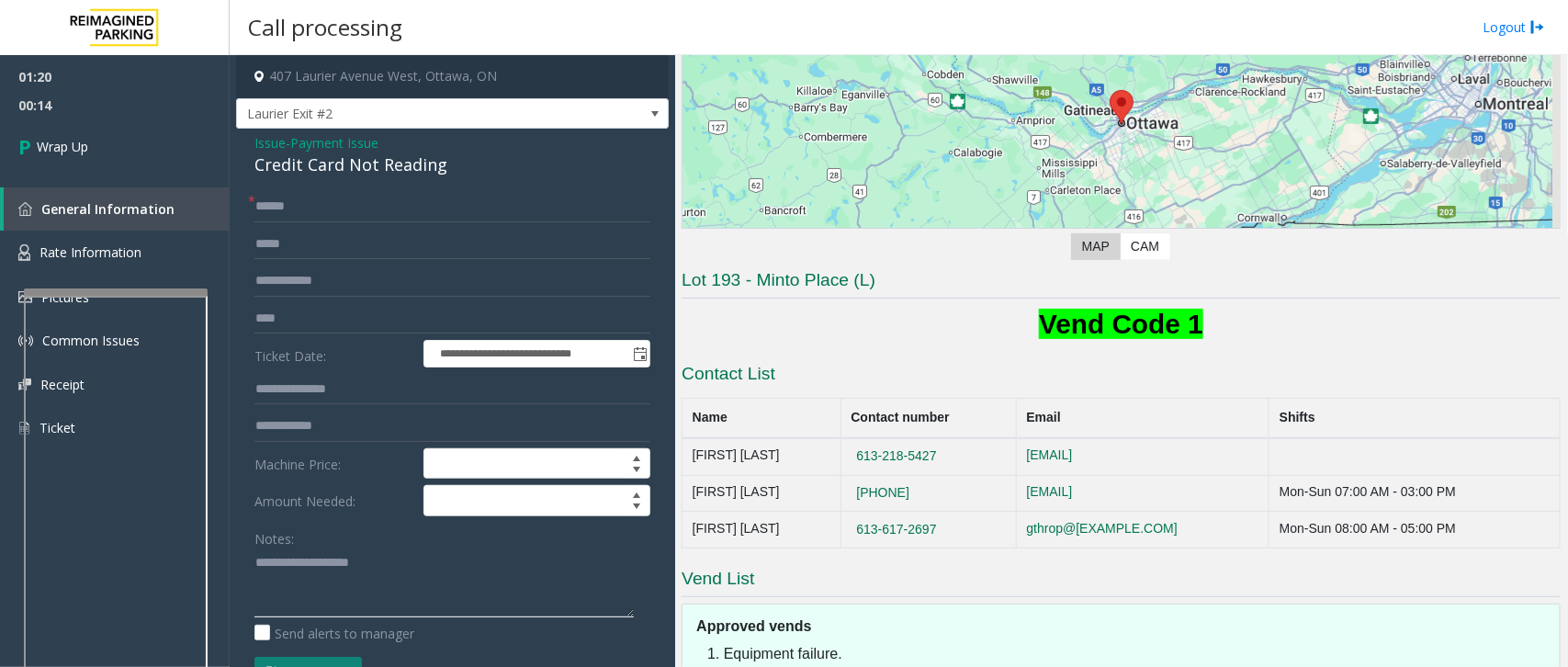click 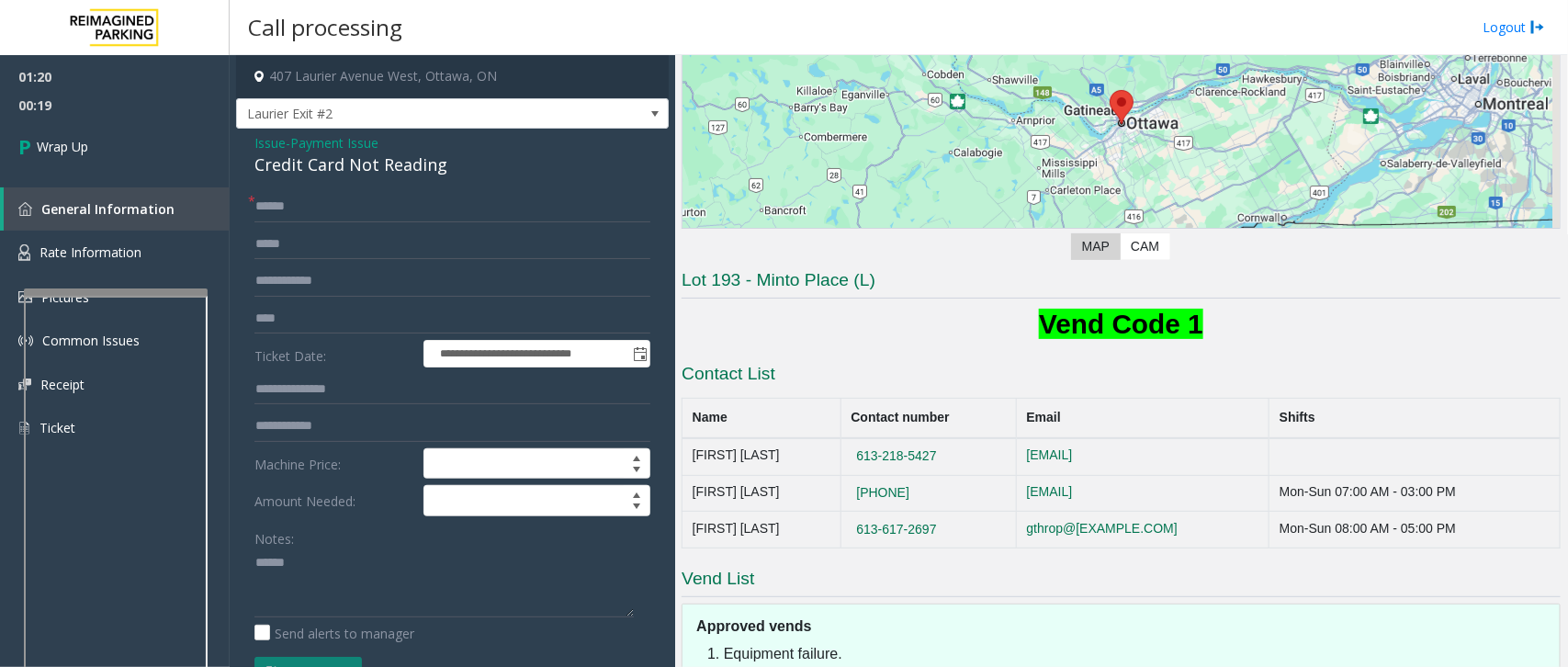 click on "Credit Card Not Reading" 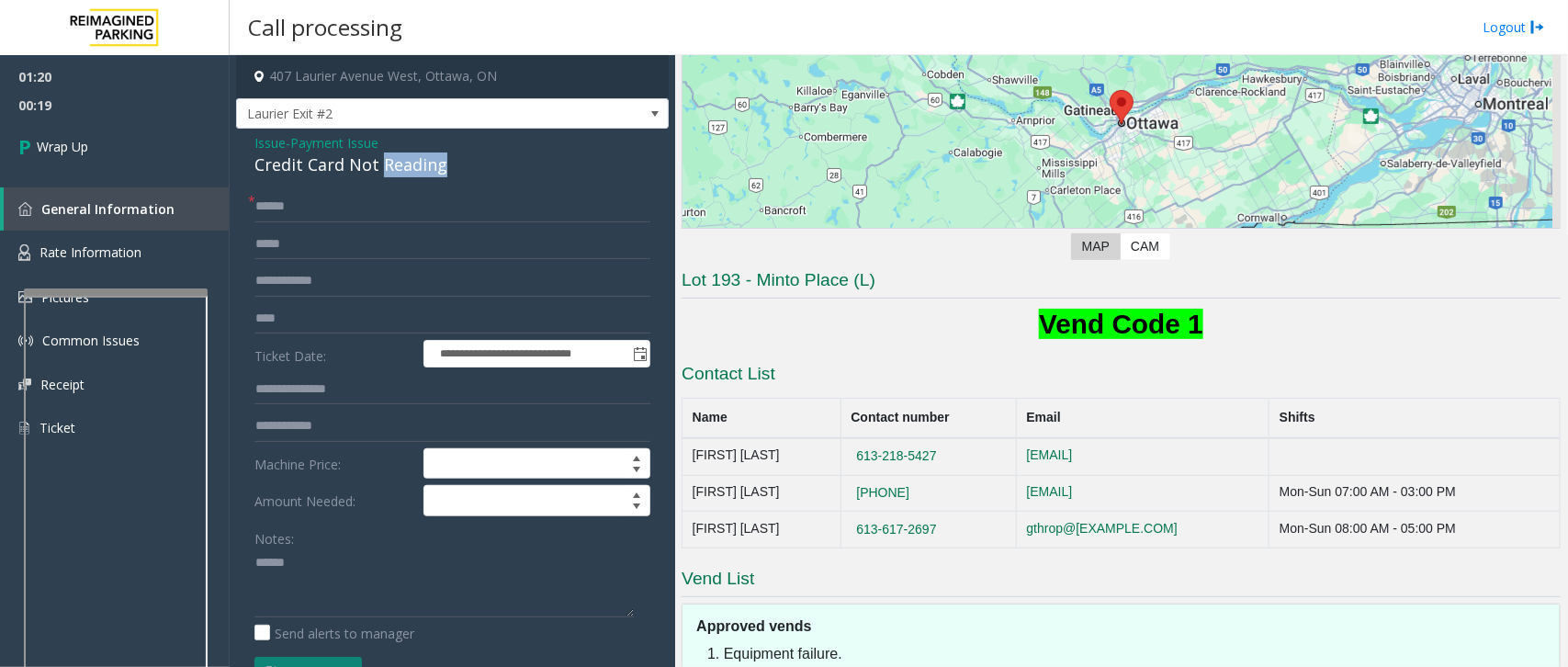 click on "Credit Card Not Reading" 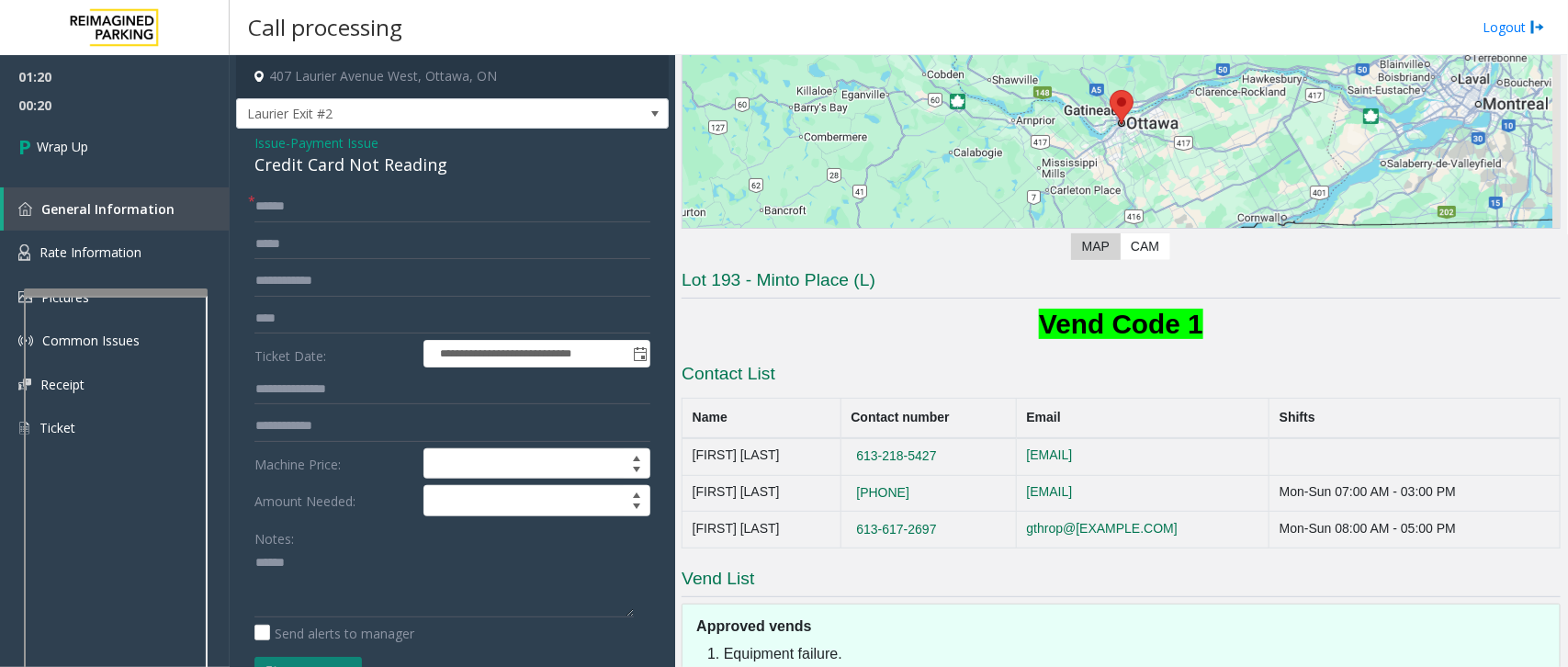 click on "Credit Card Not Reading" 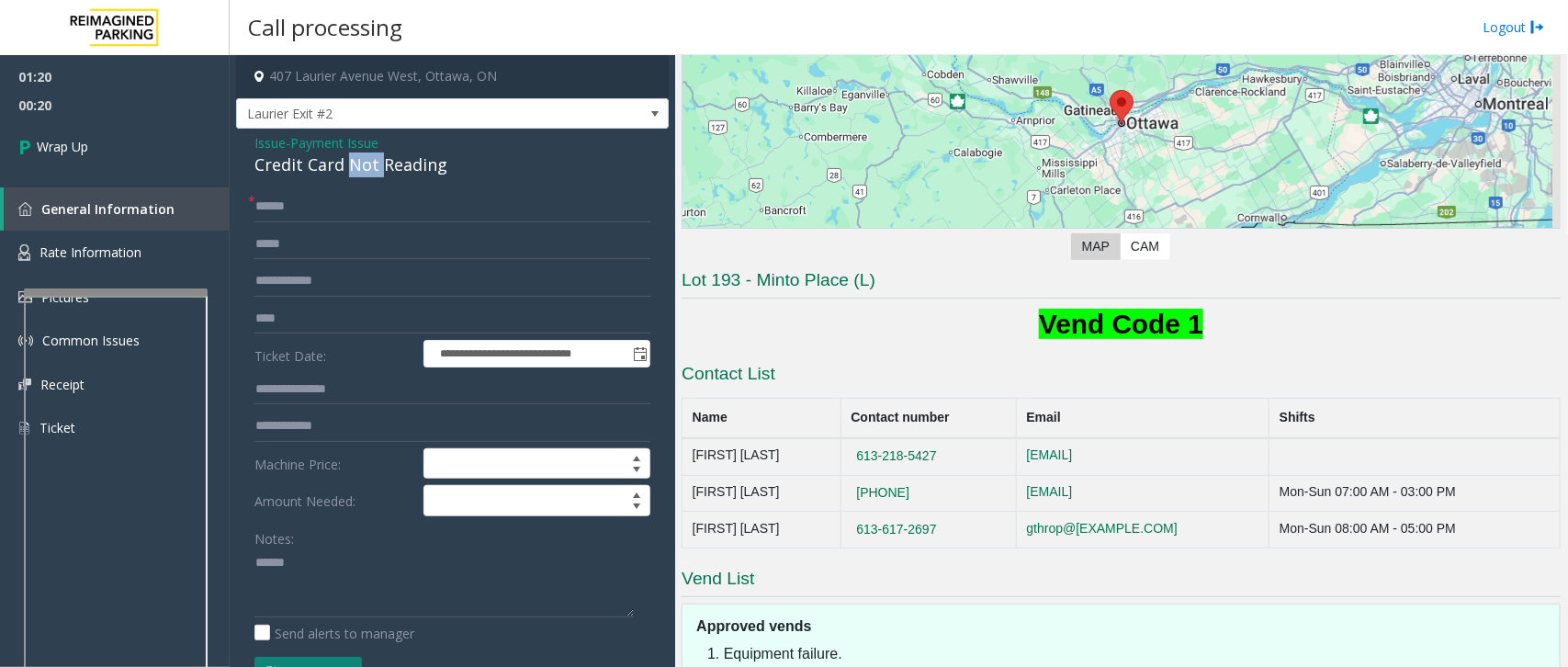 click on "Credit Card Not Reading" 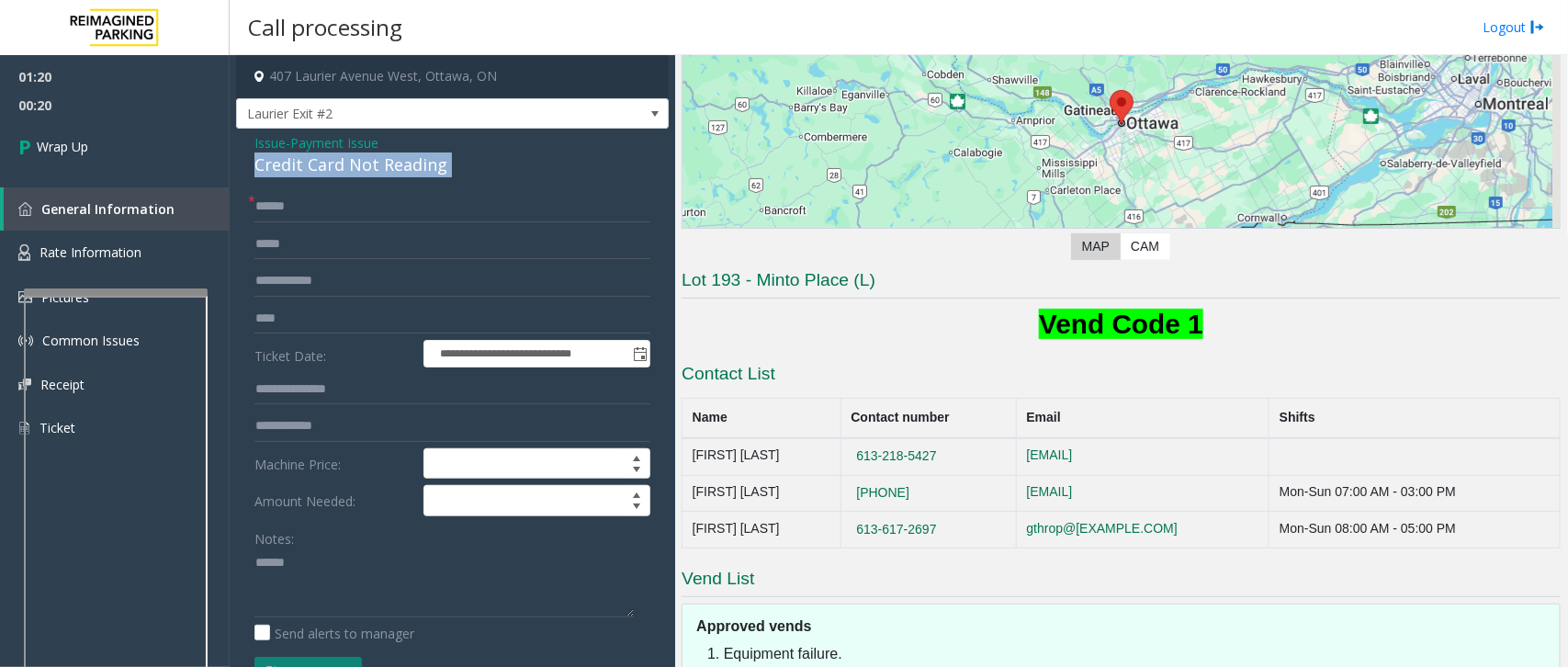 click on "Credit Card Not Reading" 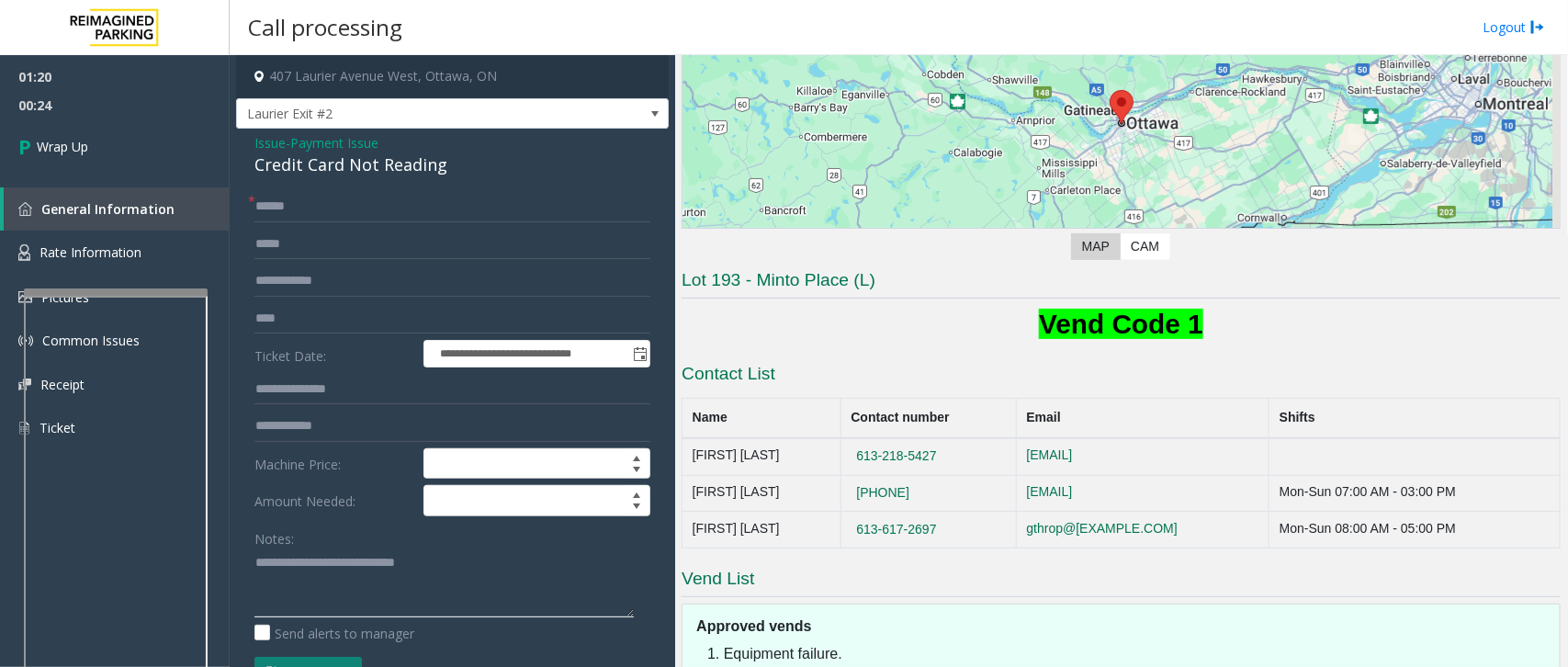drag, startPoint x: 487, startPoint y: 595, endPoint x: 490, endPoint y: 585, distance: 10.440307 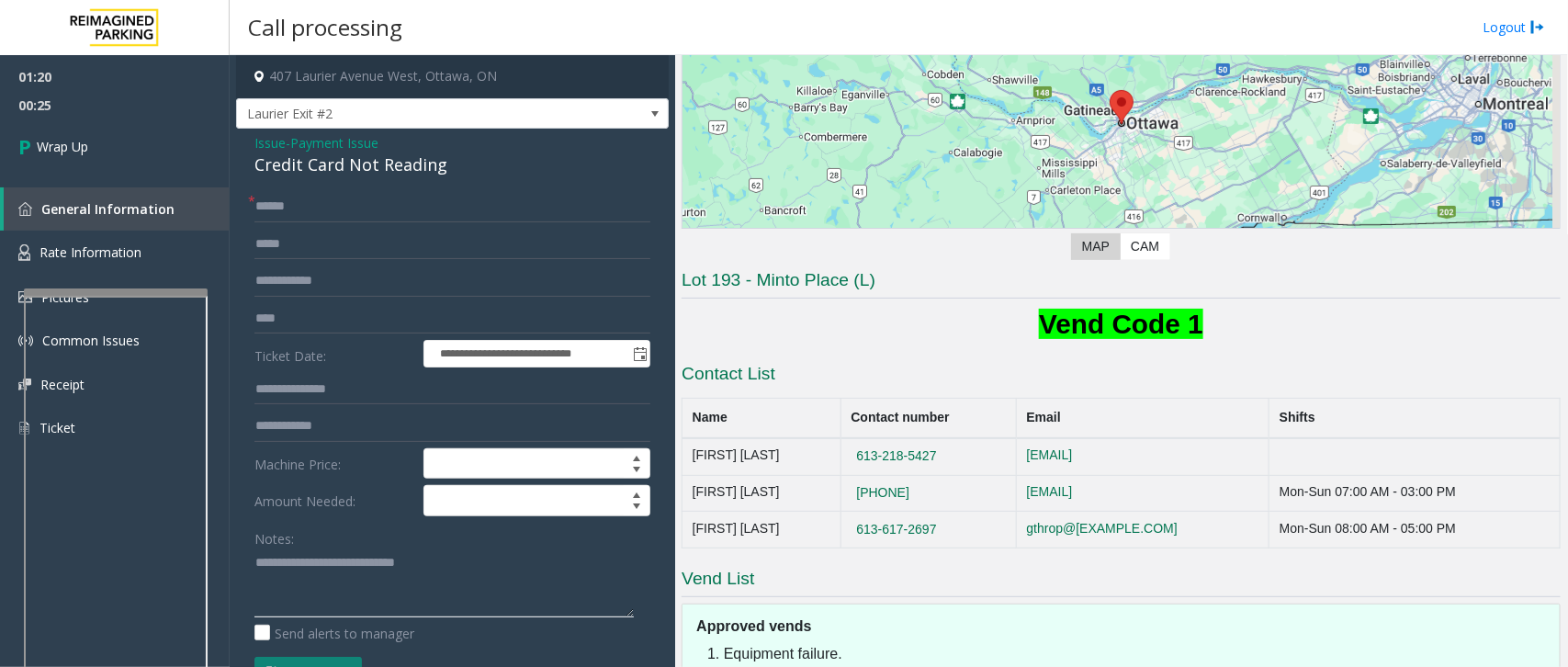 click 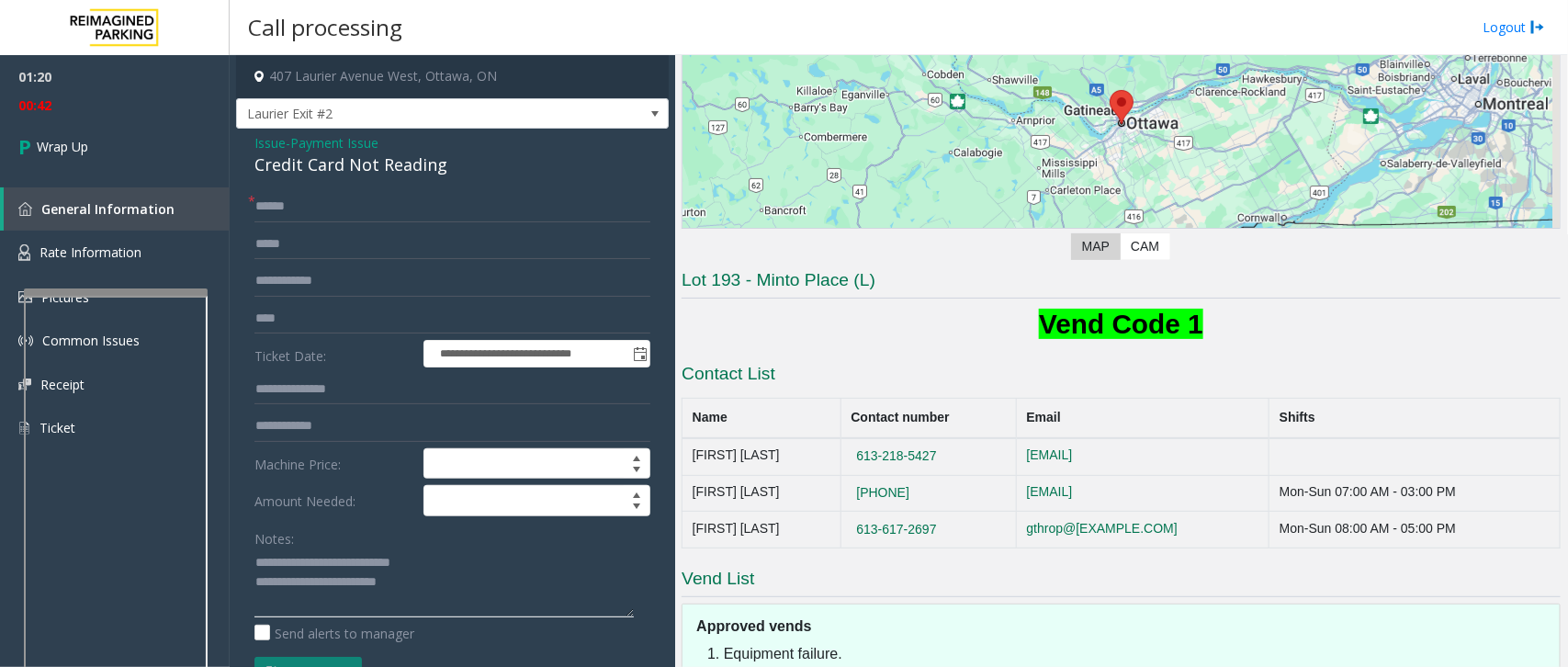 click 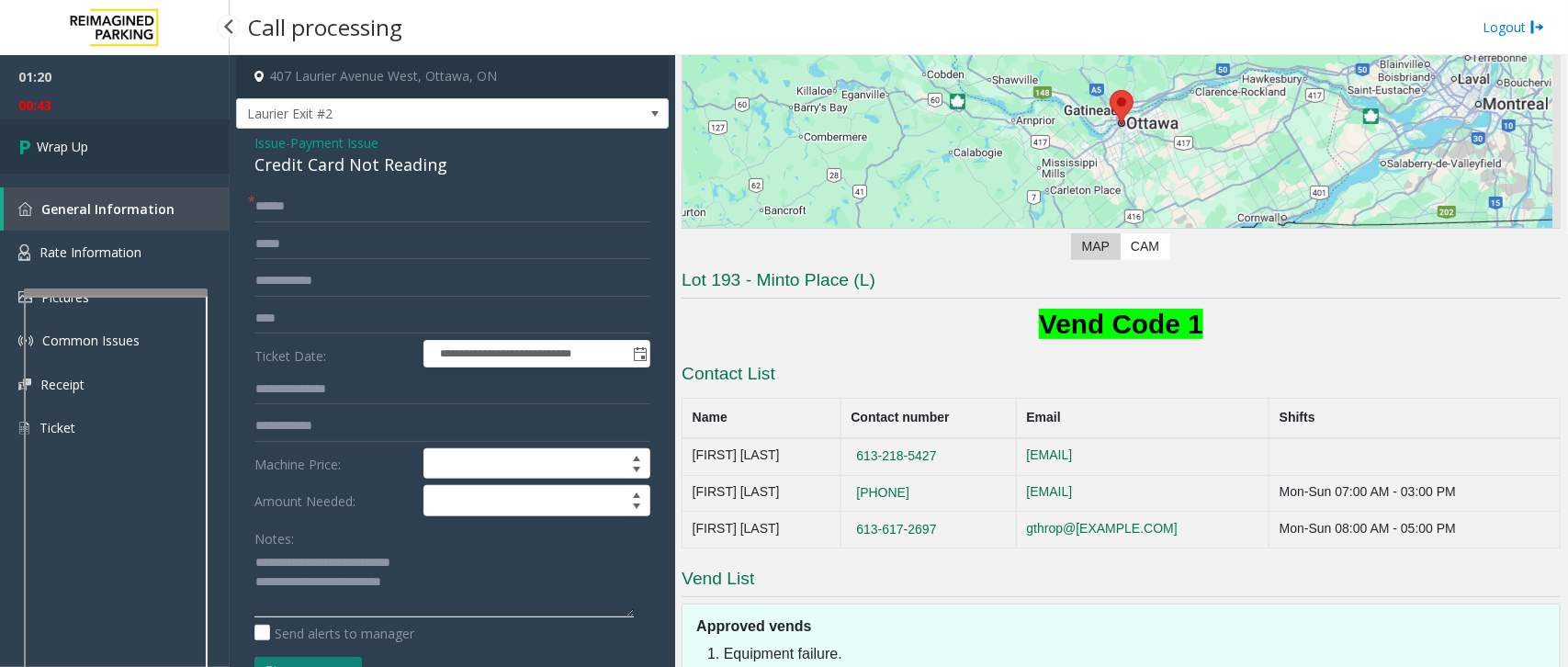 type on "**********" 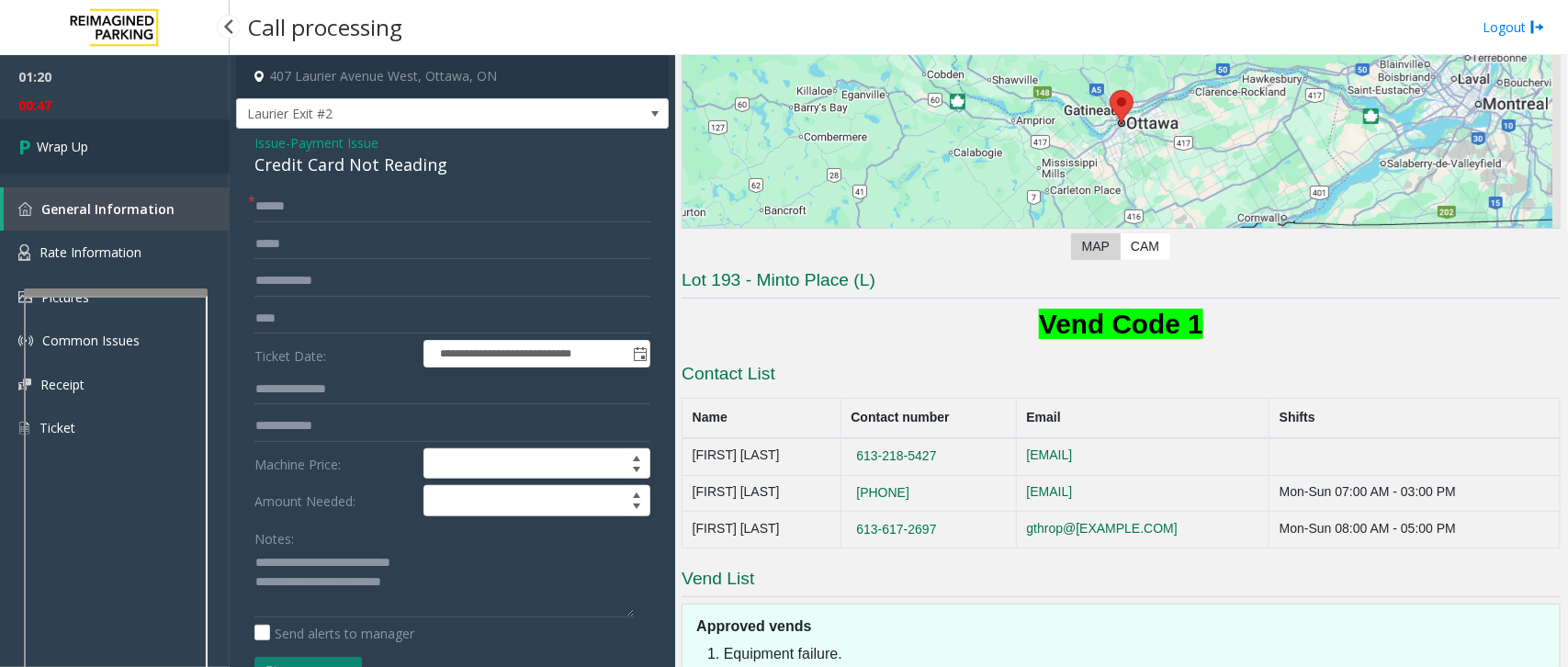 click on "Wrap Up" at bounding box center [62, 146] 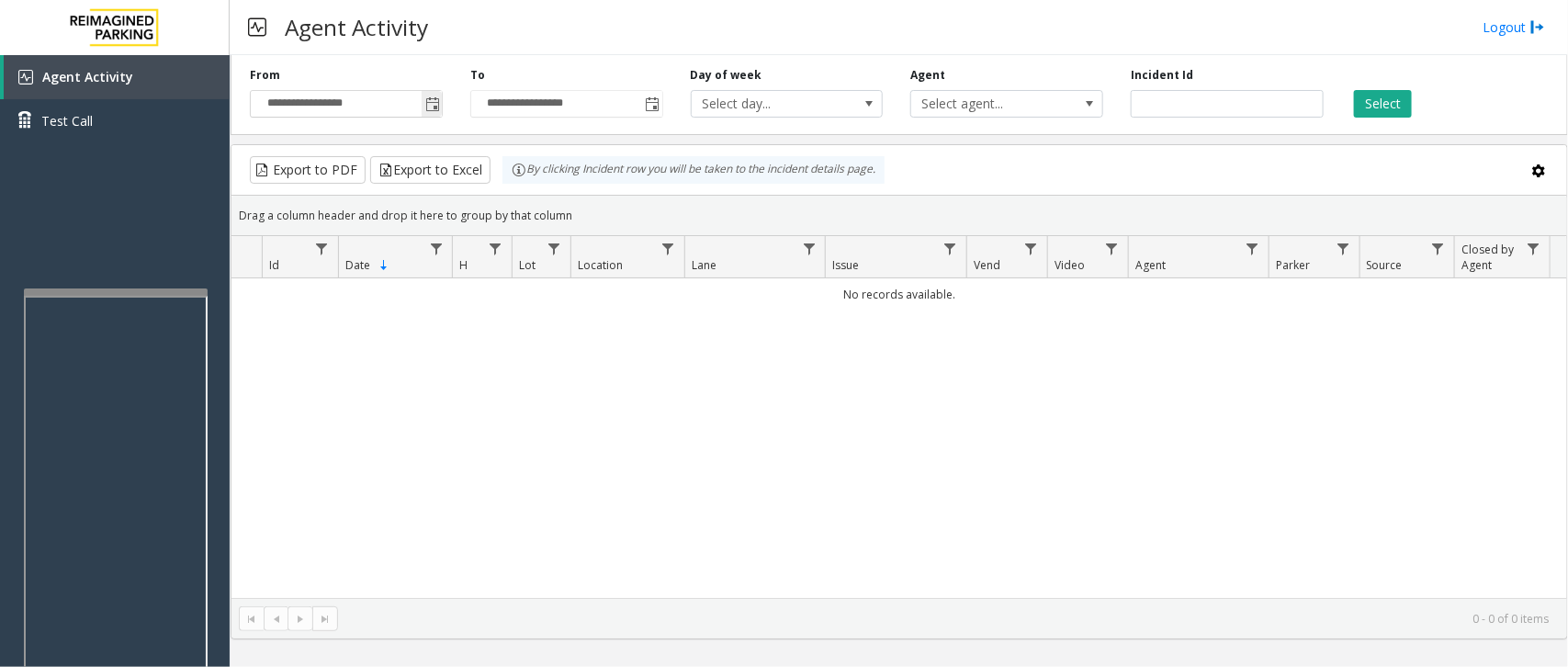 click 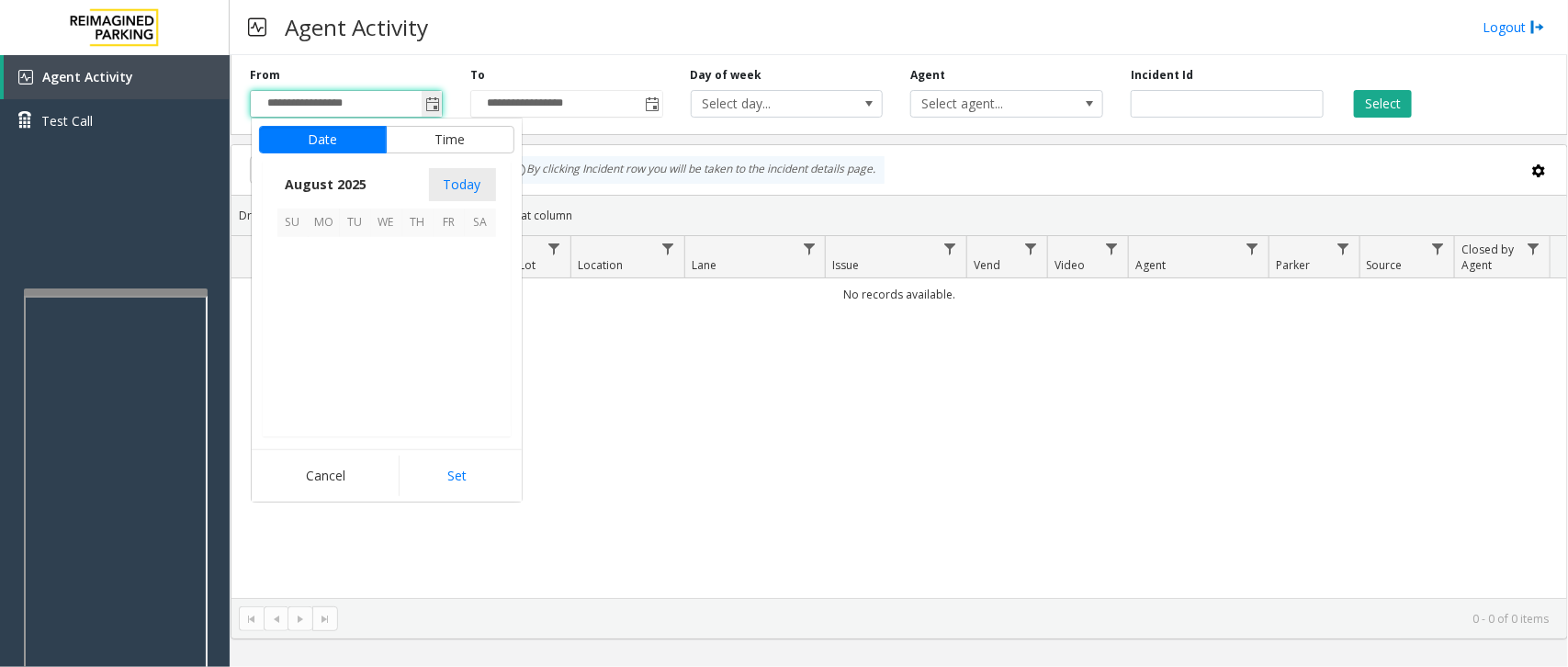 scroll, scrollTop: 329367, scrollLeft: 0, axis: vertical 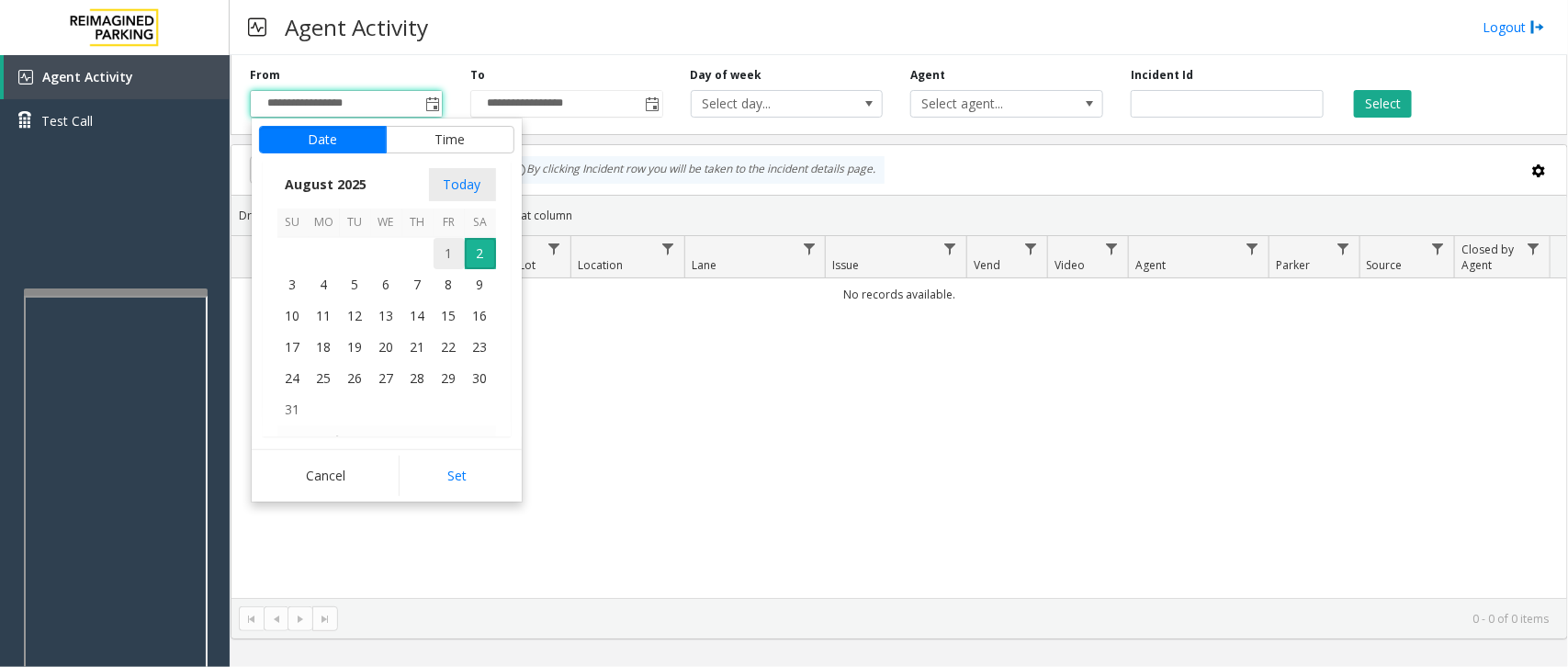 click on "1" at bounding box center [449, 254] 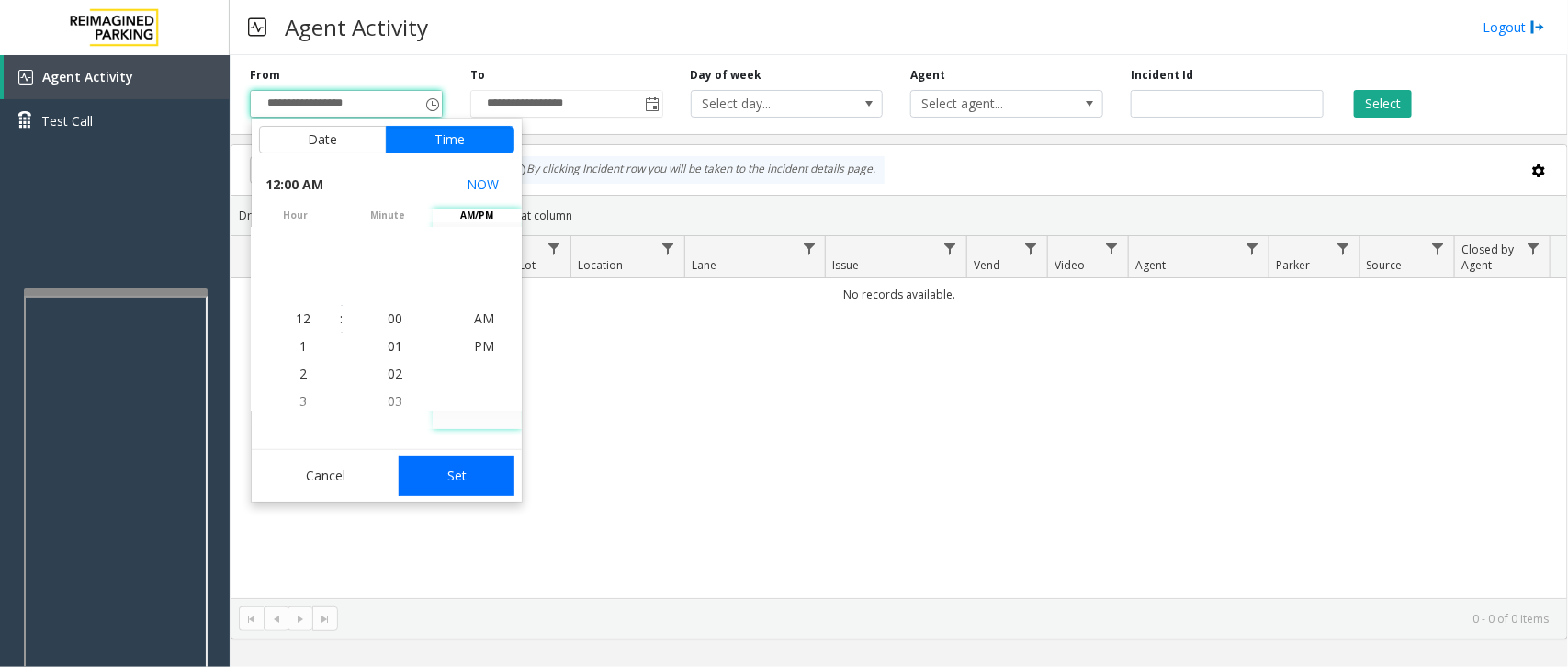 click on "Set" 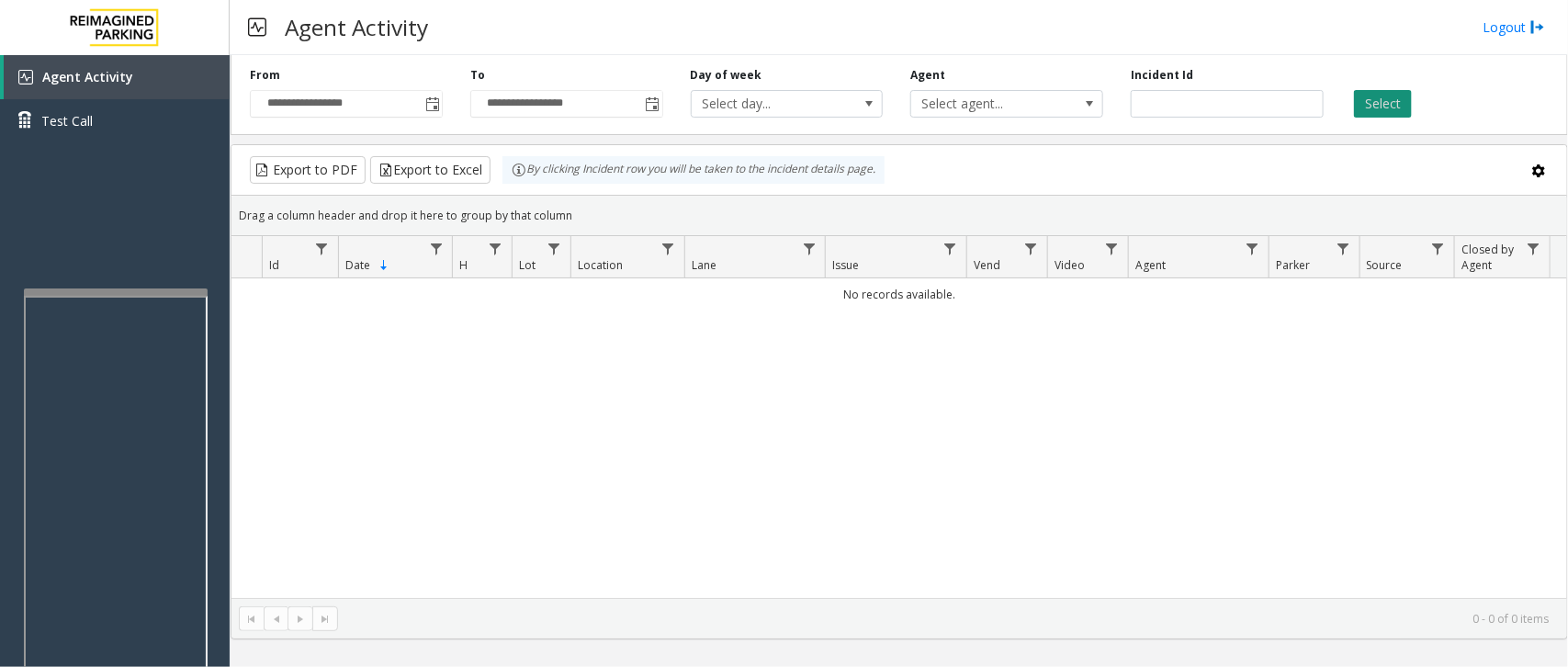 click on "Select" 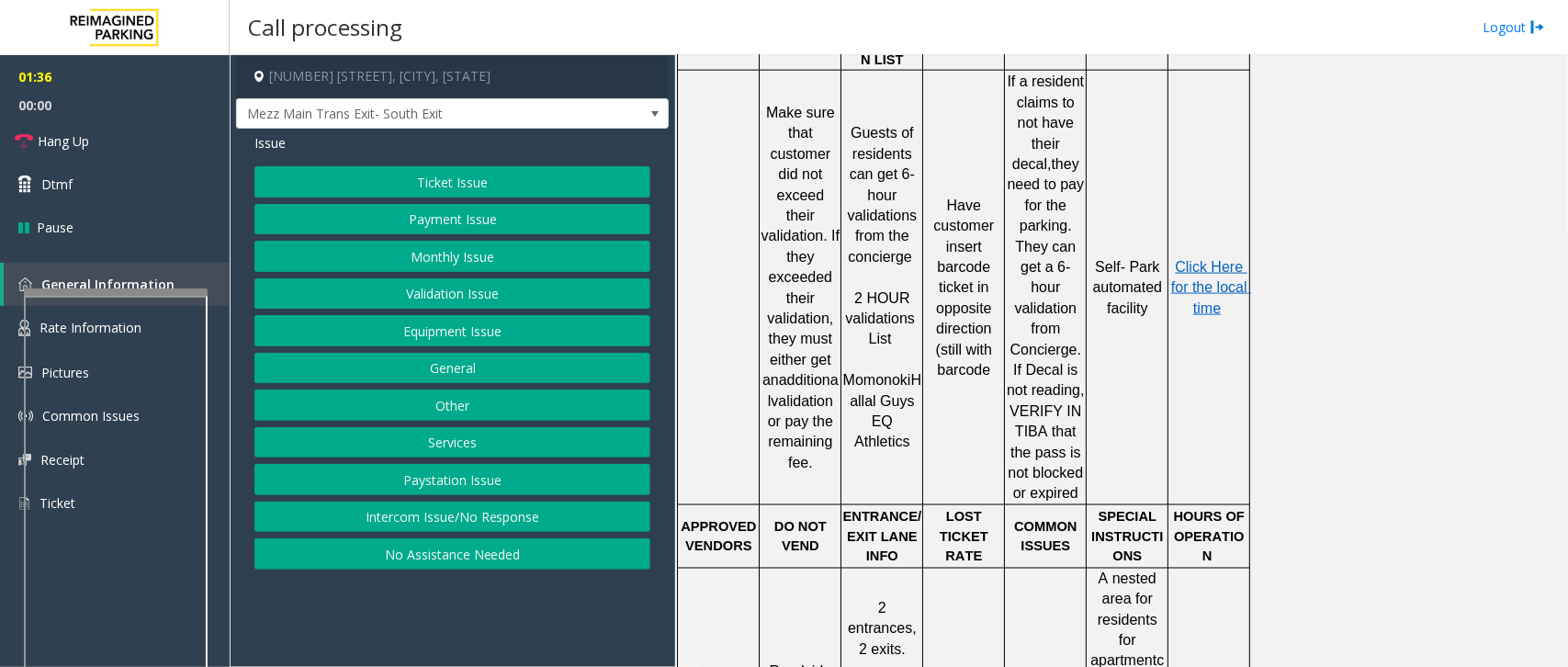 scroll, scrollTop: 1034, scrollLeft: 0, axis: vertical 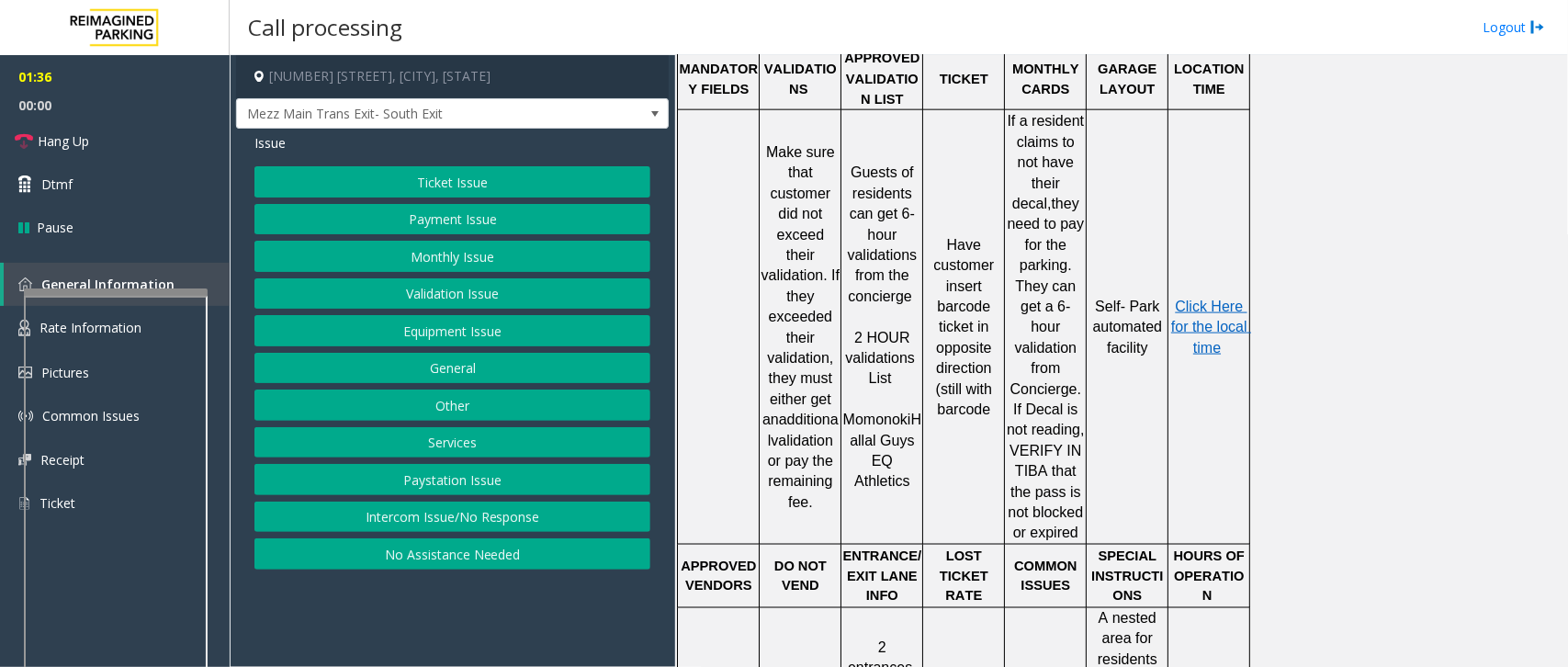 click on "Validation Issue" 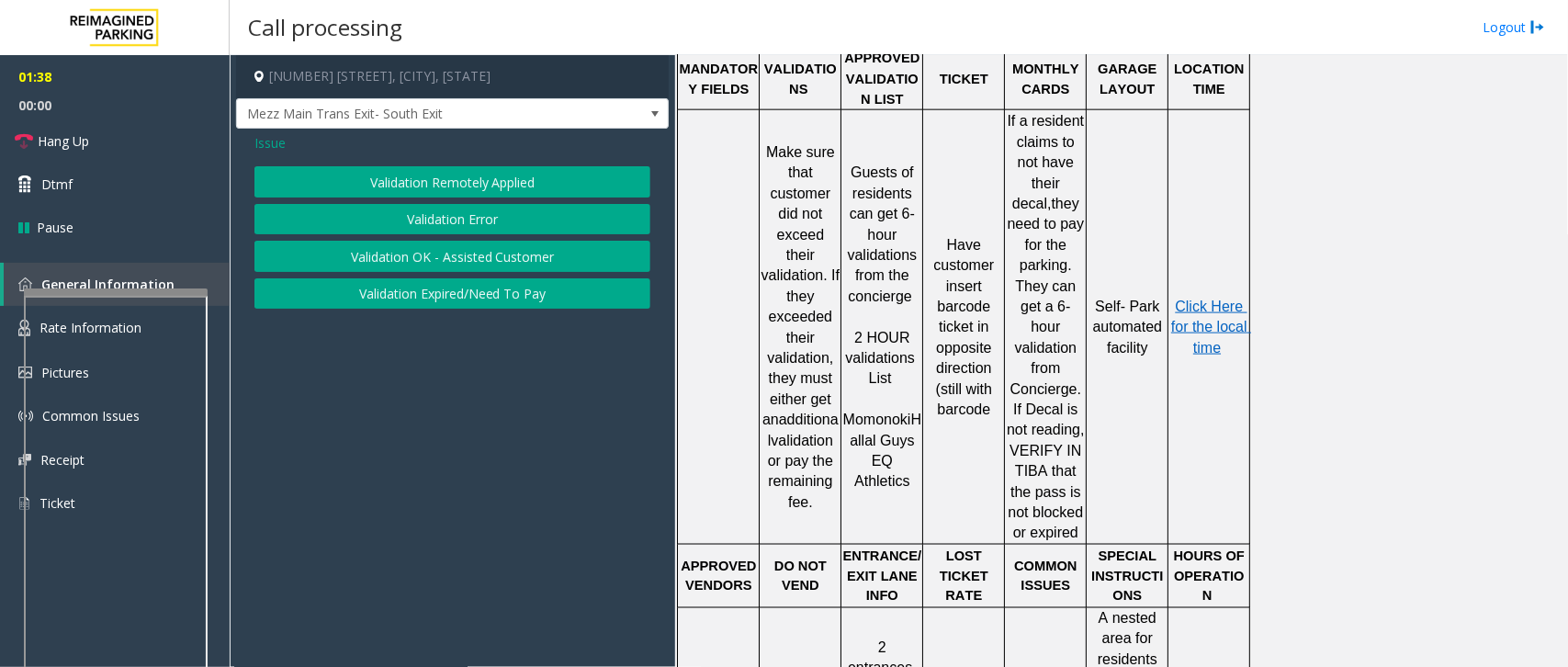click on "Validation Error" 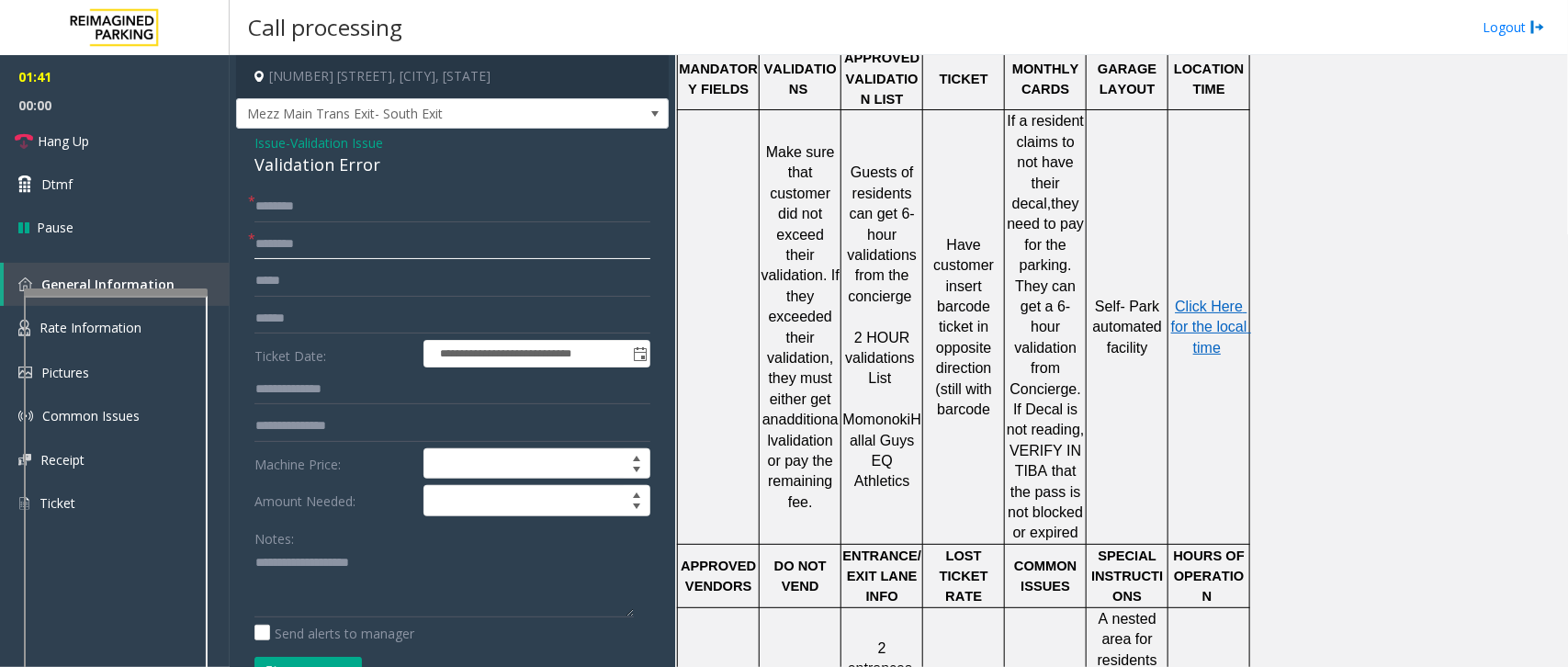 click 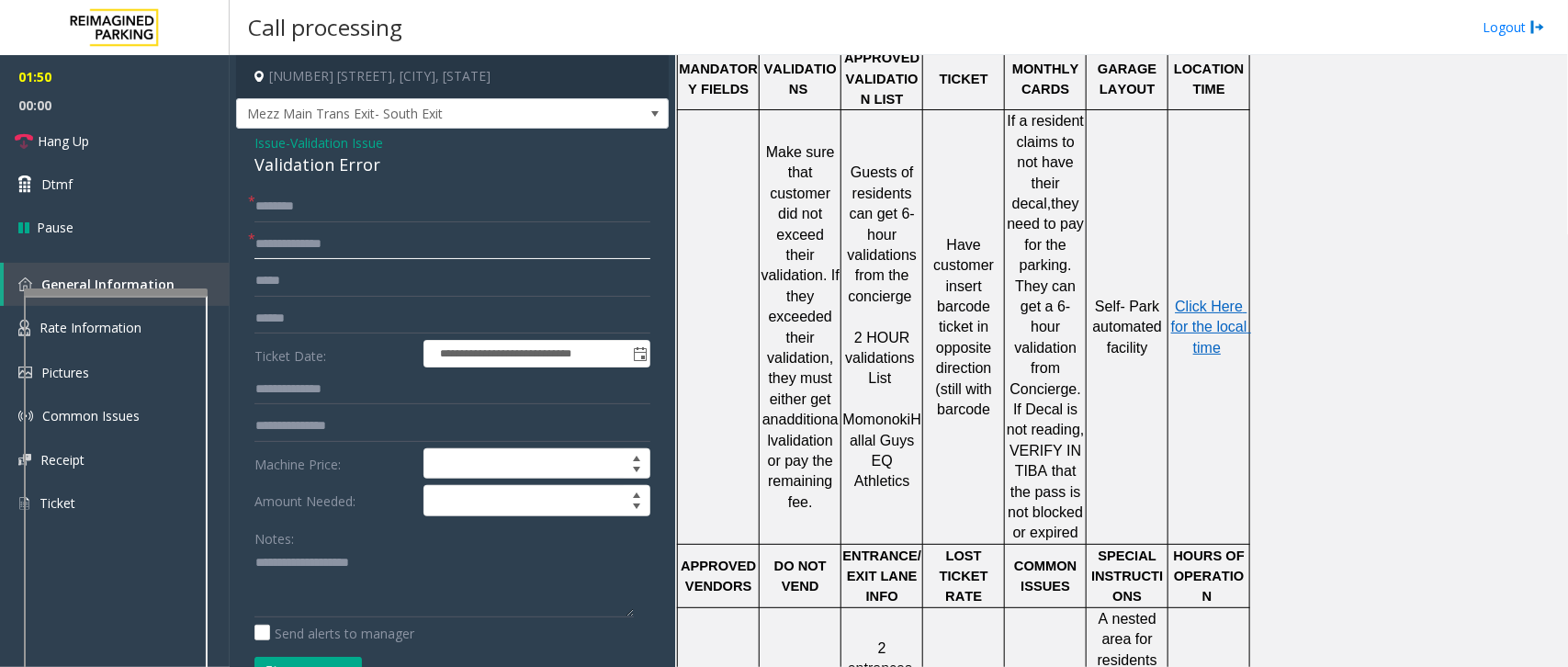 type on "**********" 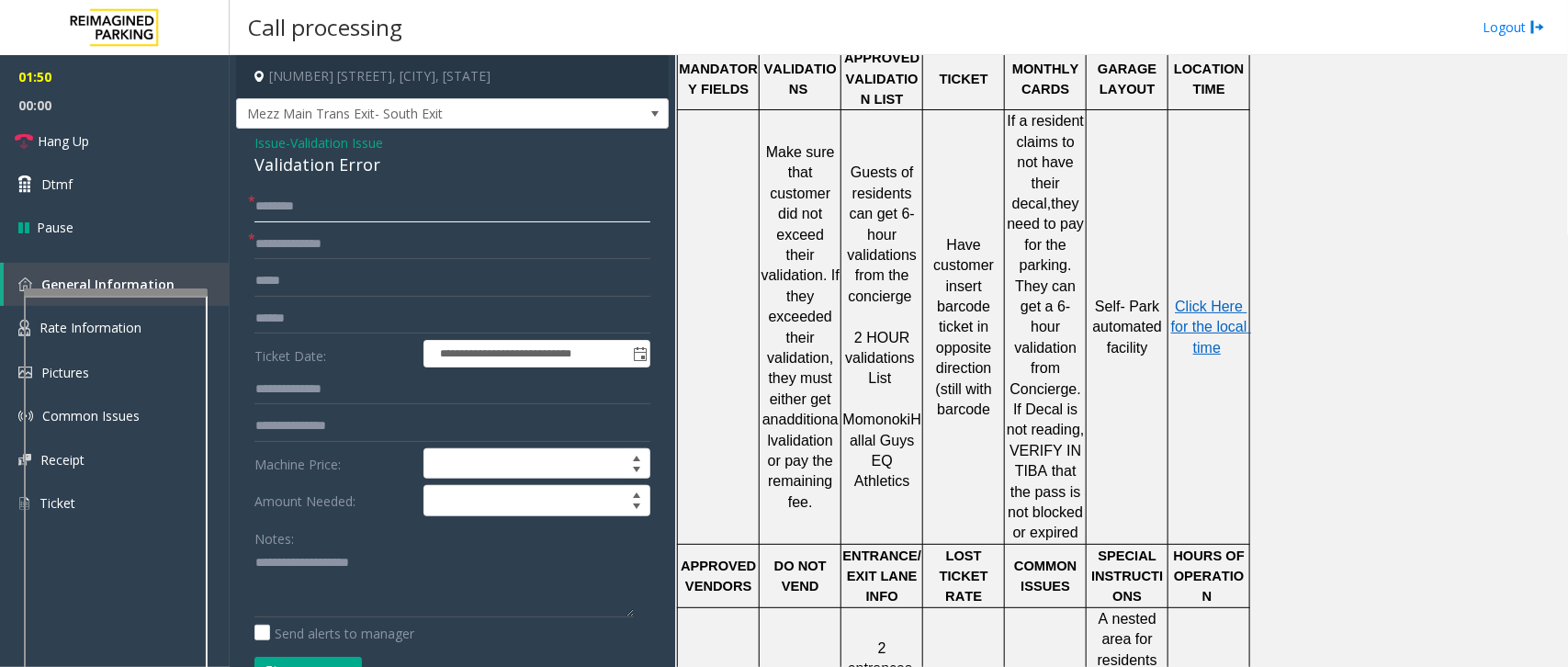 click 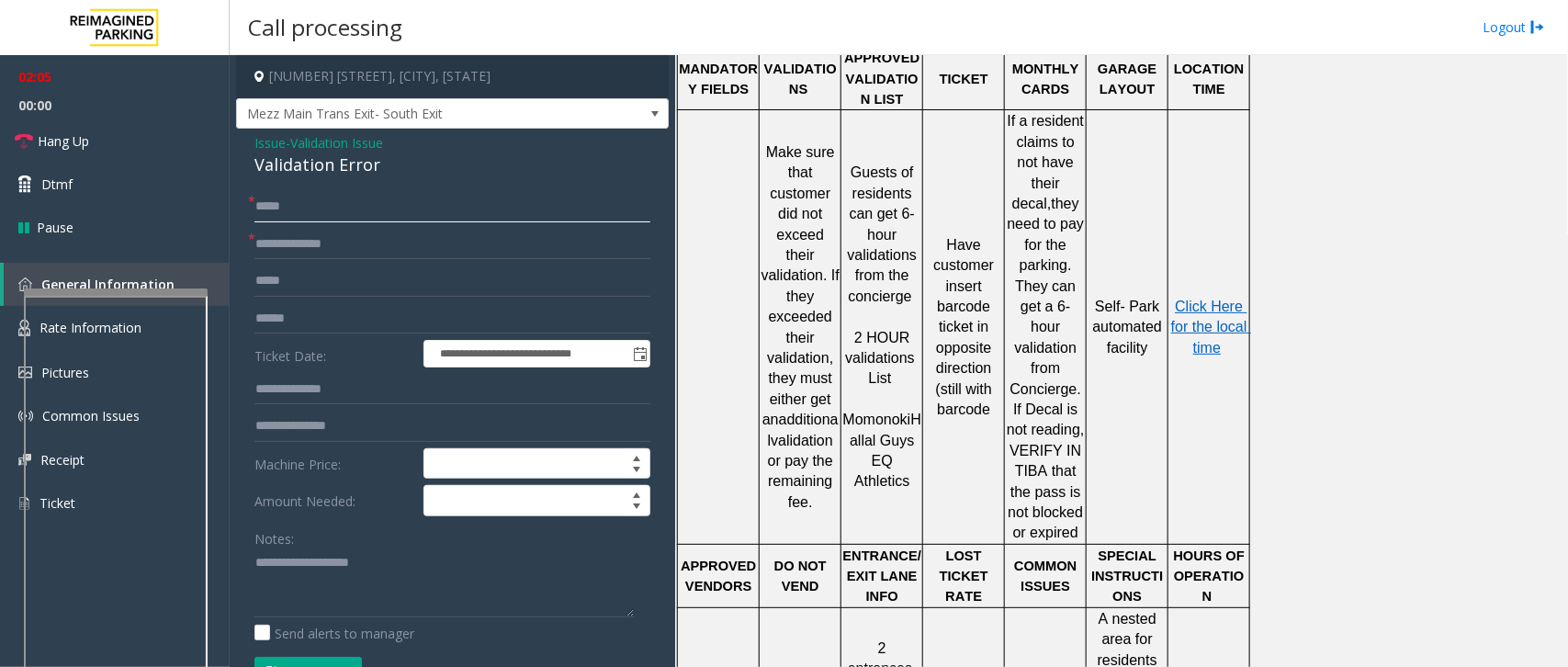 type on "*****" 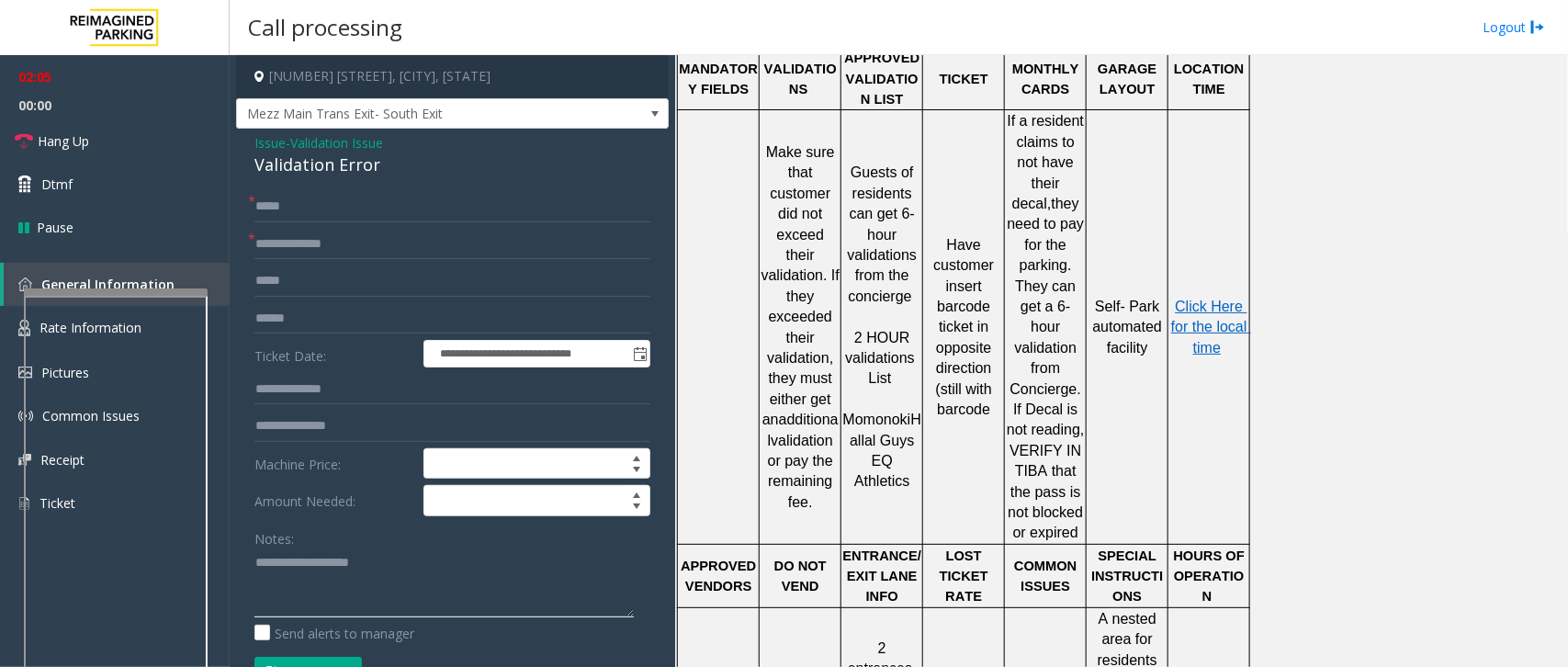 click 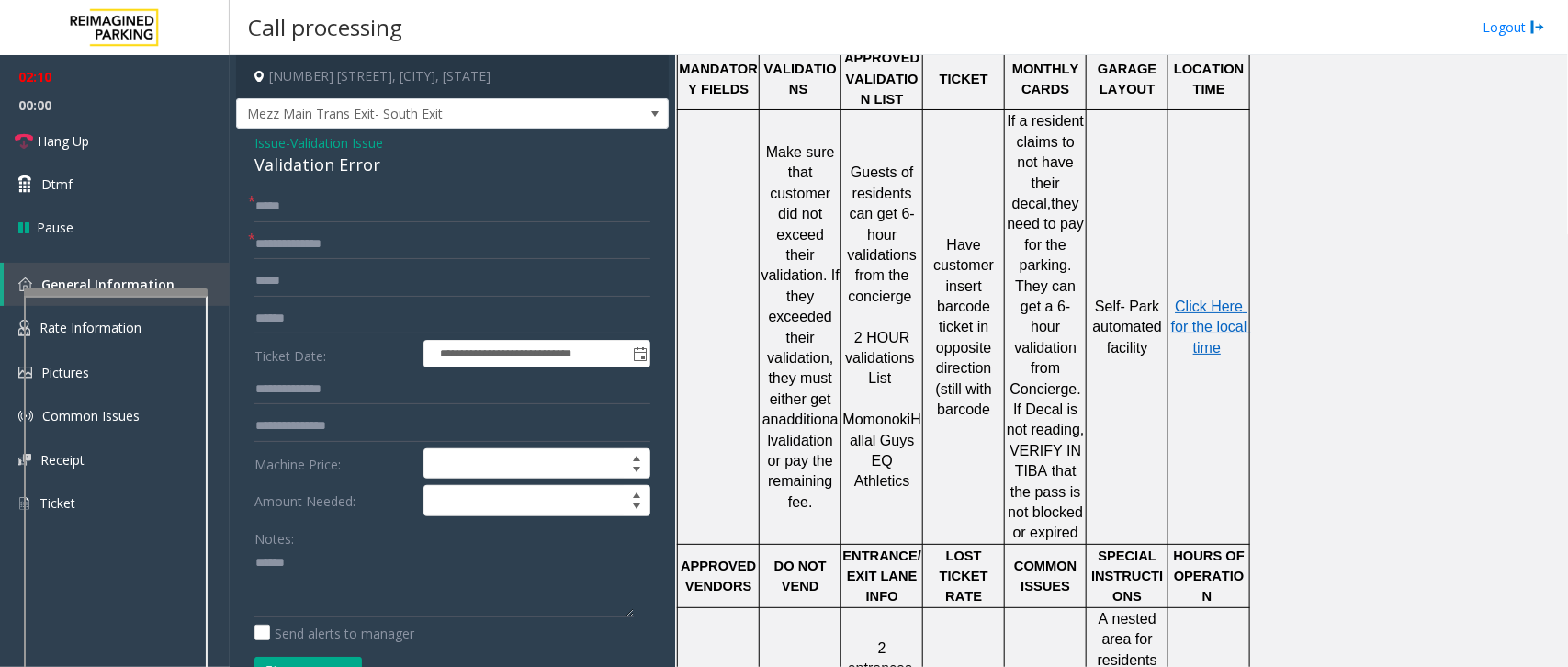 click on "Validation Error" 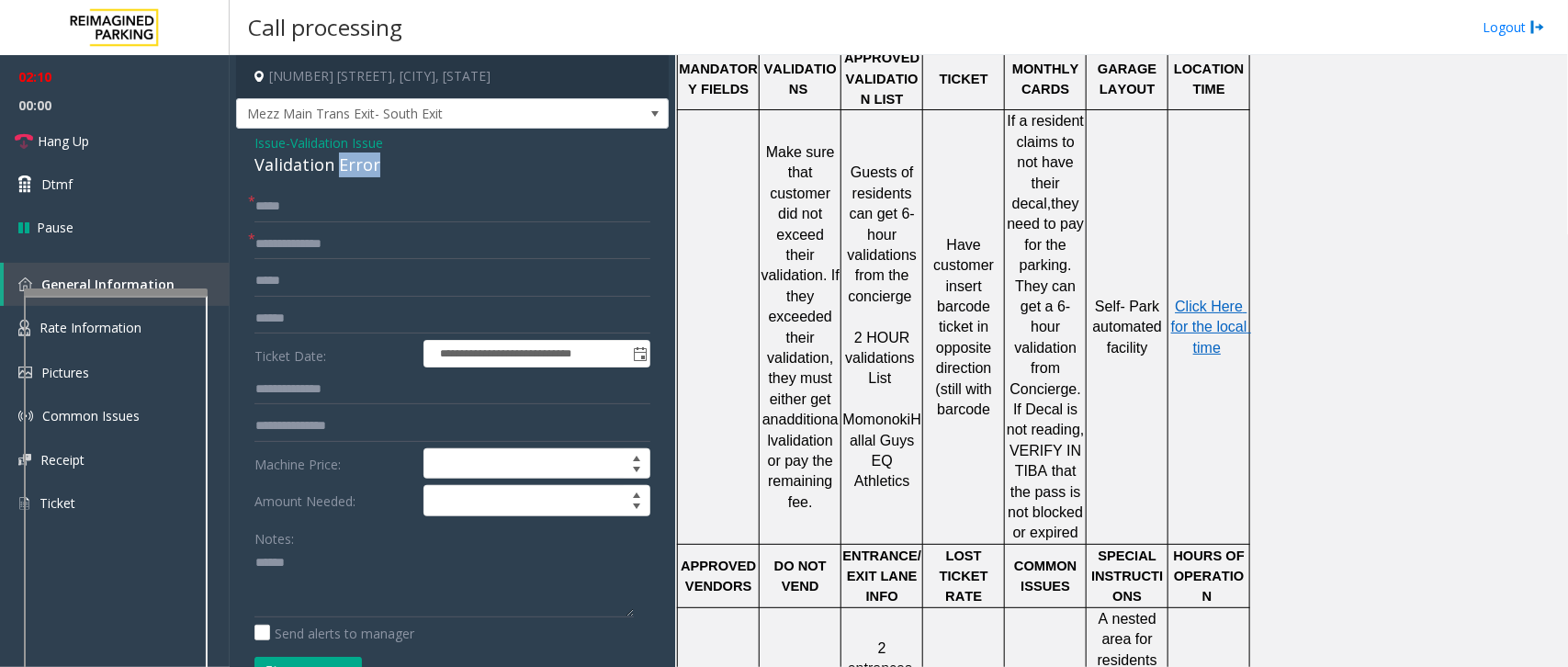 click on "Validation Error" 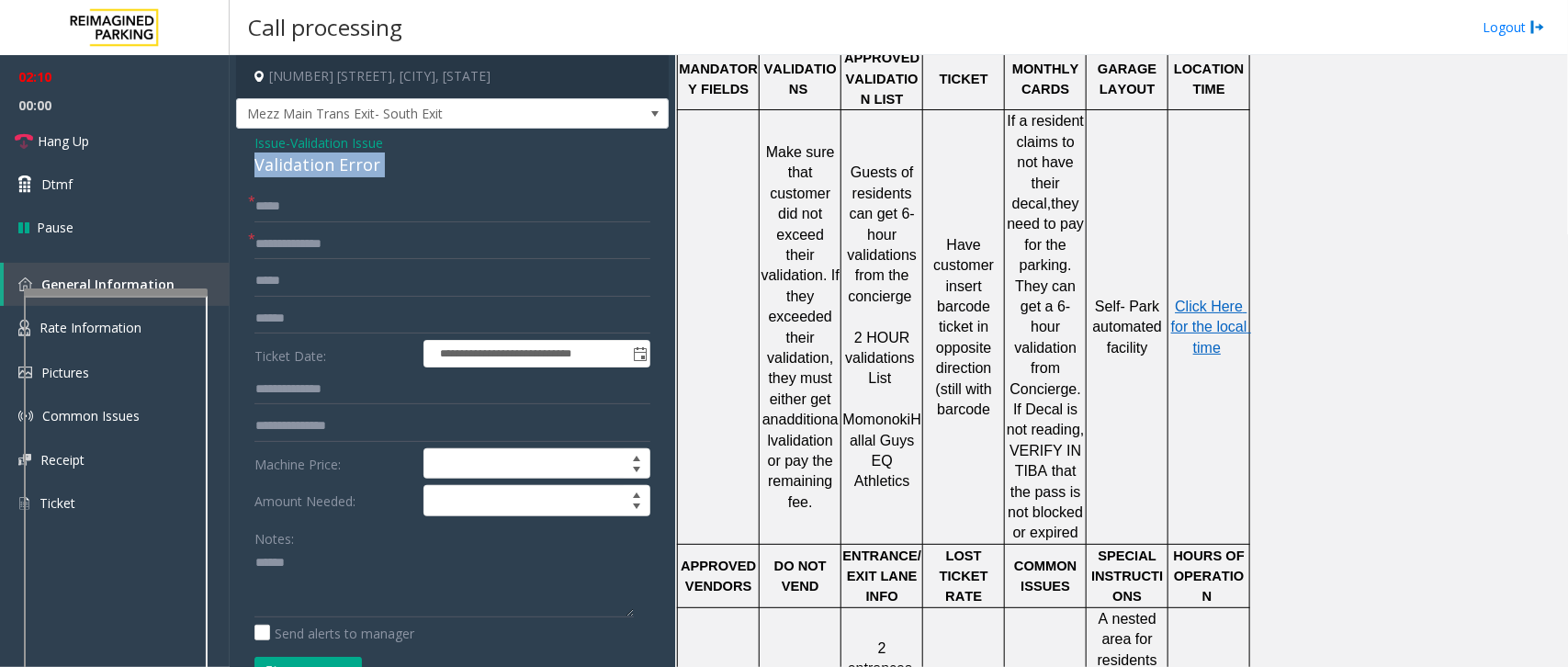 click on "Validation Error" 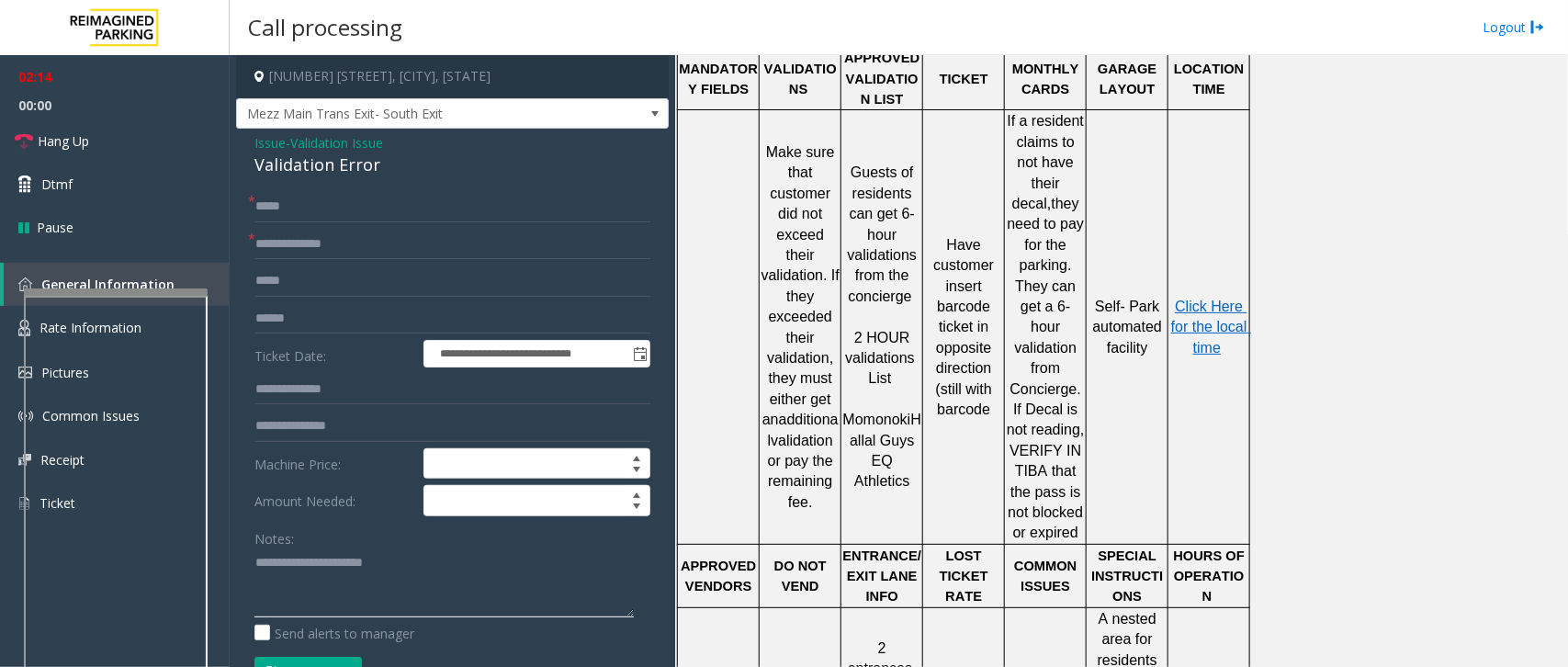 click 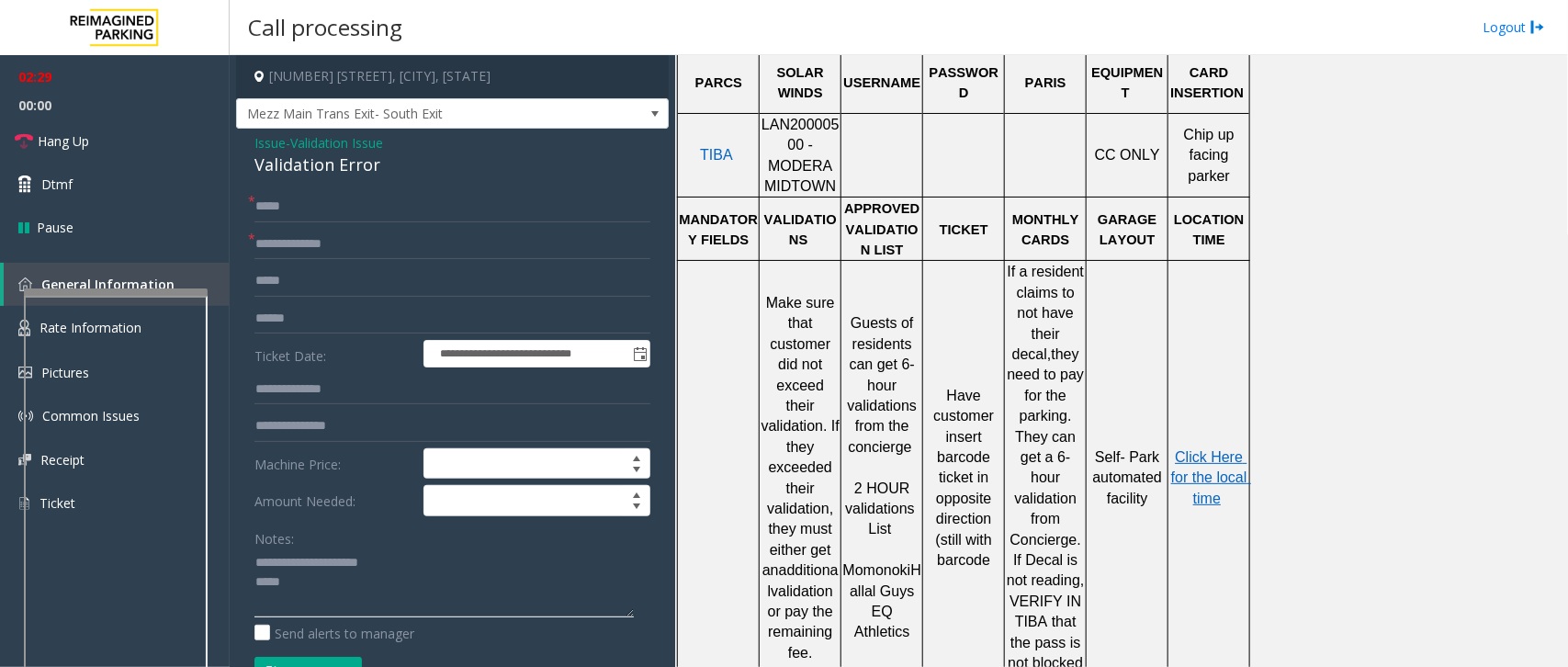 scroll, scrollTop: 574, scrollLeft: 0, axis: vertical 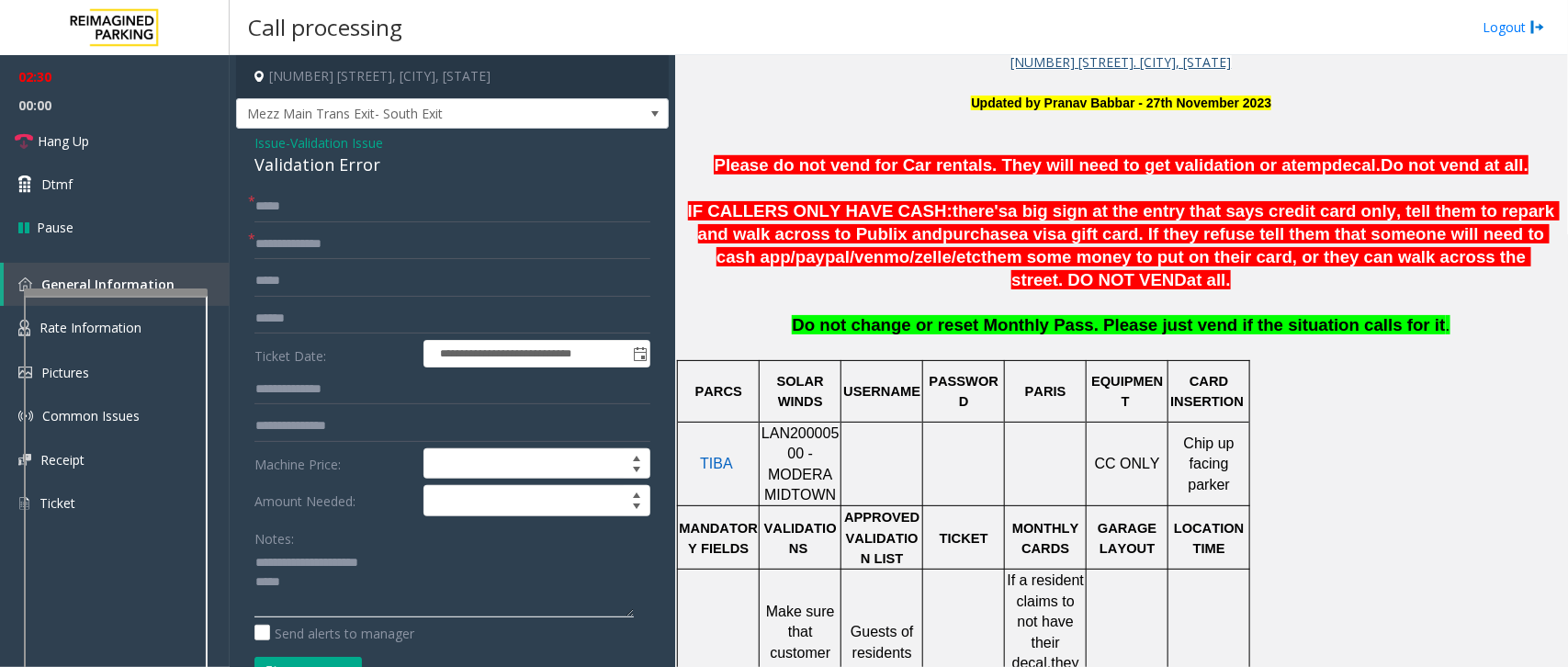 type on "**********" 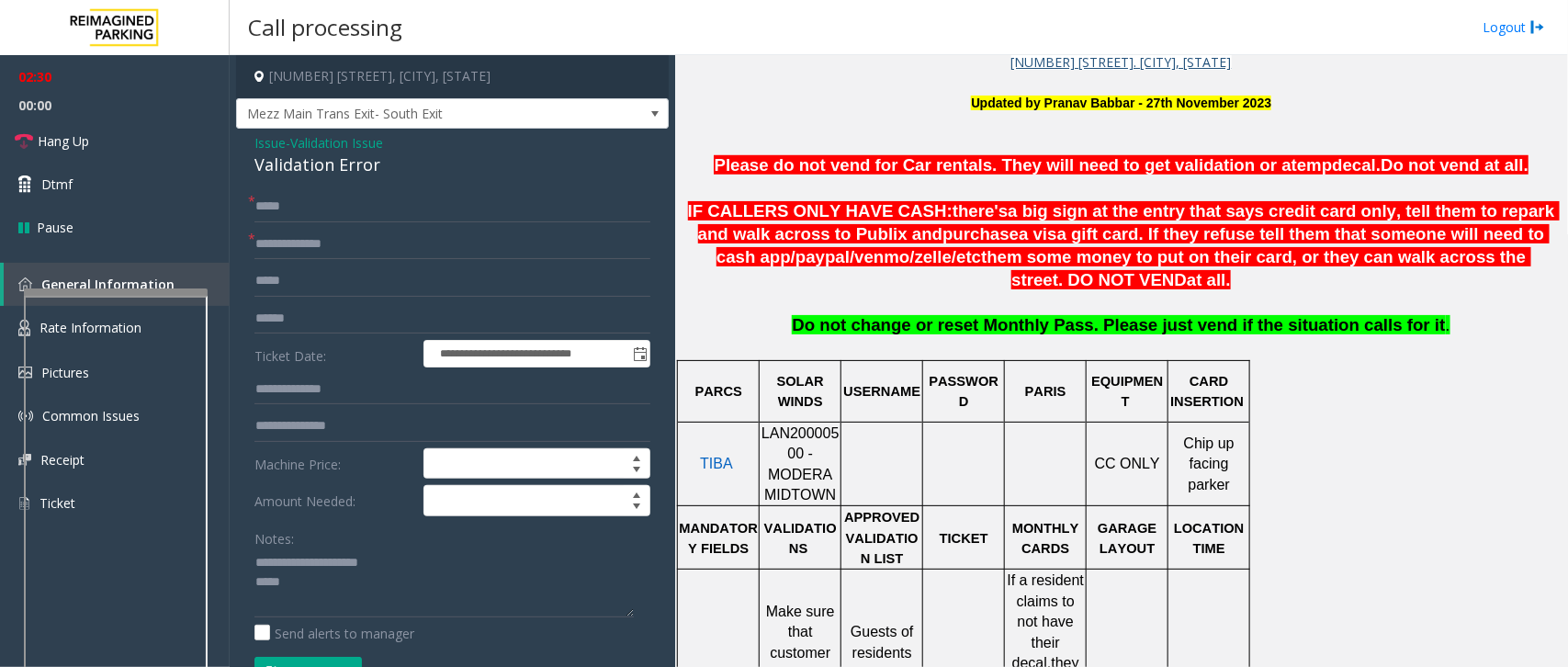 click on "LAN20000500 - MODERA MIDTOWN" 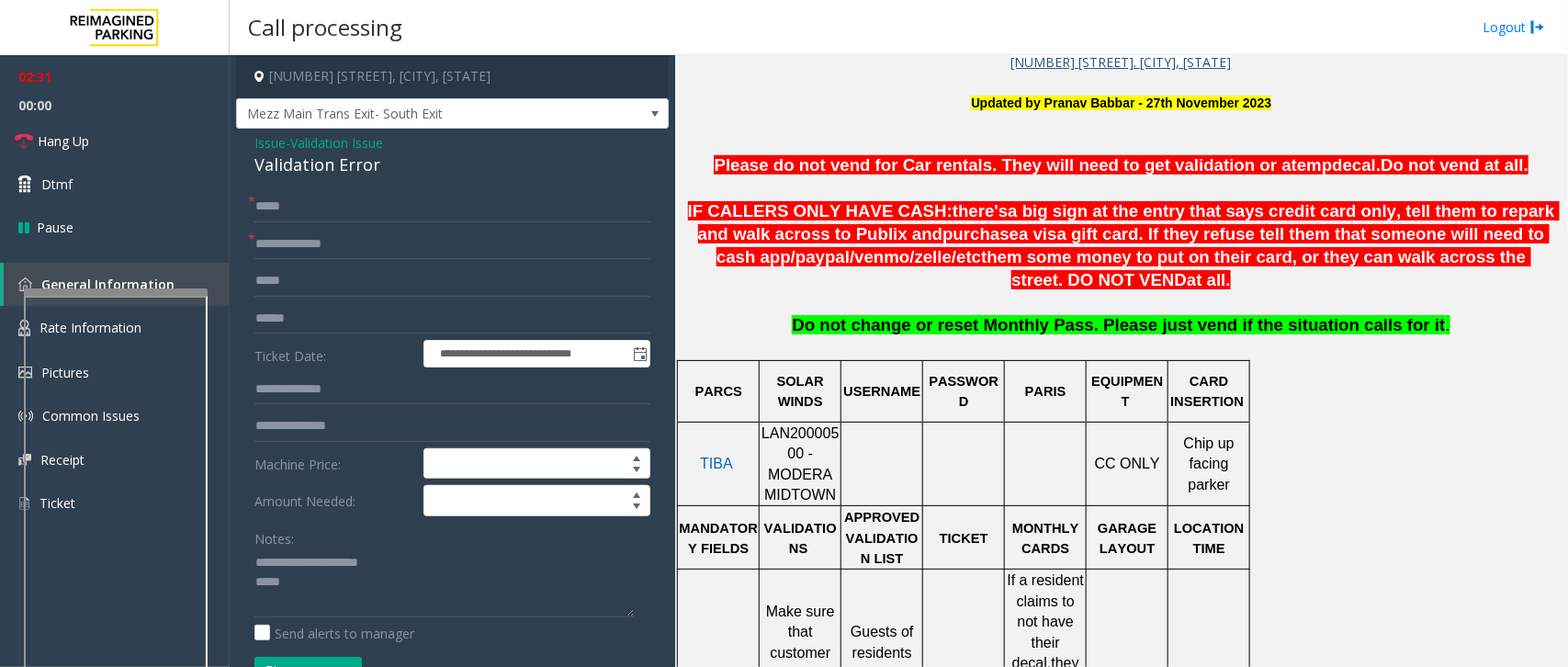 click on "LAN20000500 - MODERA MIDTOWN" 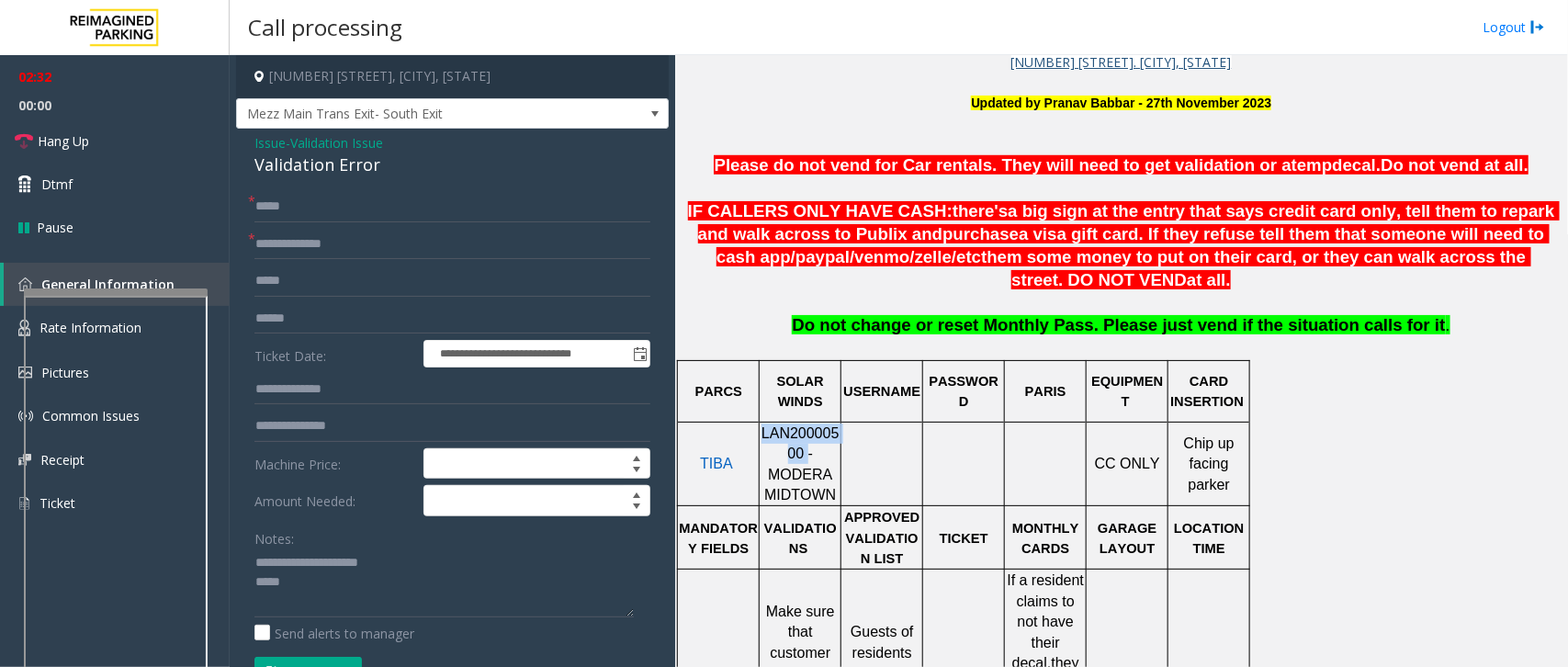 click on "LAN20000500 - MODERA MIDTOWN" 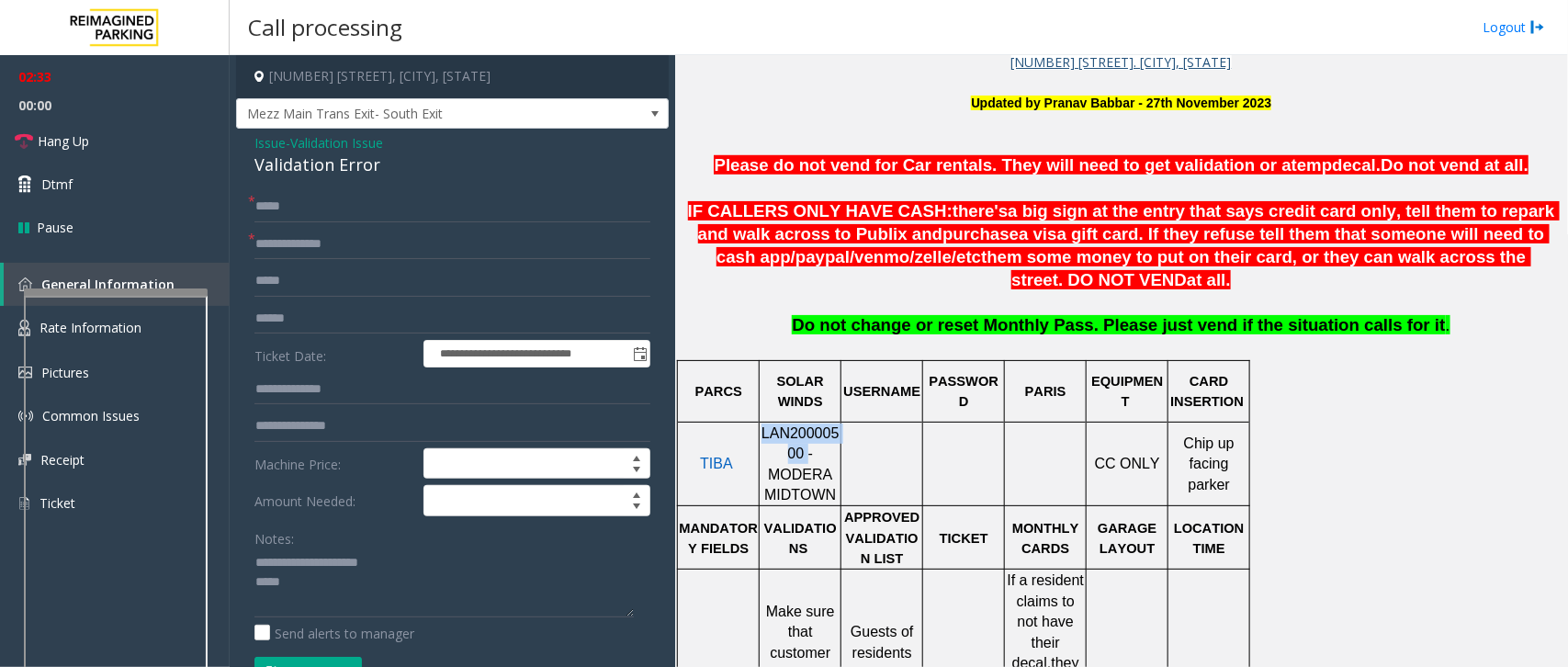copy on "LAN20000500" 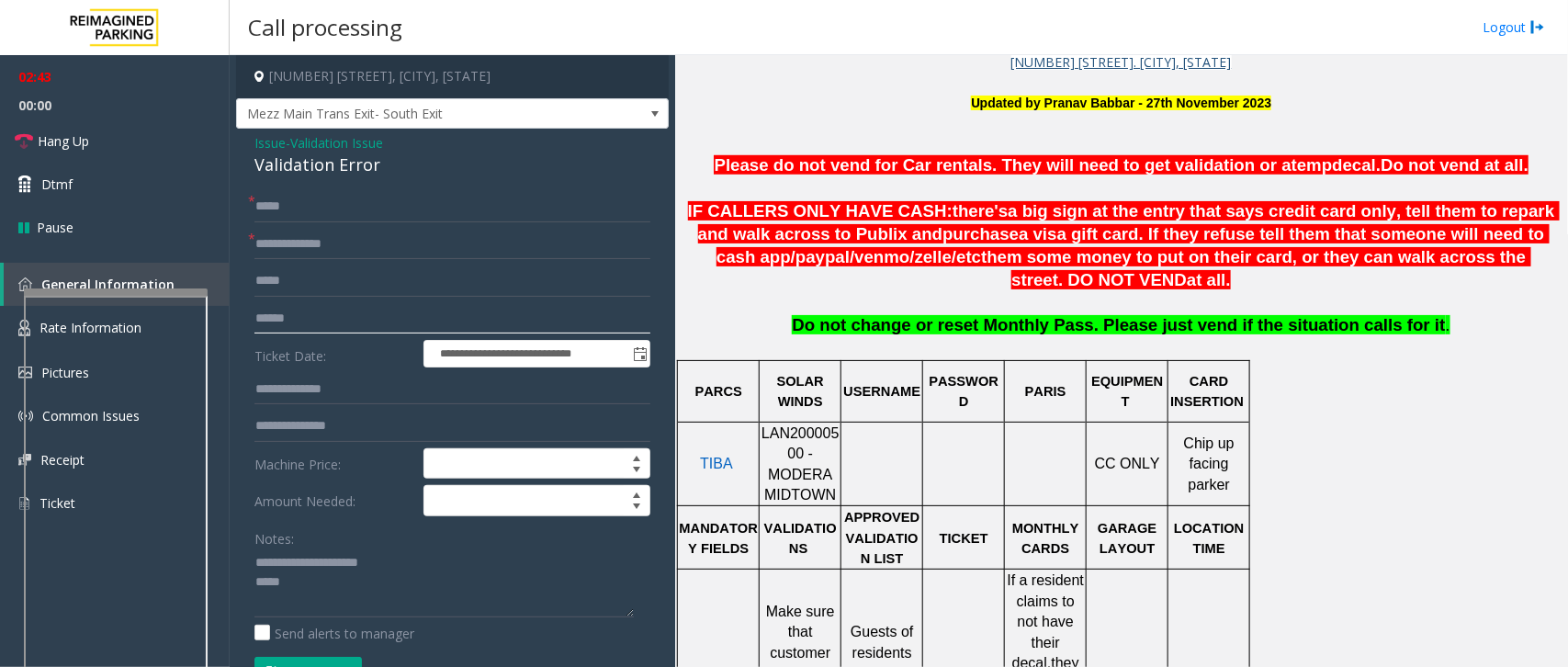 click 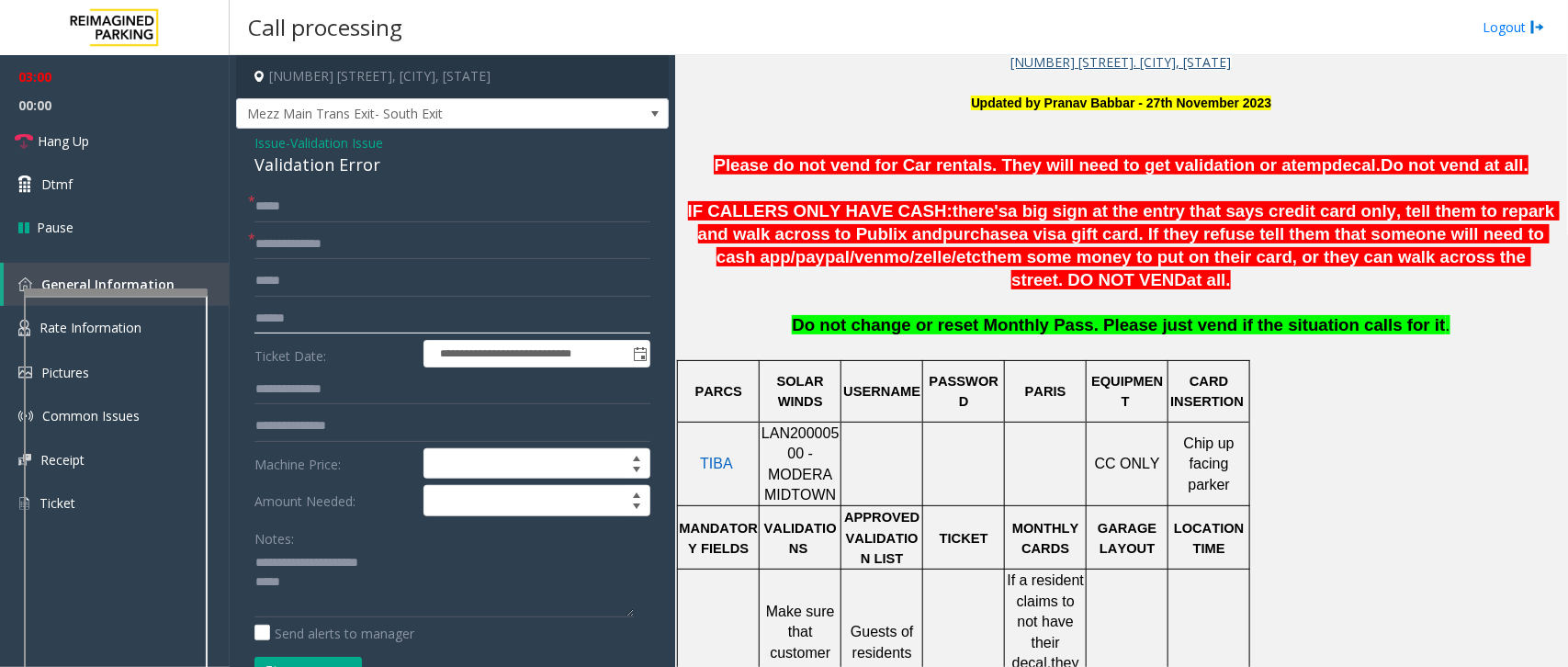 click on "******" 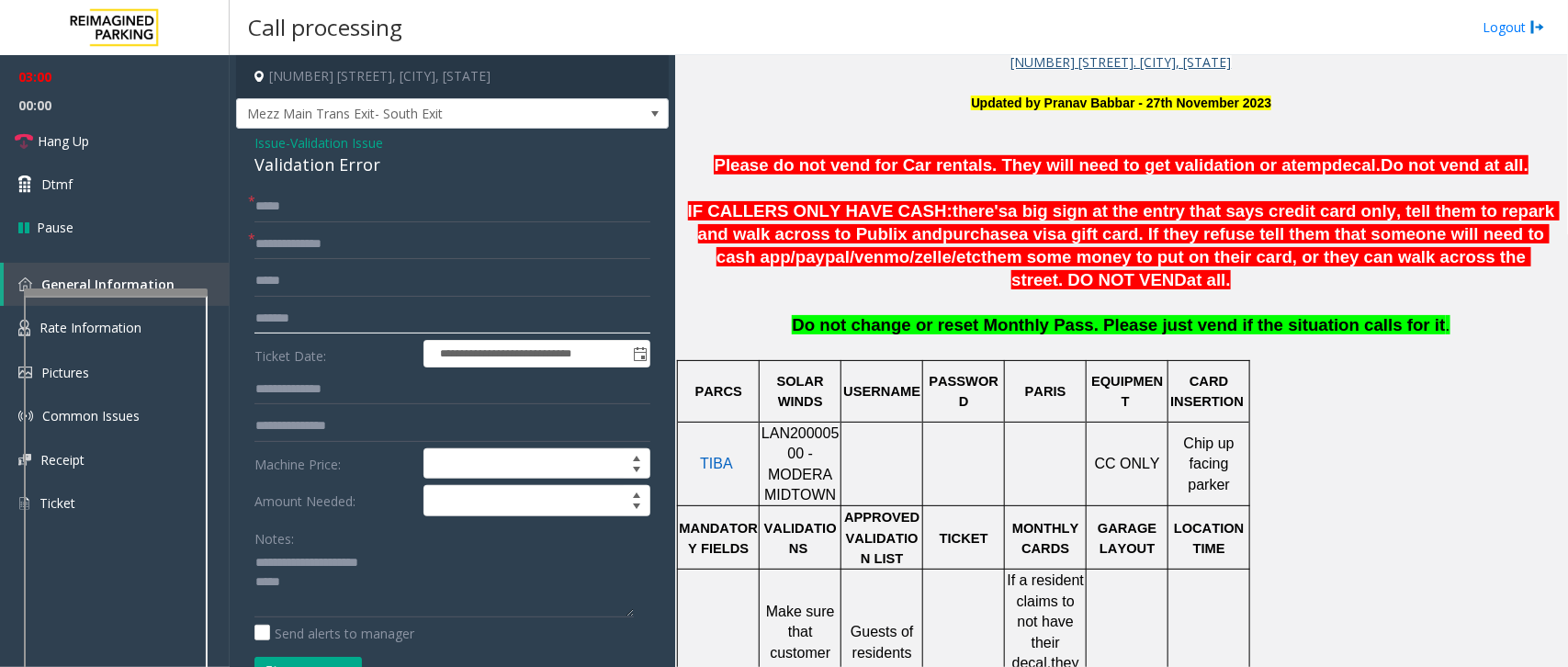 click on "*******" 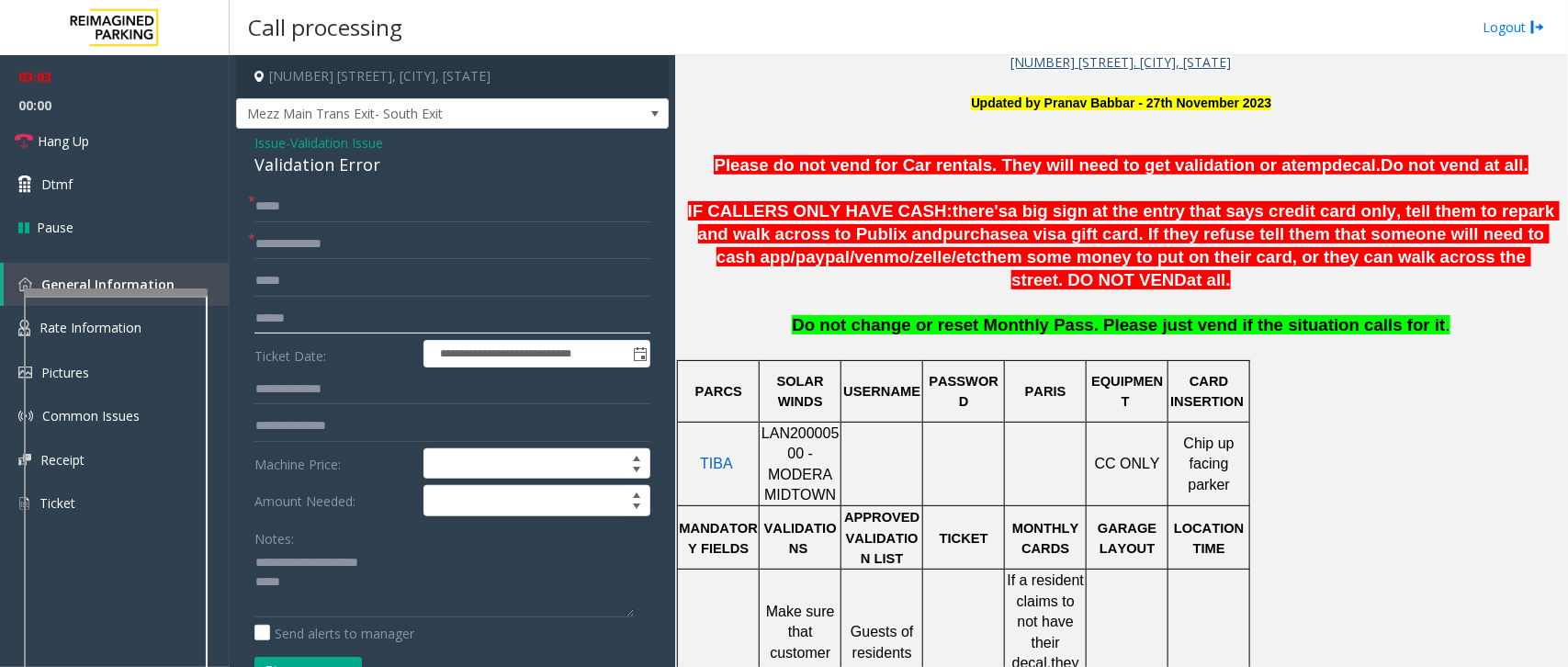type on "*" 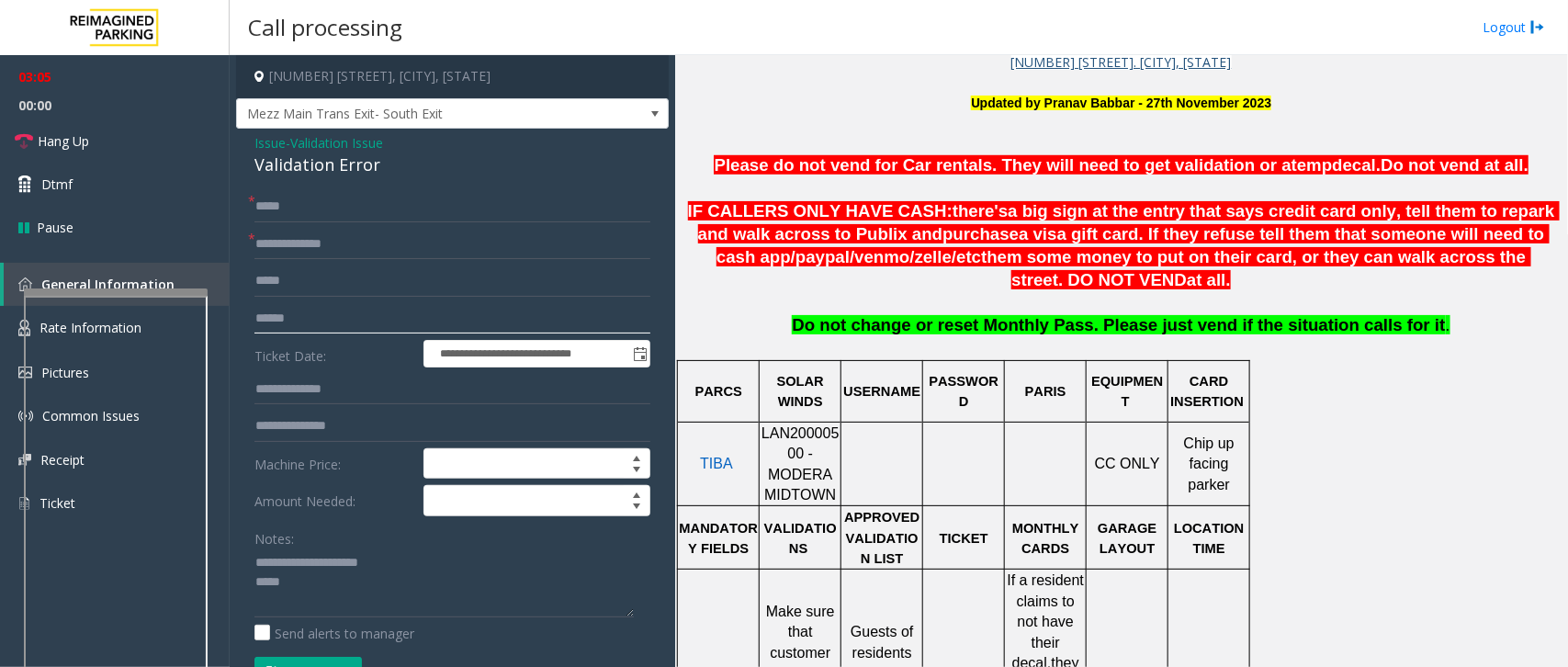 type on "*" 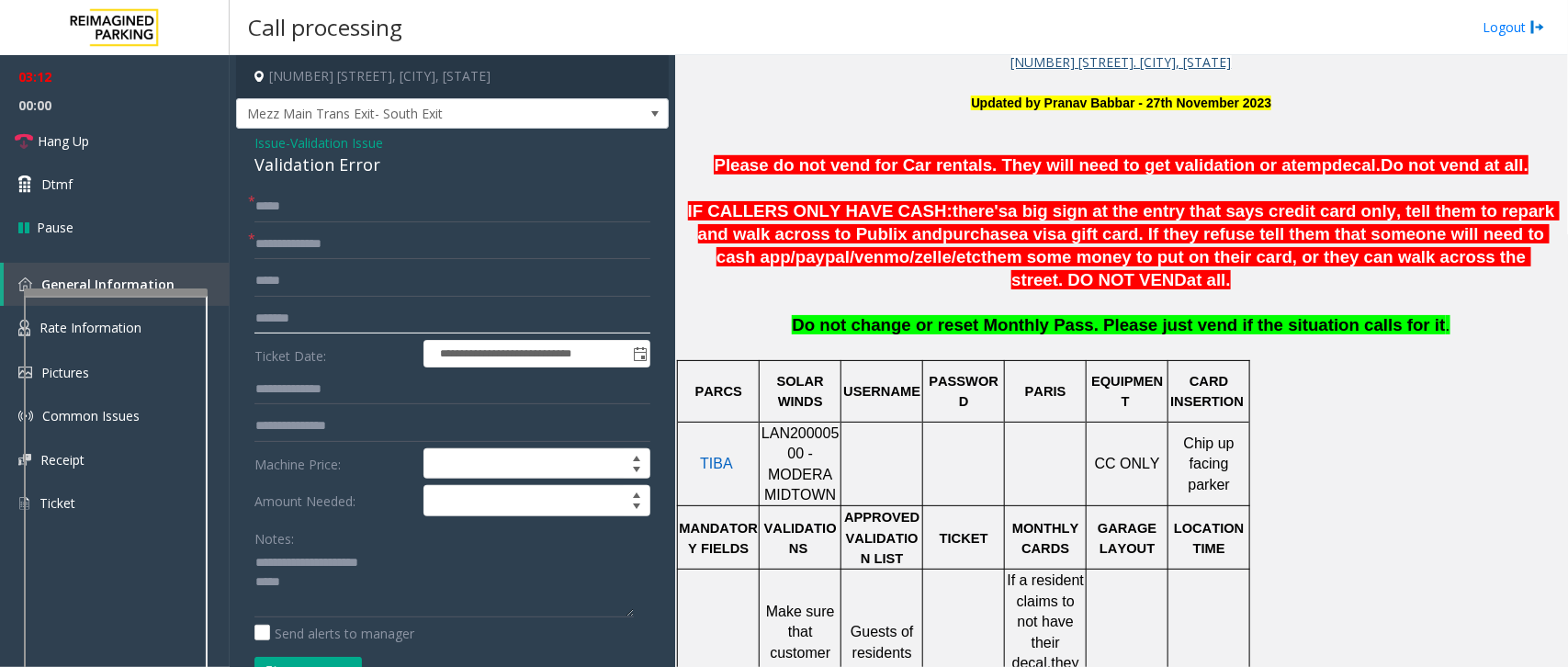 click on "*******" 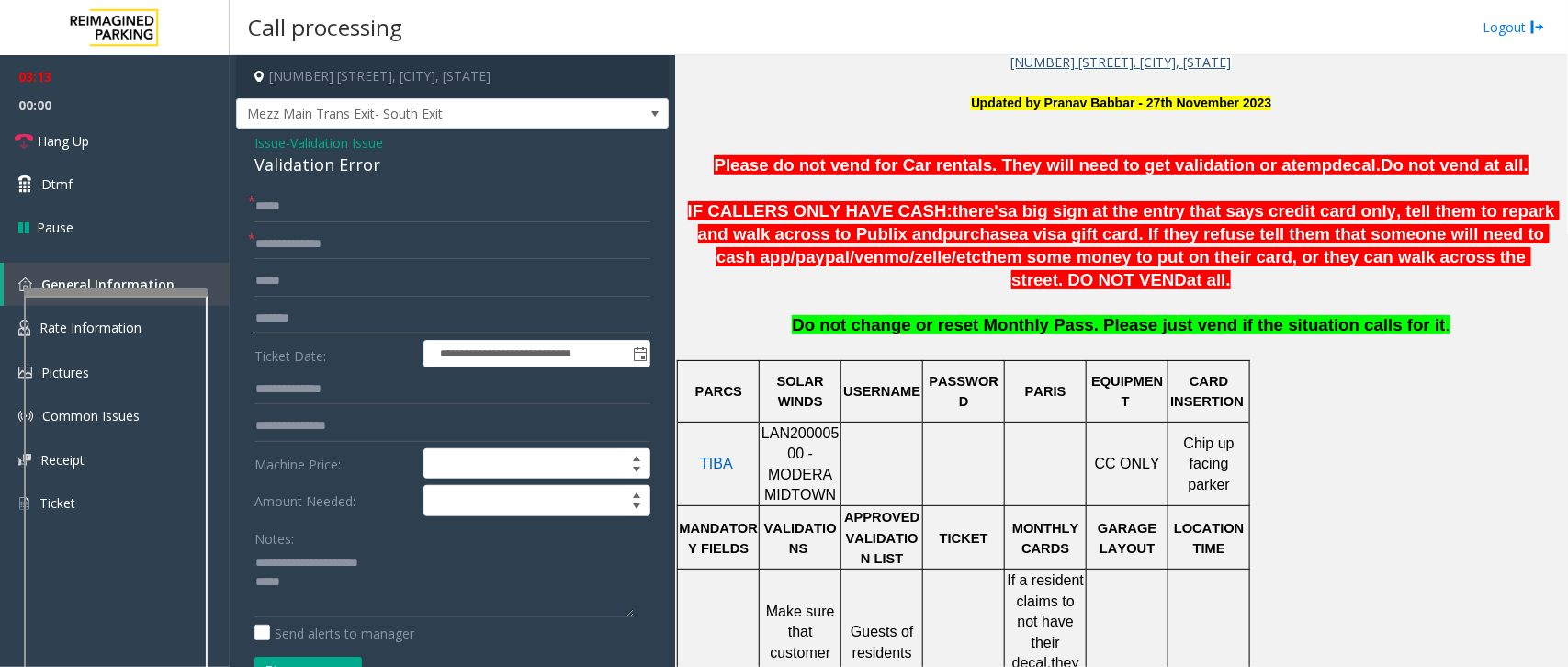 click on "*******" 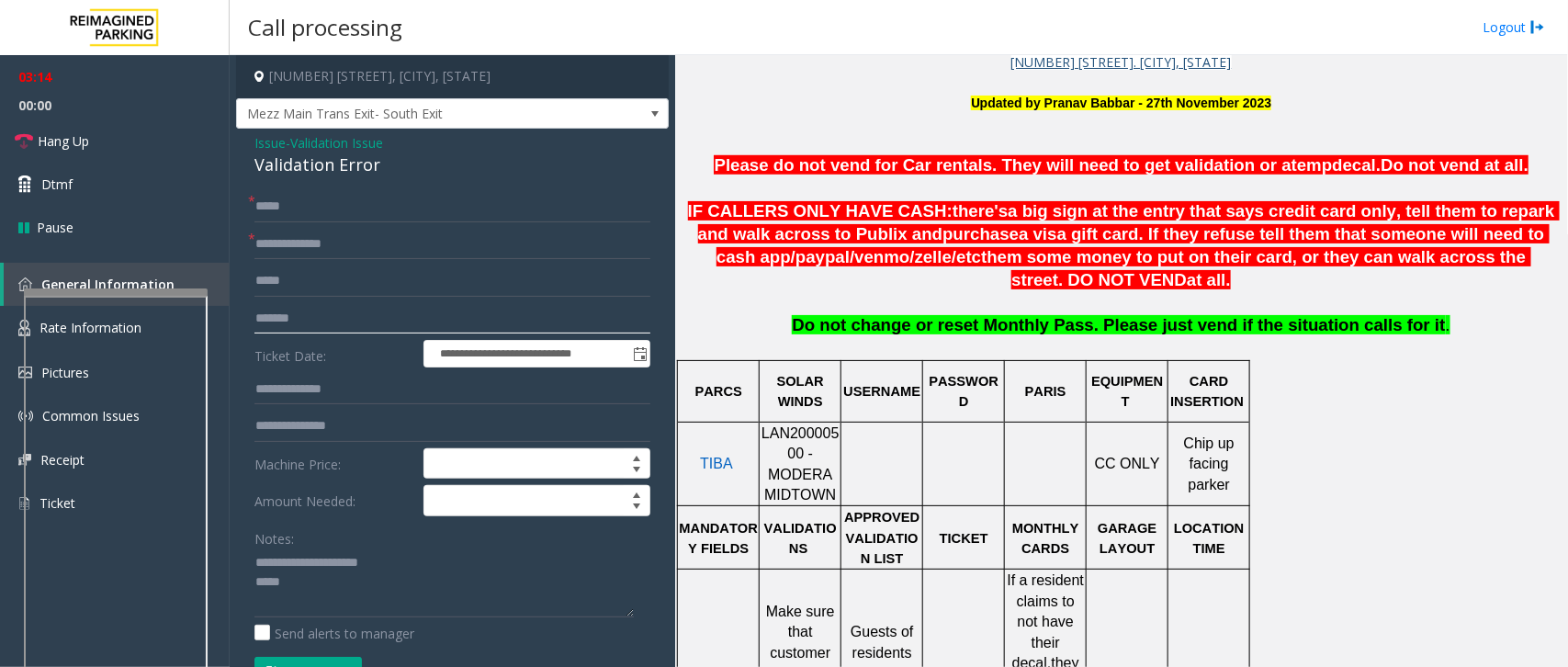 type on "******" 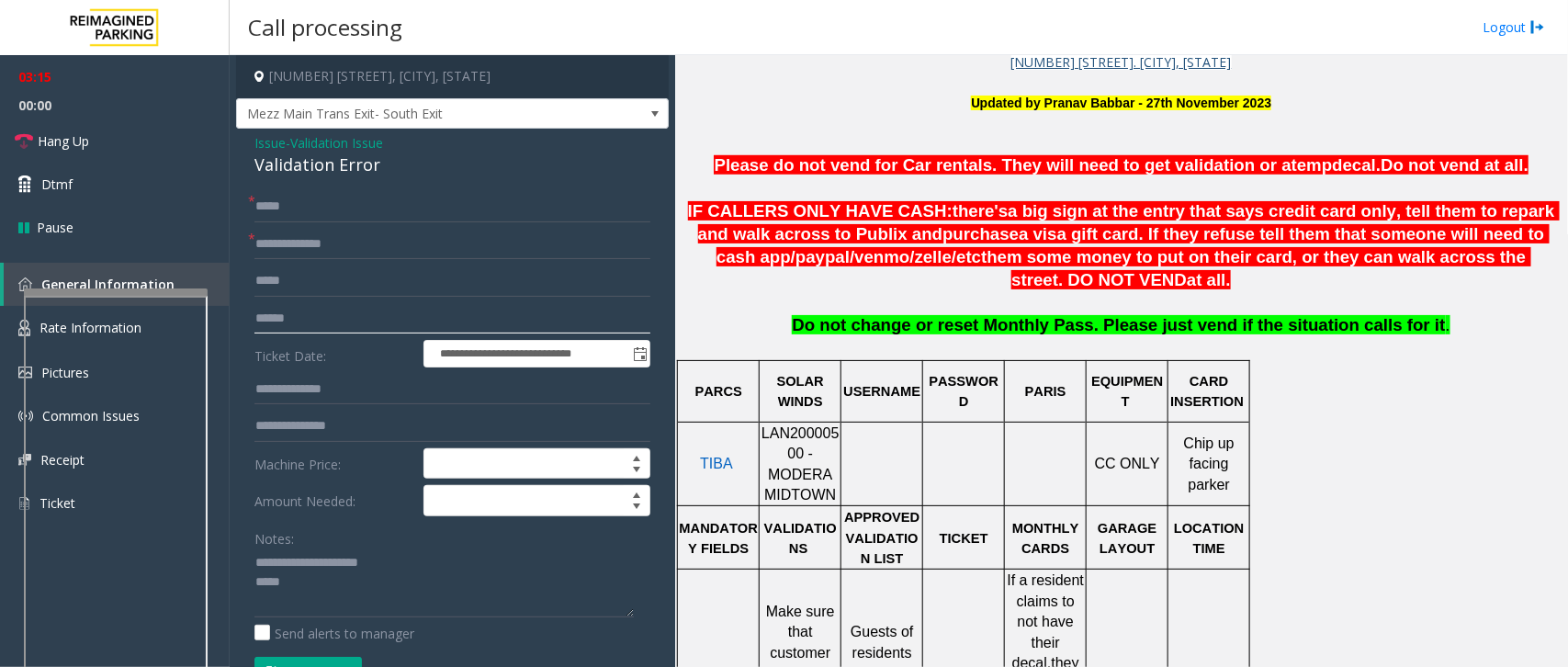 click on "******" 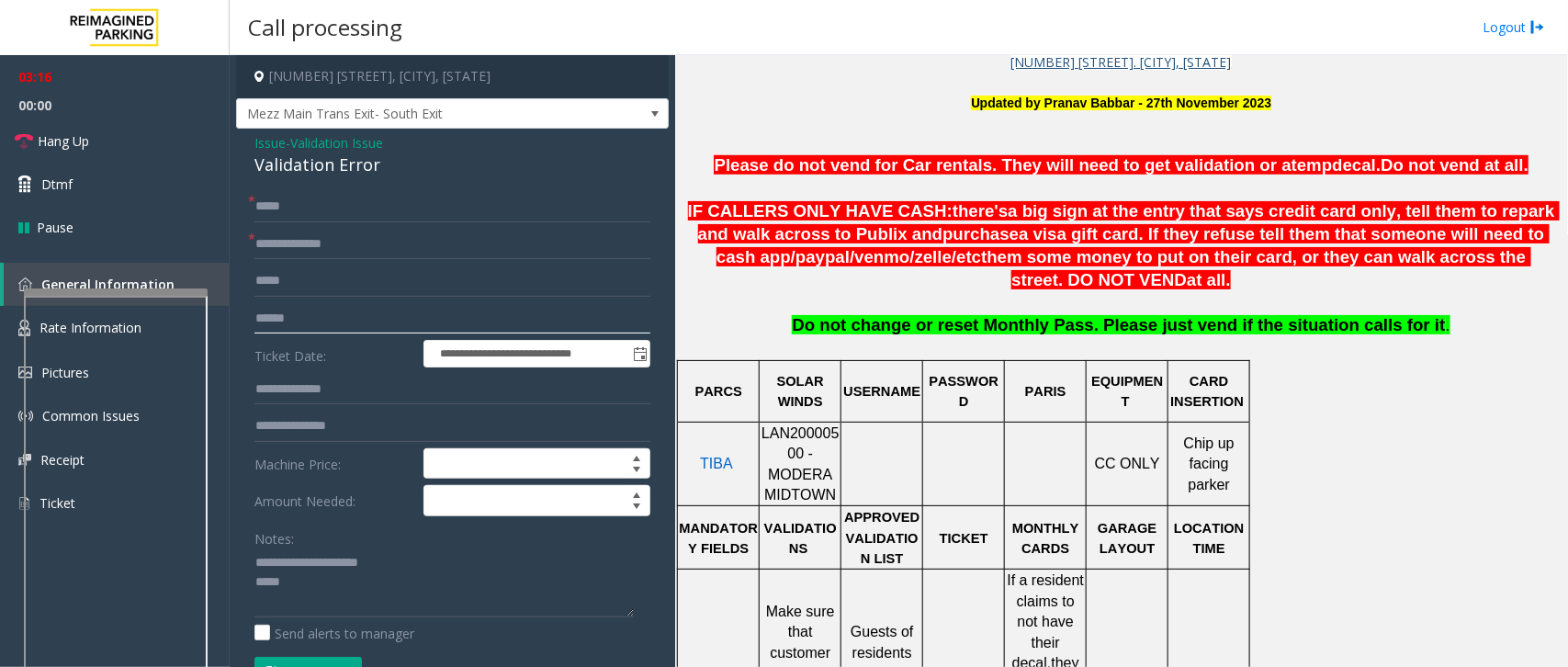 type 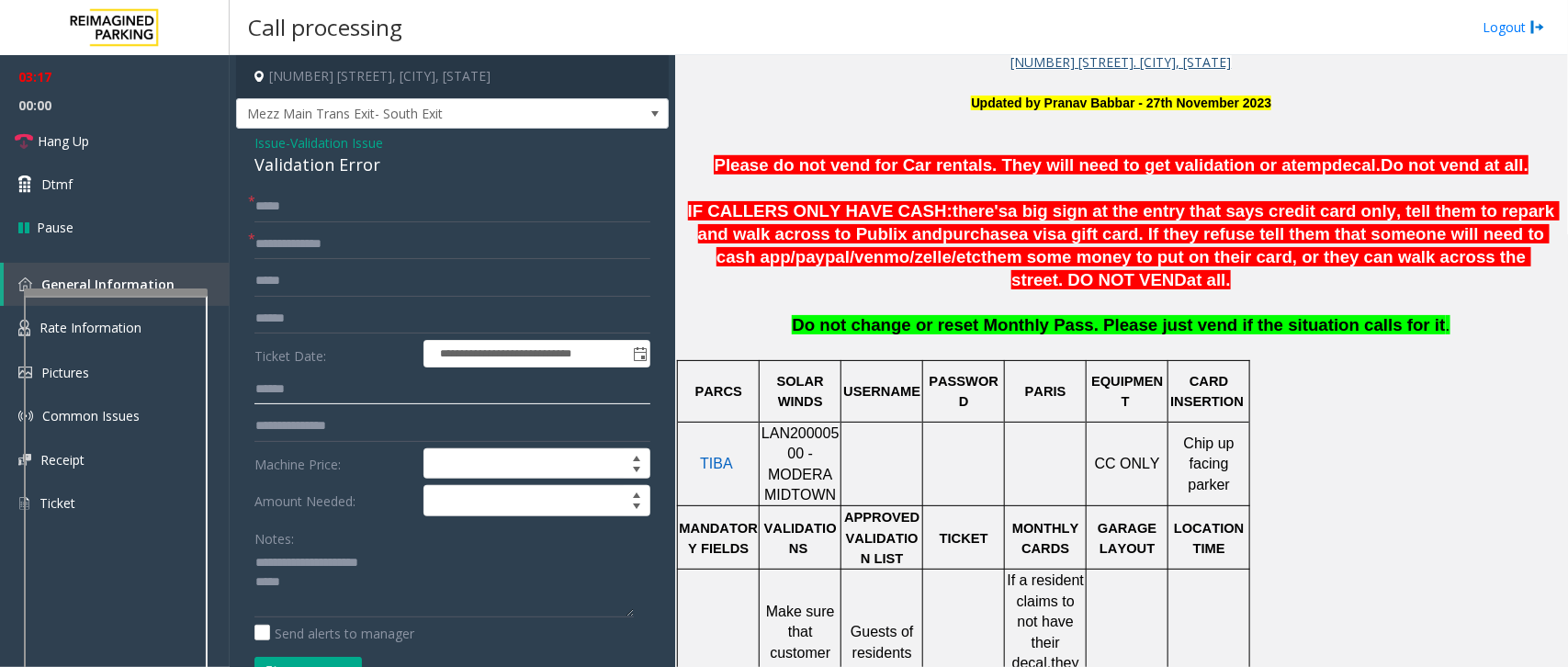 click on "******" 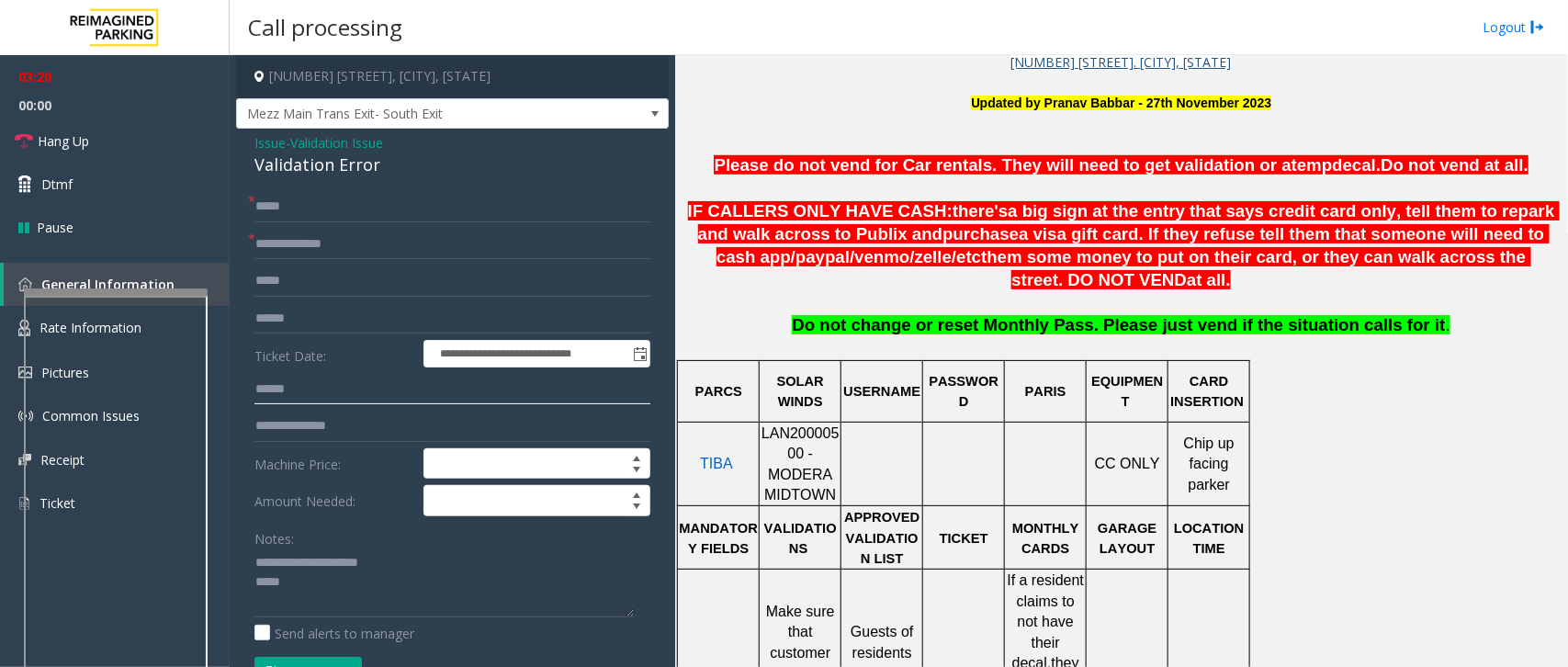 type on "******" 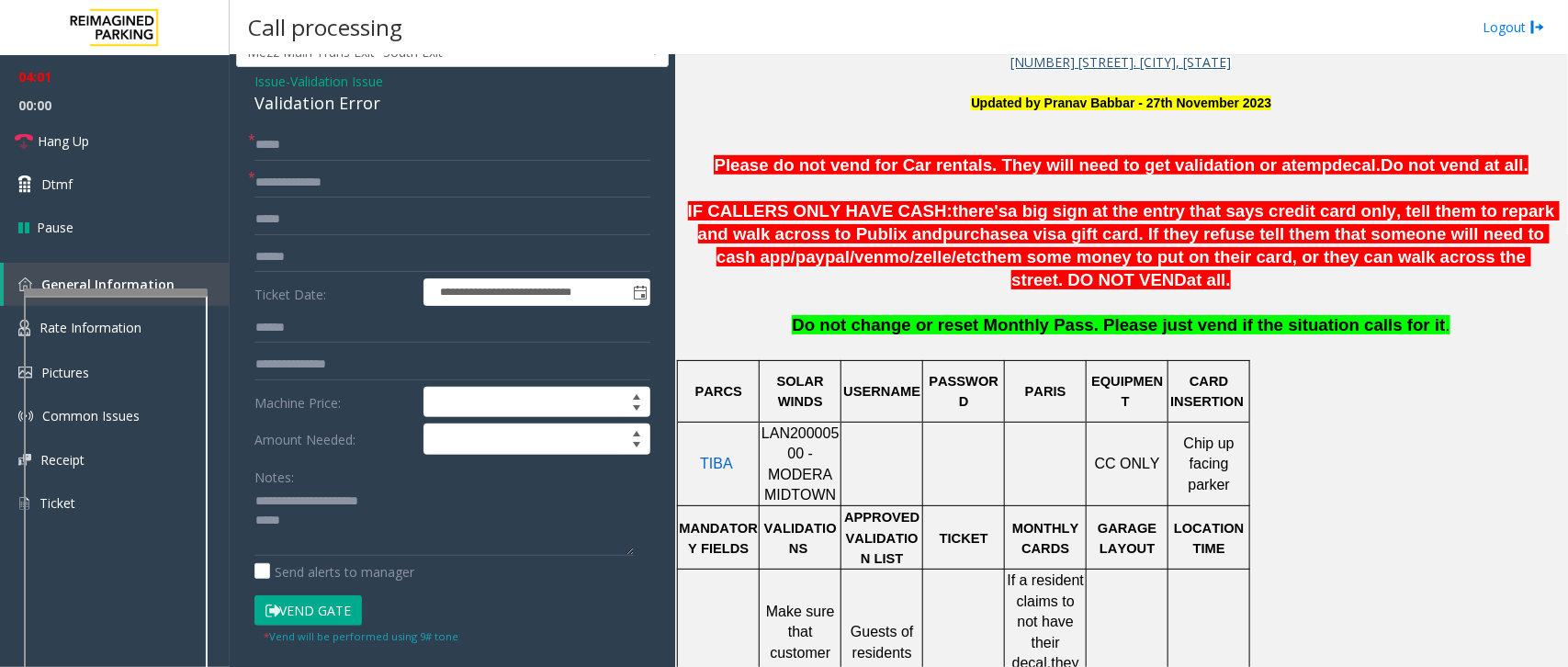 scroll, scrollTop: 115, scrollLeft: 0, axis: vertical 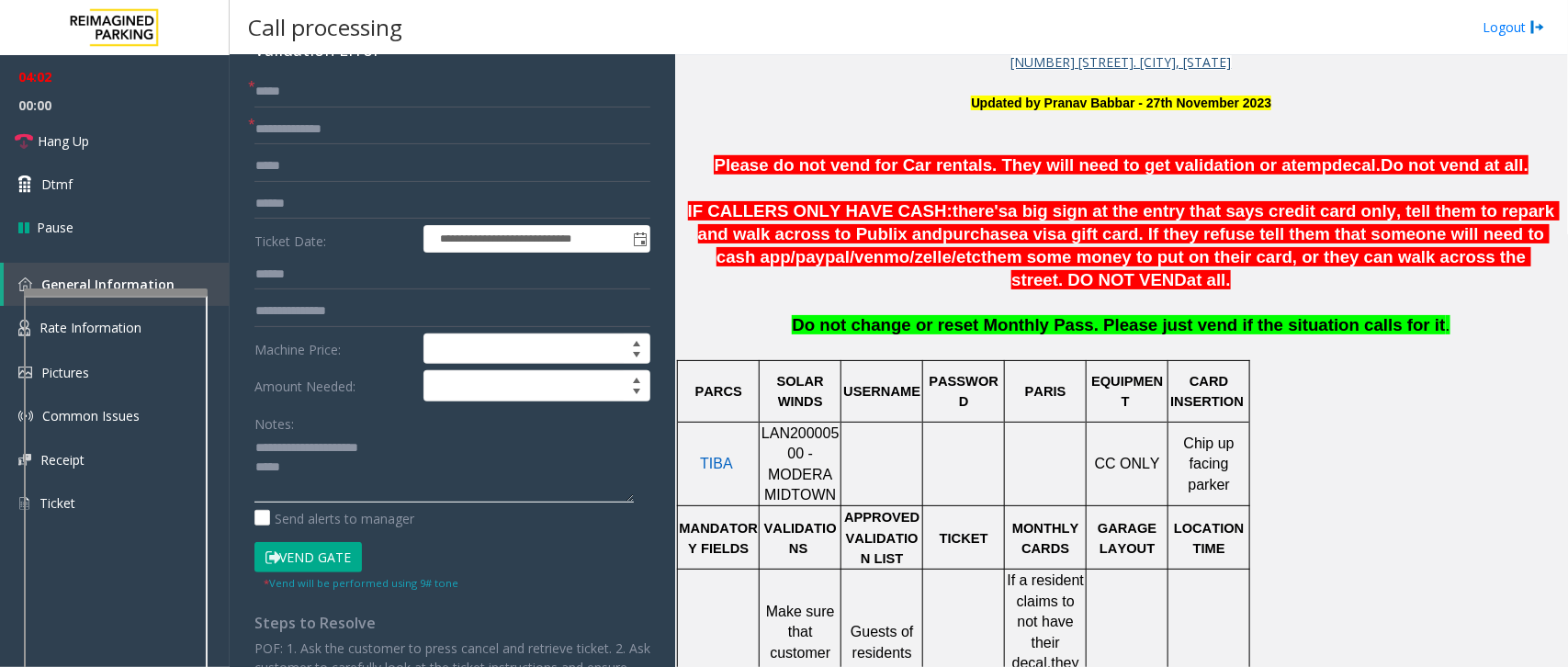 click 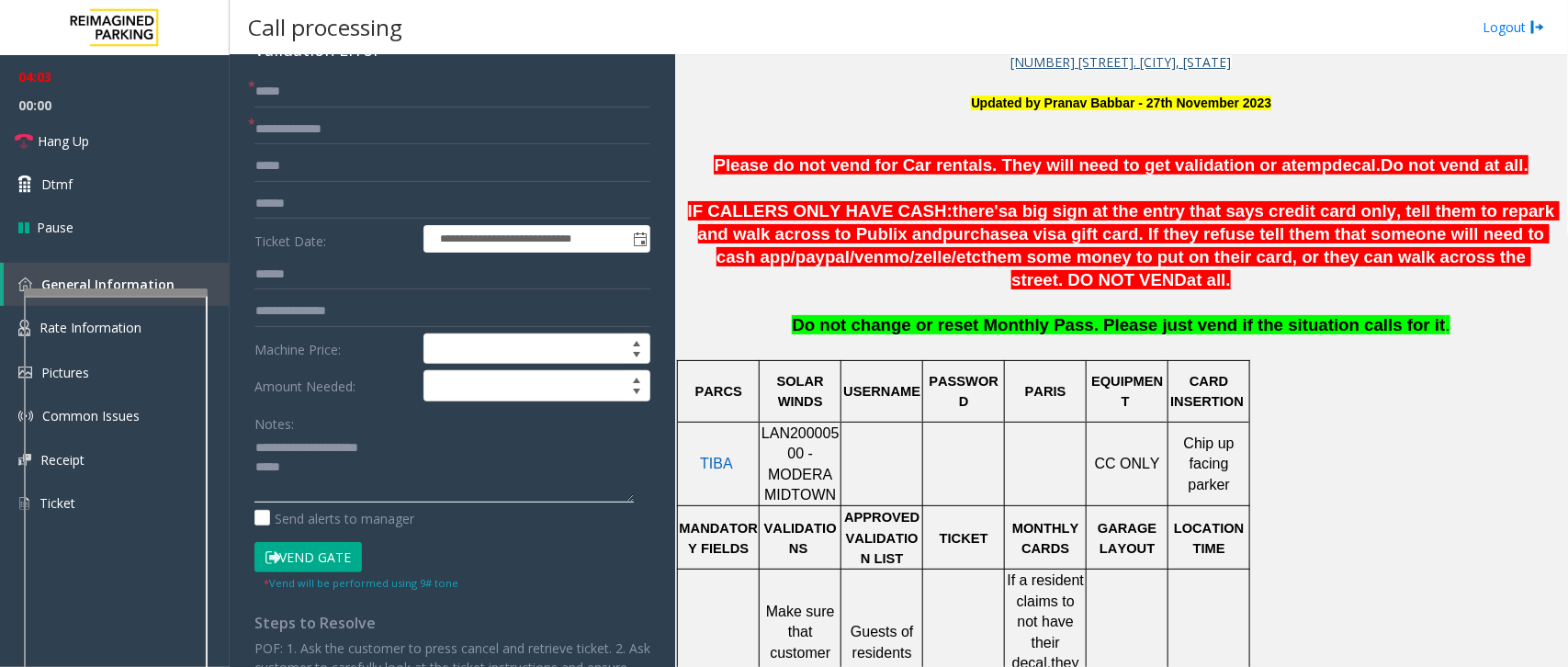 click 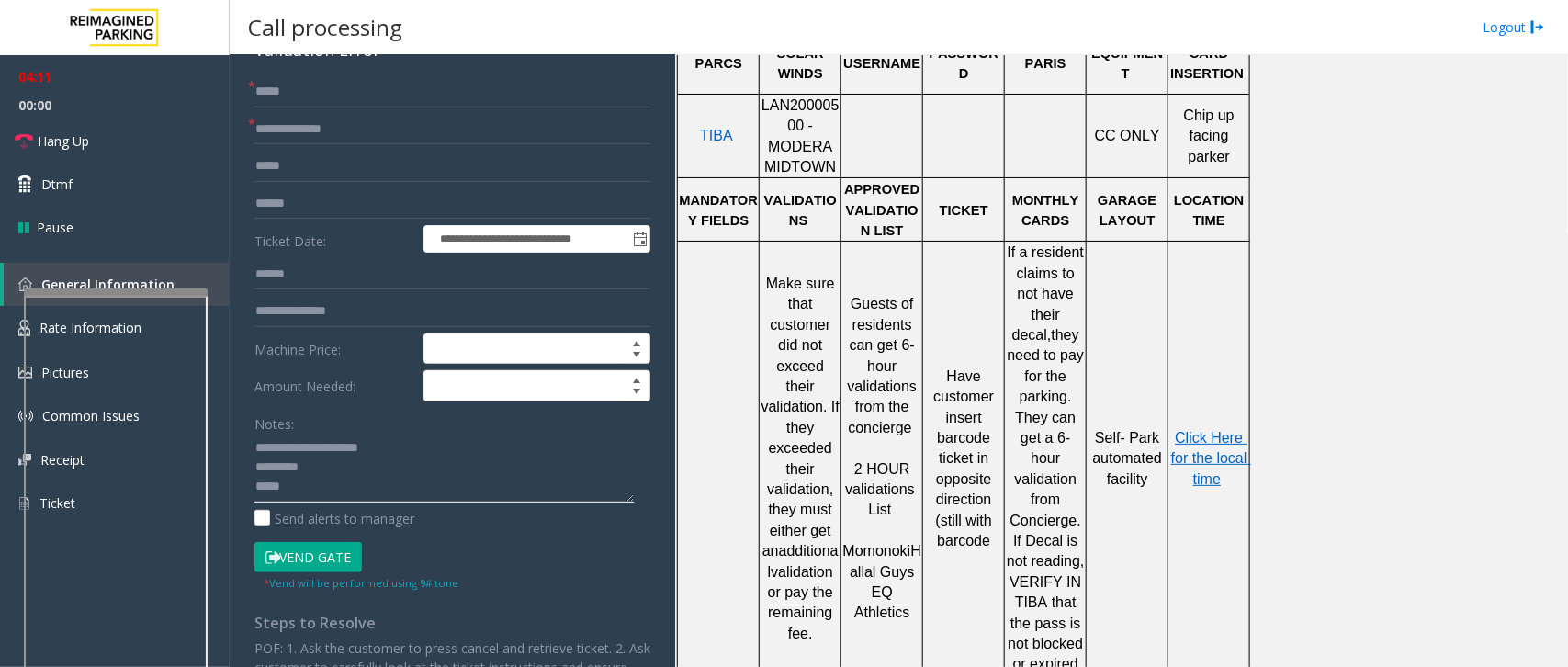 scroll, scrollTop: 1034, scrollLeft: 0, axis: vertical 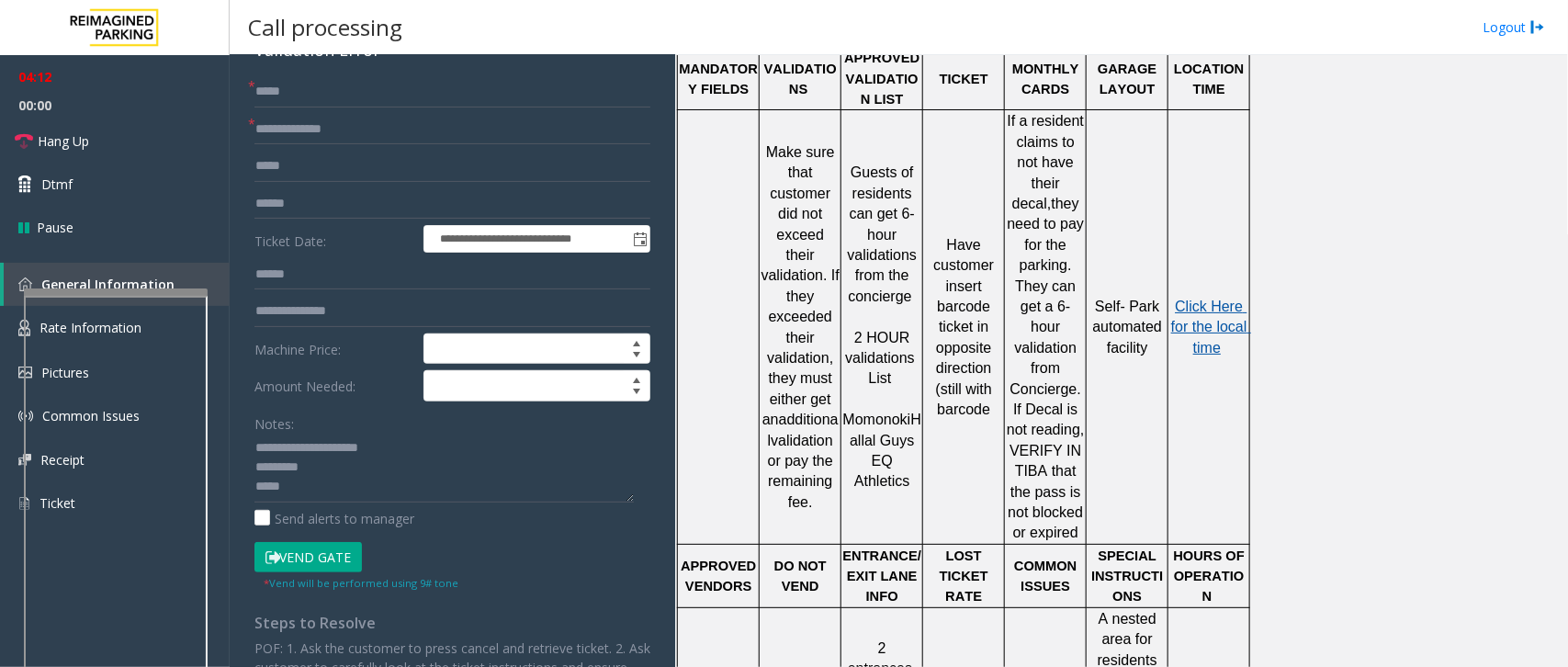 click on "Click Here for the local time" 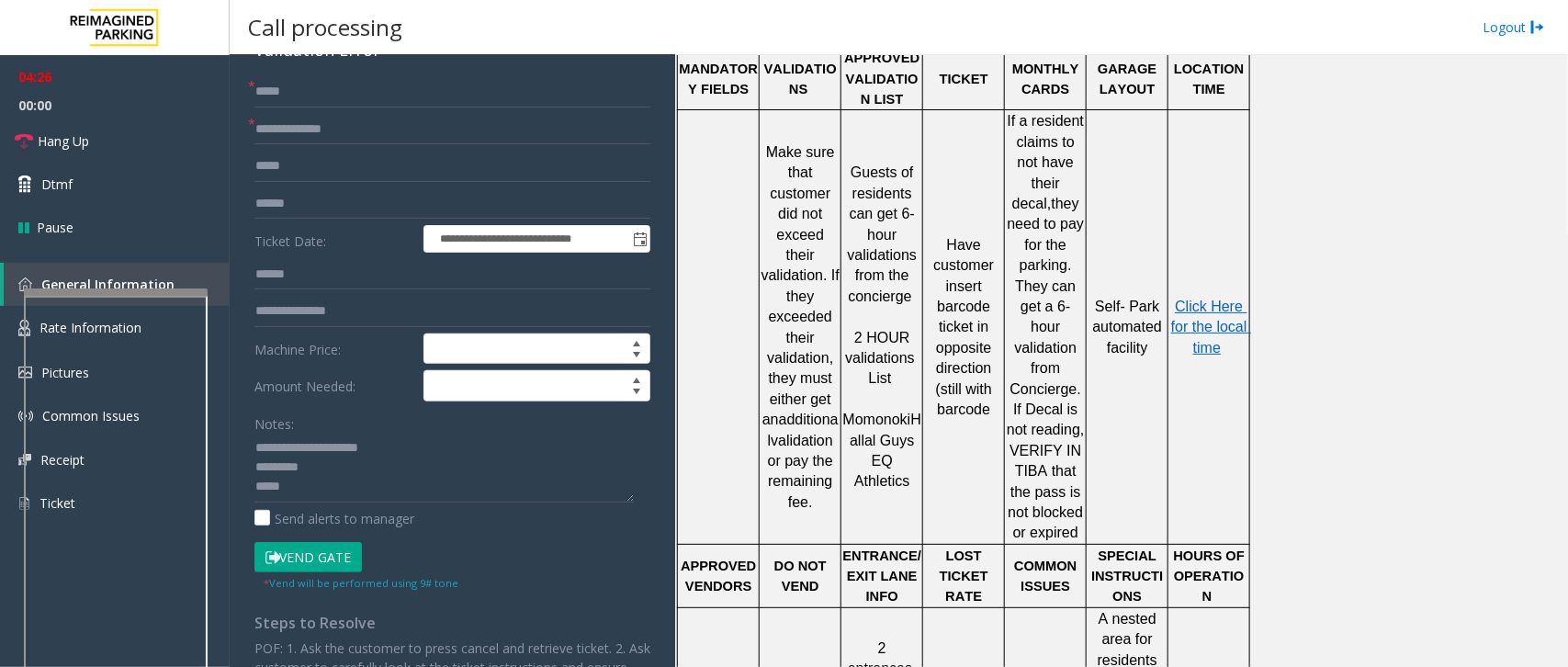 click on "Vend Gate" 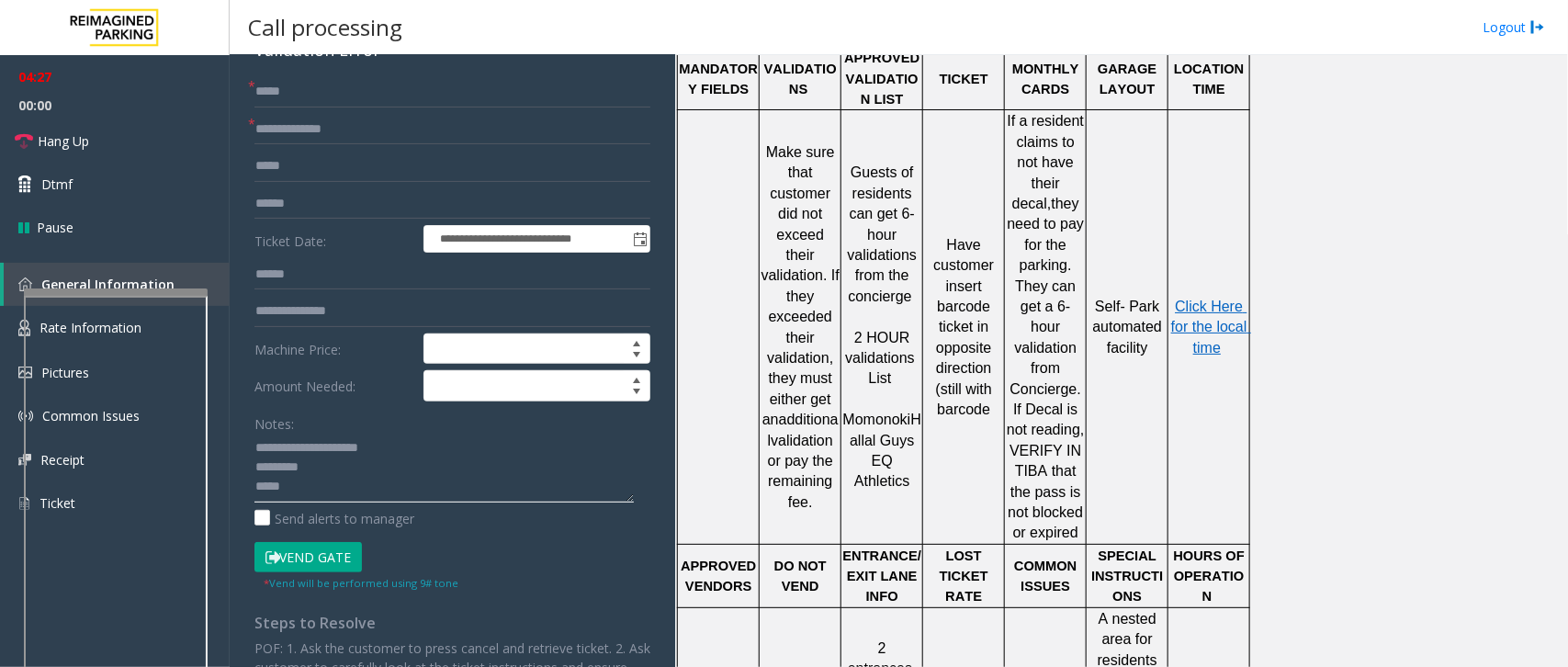click 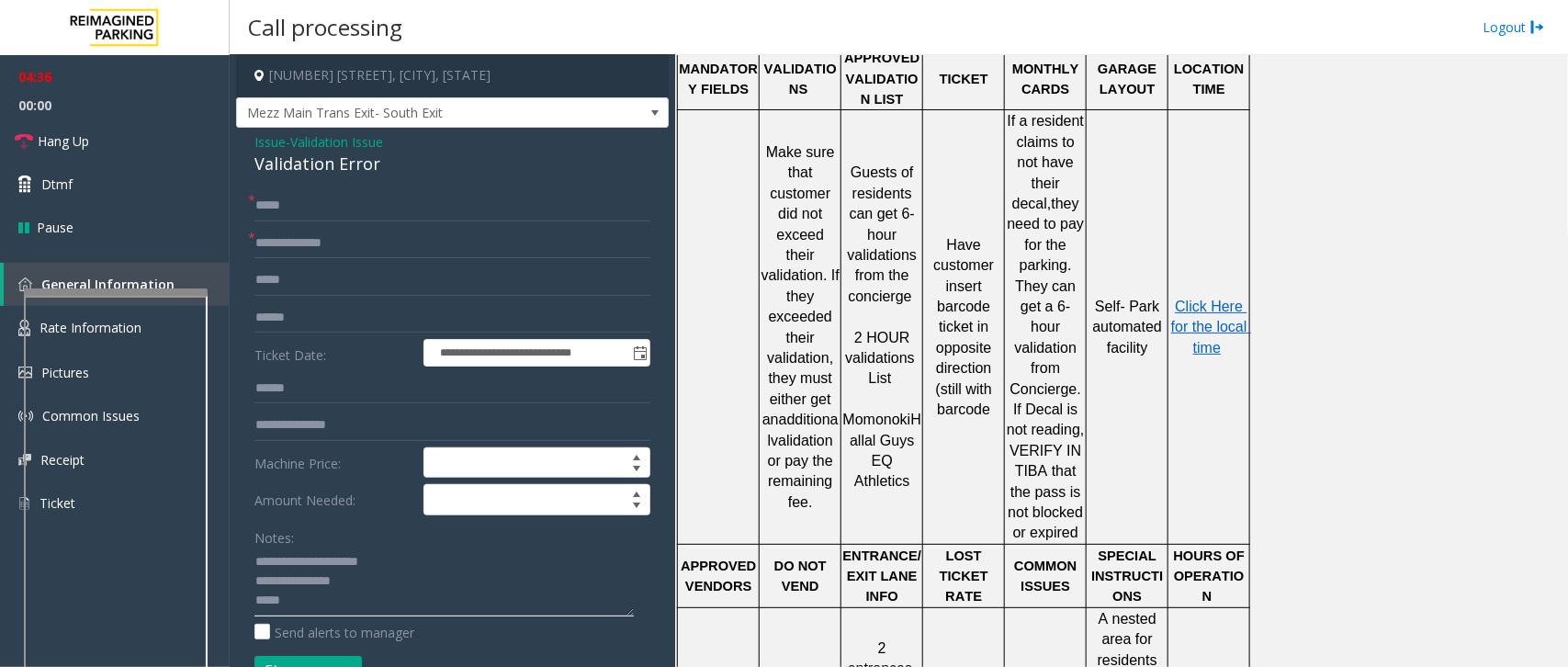 scroll, scrollTop: 0, scrollLeft: 0, axis: both 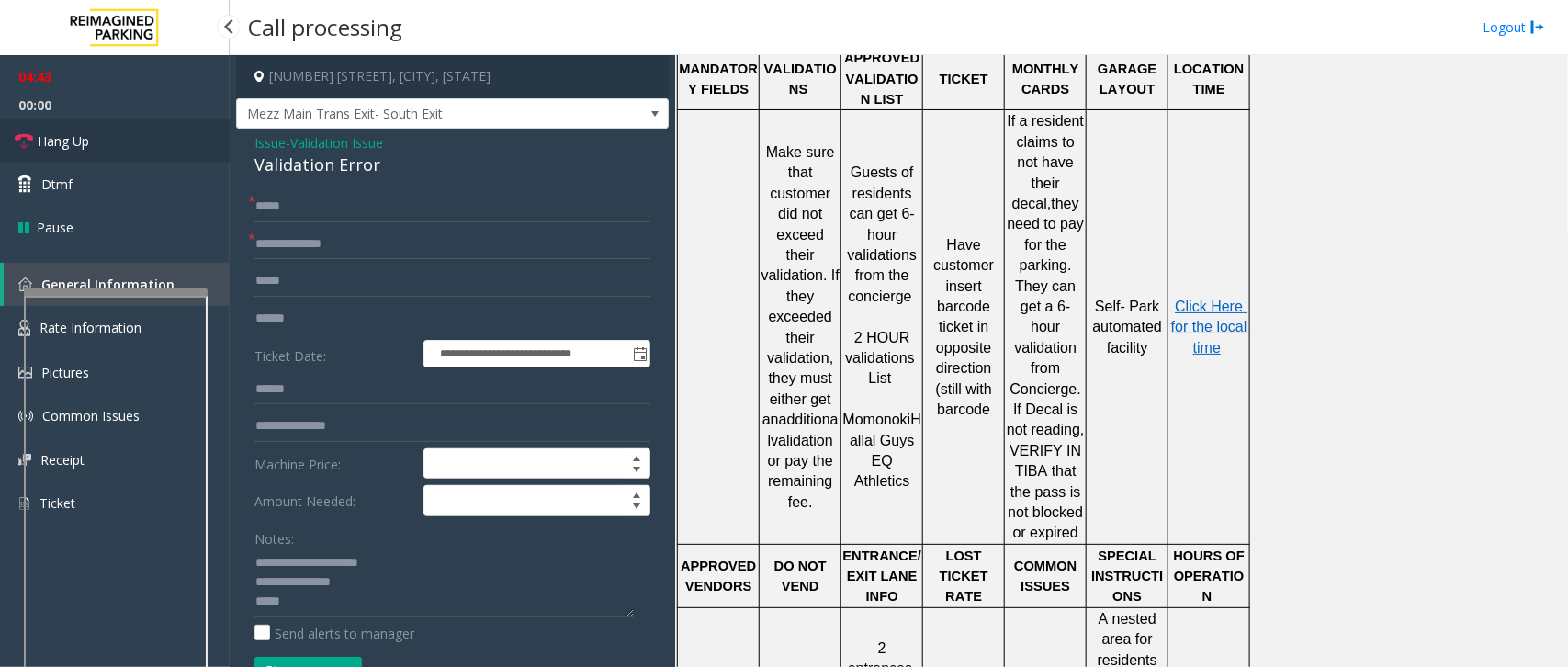 click on "Hang Up" at bounding box center [63, 141] 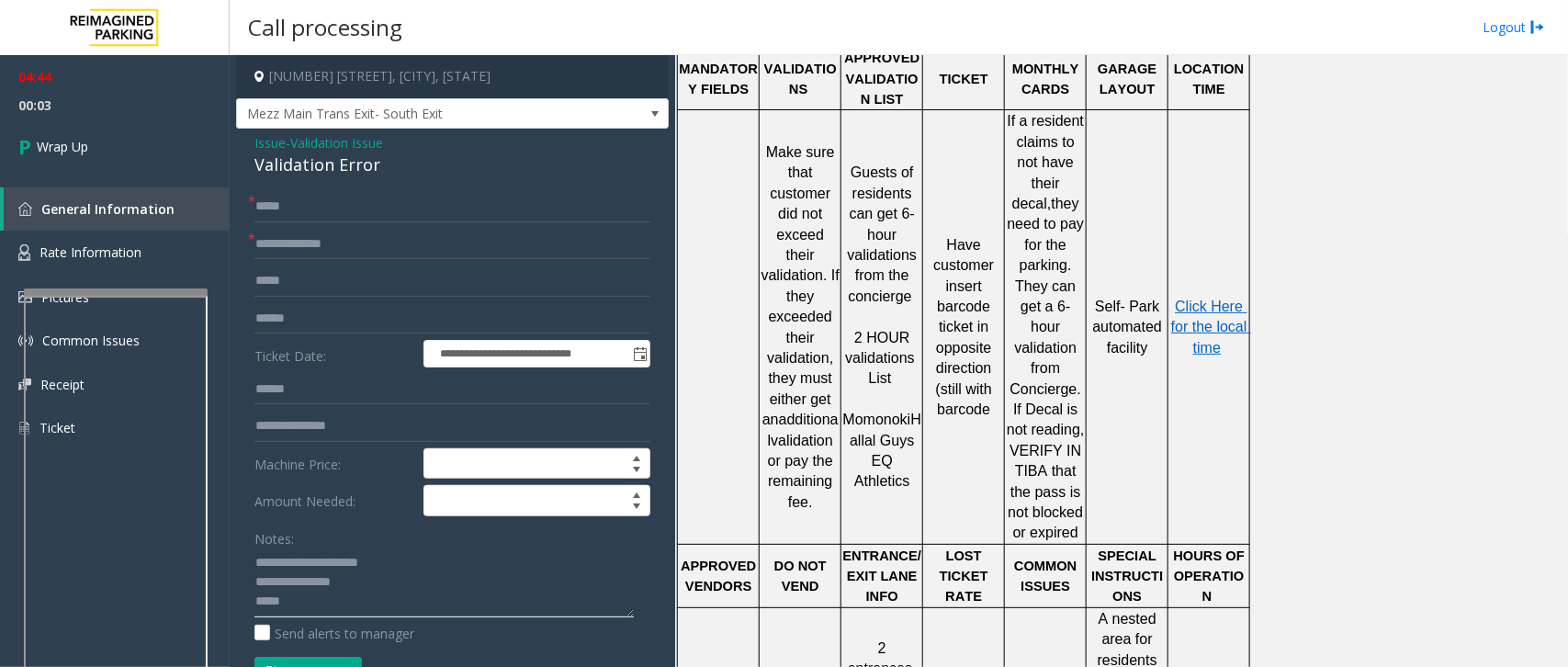 click 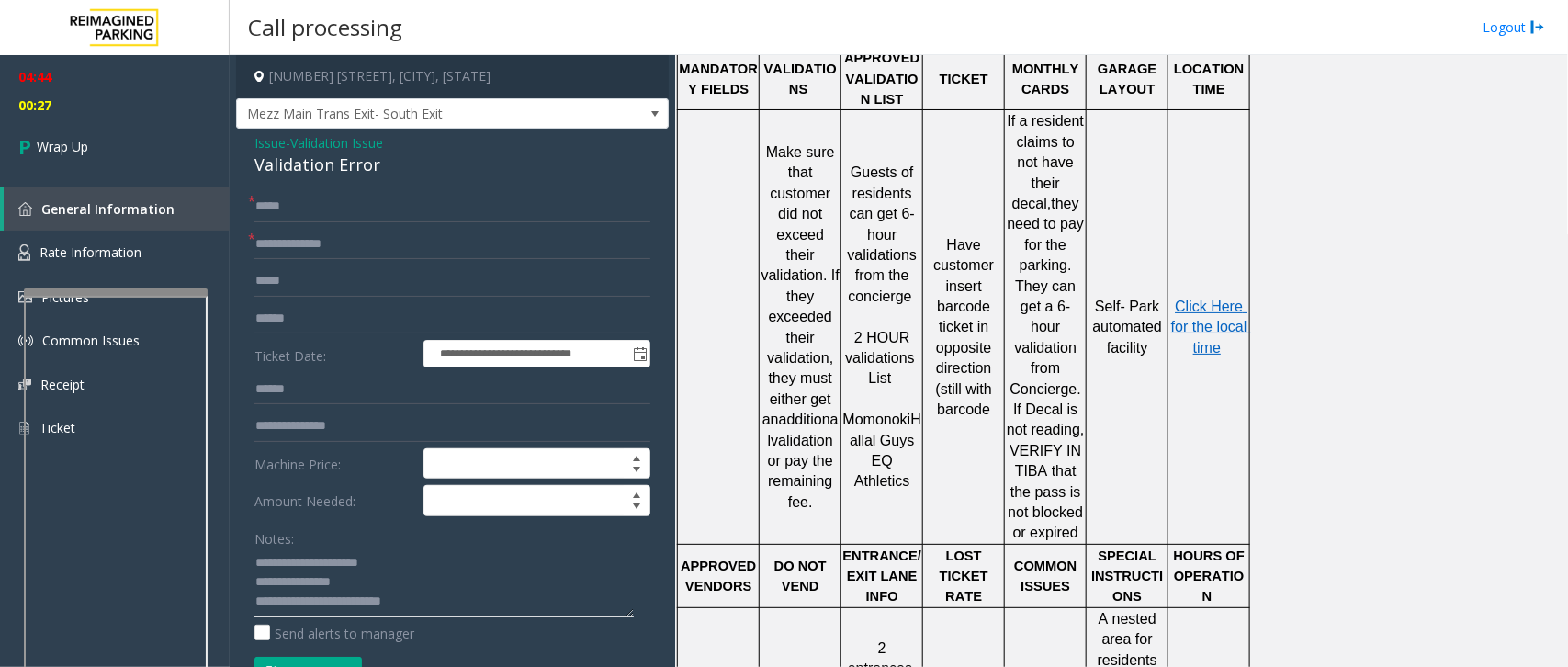 click 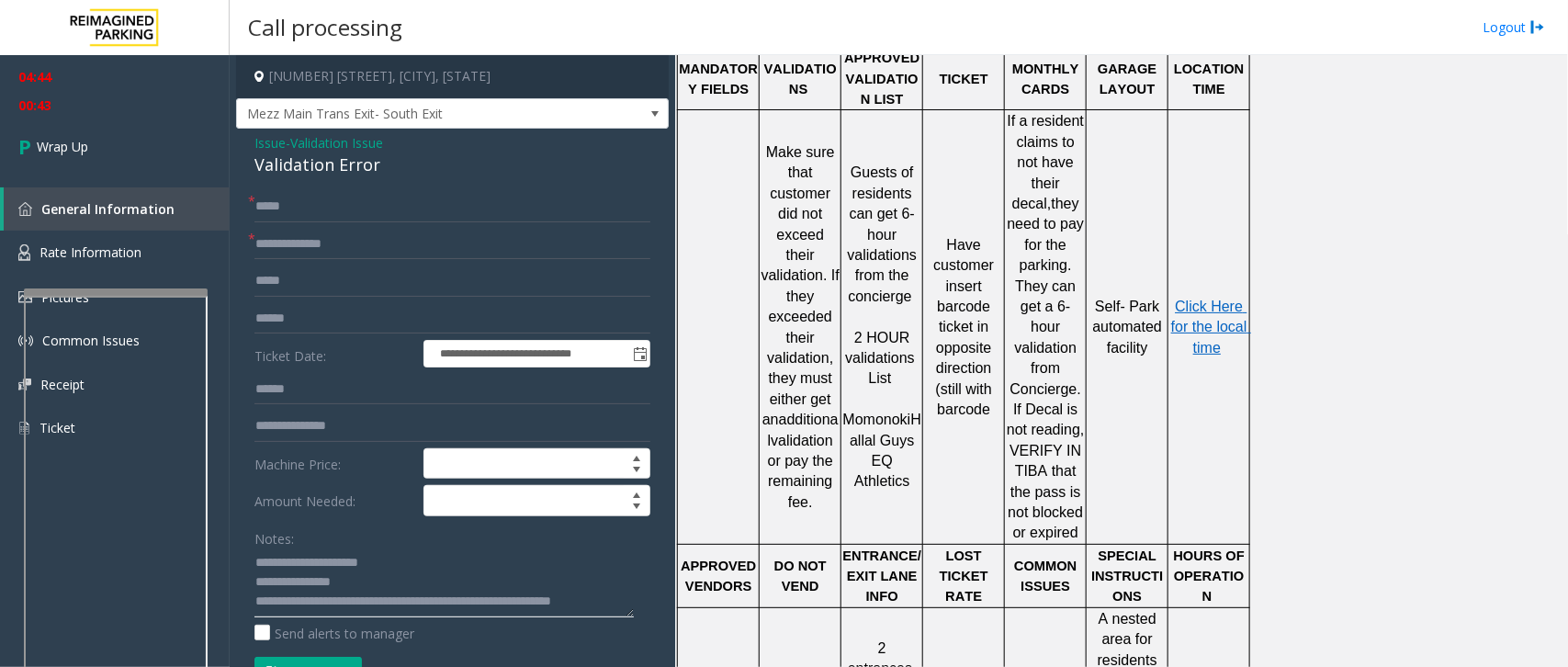 scroll, scrollTop: 38, scrollLeft: 0, axis: vertical 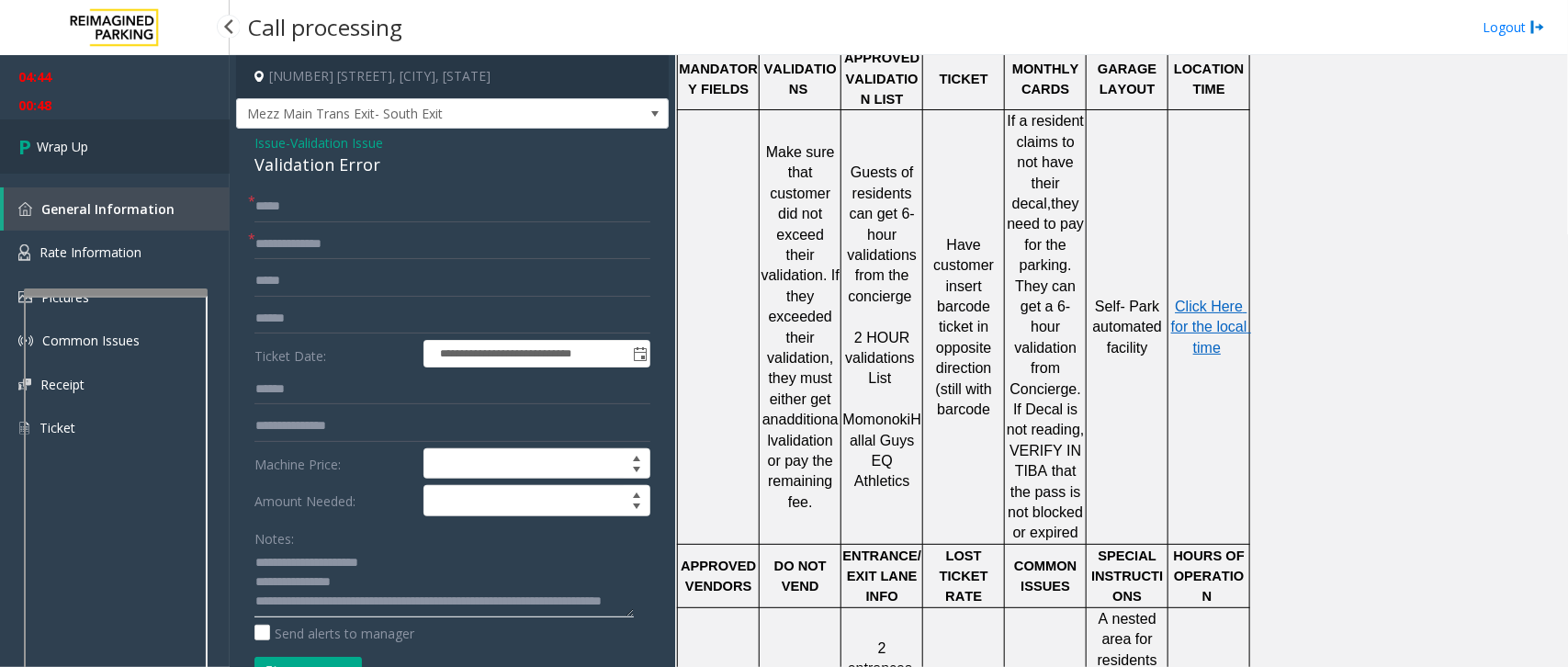 type on "**********" 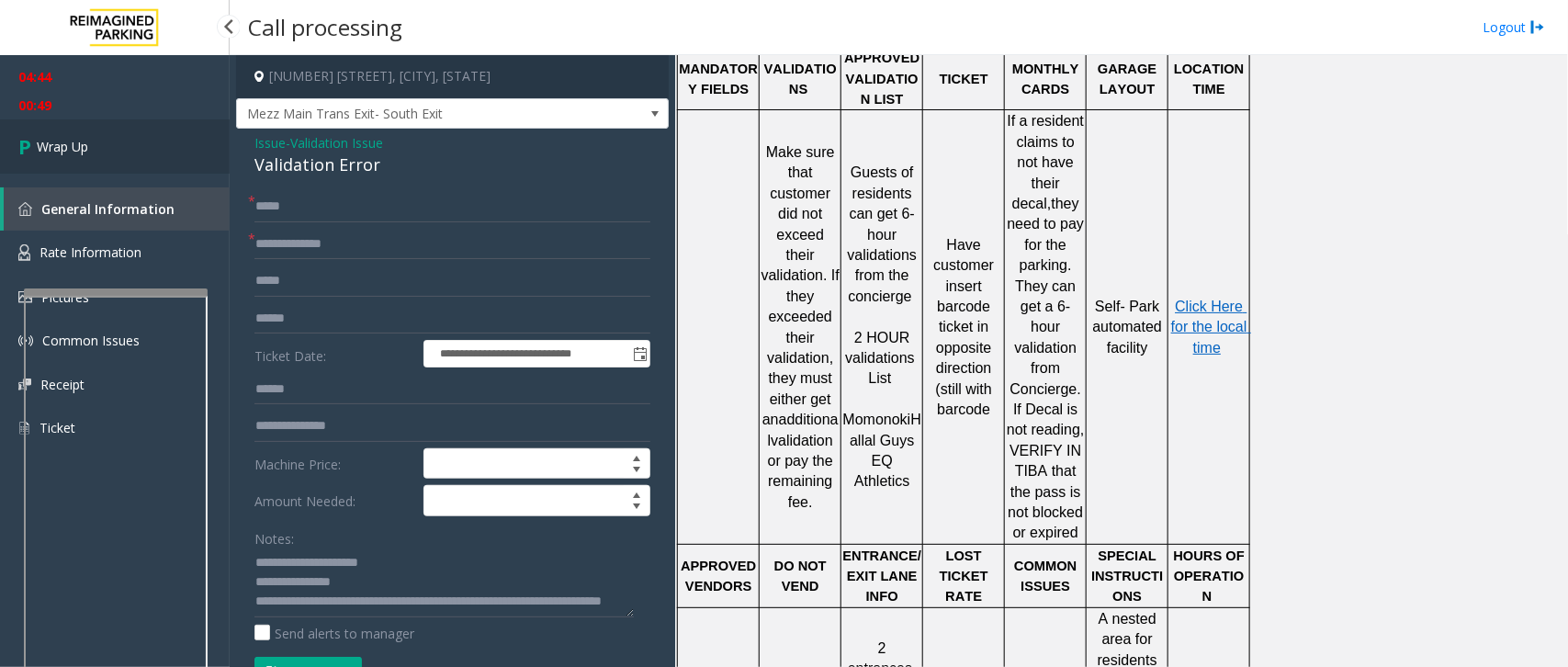 click on "Wrap Up" at bounding box center [115, 146] 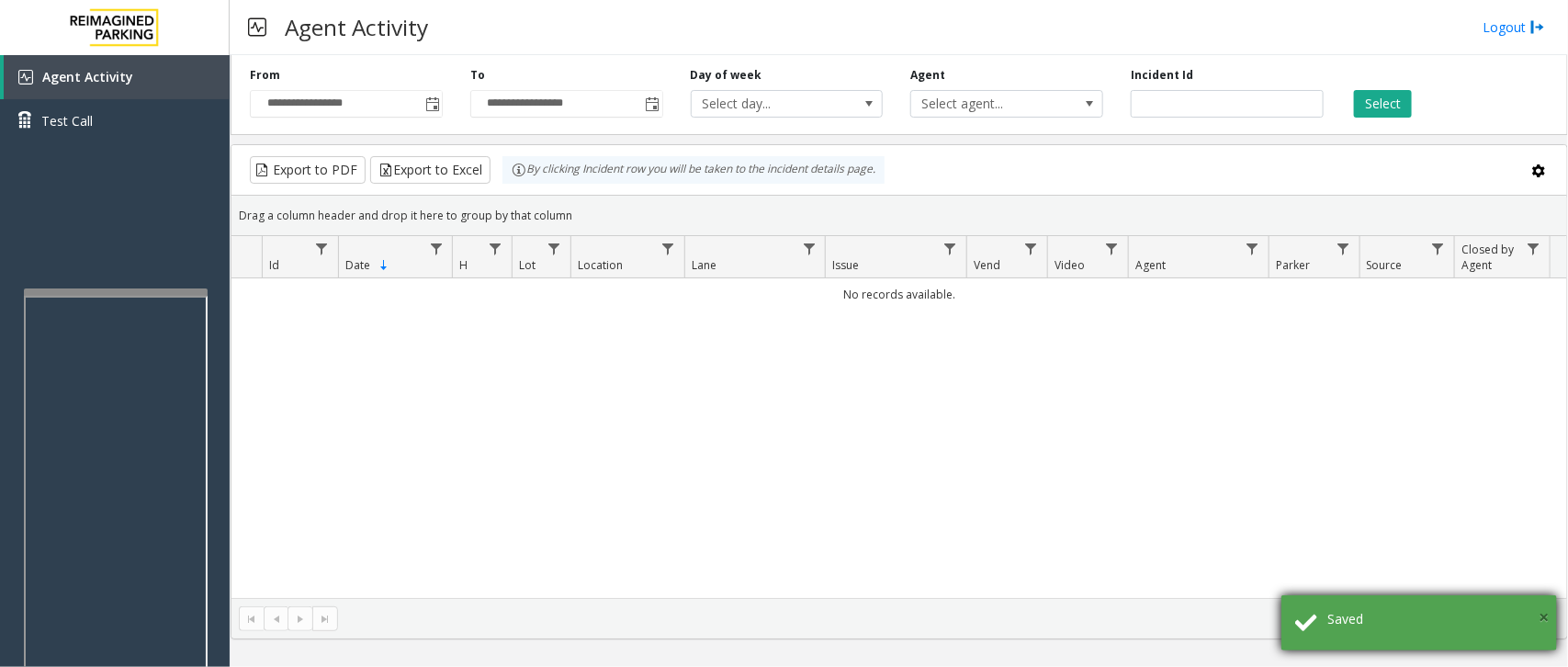 click on "×" at bounding box center [1543, 616] 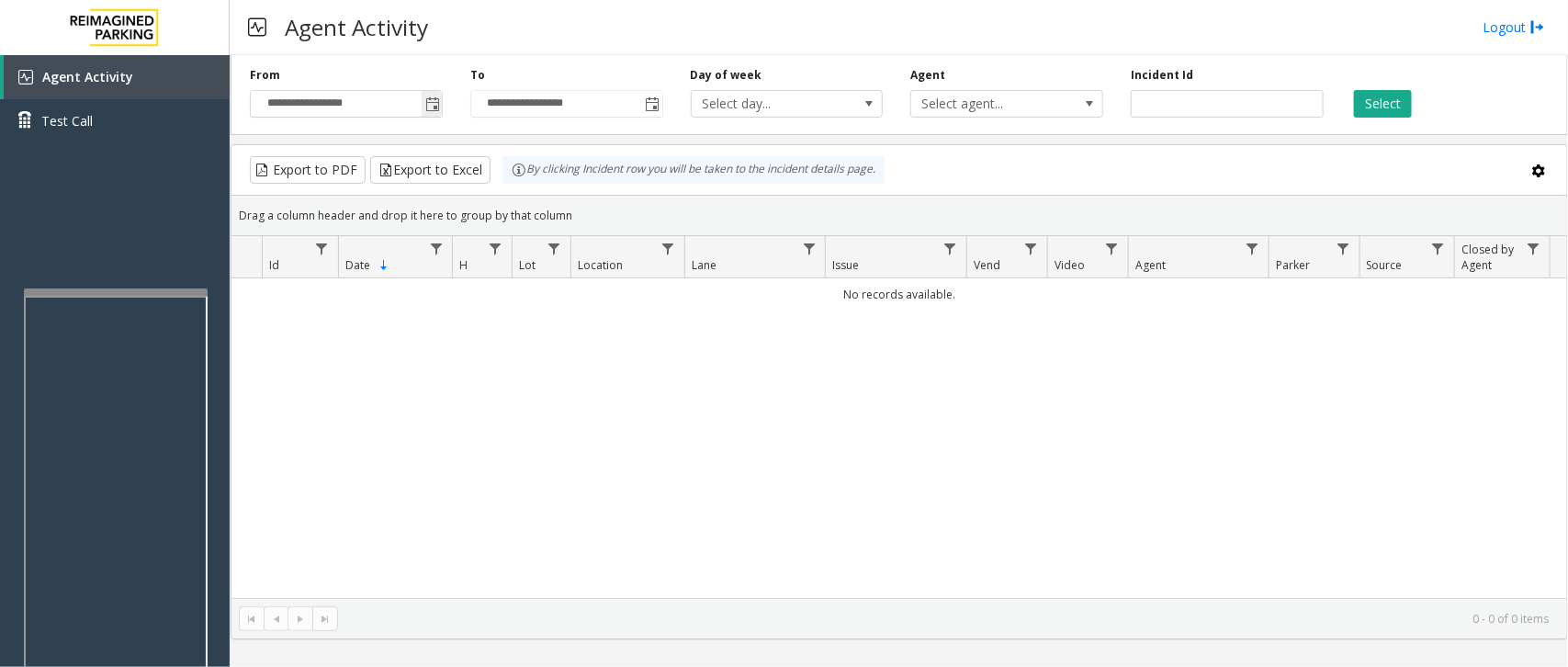 click 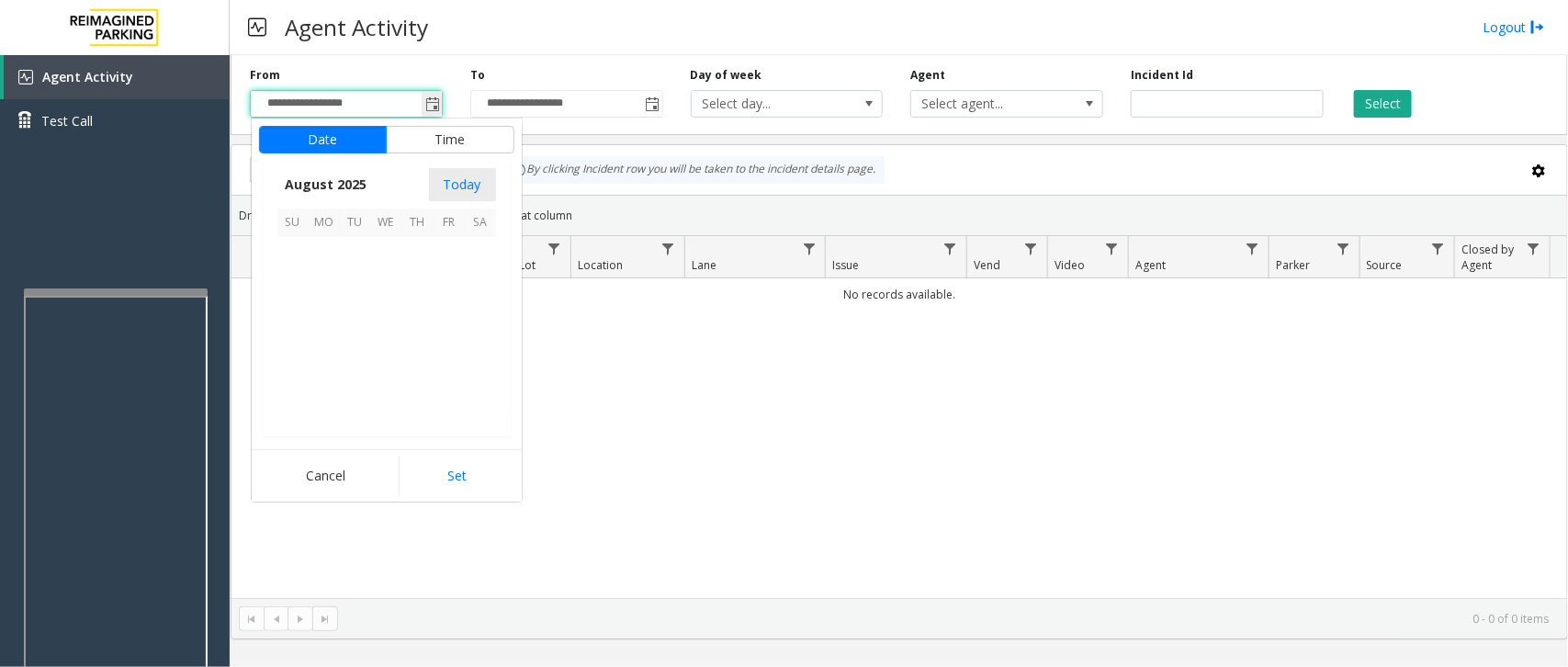 scroll, scrollTop: 329367, scrollLeft: 0, axis: vertical 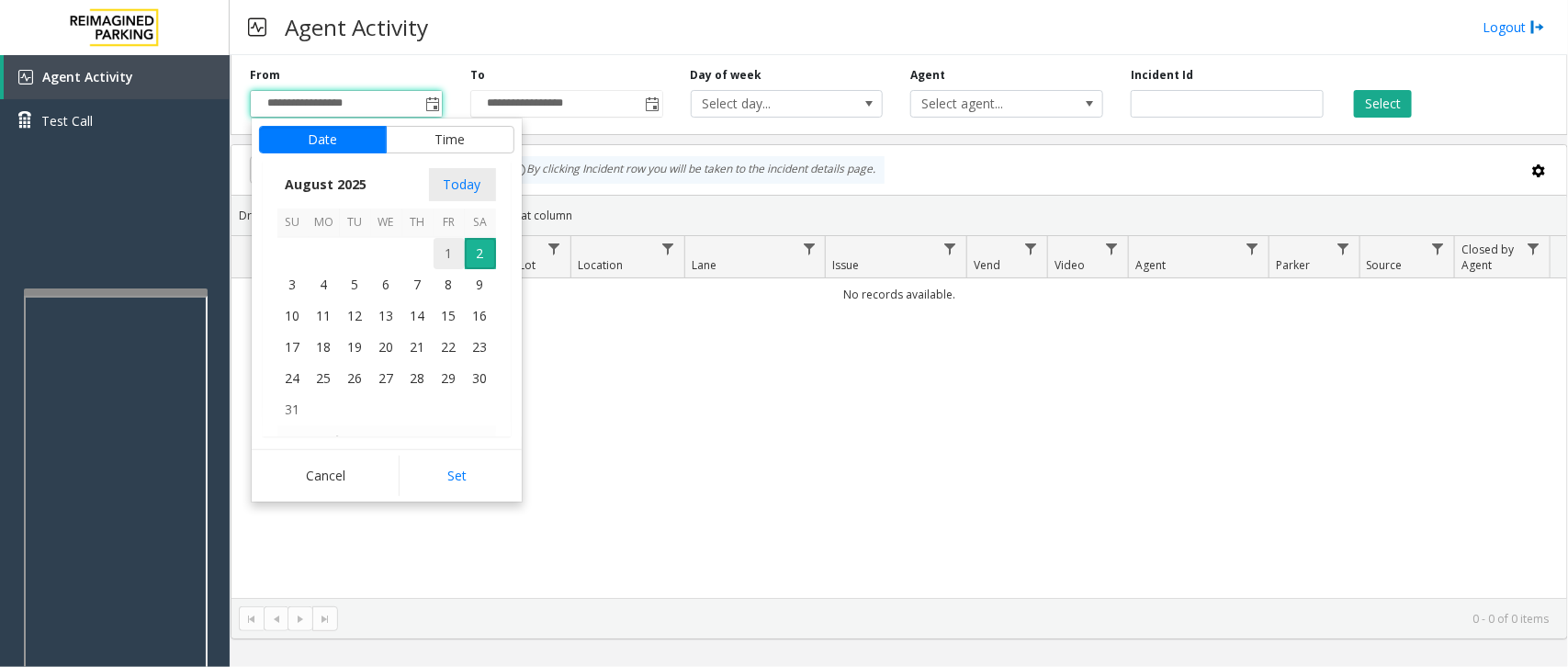 click on "1" at bounding box center [449, 254] 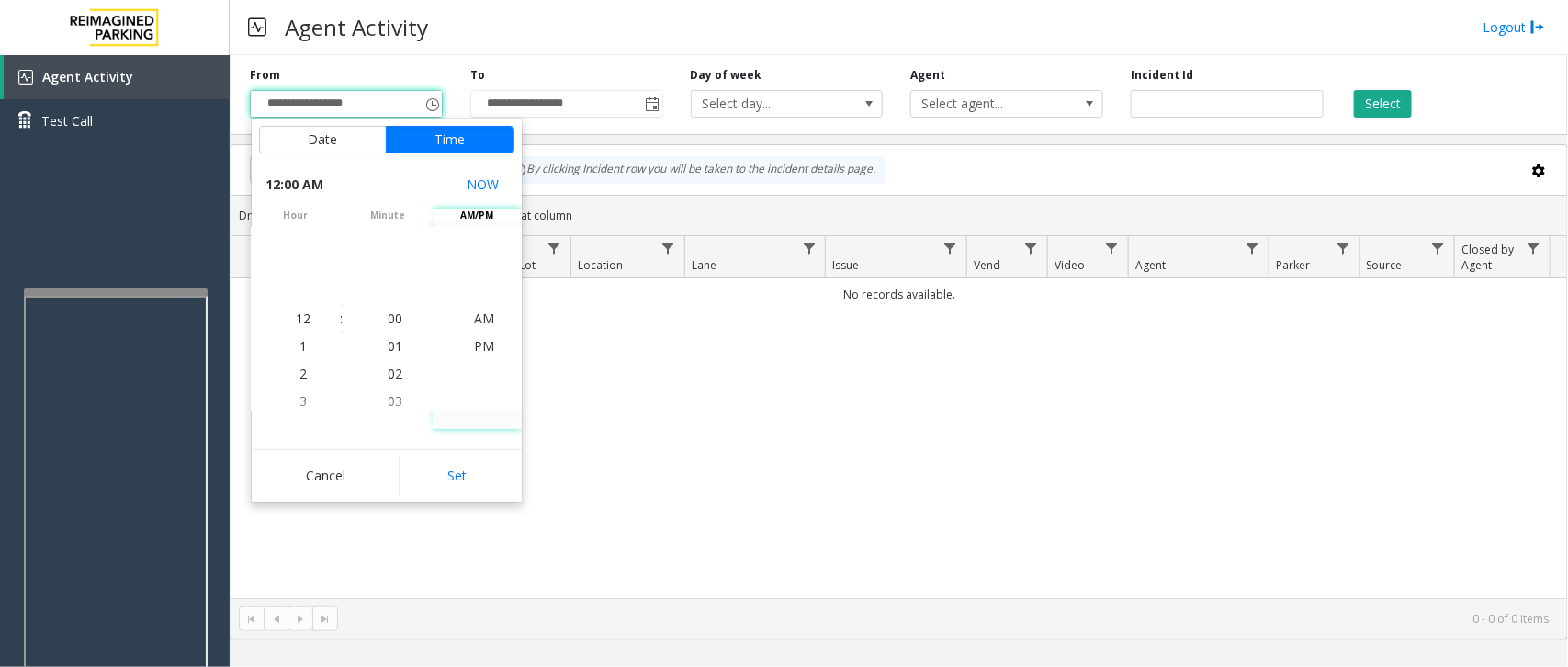 drag, startPoint x: 474, startPoint y: 469, endPoint x: 648, endPoint y: 444, distance: 175.7868 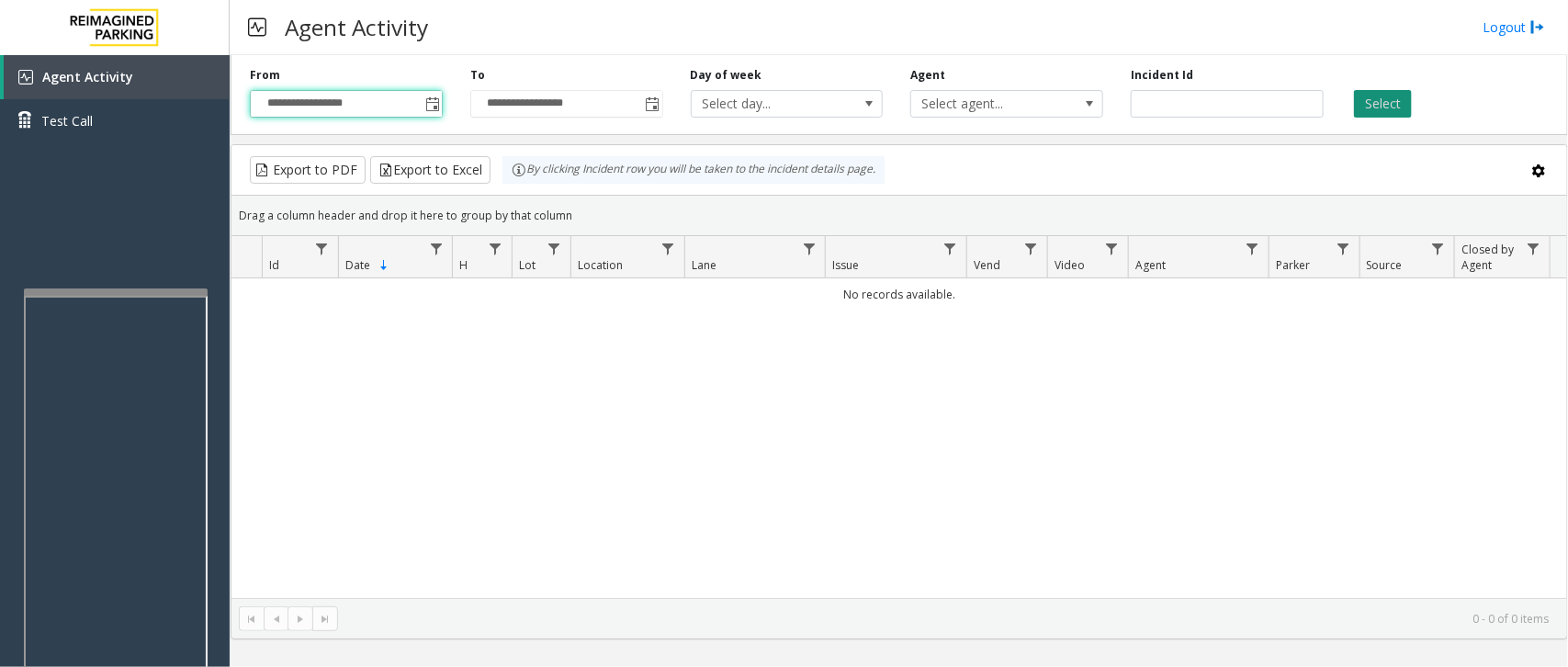 click on "Select" 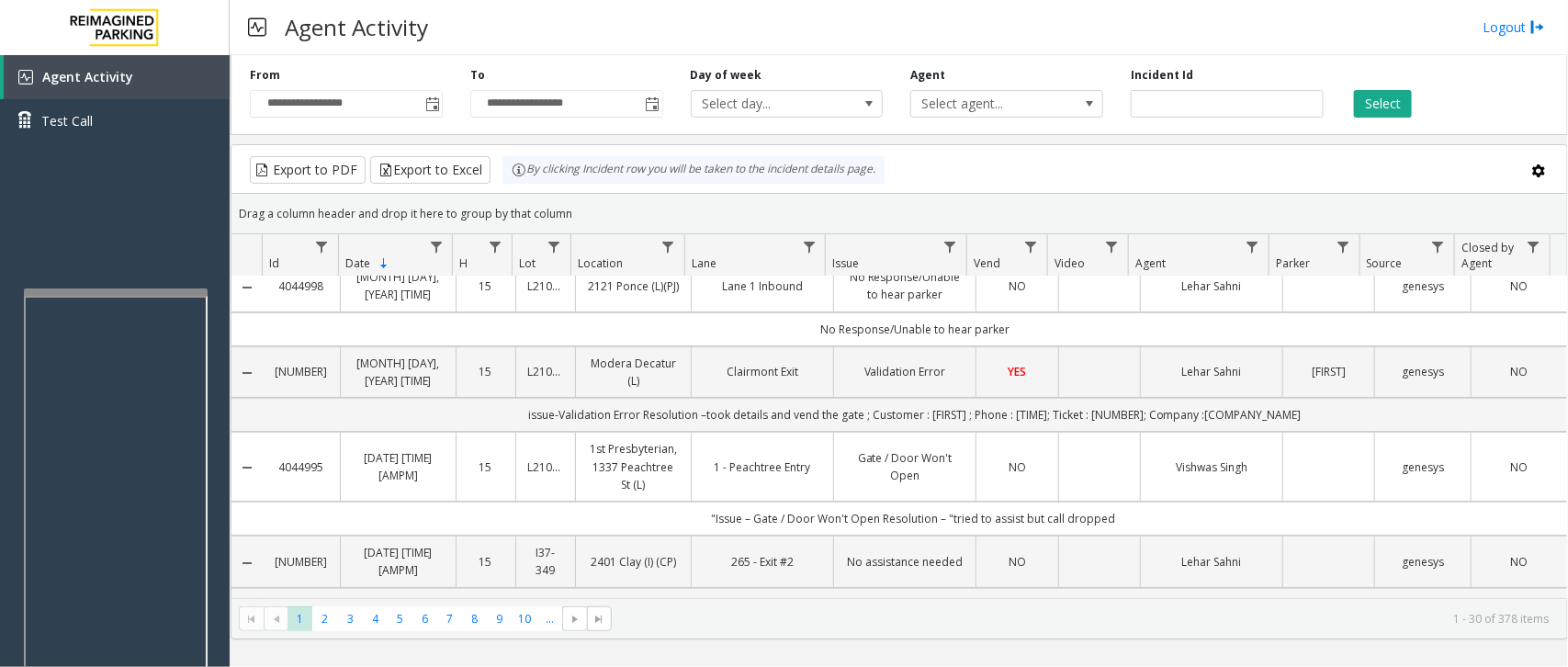 scroll, scrollTop: 0, scrollLeft: 0, axis: both 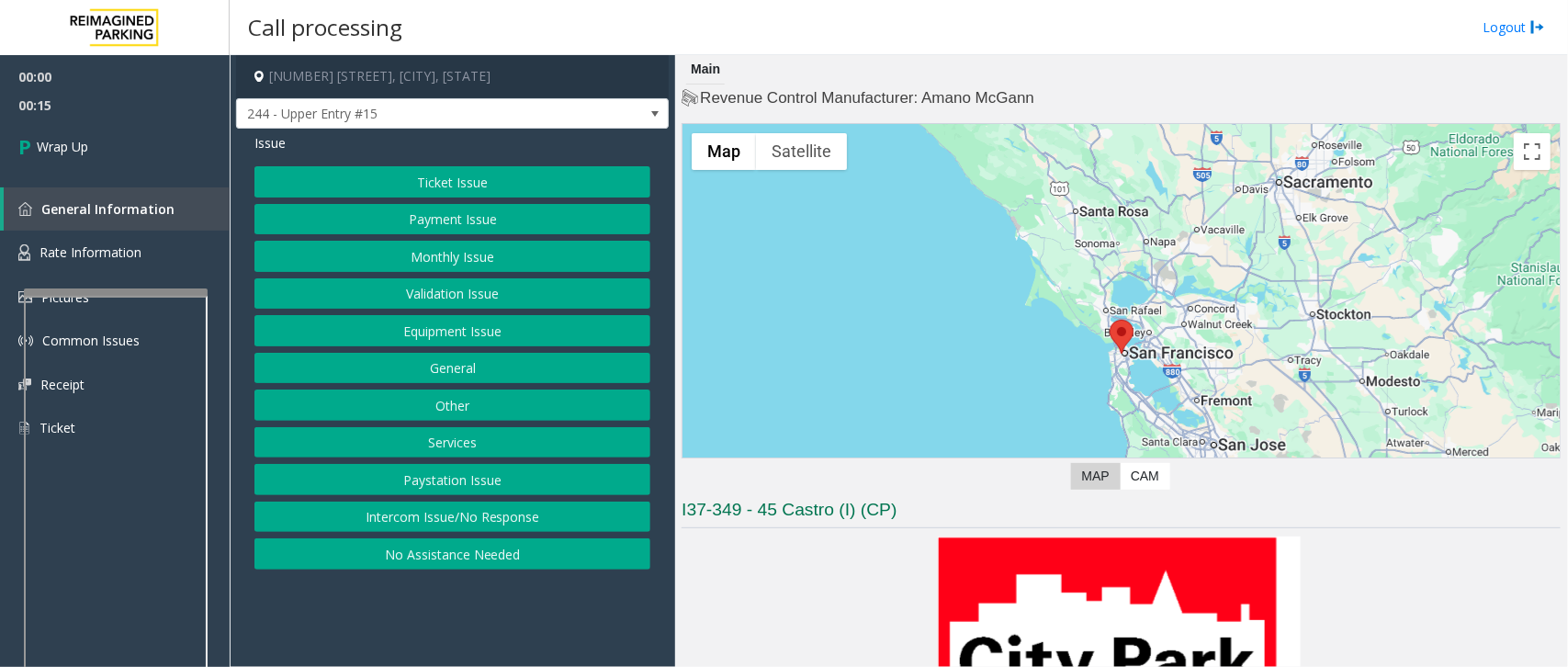 click on "Intercom Issue/No Response" 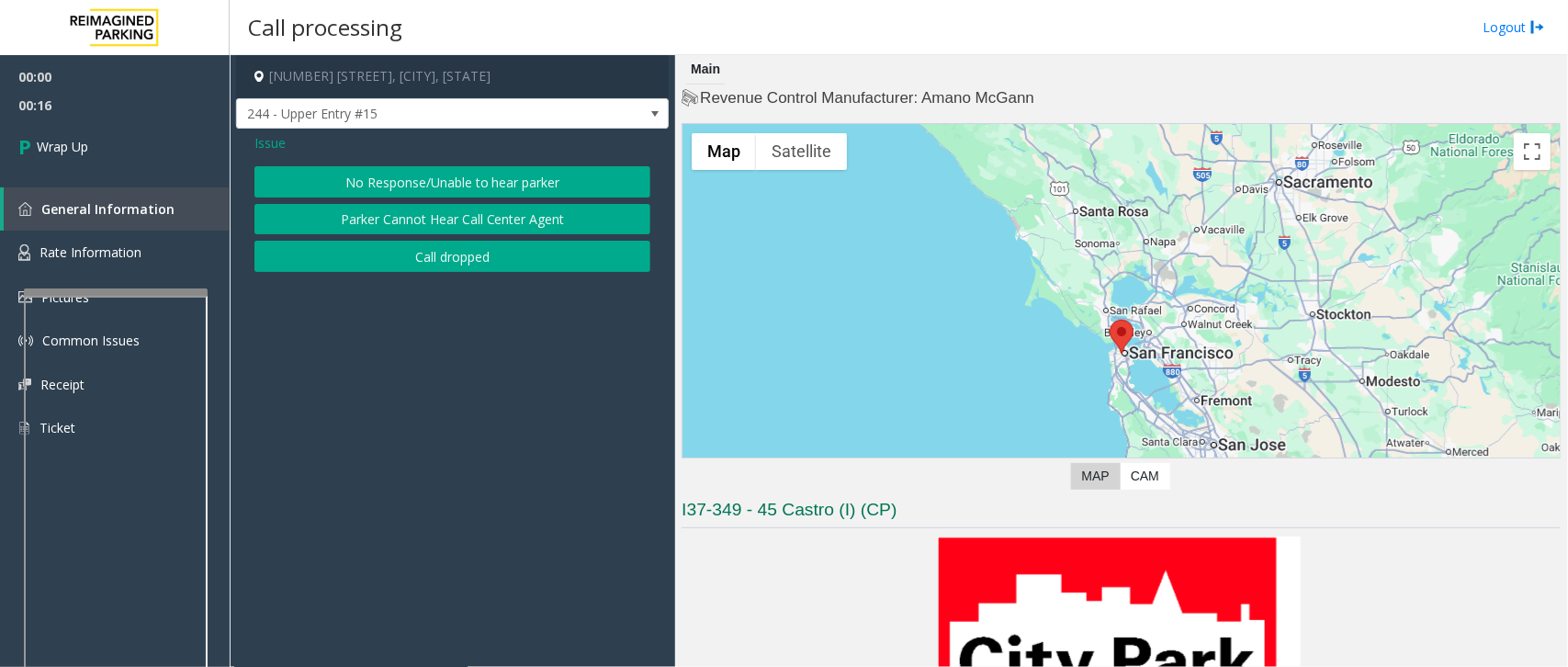 click on "Call dropped" 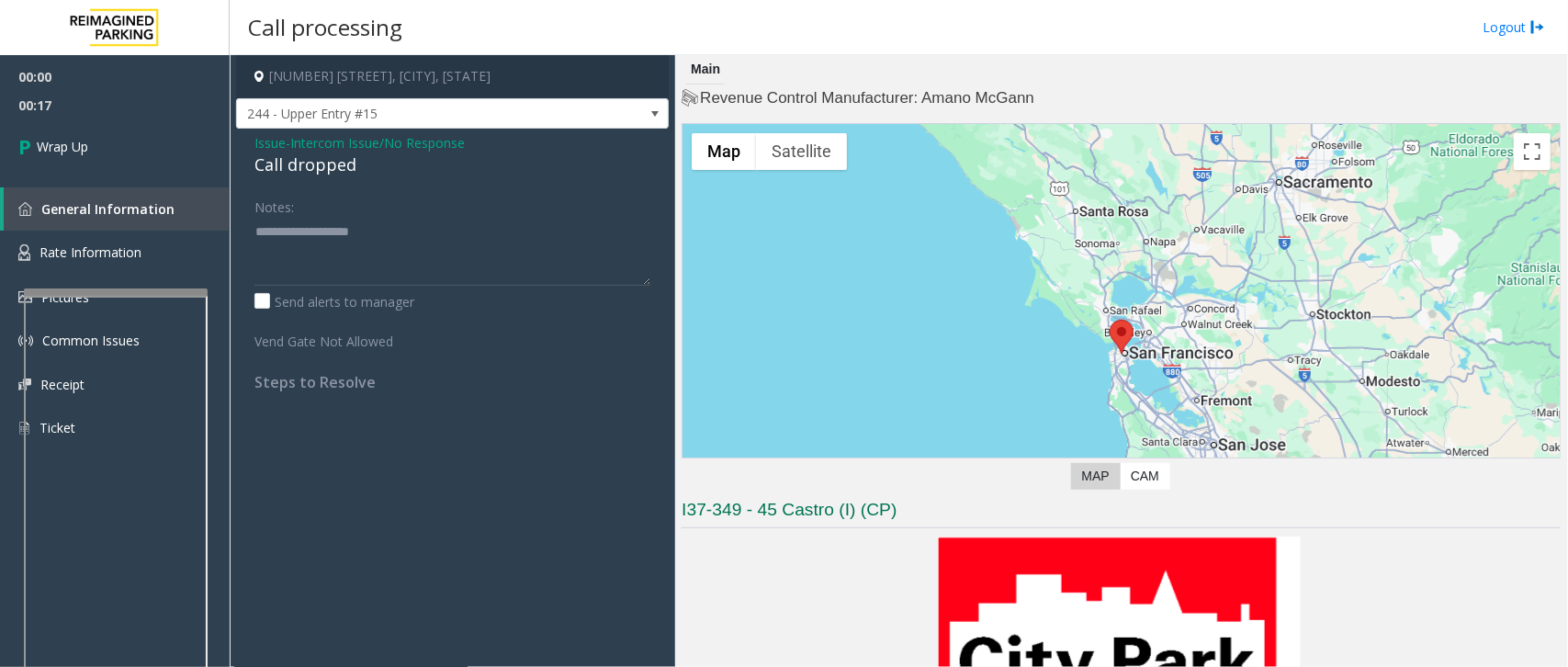 click on "Call dropped" 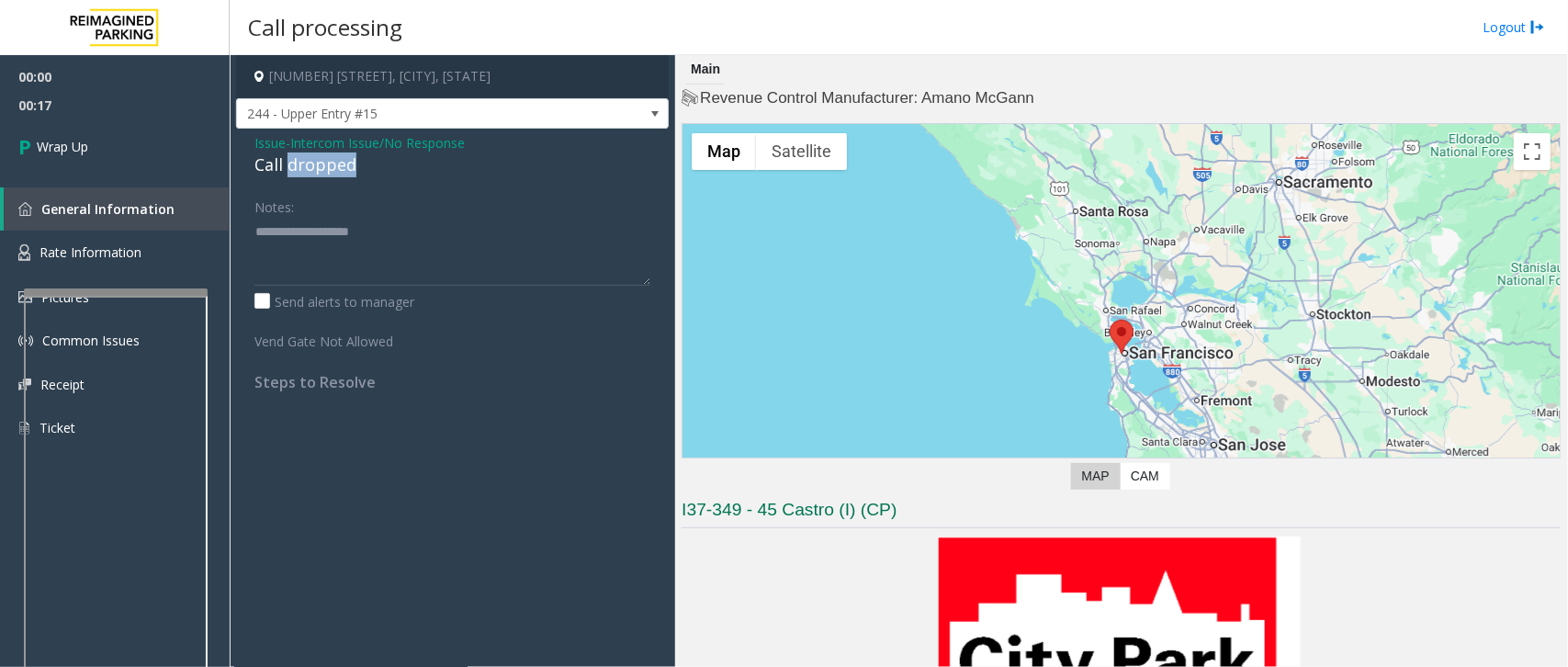 click on "Call dropped" 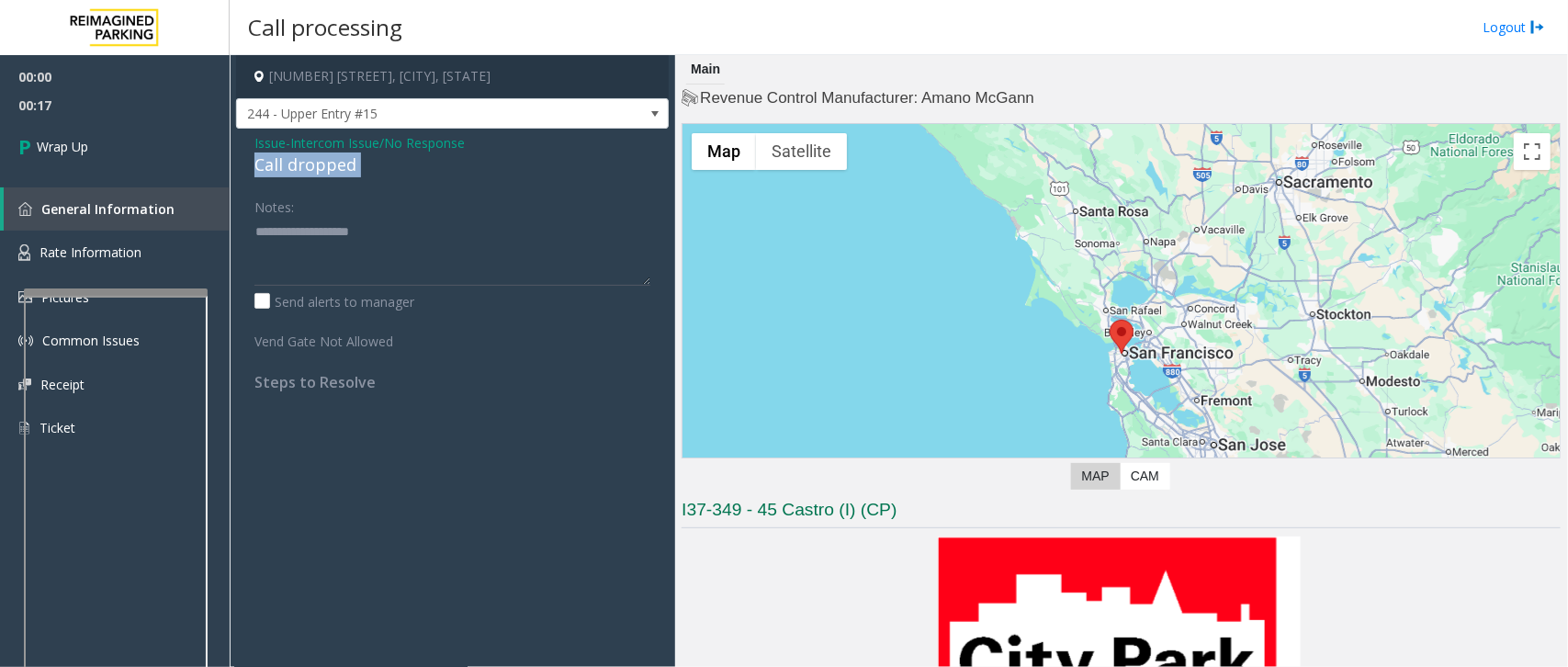 click on "Call dropped" 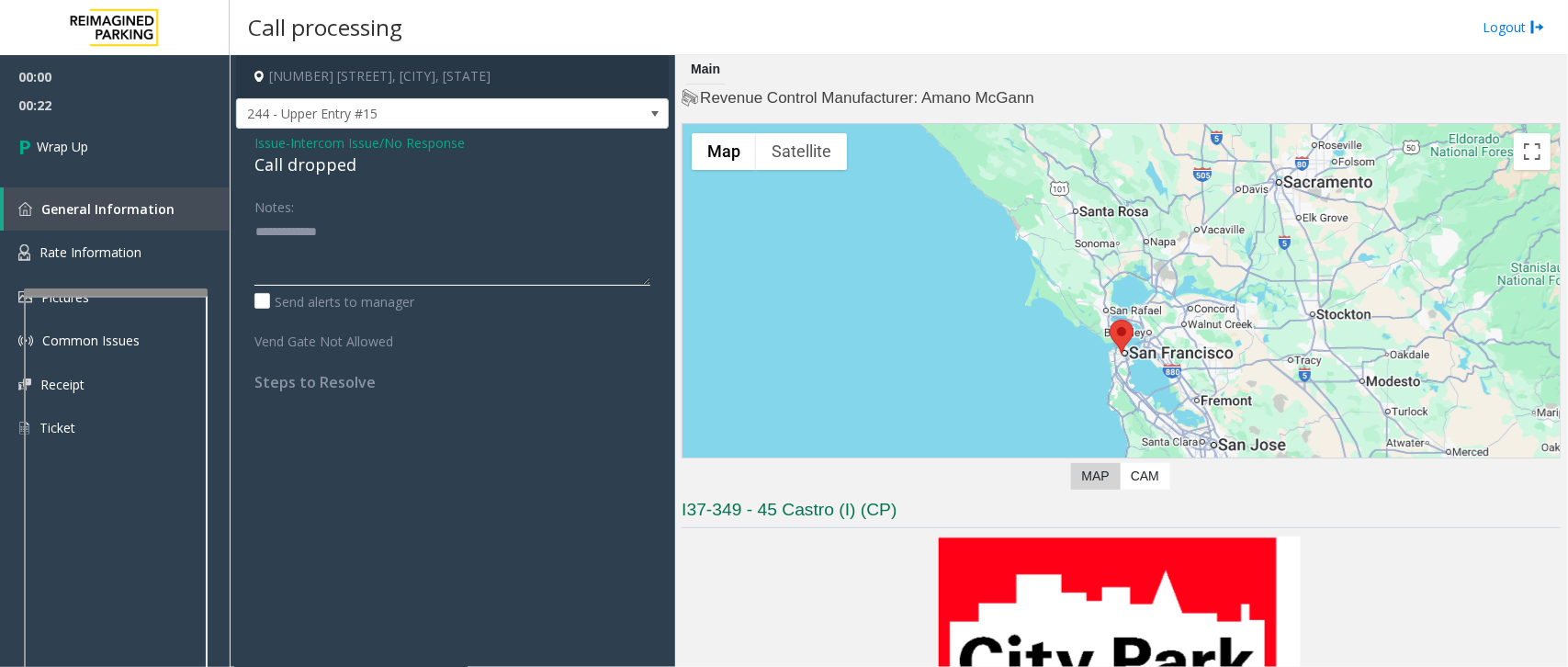 scroll, scrollTop: 115, scrollLeft: 0, axis: vertical 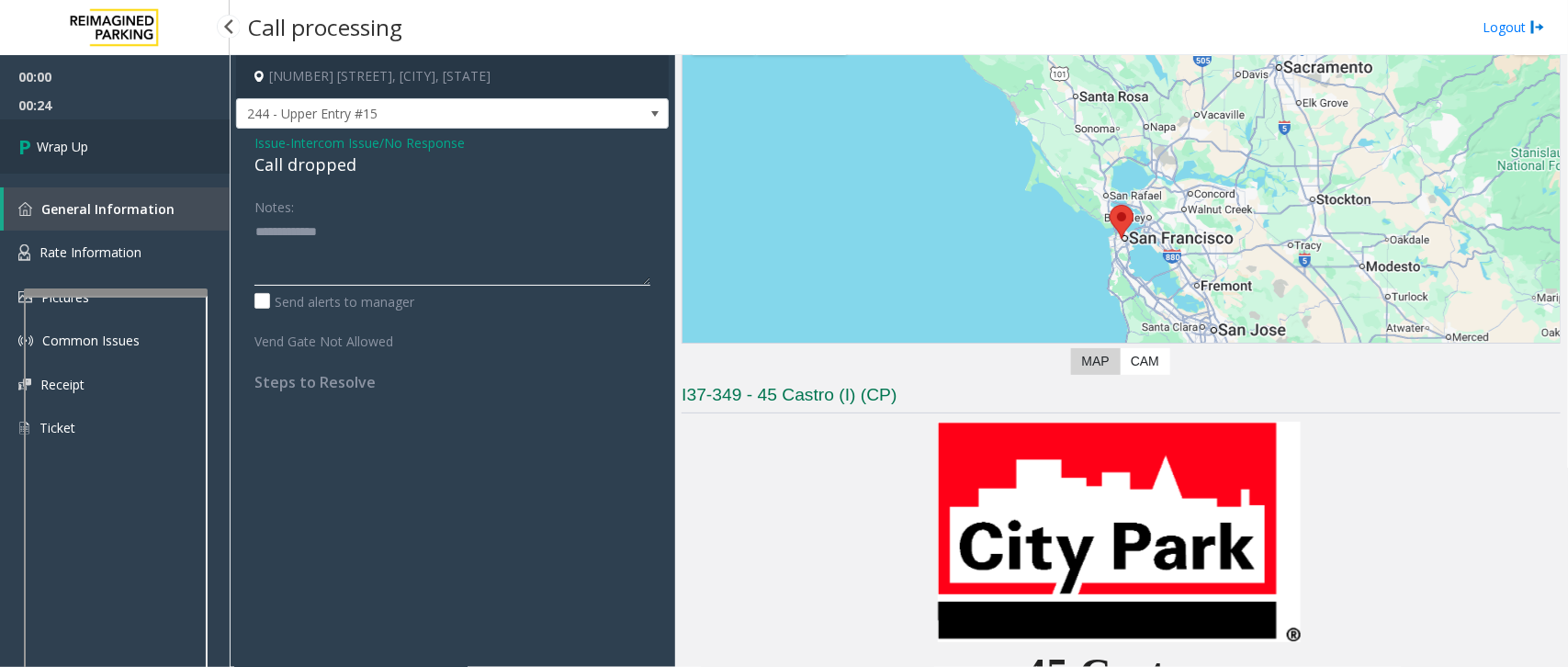 type on "**********" 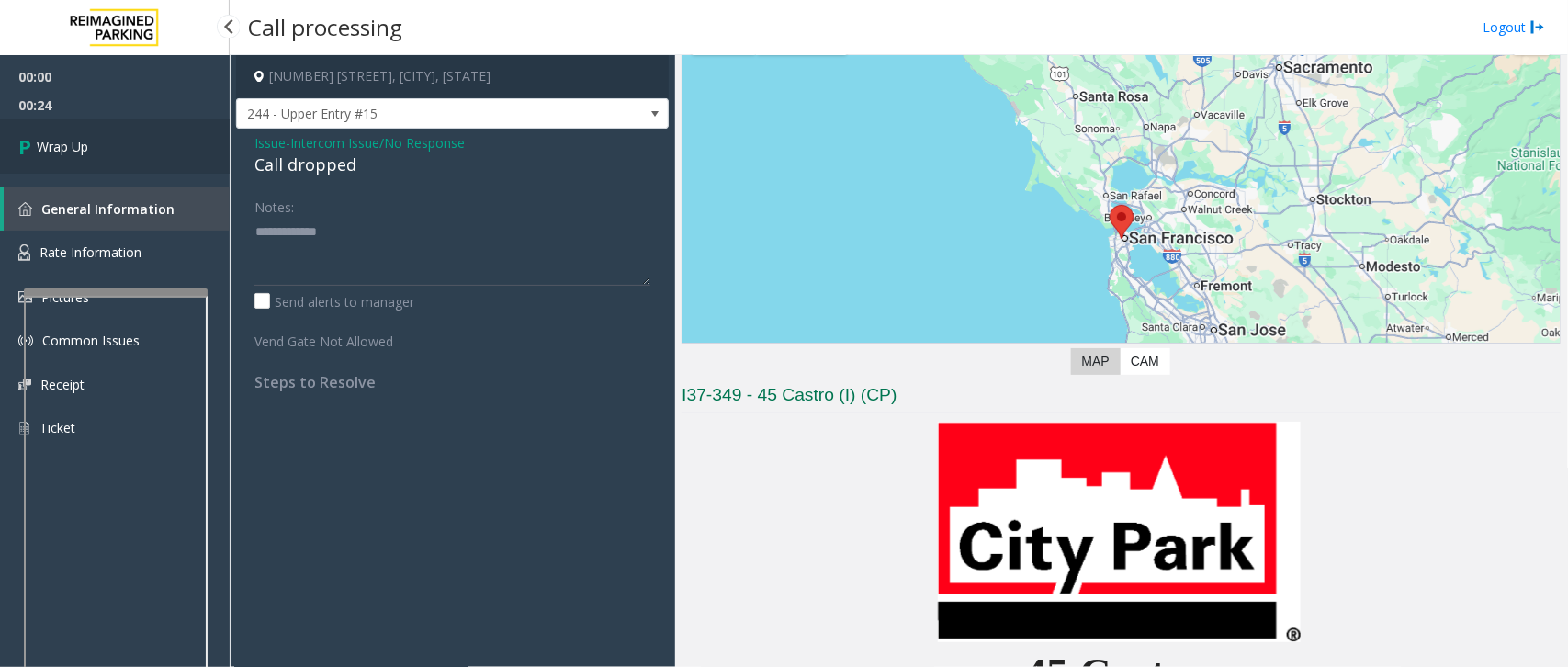 click on "Wrap Up" at bounding box center (62, 146) 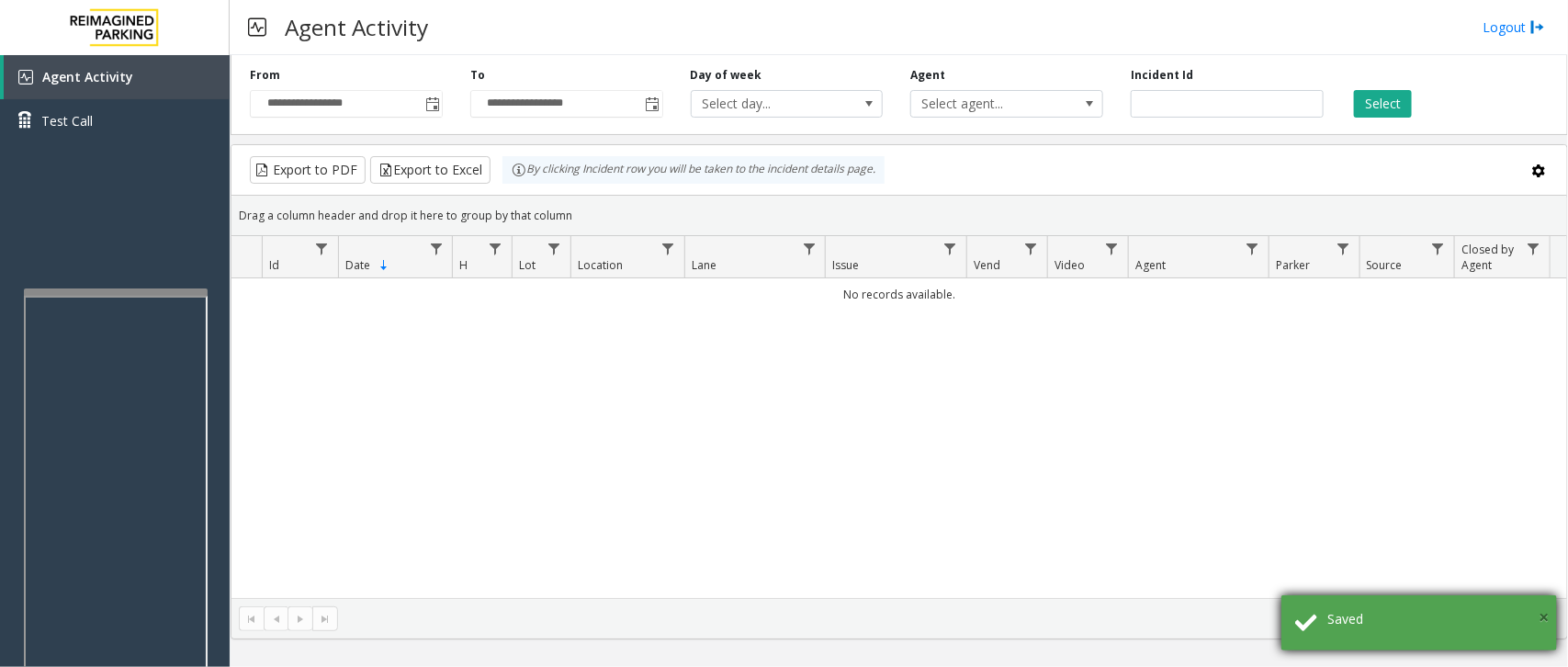 click on "×" at bounding box center (1543, 616) 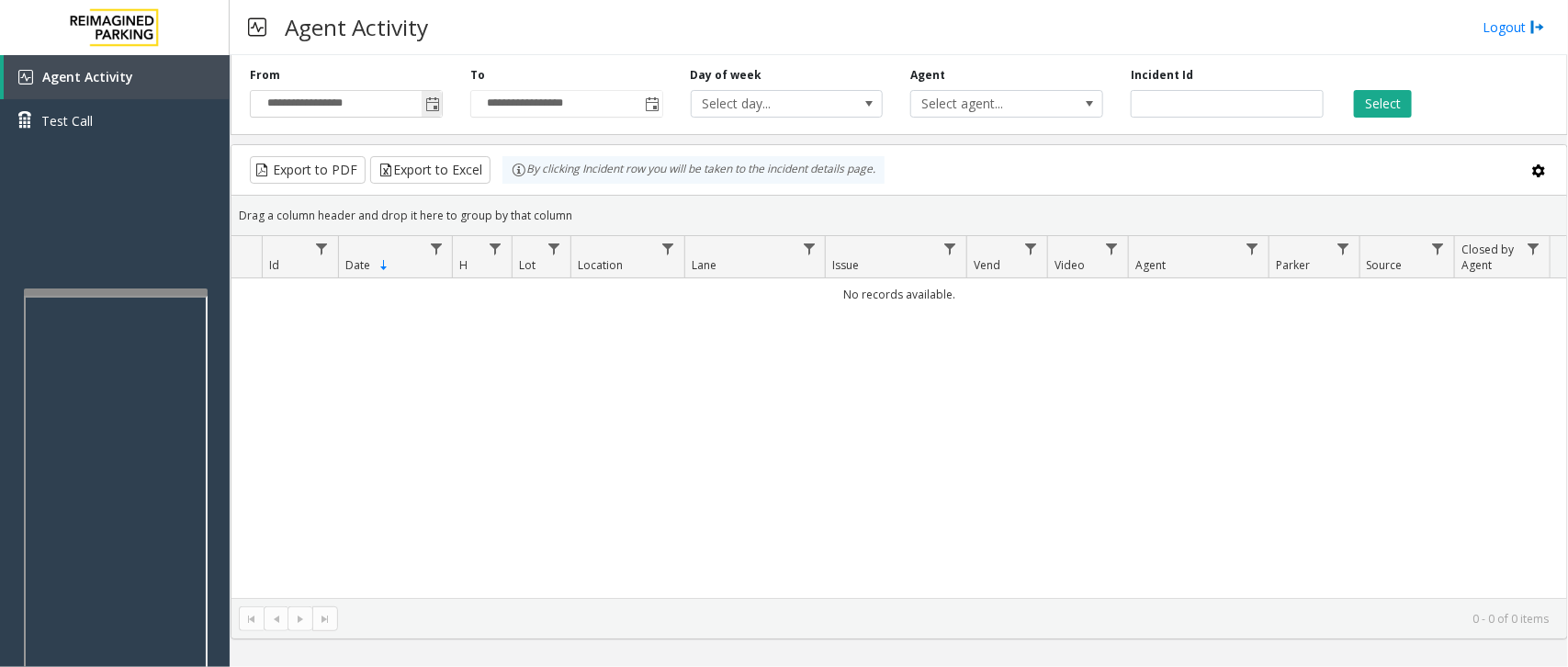 click 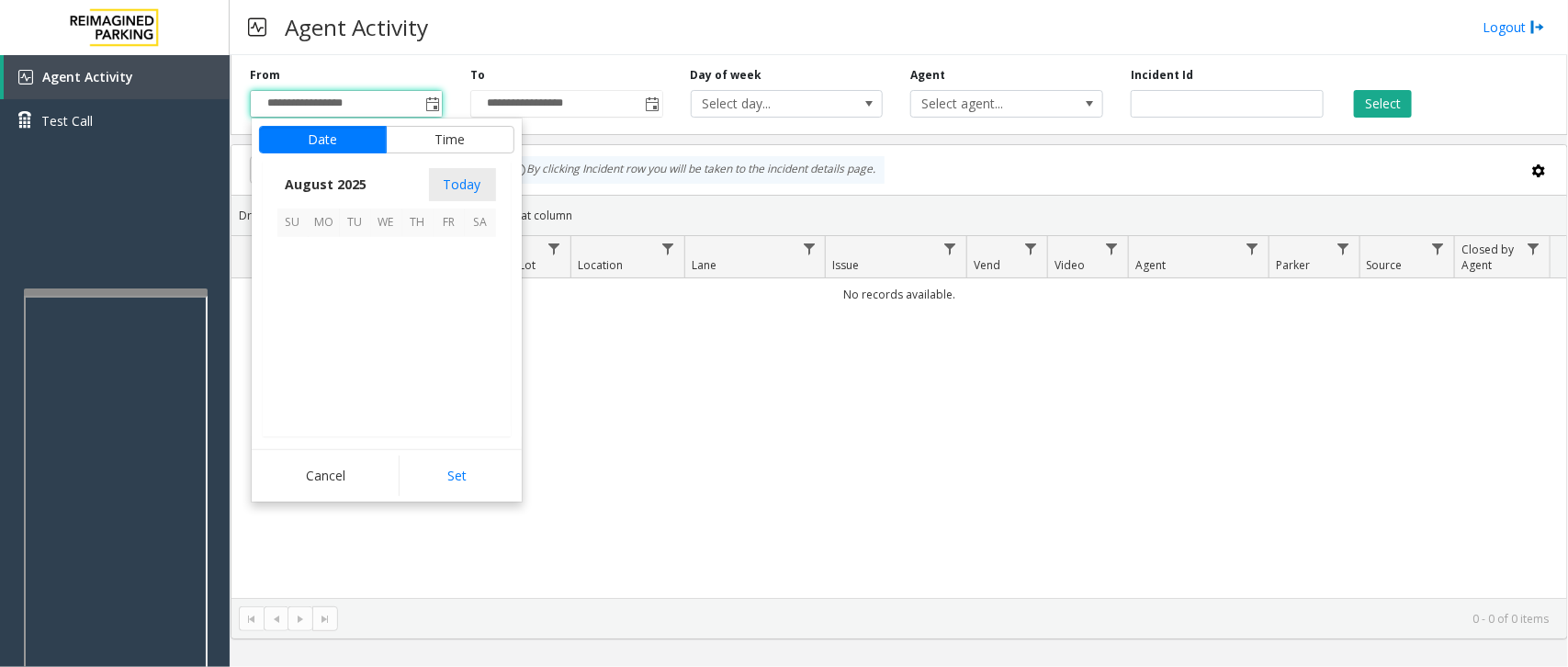 scroll, scrollTop: 329367, scrollLeft: 0, axis: vertical 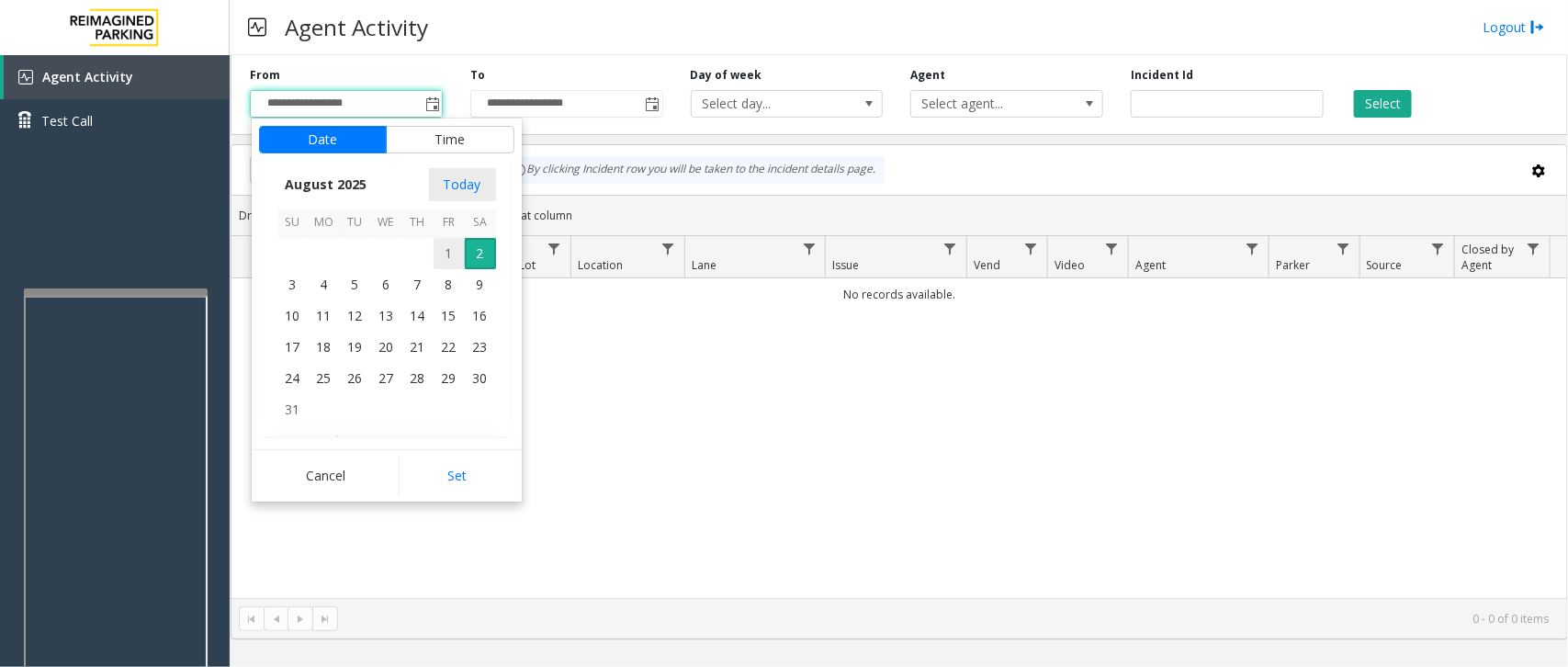 click on "1" at bounding box center (449, 254) 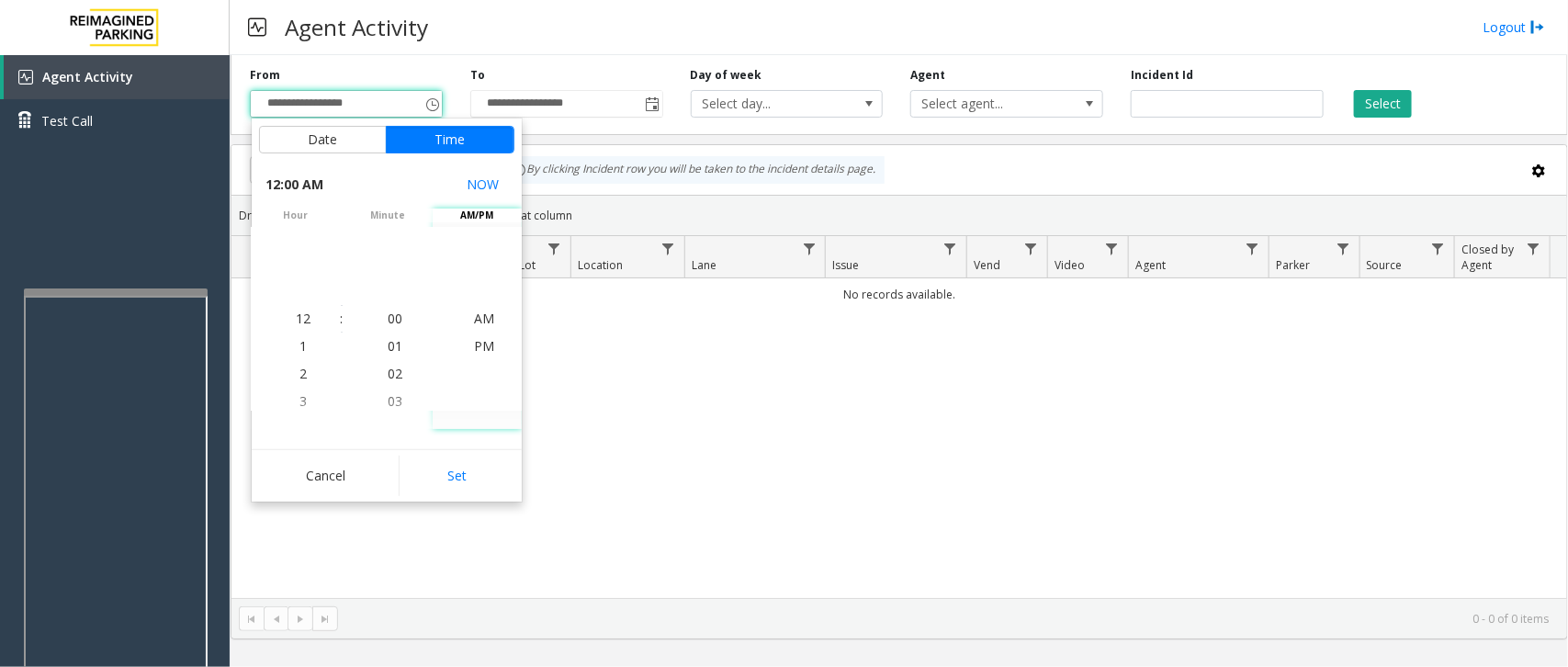 drag, startPoint x: 453, startPoint y: 479, endPoint x: 464, endPoint y: 448, distance: 32.8938 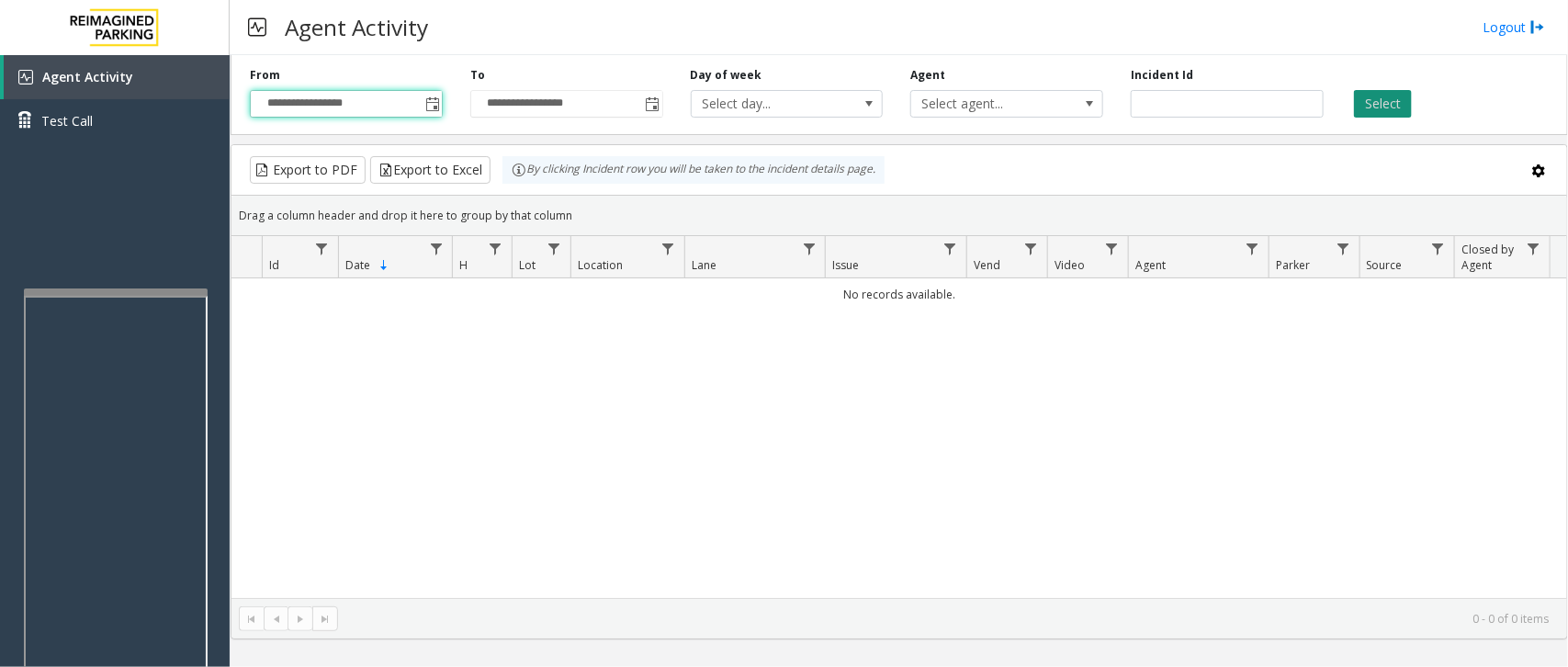 click on "Select" 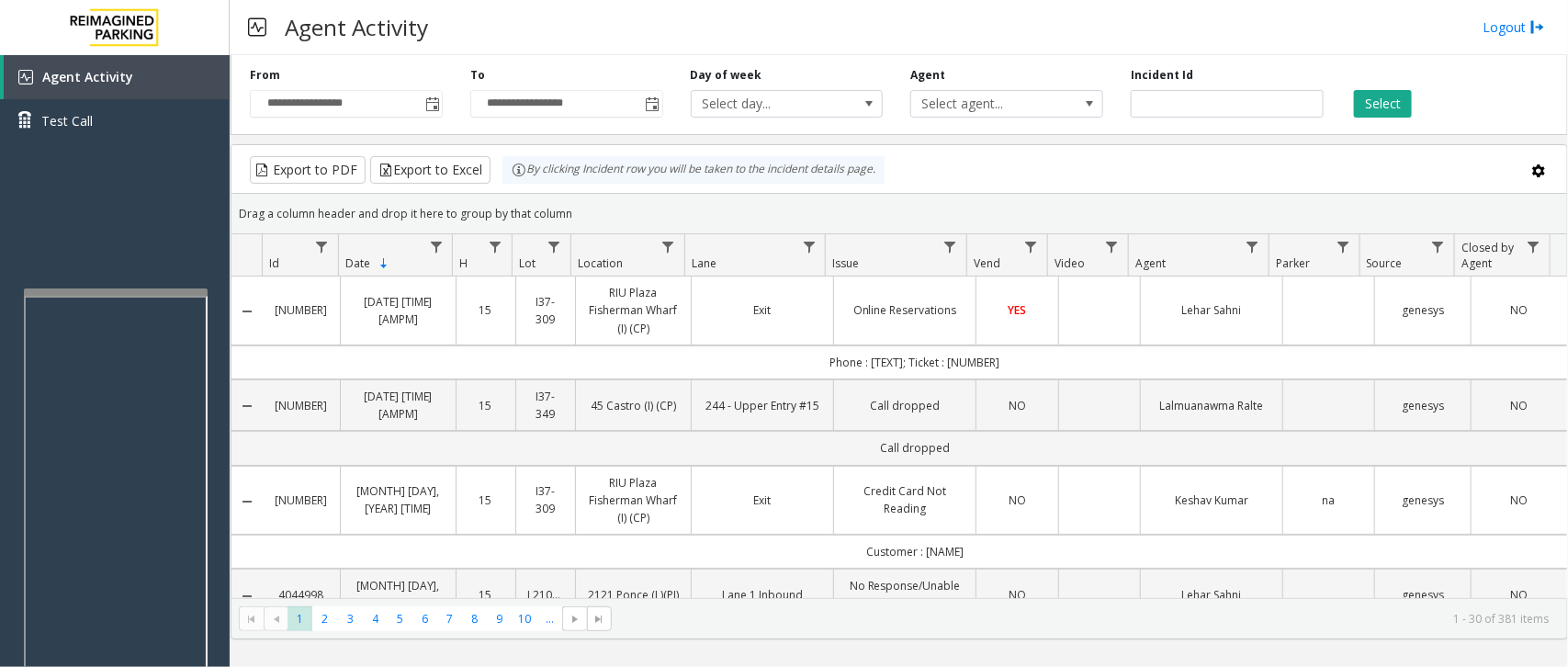type 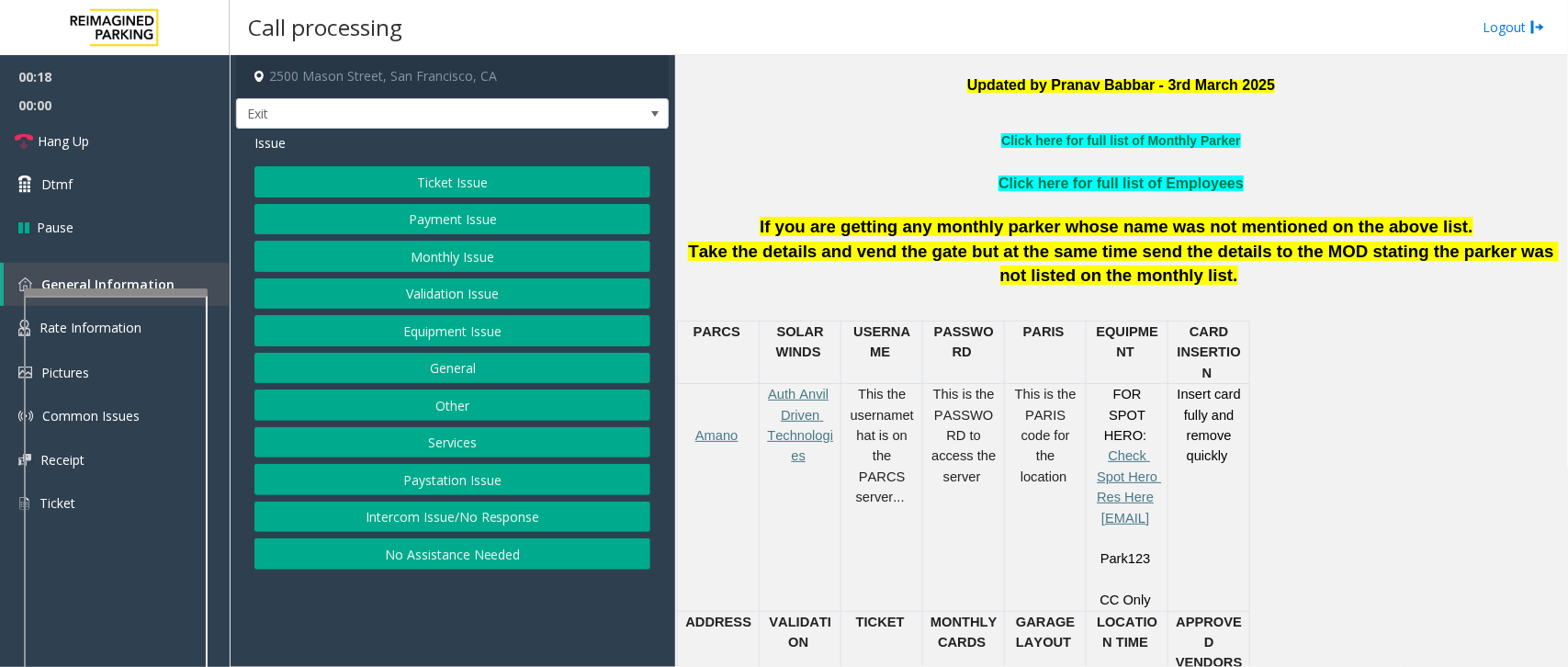scroll, scrollTop: 574, scrollLeft: 0, axis: vertical 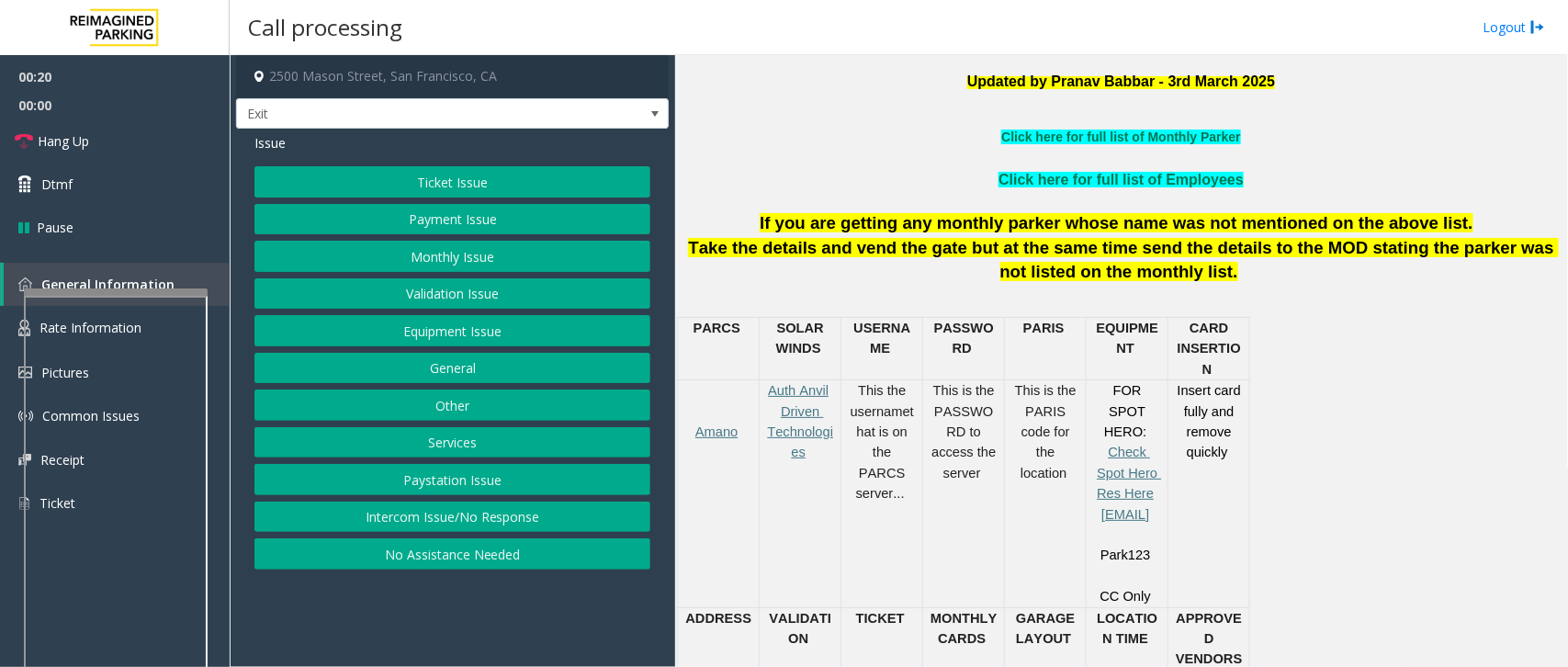 click on "Monthly Issue" 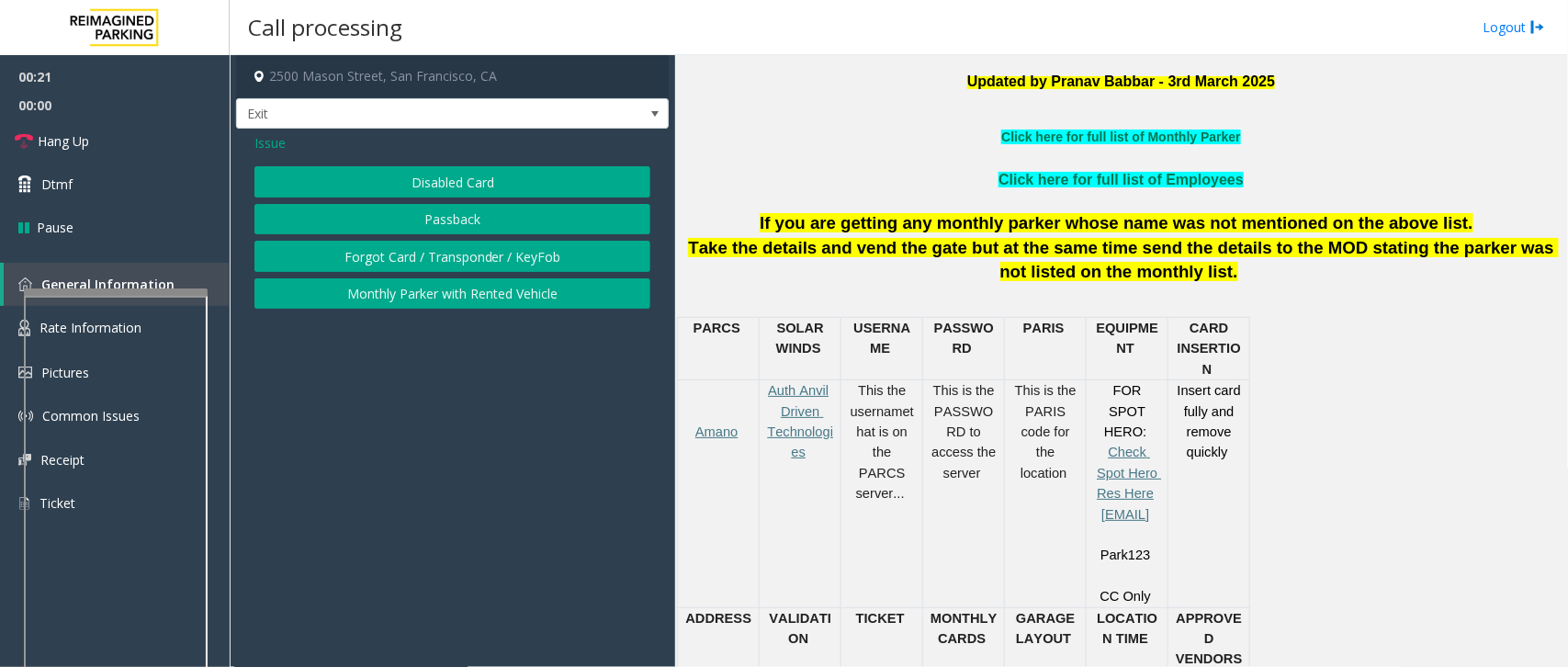 click on "Disabled Card" 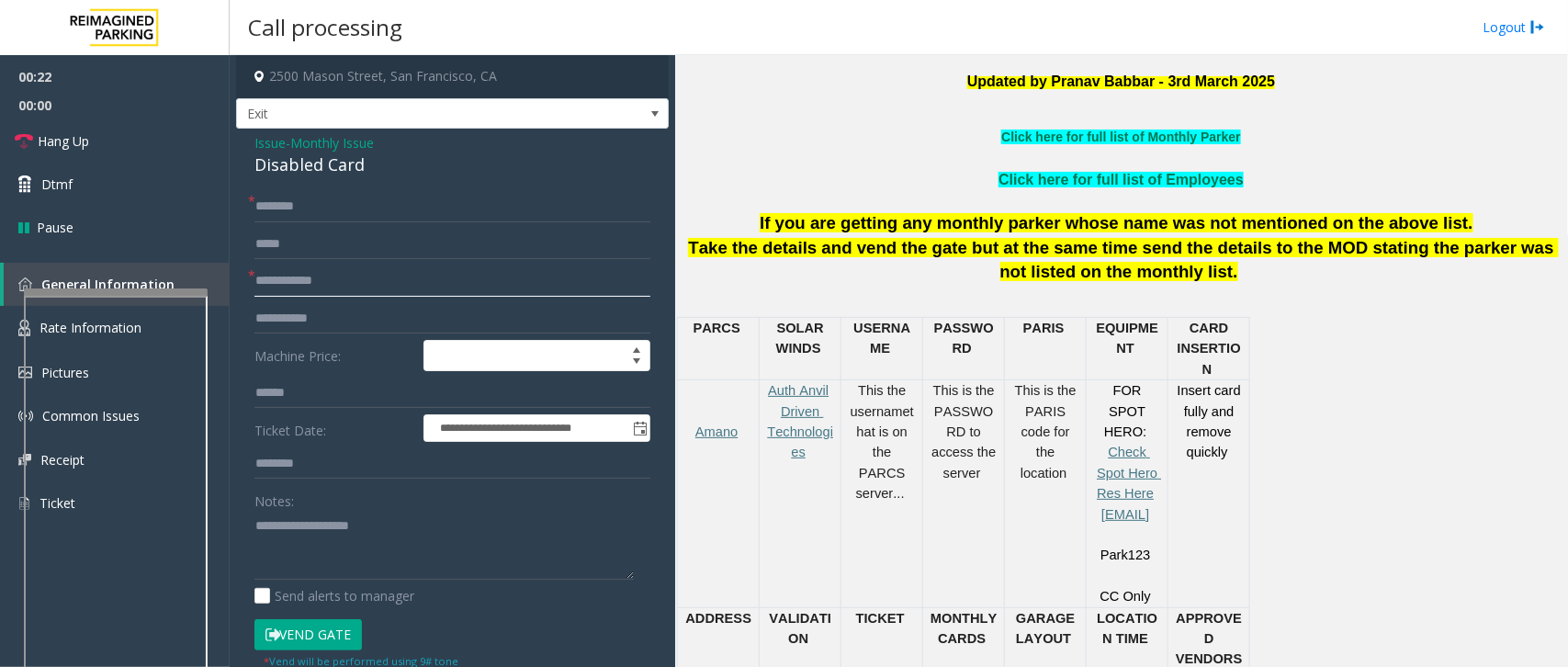 click 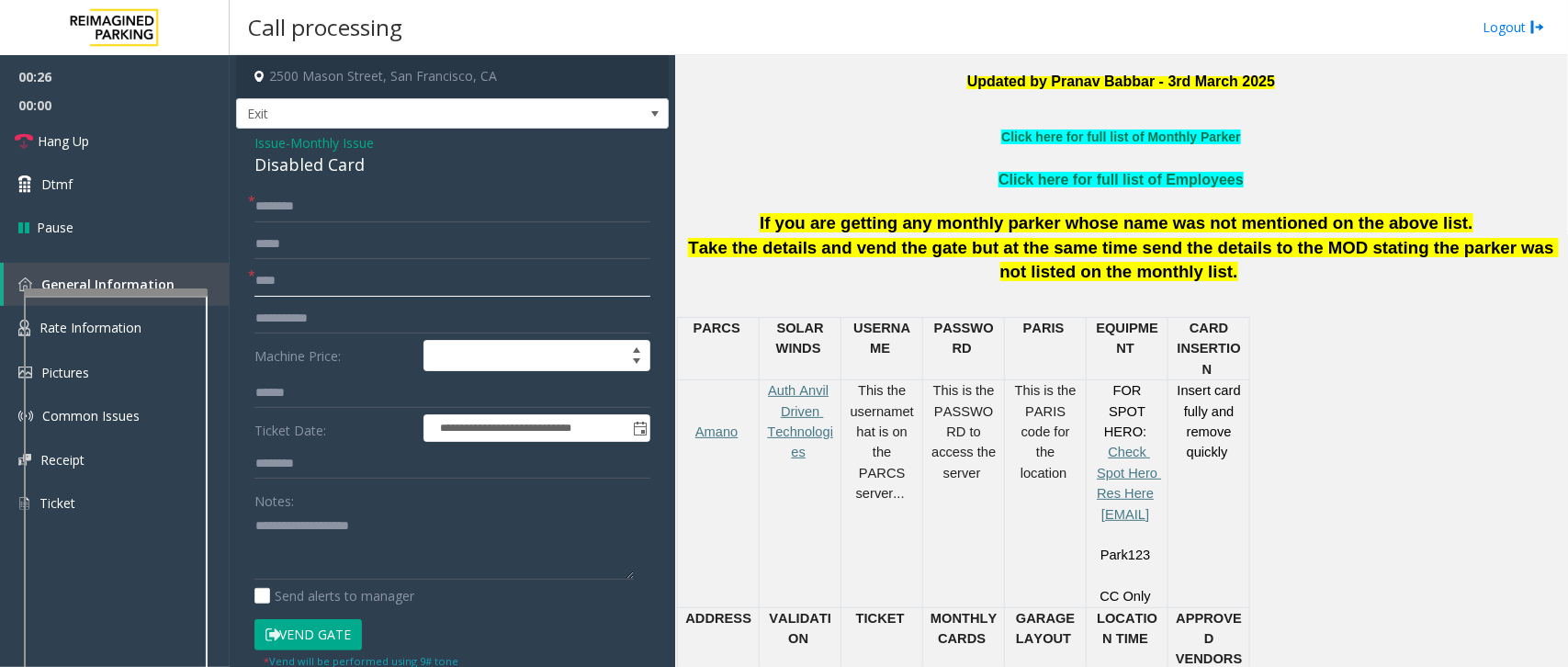 type on "****" 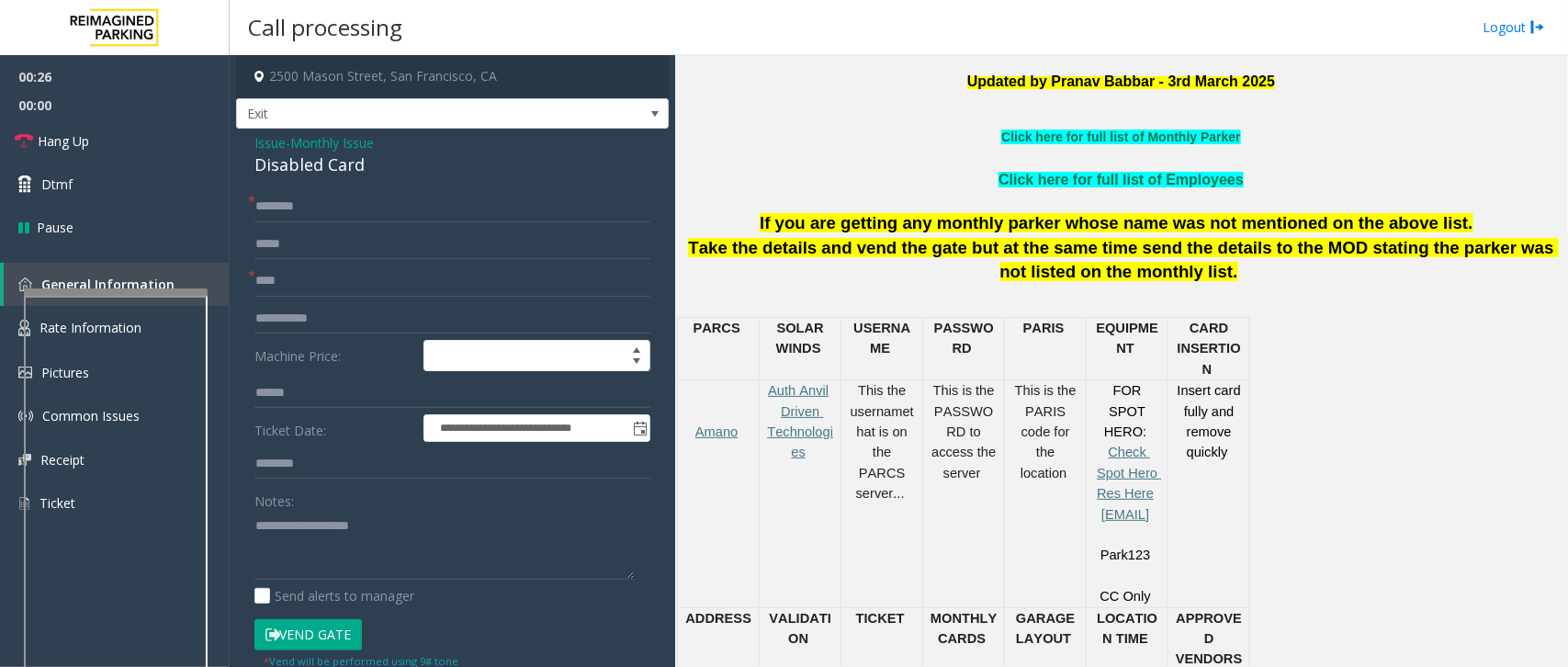 click on "Click here for full list of Monthly Parker" 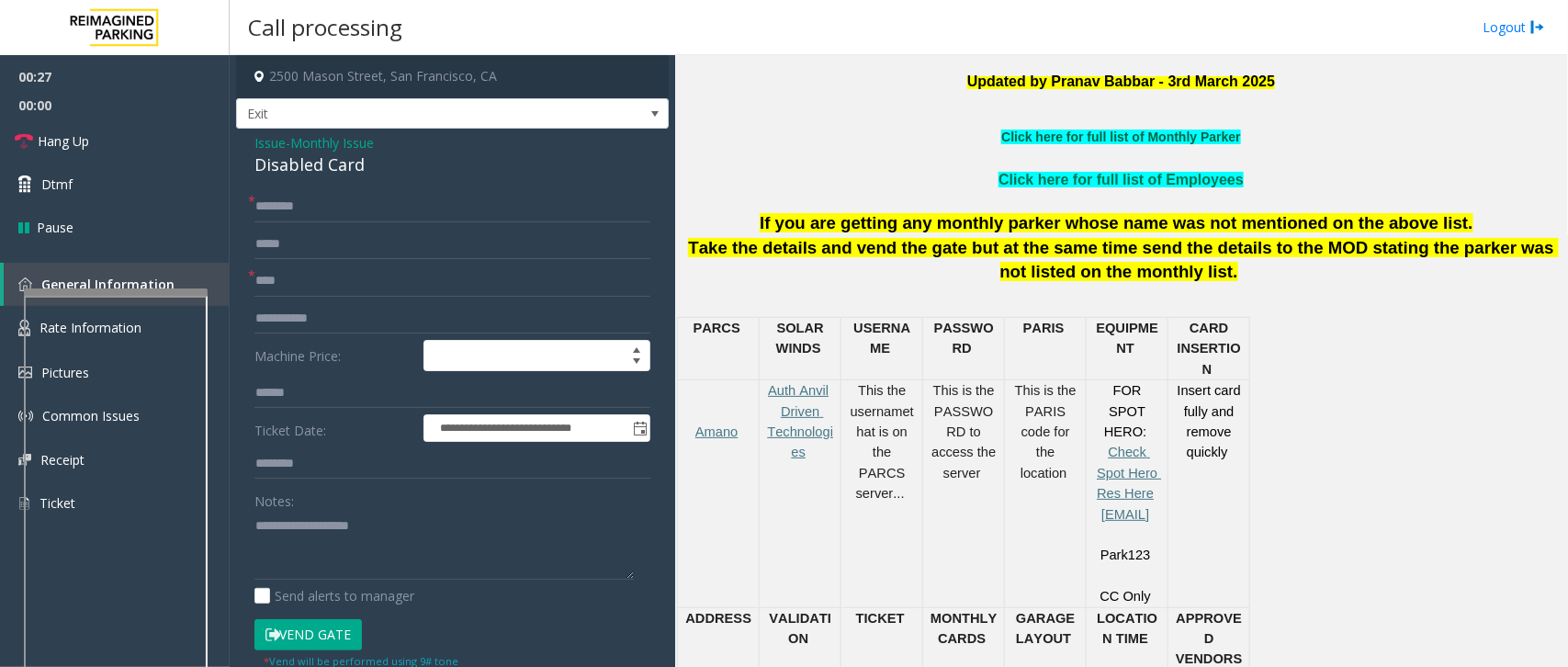 click on "Click here for full list of Monthly Parker" 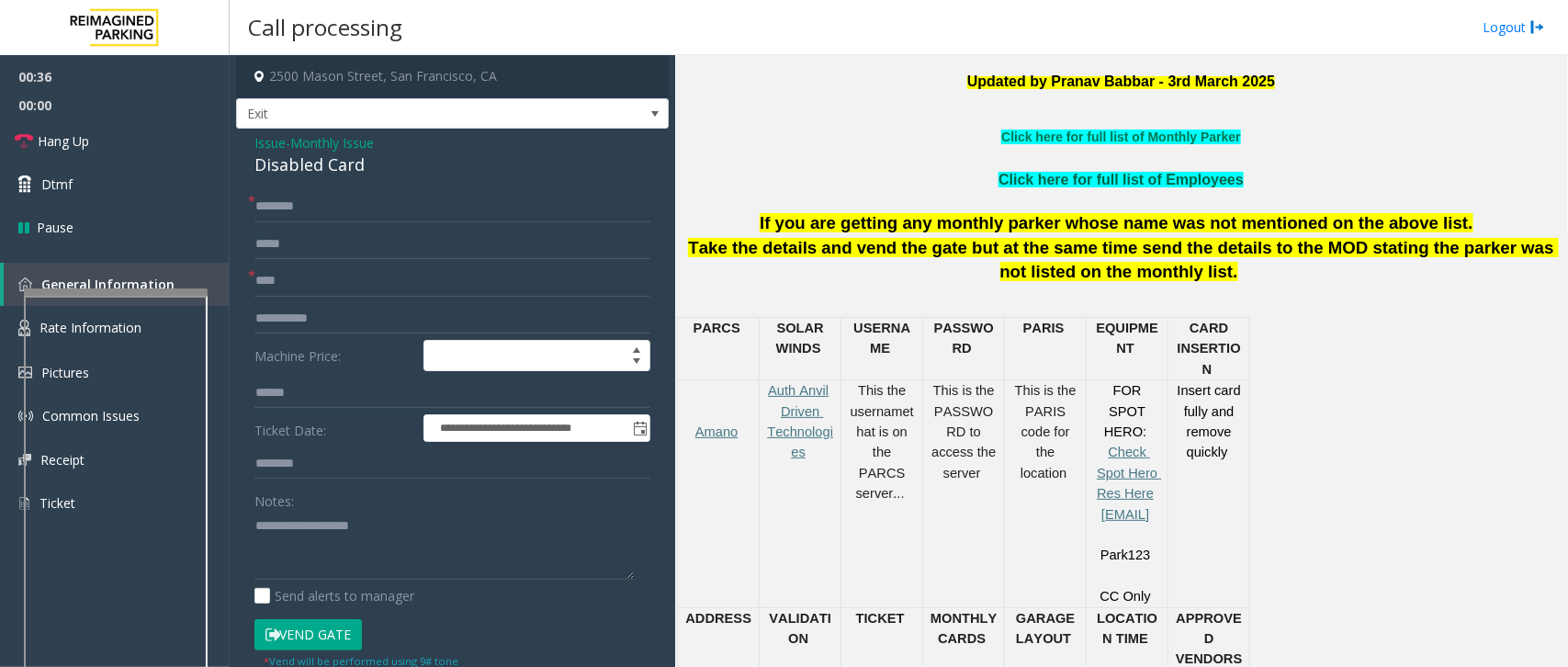click on "Click here for full list of Employees" 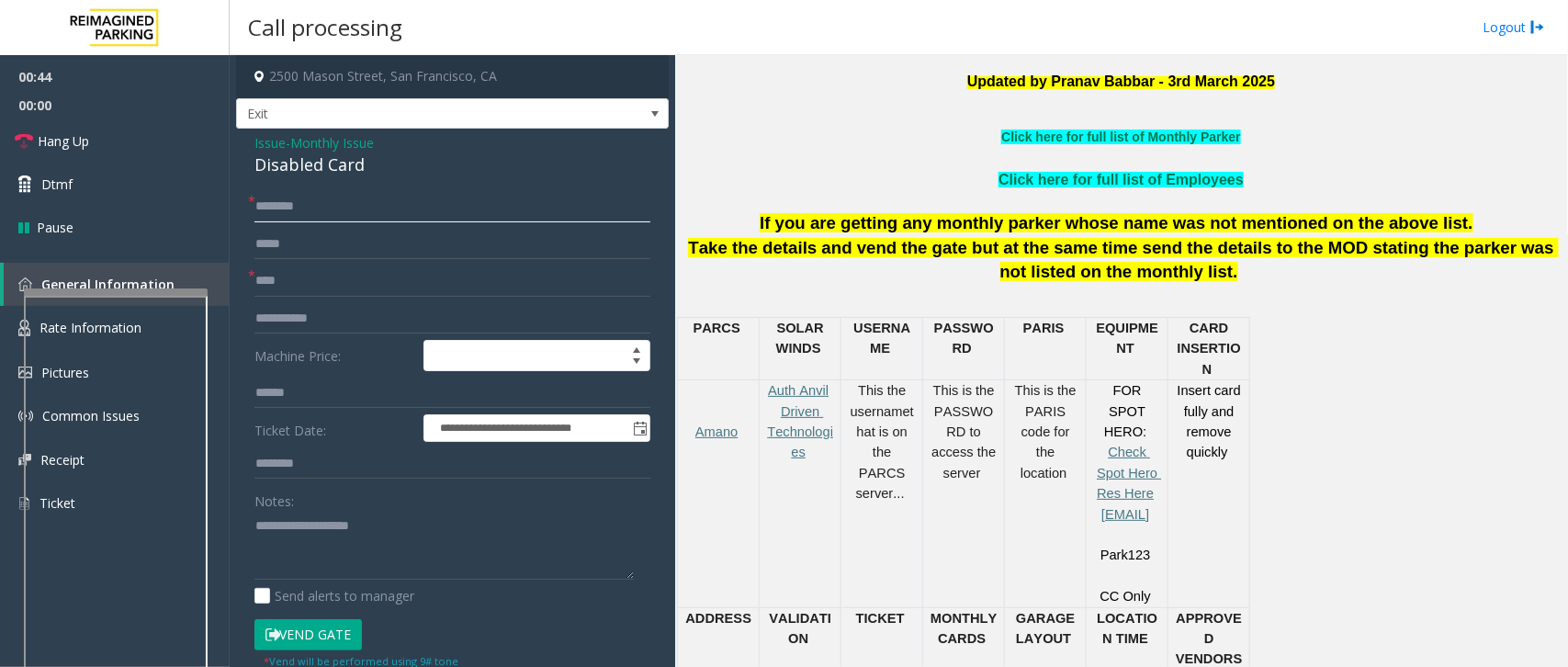 click on "**********" 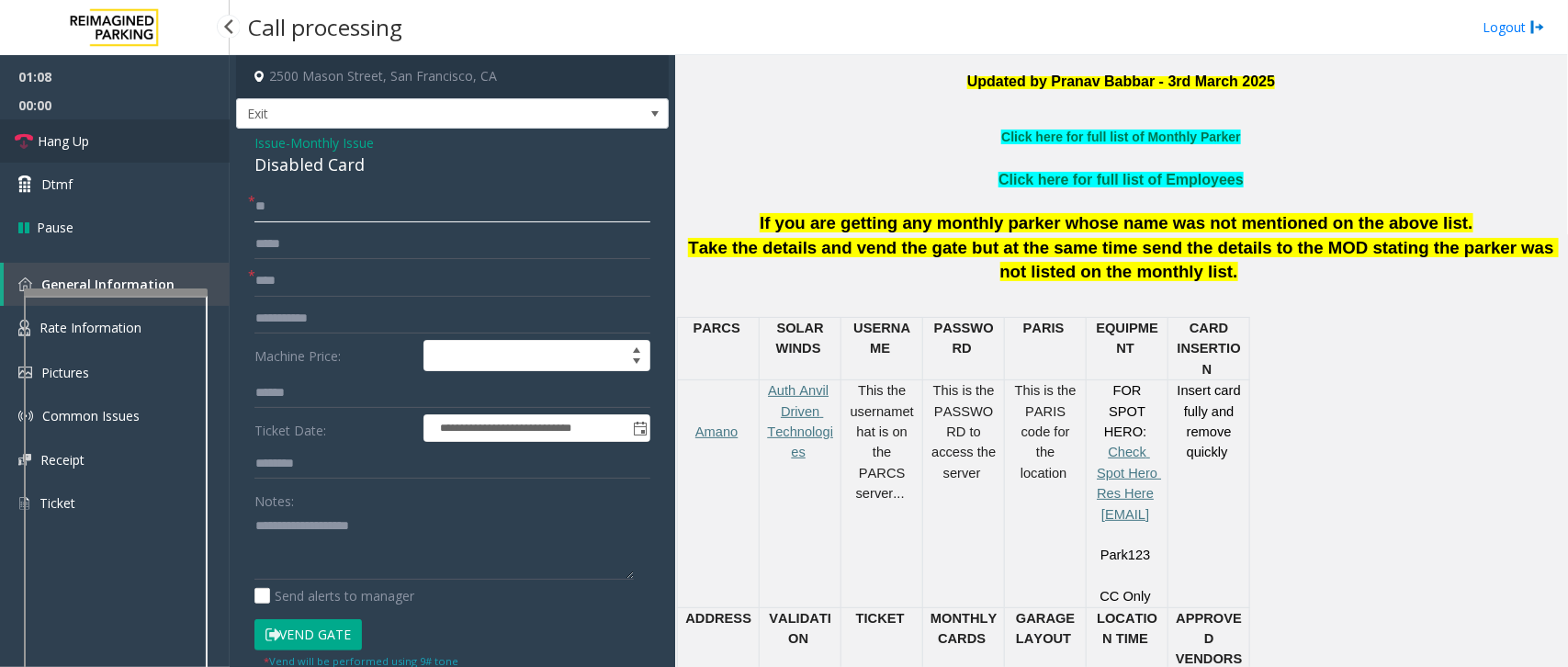 type on "**" 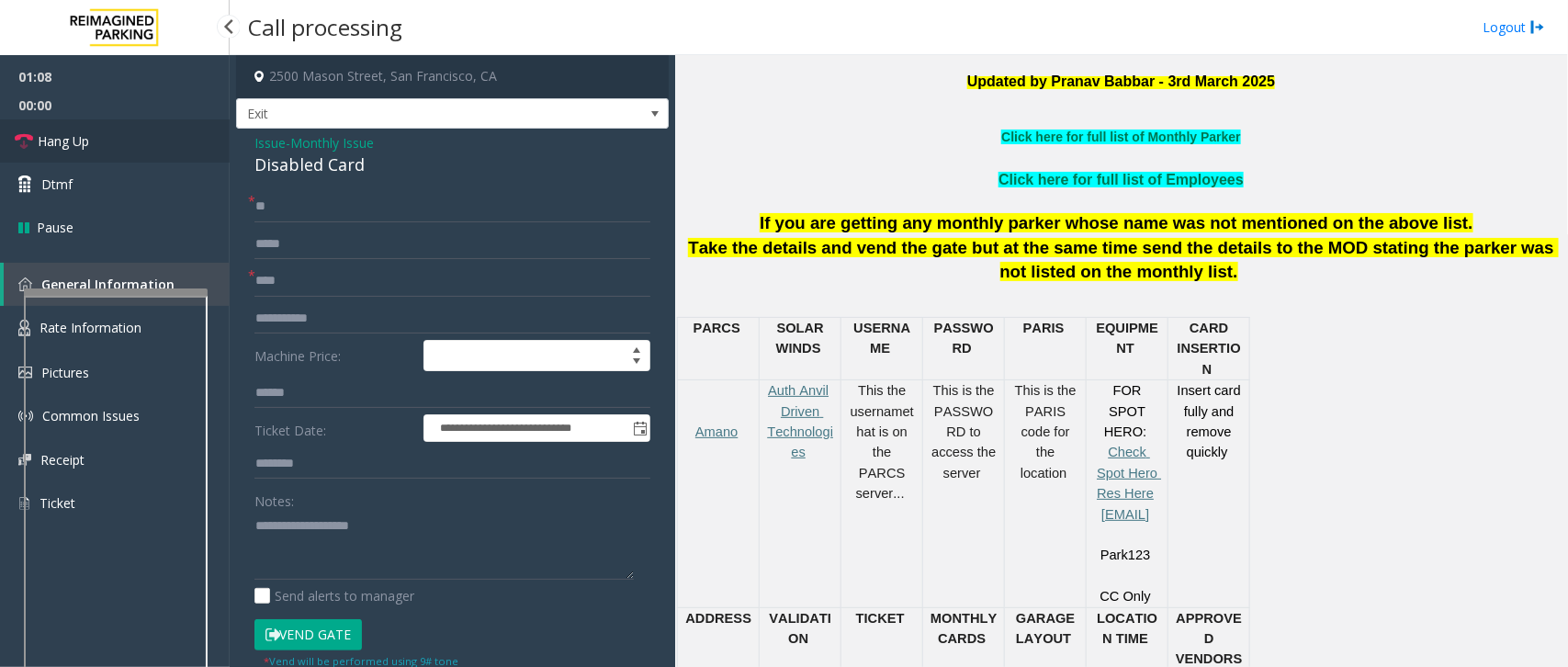 click on "Hang Up" at bounding box center (115, 141) 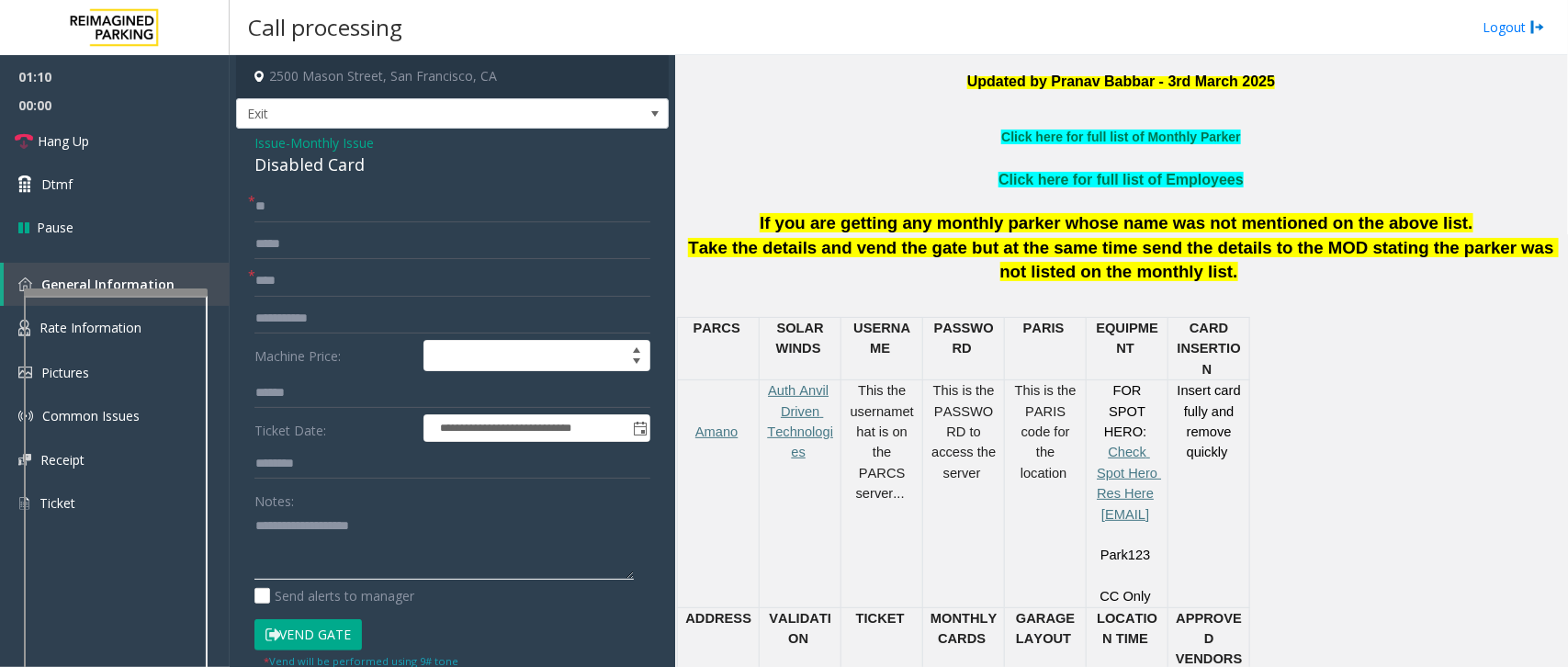 click 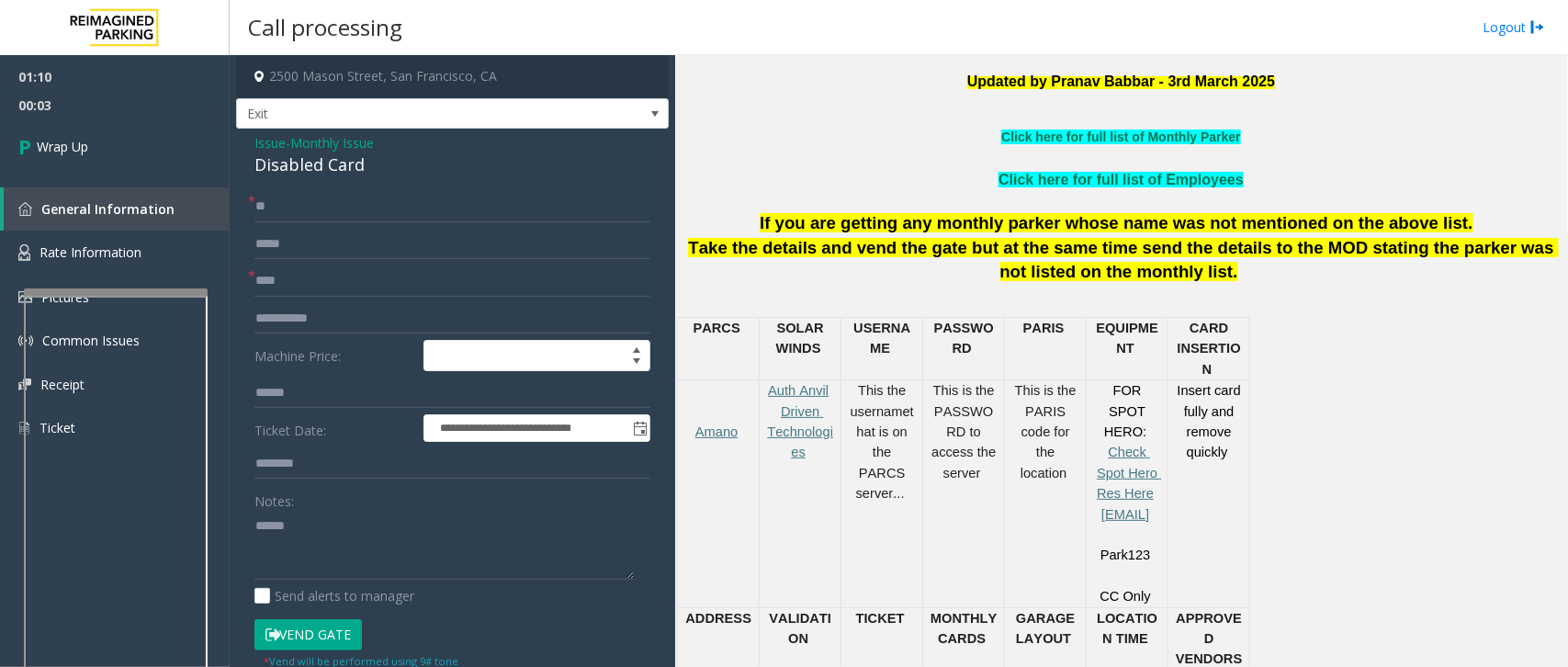 click on "Disabled Card" 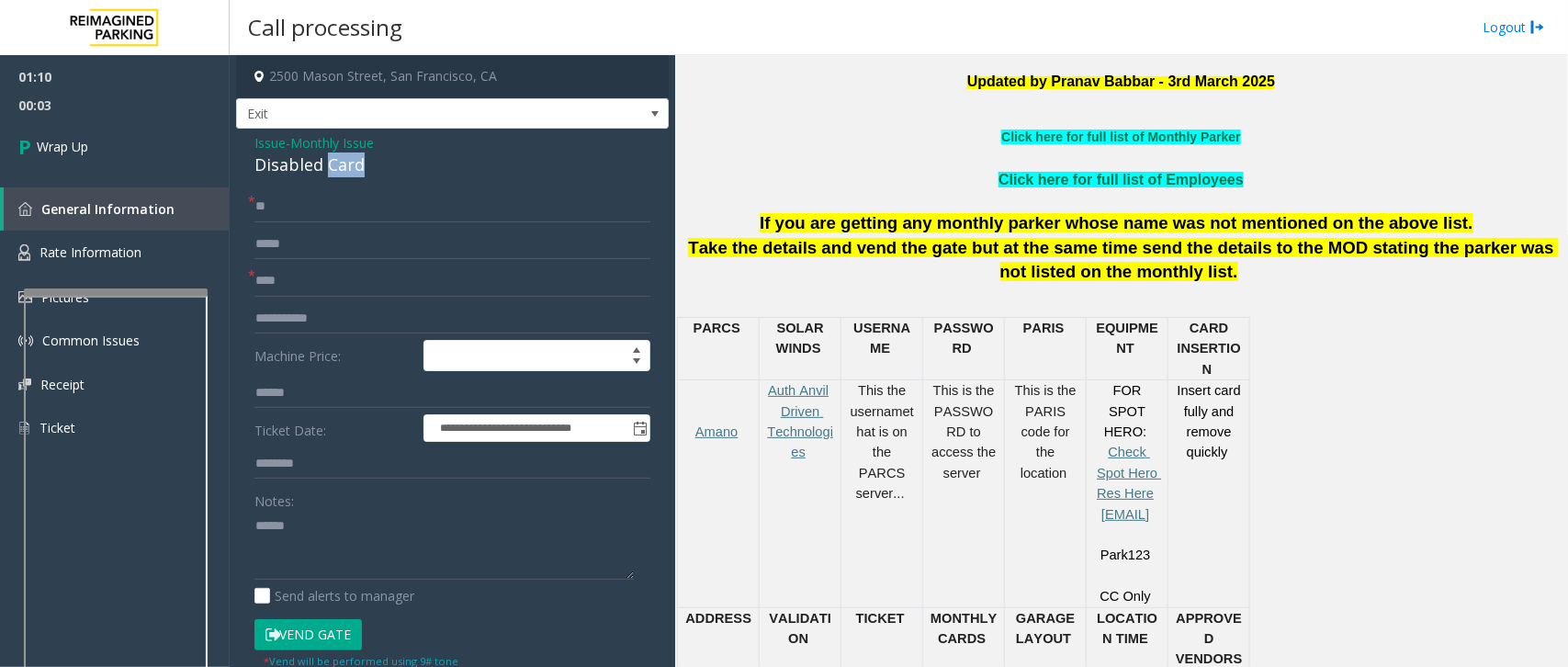click on "Disabled Card" 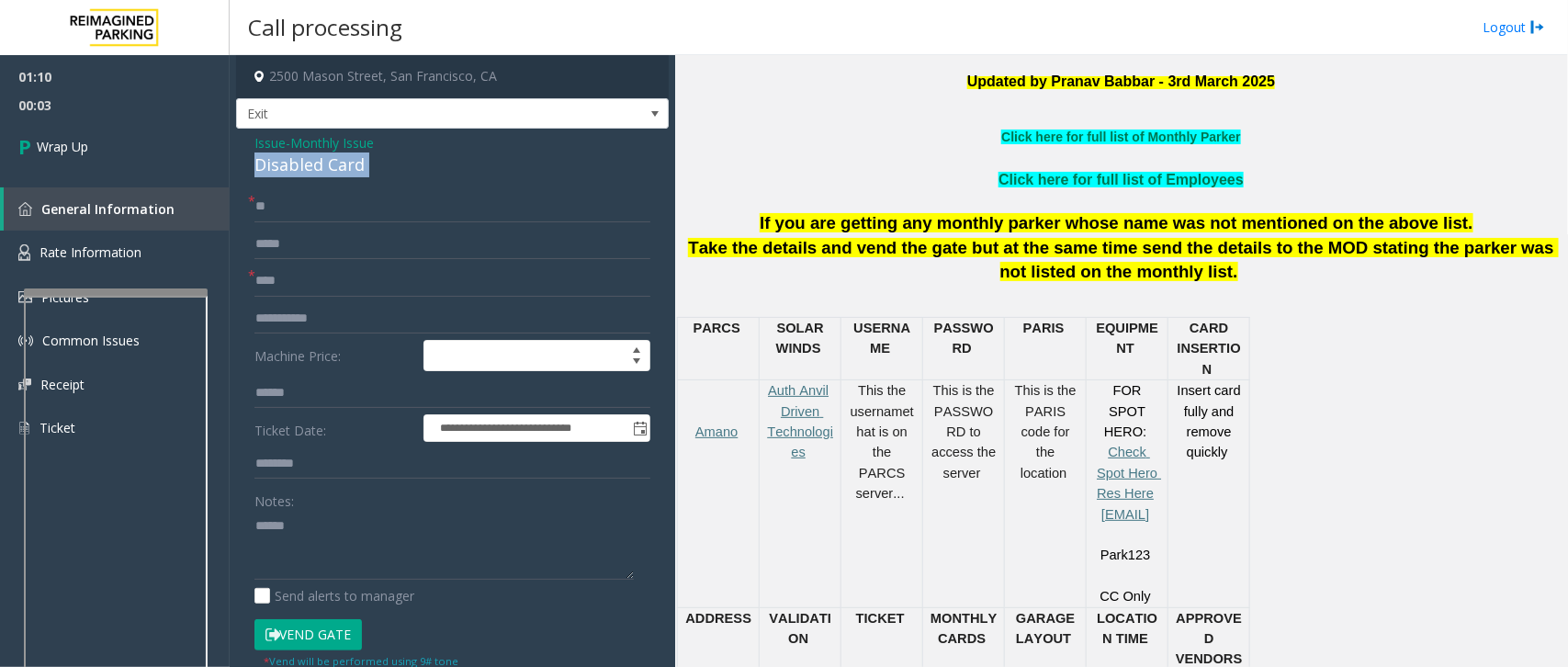 click on "Disabled Card" 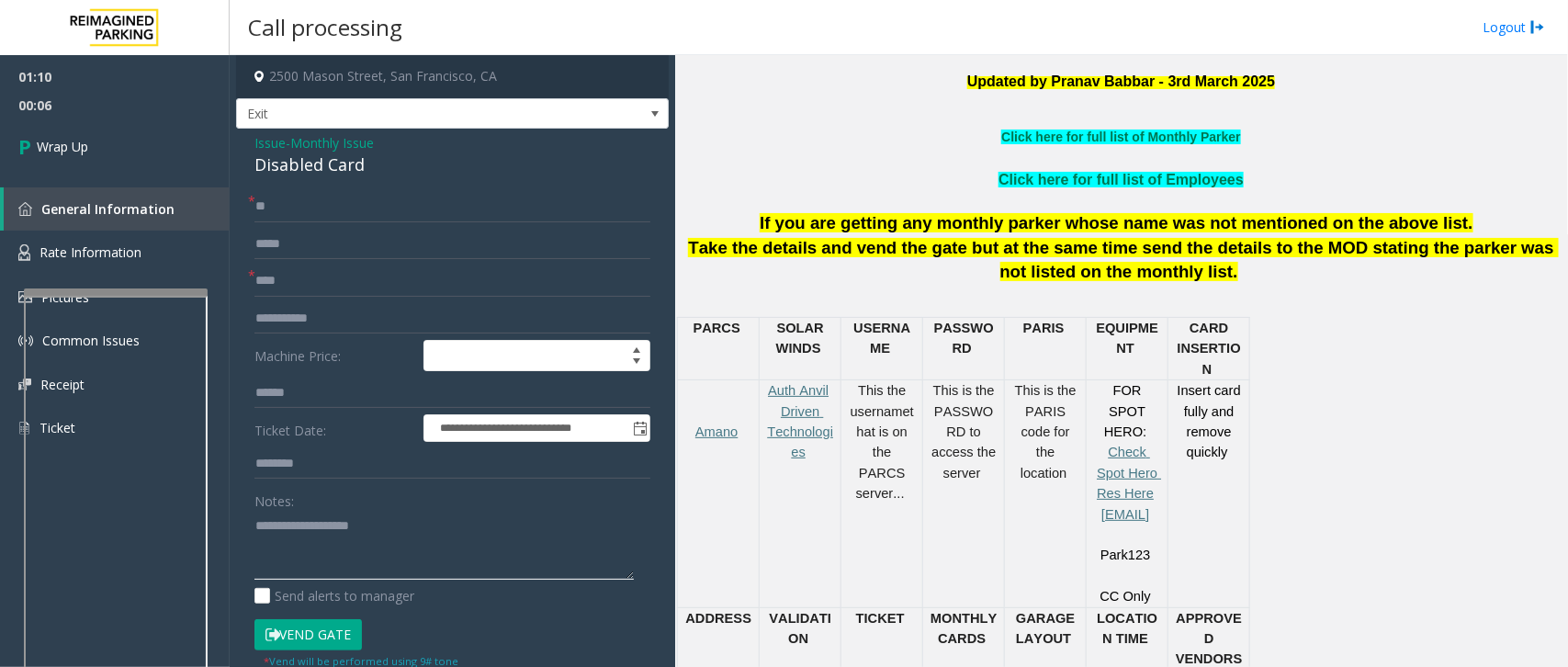 click 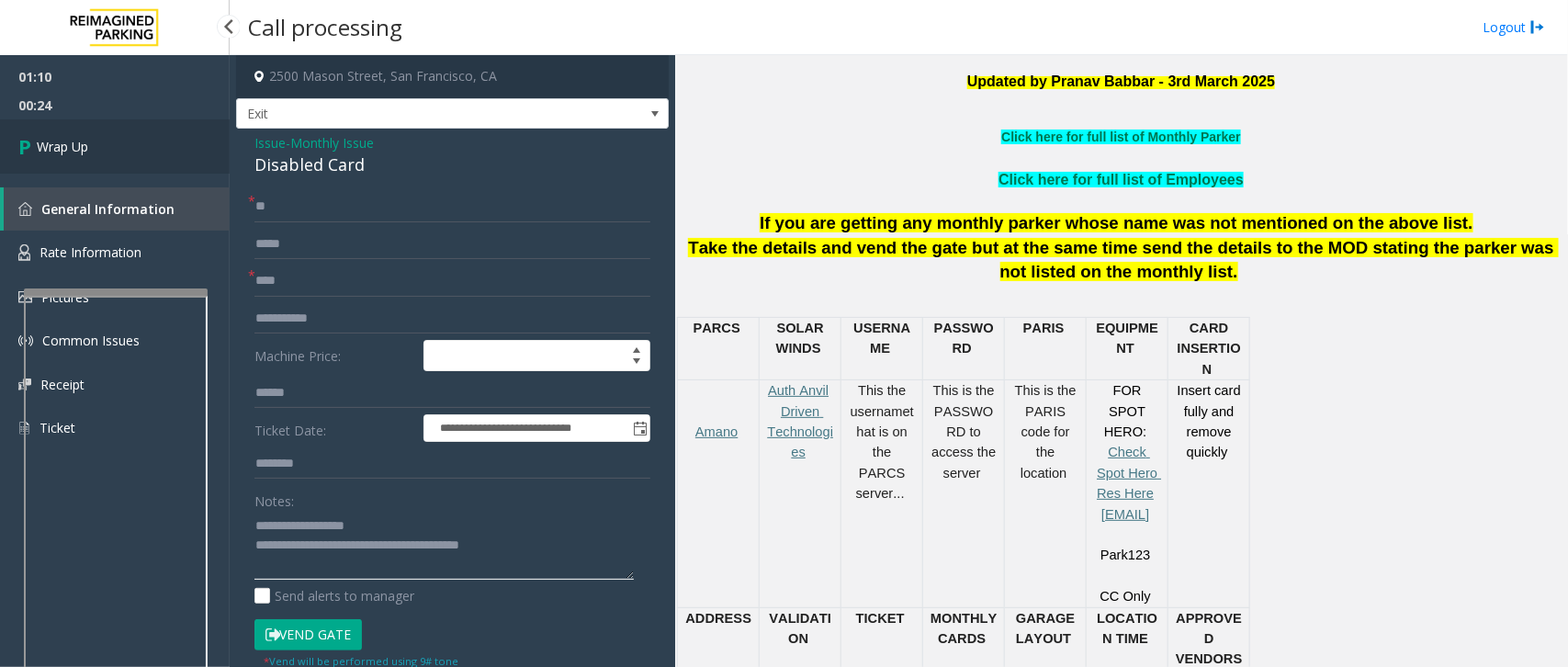 type on "**********" 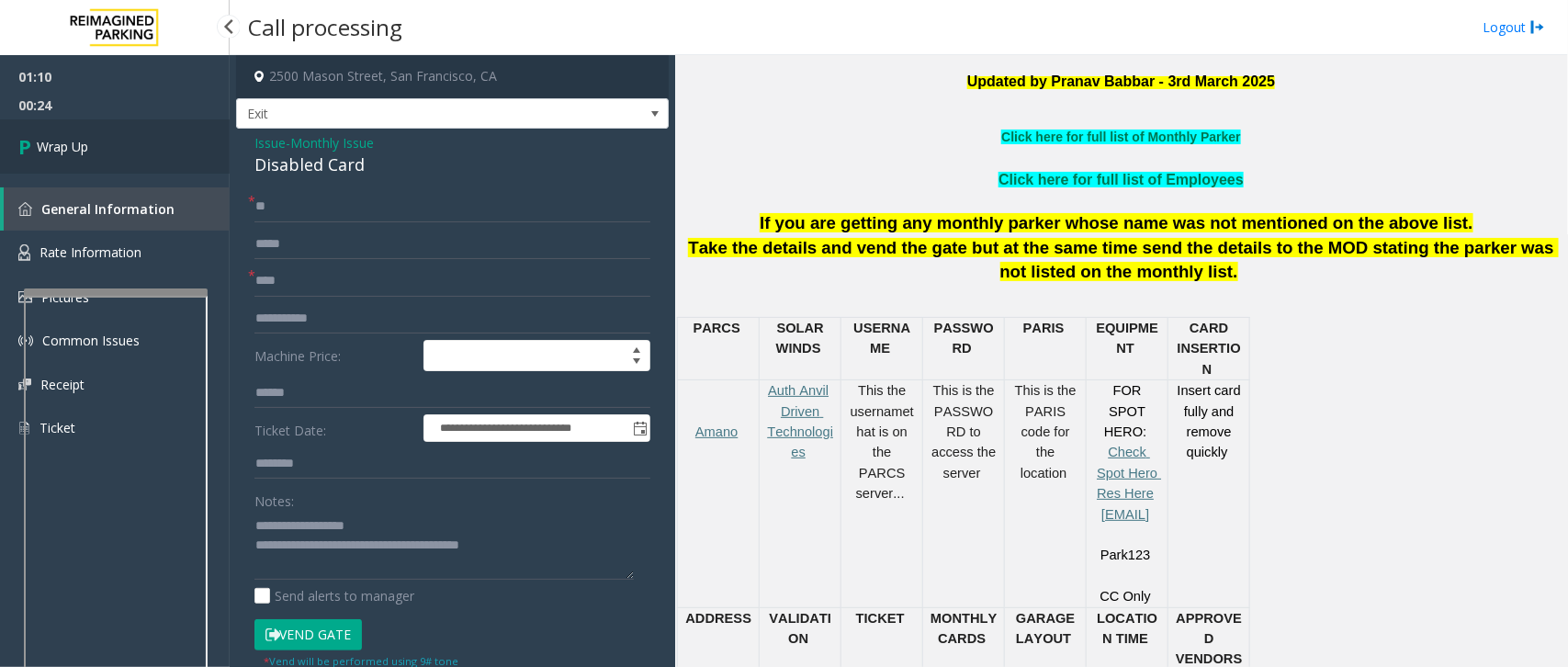click on "Wrap Up" at bounding box center [115, 146] 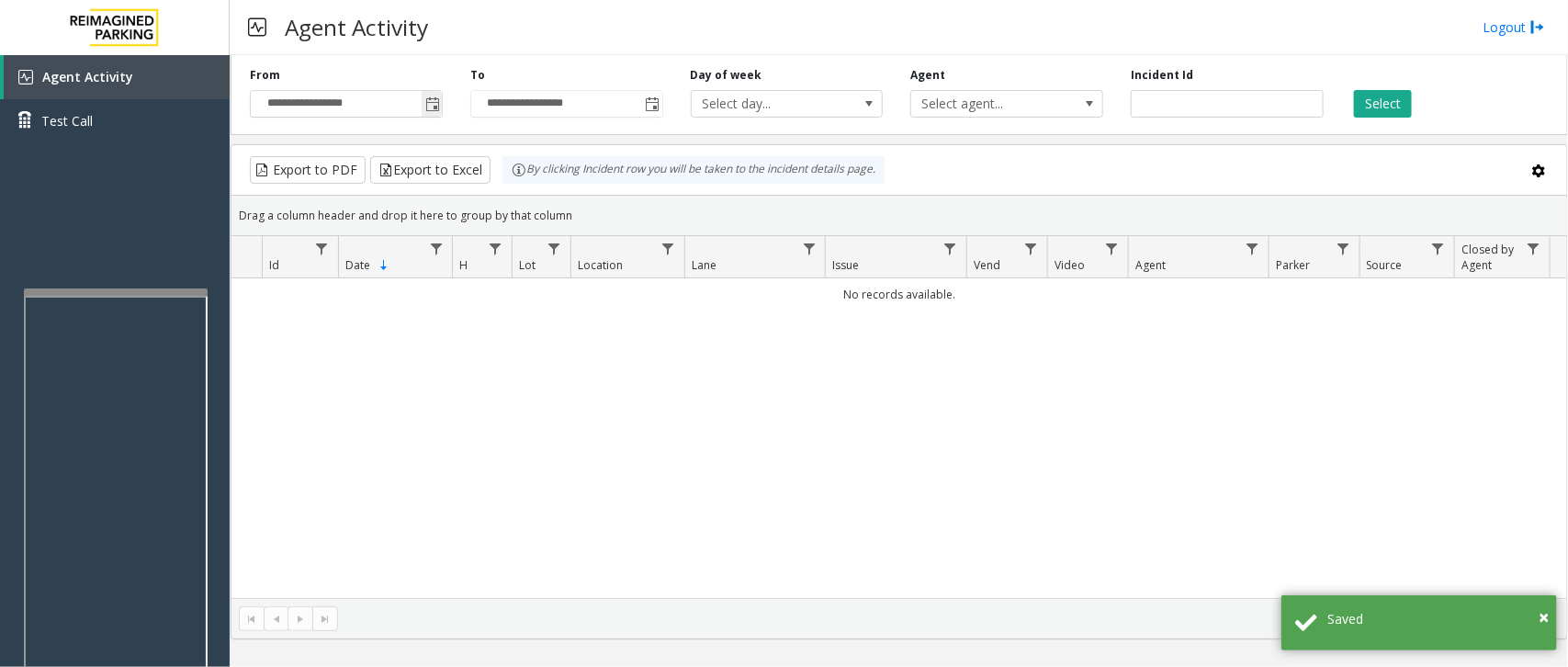 click 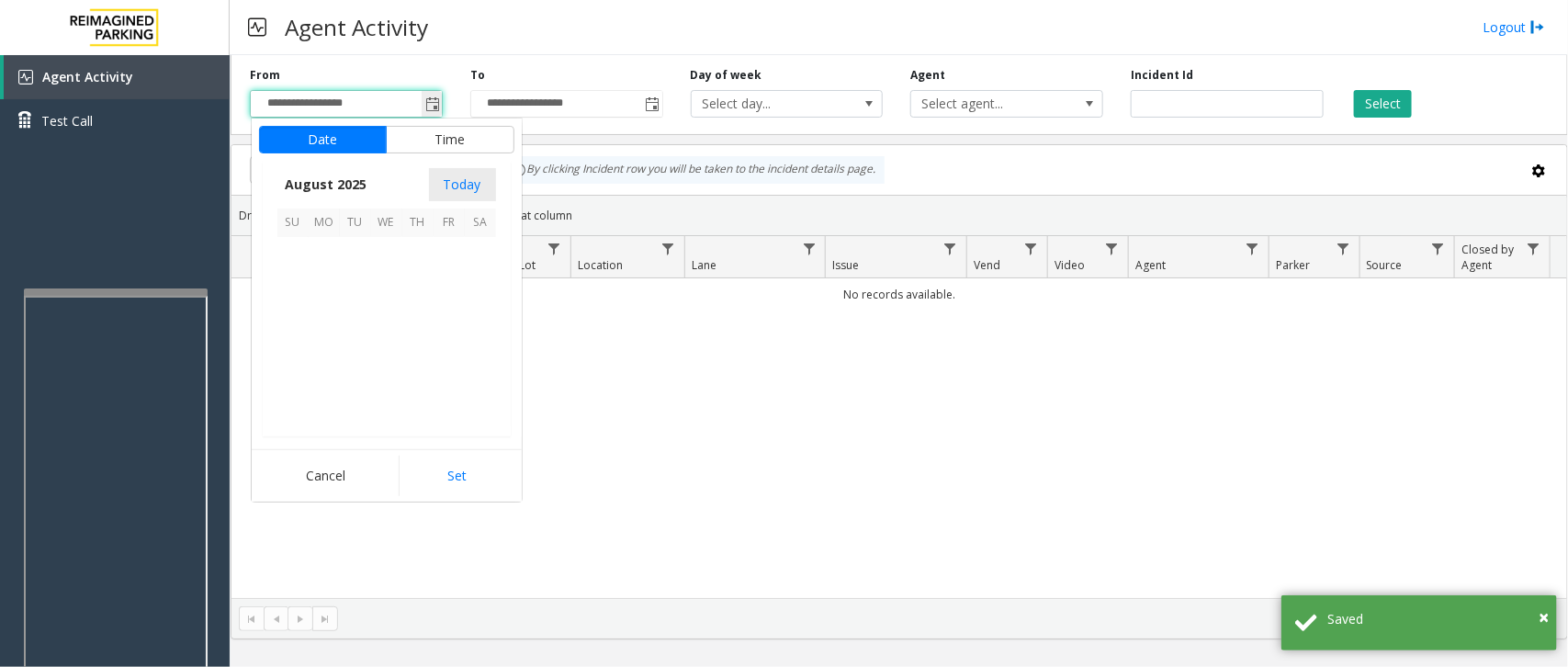 scroll, scrollTop: 329367, scrollLeft: 0, axis: vertical 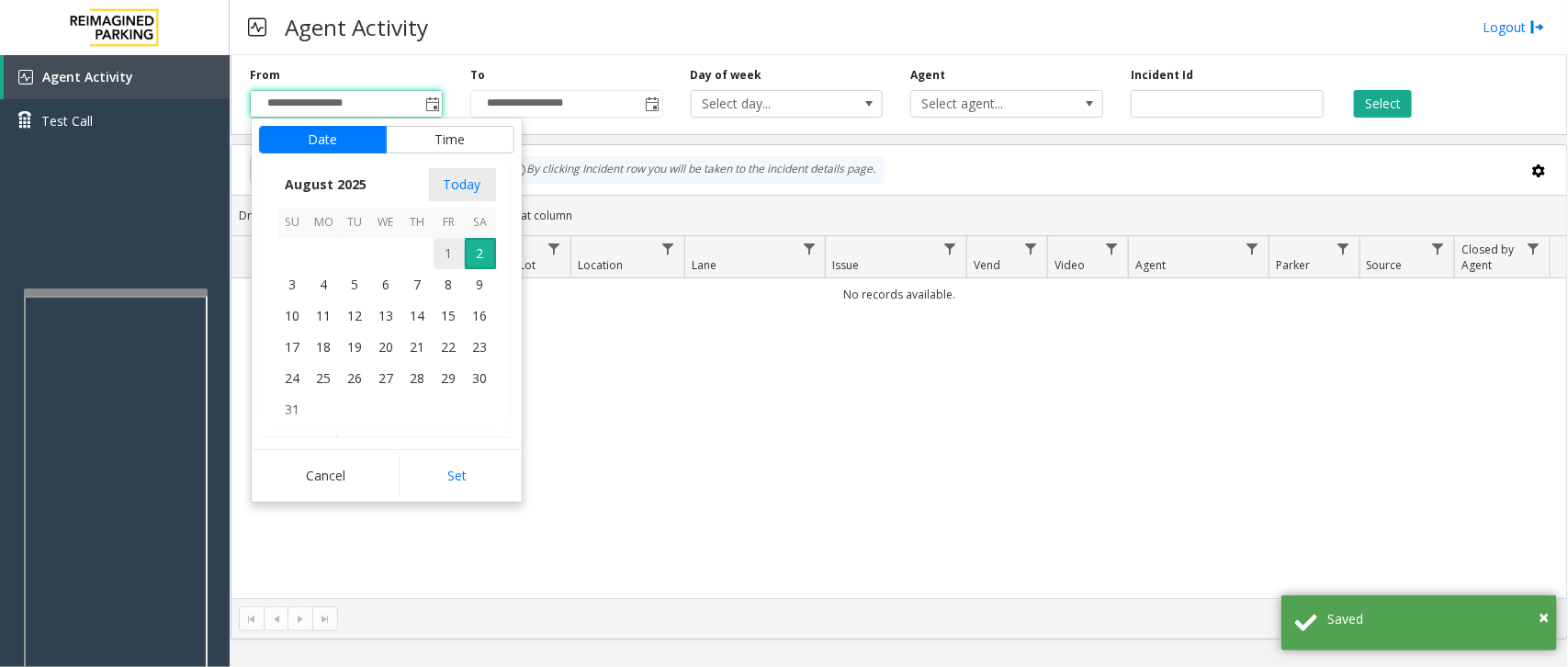click on "1" at bounding box center (449, 254) 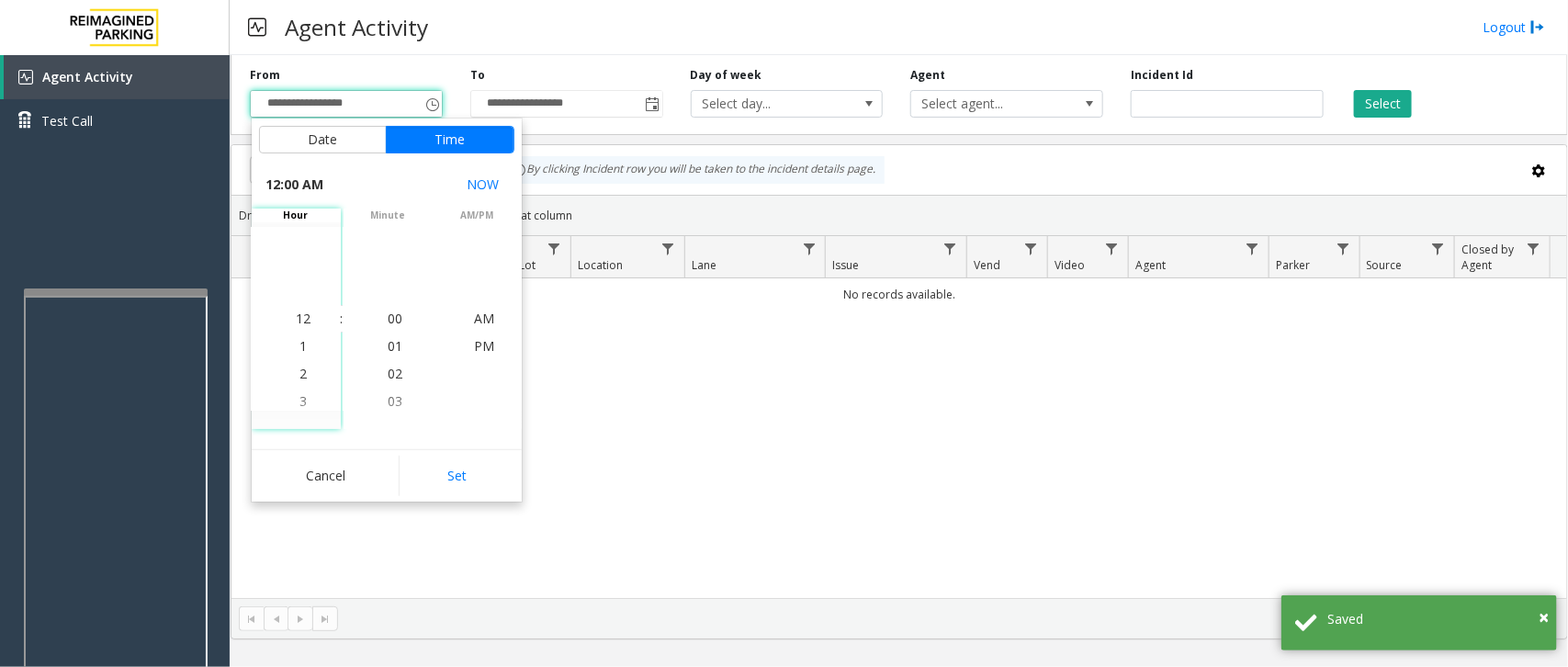 drag, startPoint x: 446, startPoint y: 482, endPoint x: 484, endPoint y: 455, distance: 46.615448 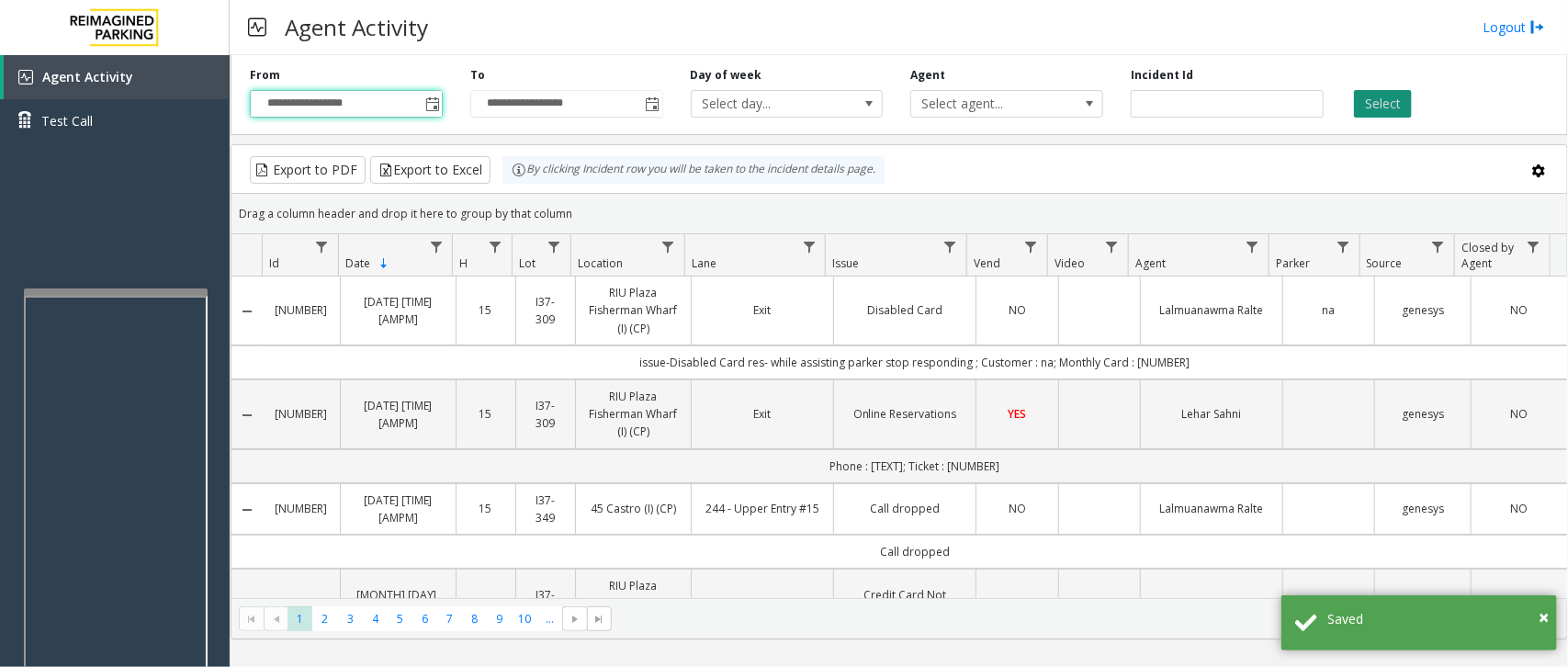 click on "Select" 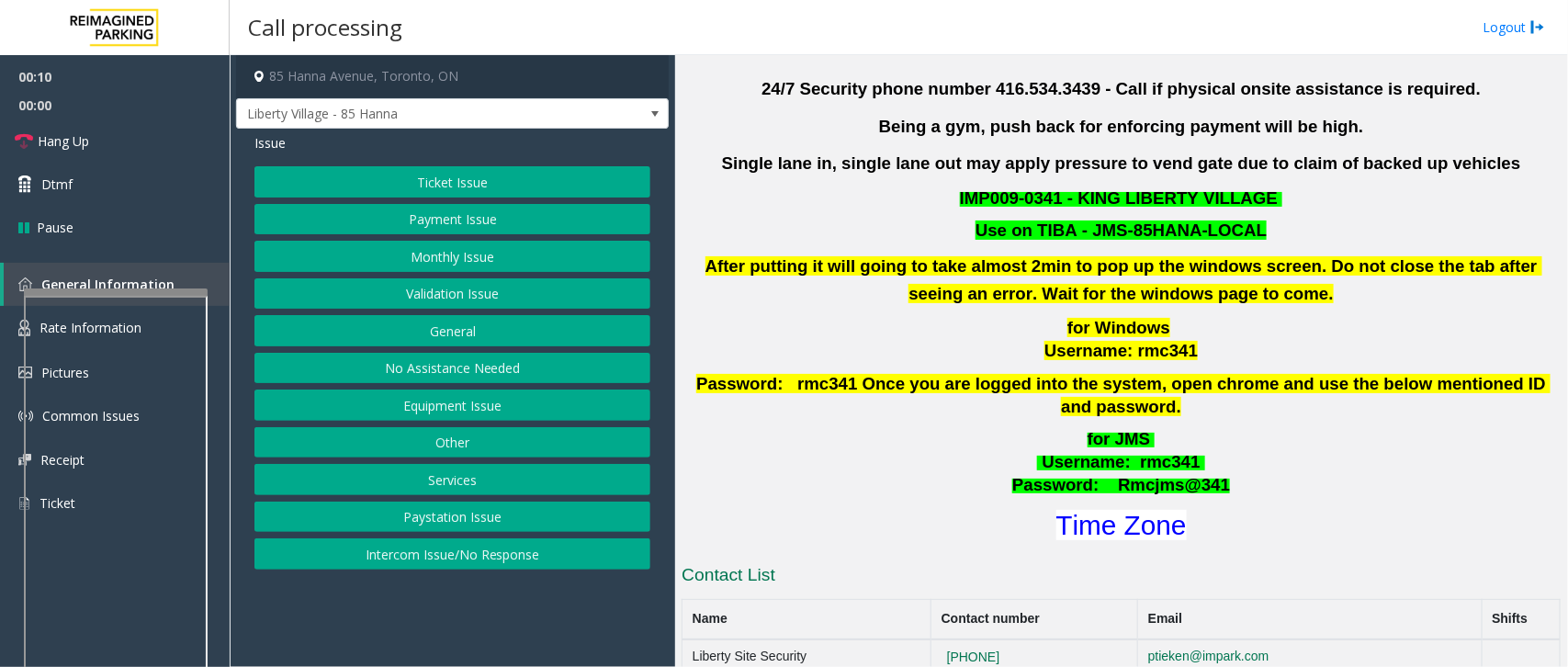 scroll, scrollTop: 574, scrollLeft: 0, axis: vertical 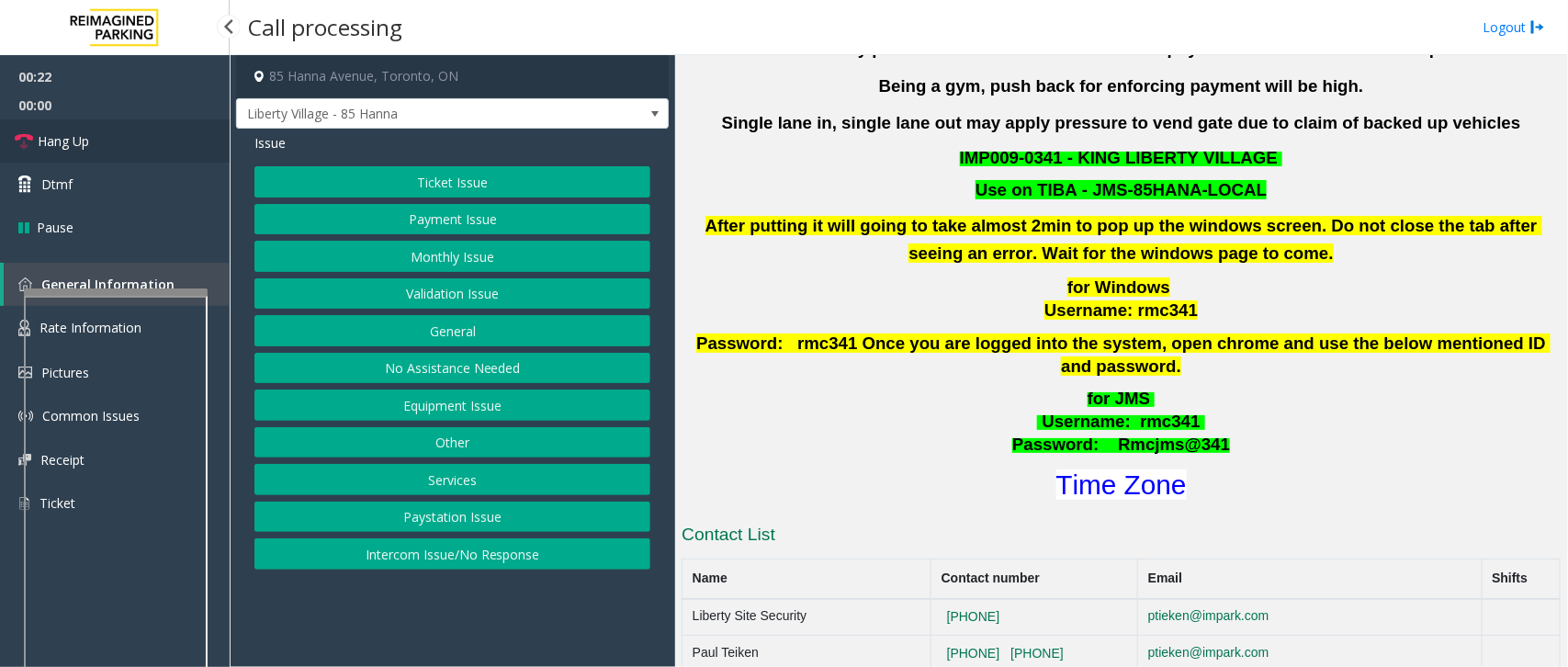 click on "Hang Up" at bounding box center [63, 141] 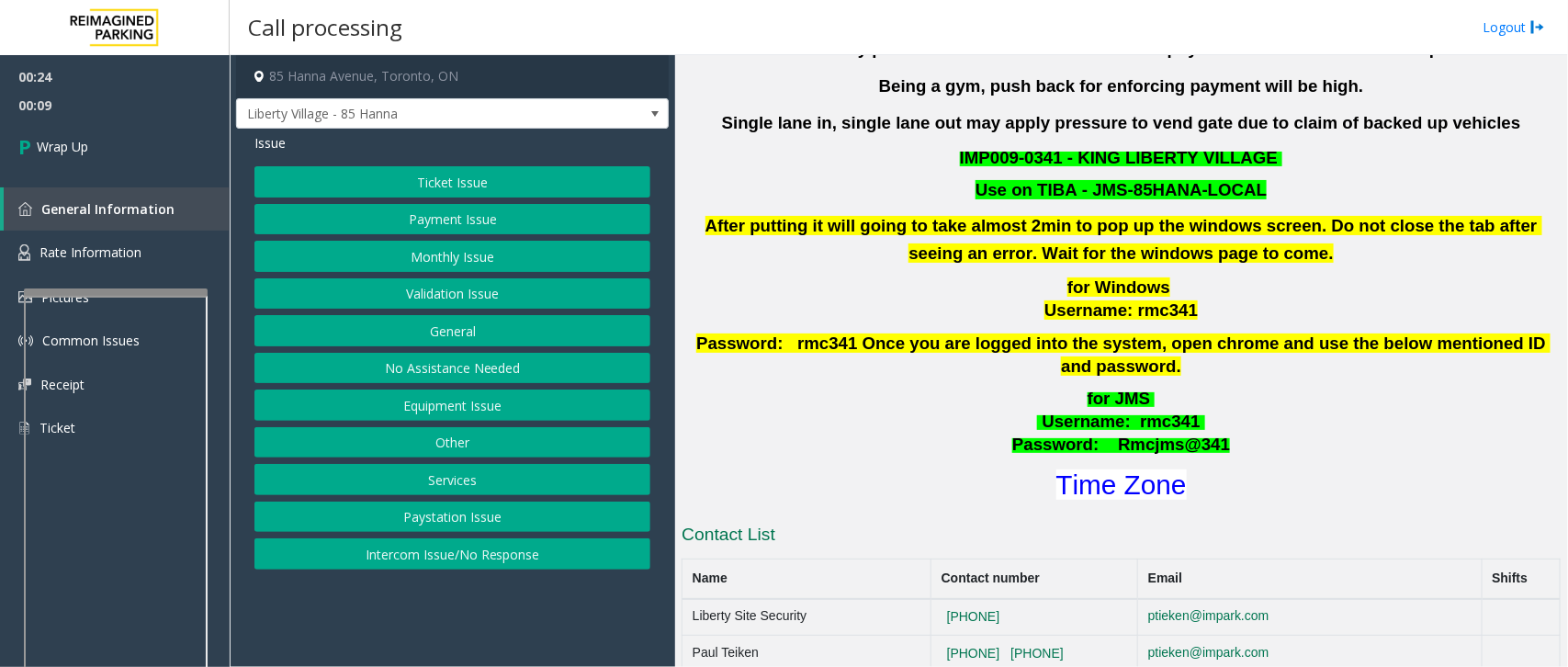 click on "Intercom Issue/No Response" 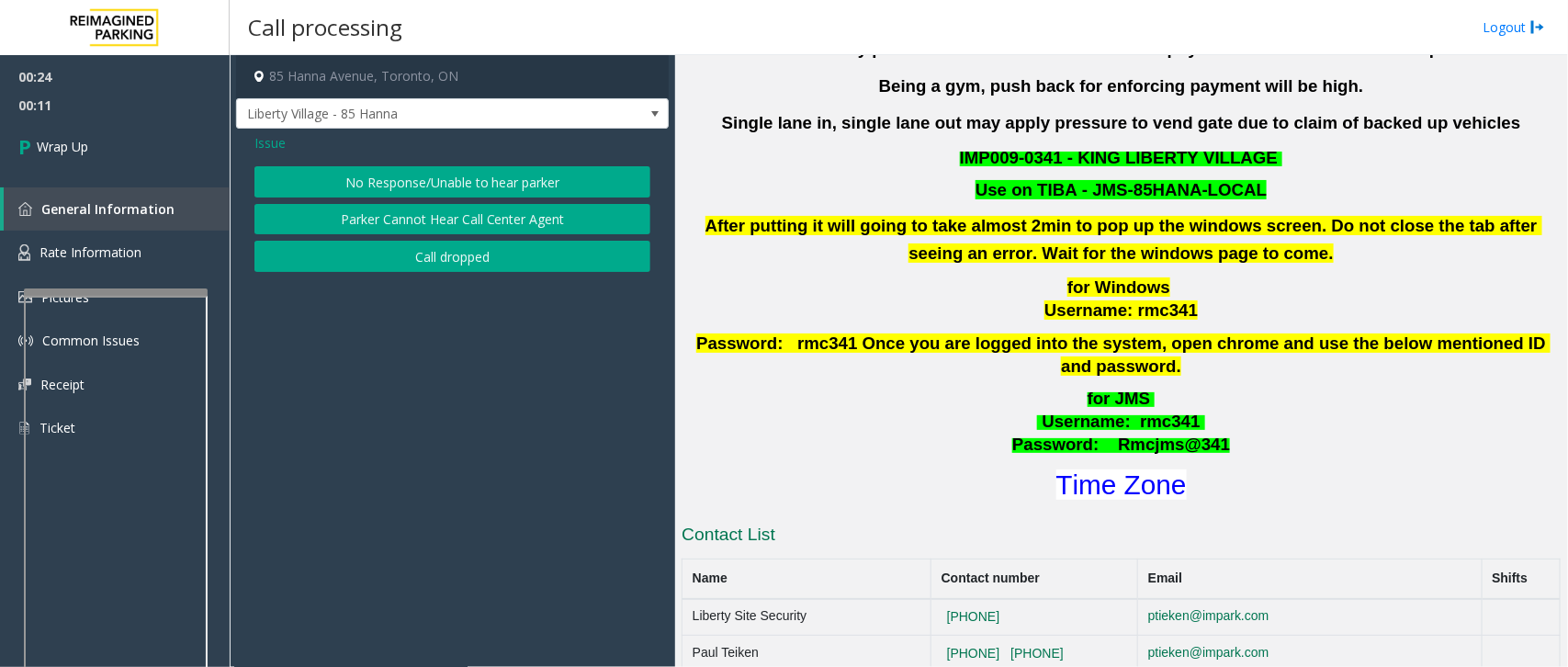 click on "Call dropped" 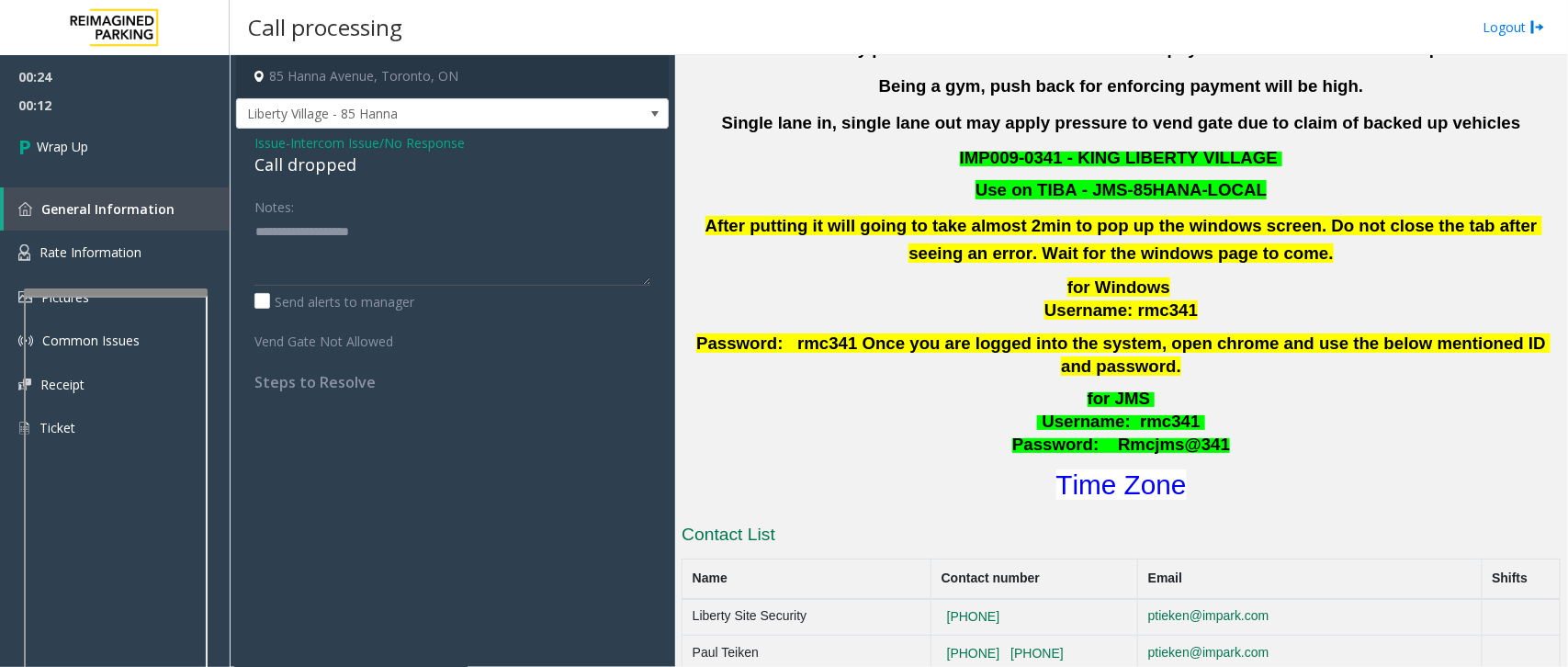 click on "Call dropped" 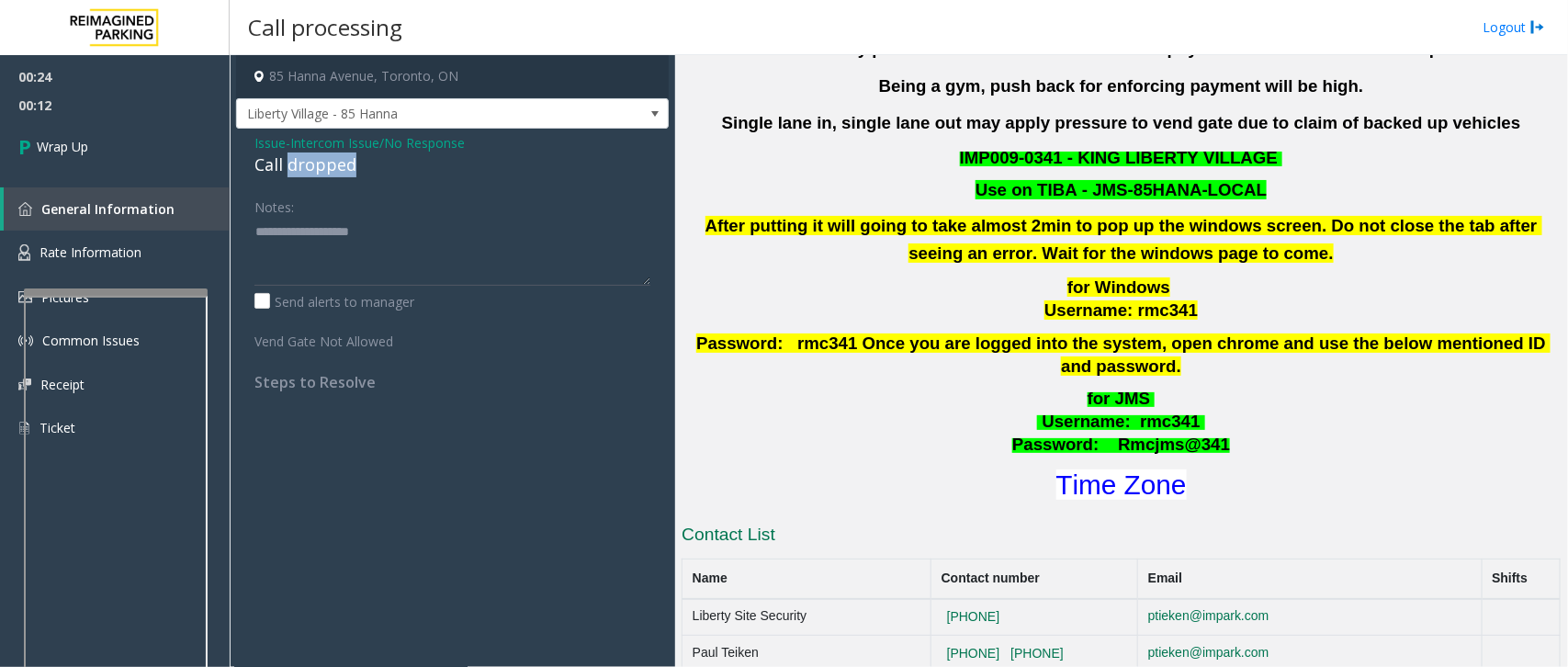 click on "Call dropped" 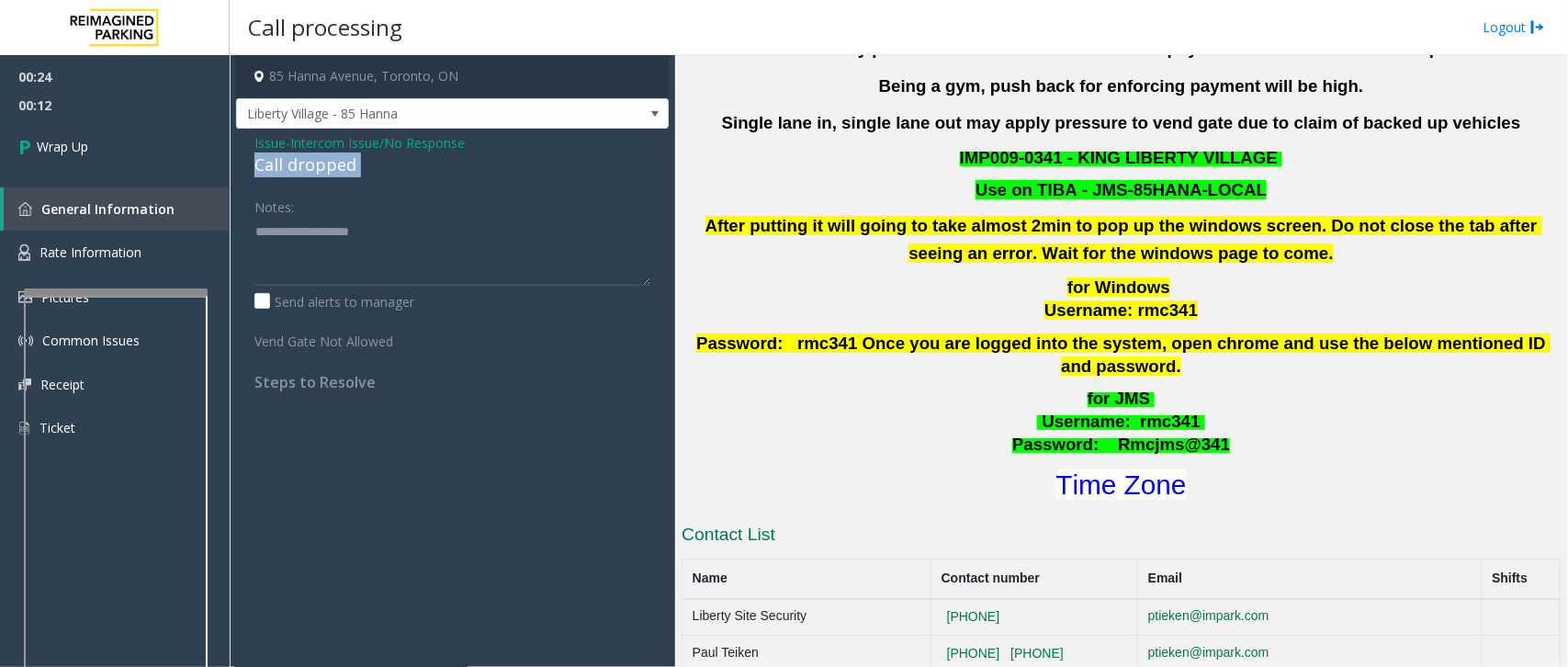 click on "Call dropped" 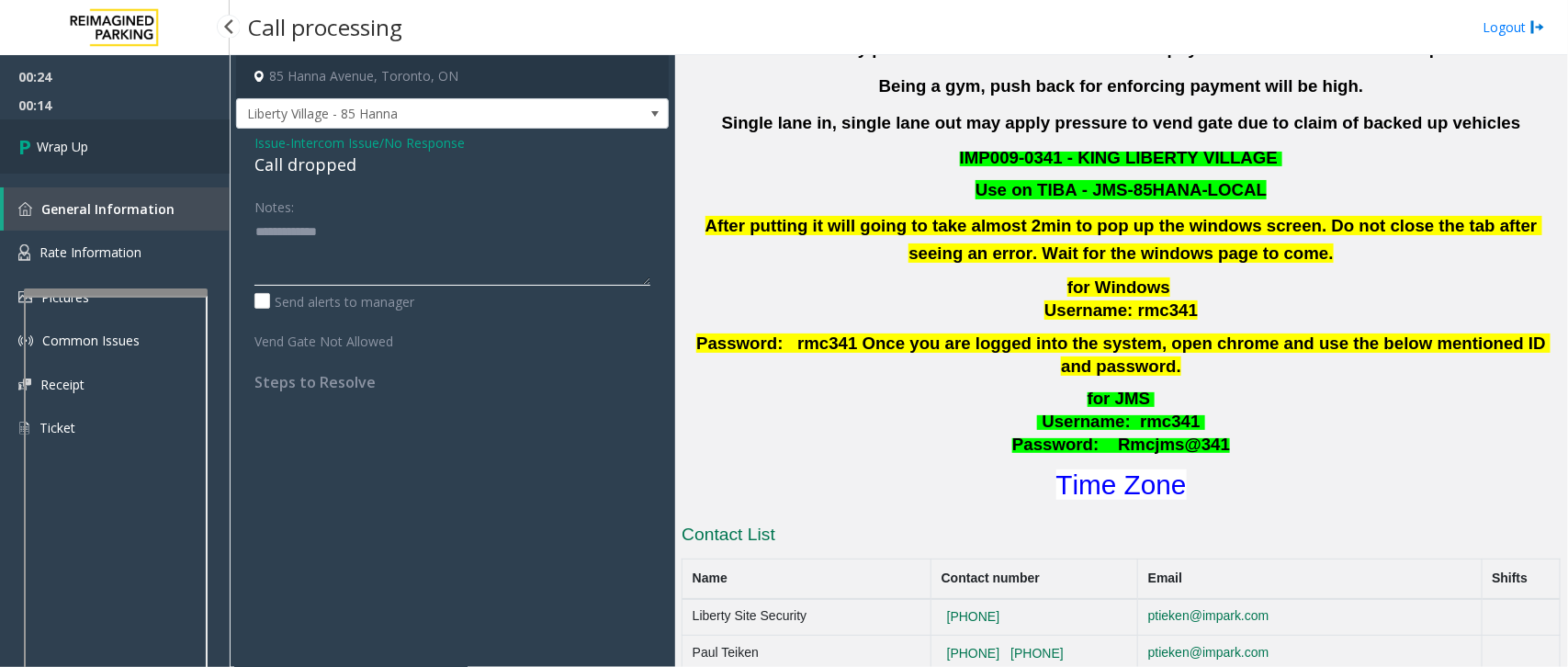 type on "**********" 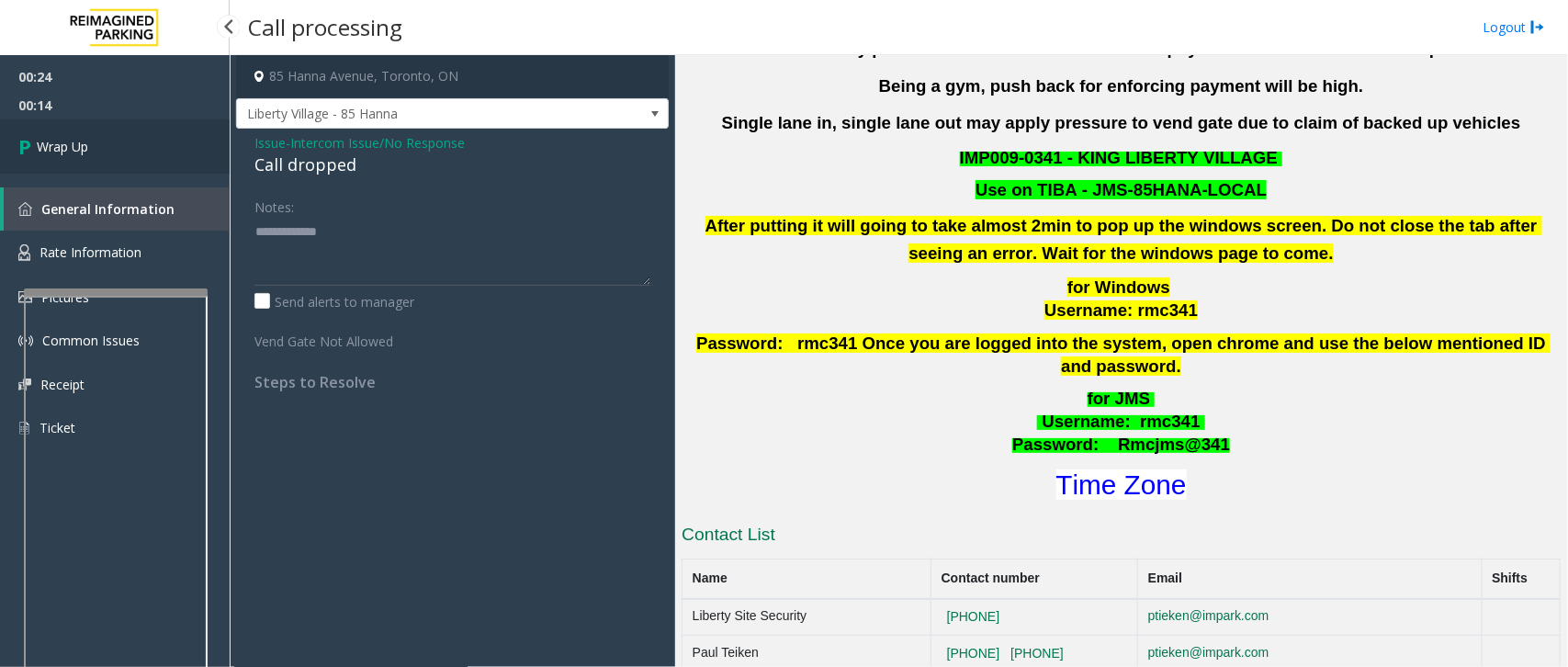 click on "Wrap Up" at bounding box center (115, 146) 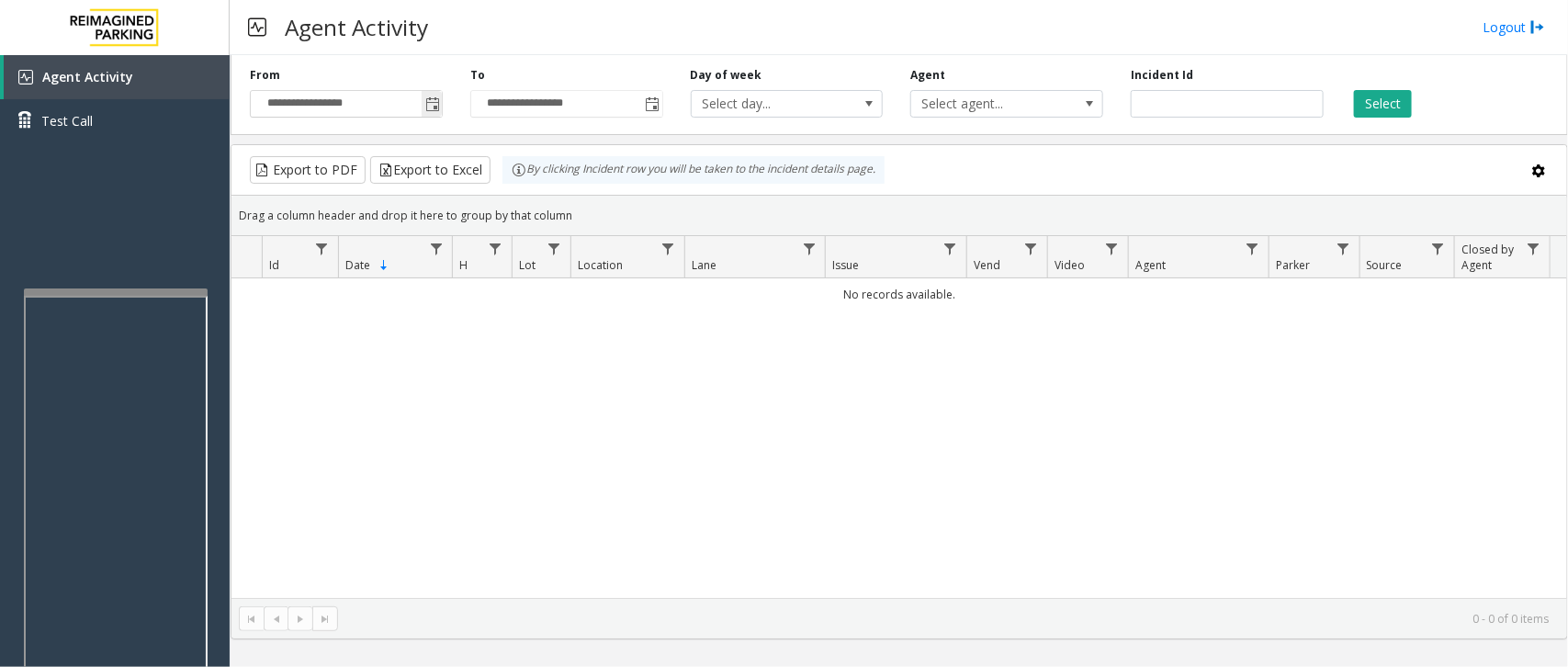 click 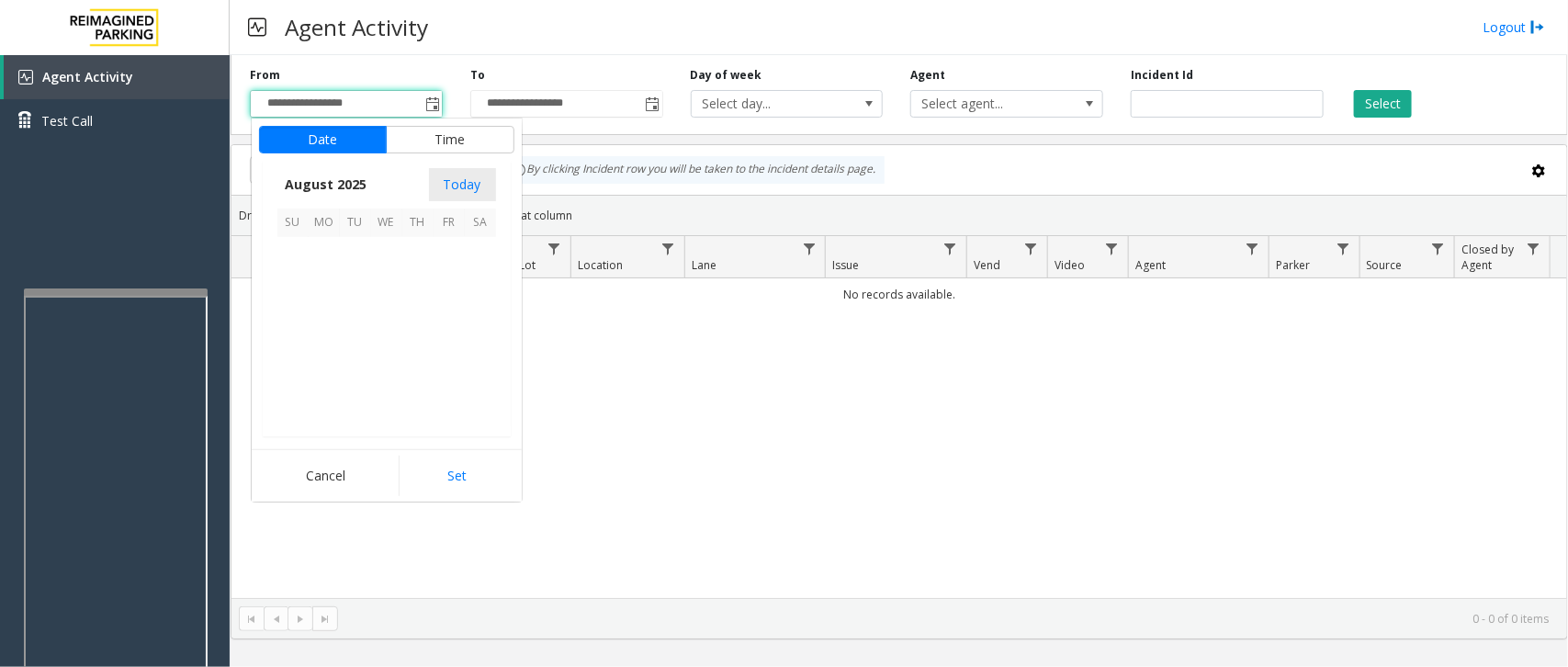 scroll, scrollTop: 329367, scrollLeft: 0, axis: vertical 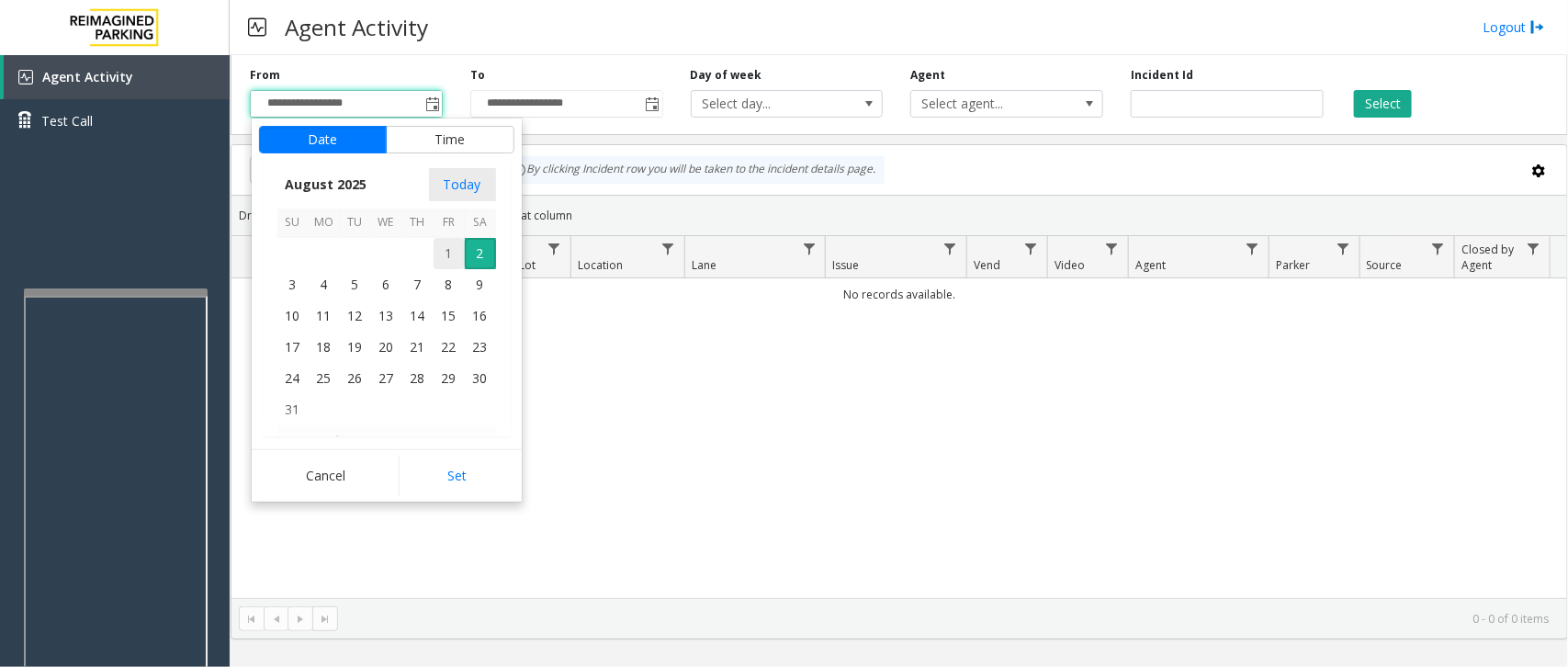 click on "1" at bounding box center (449, 254) 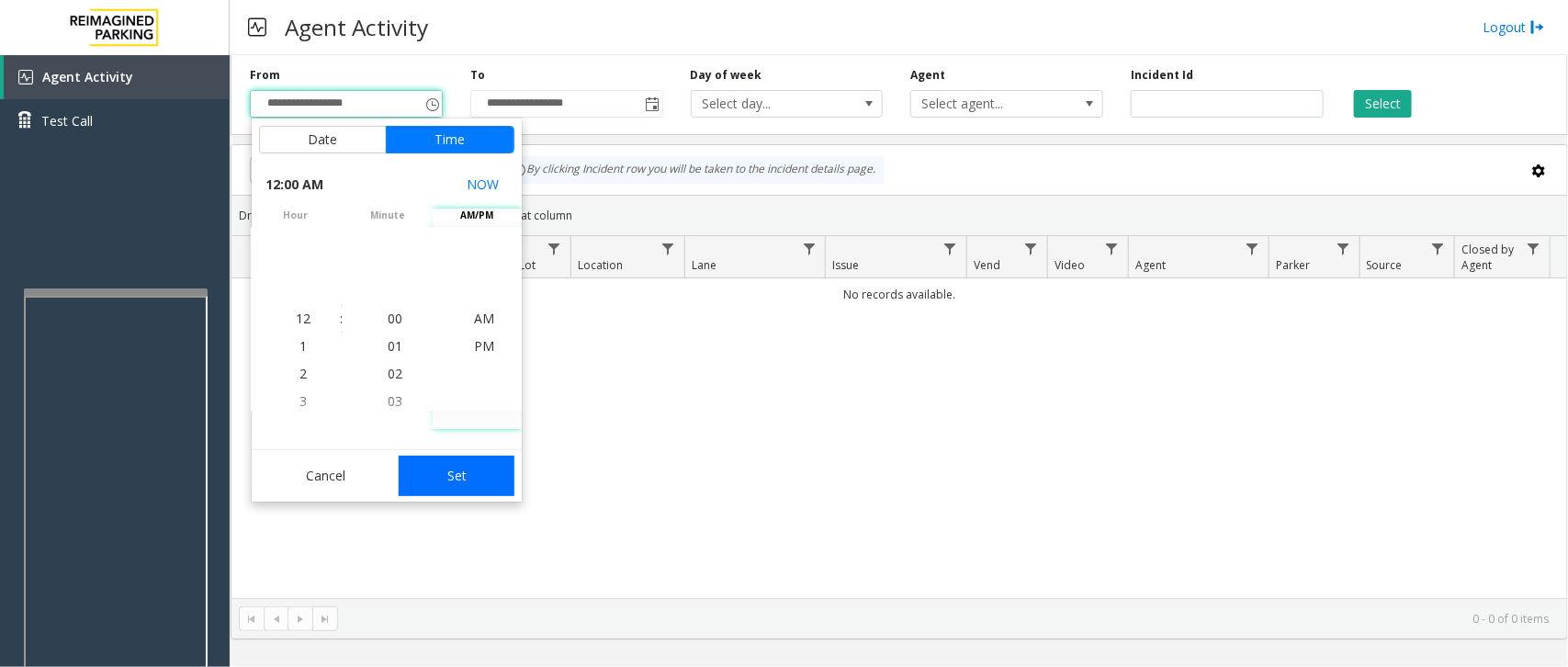 click on "Set" 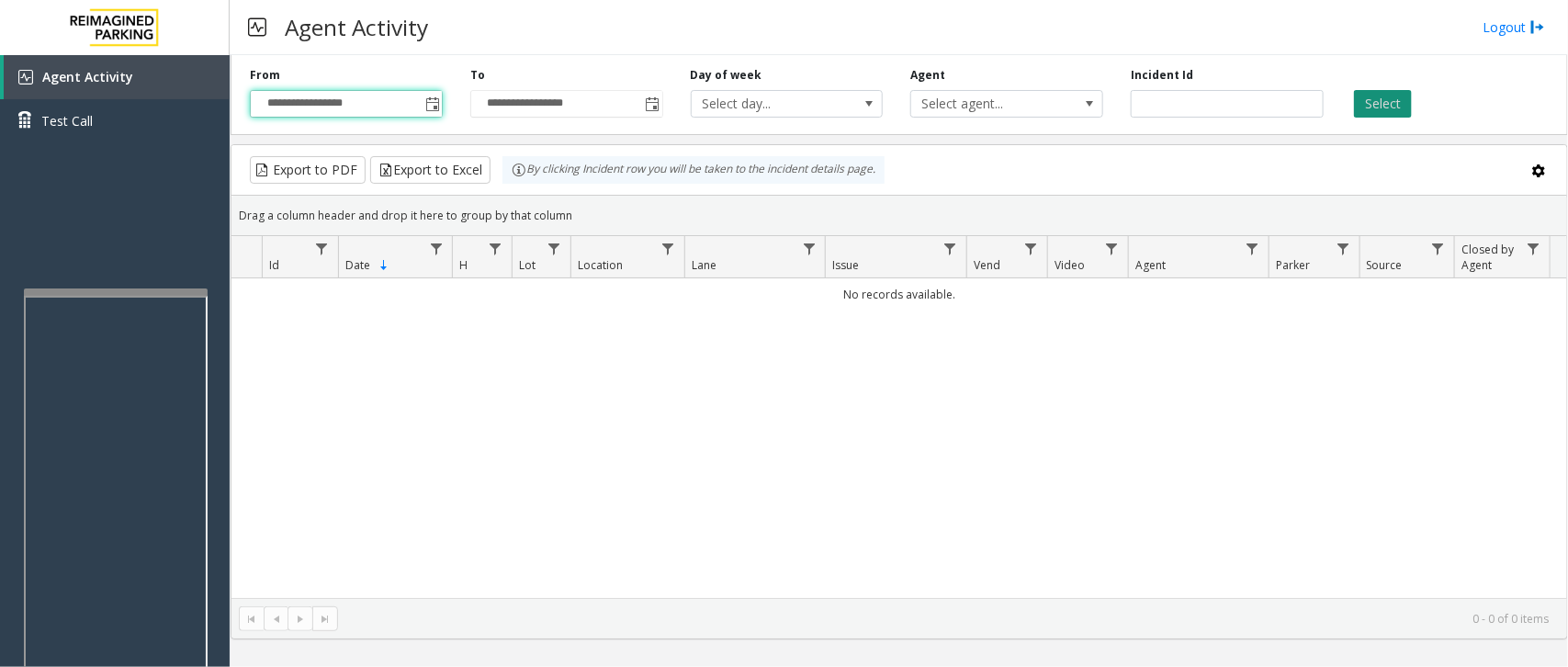 click on "Select" 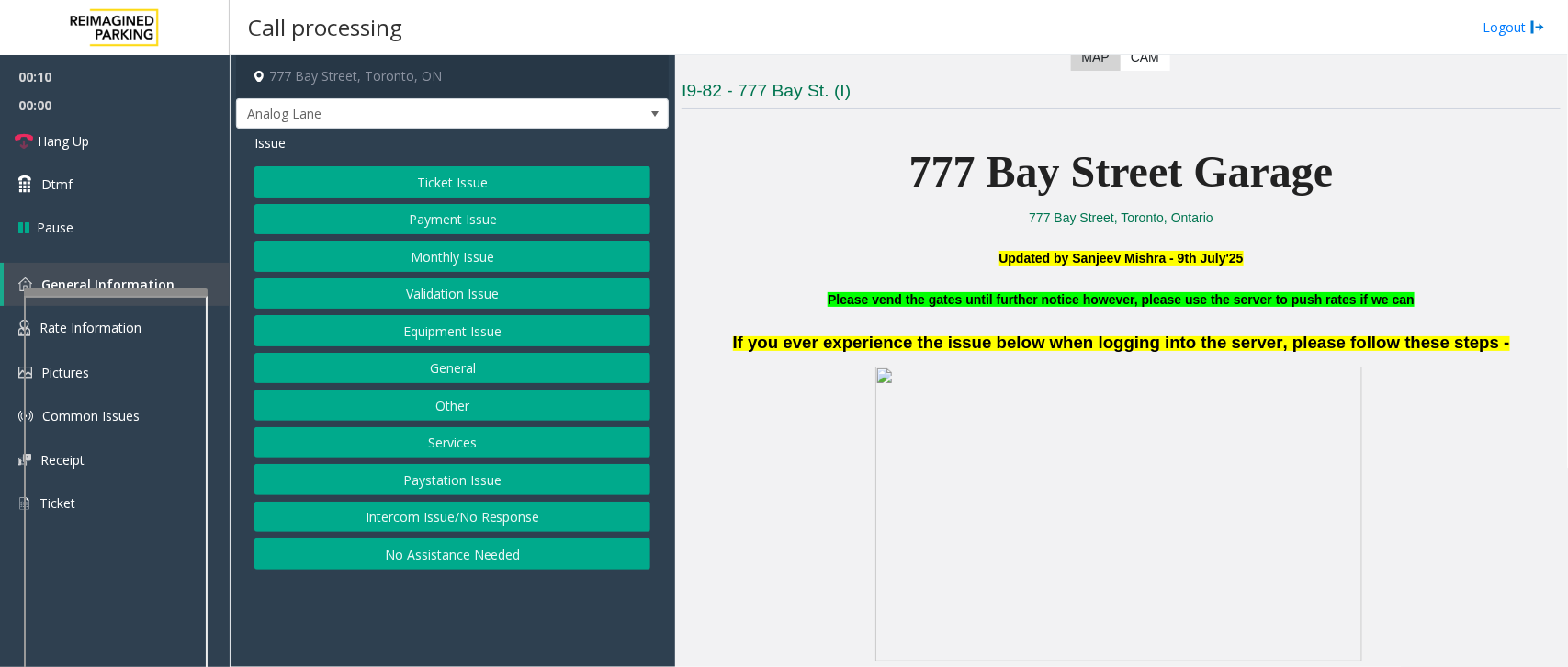 scroll, scrollTop: 459, scrollLeft: 0, axis: vertical 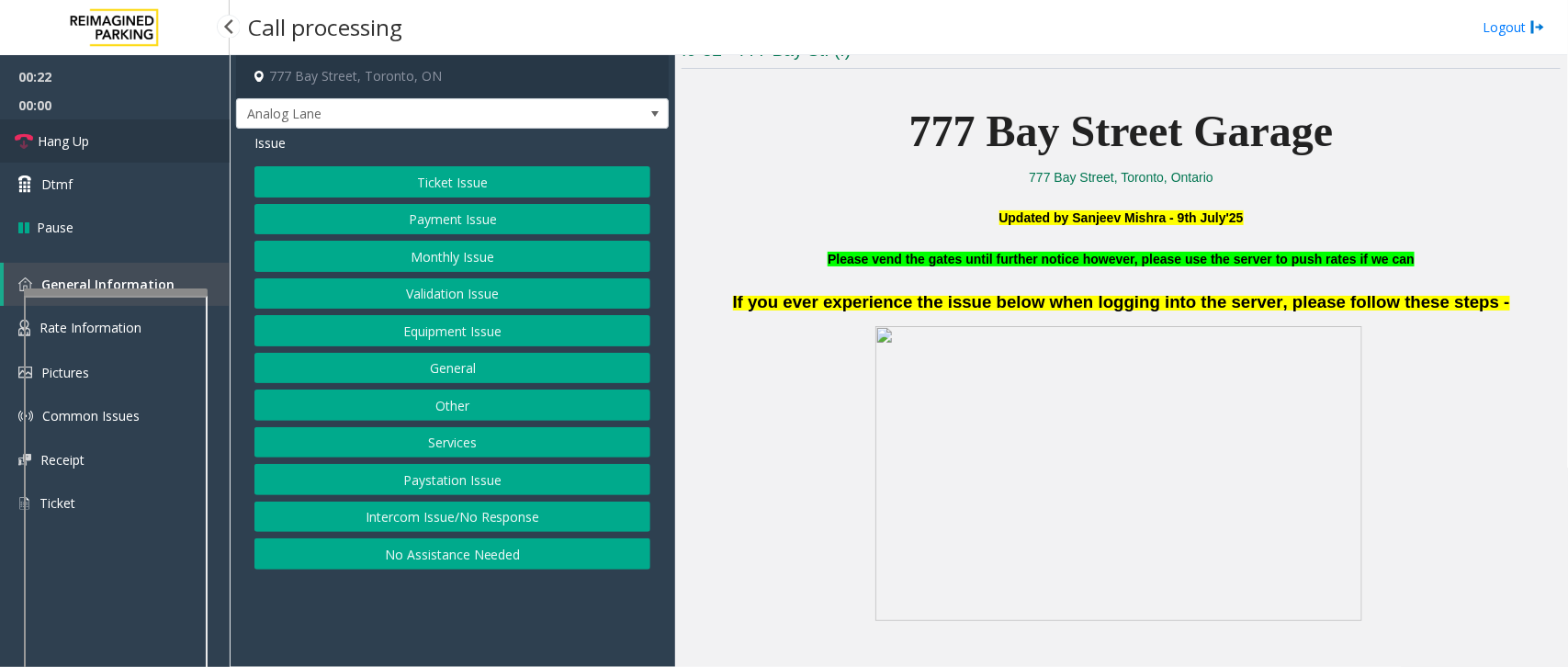 click on "Hang Up" at bounding box center [63, 141] 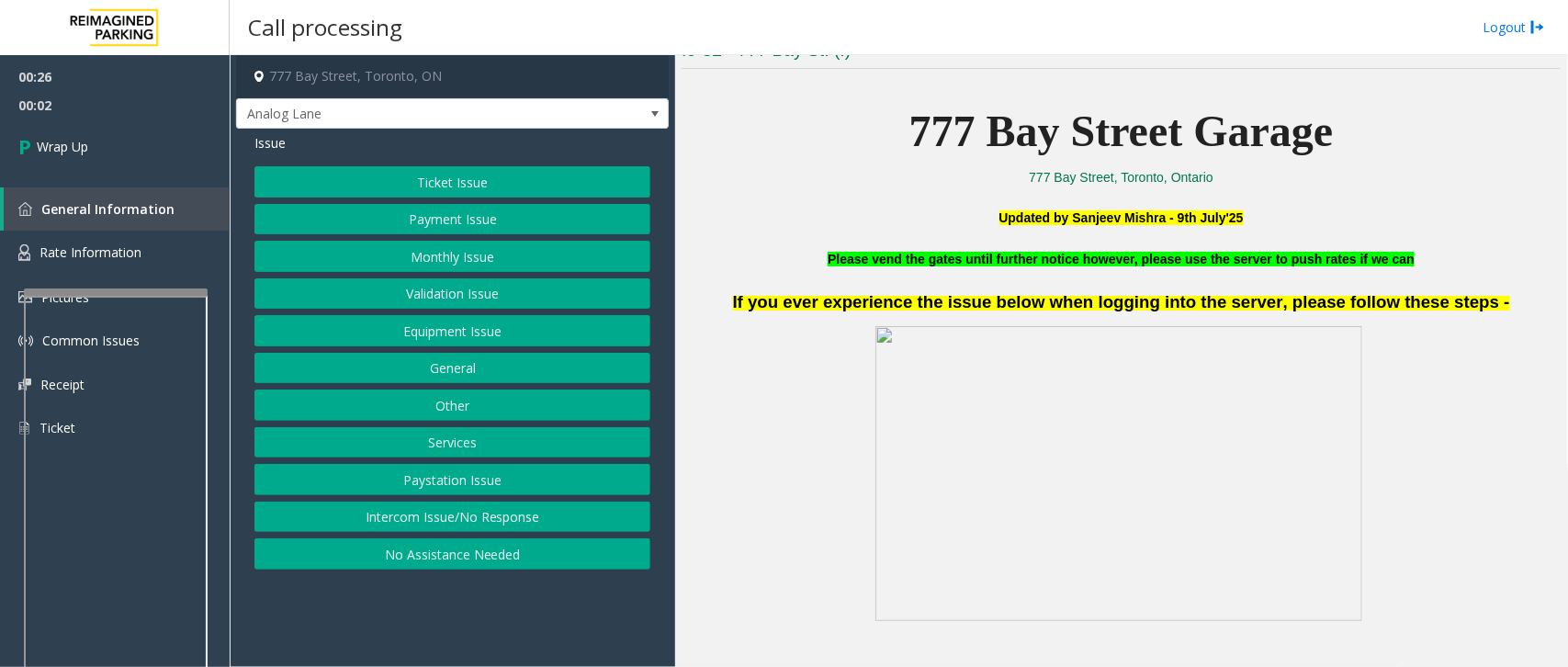 click on "Intercom Issue/No Response" 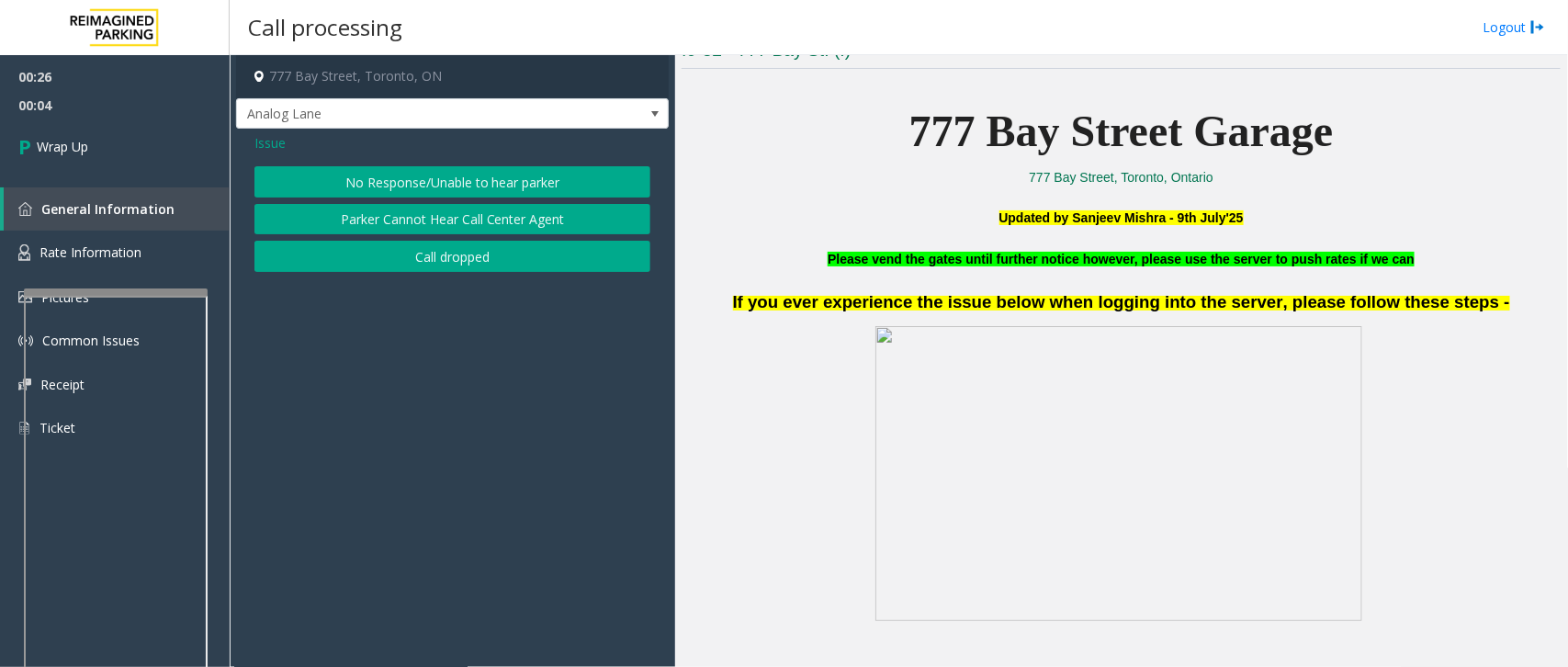 click on "No Response/Unable to hear parker" 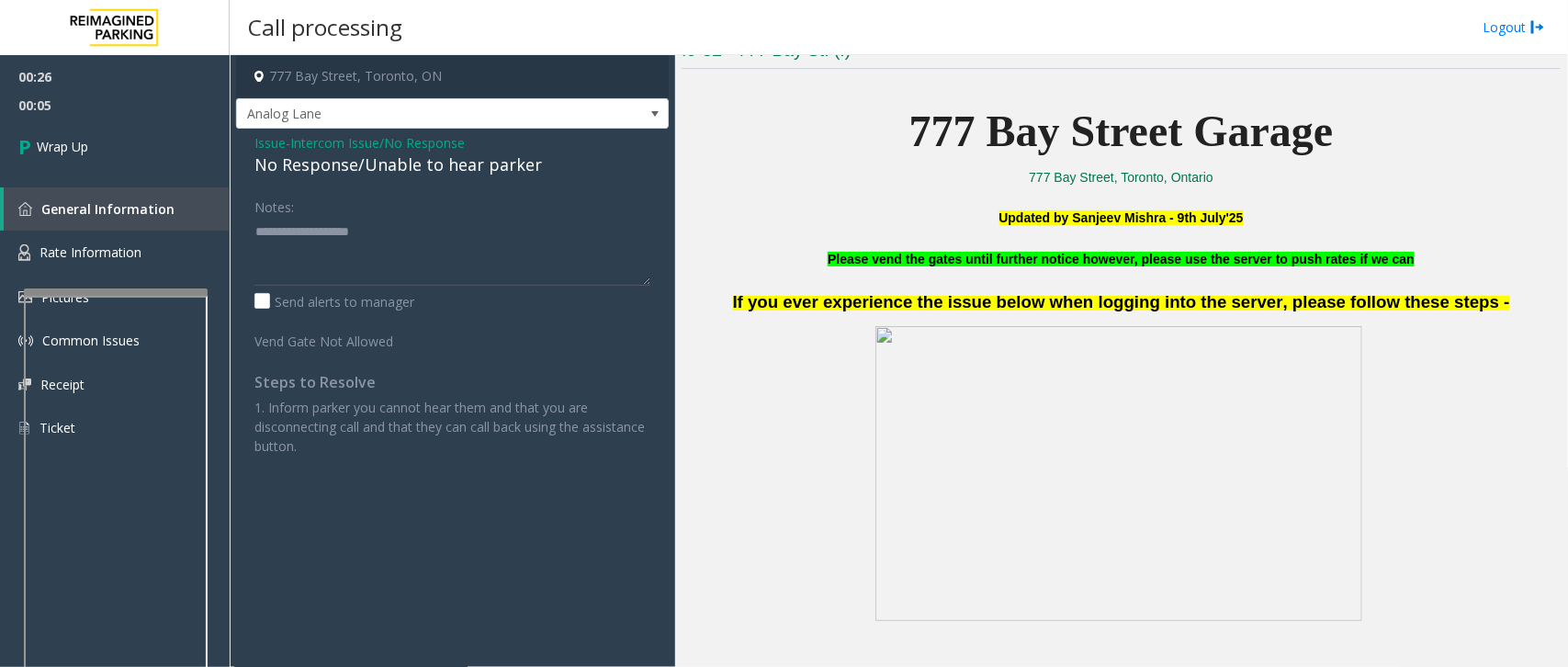 click on "No Response/Unable to hear parker" 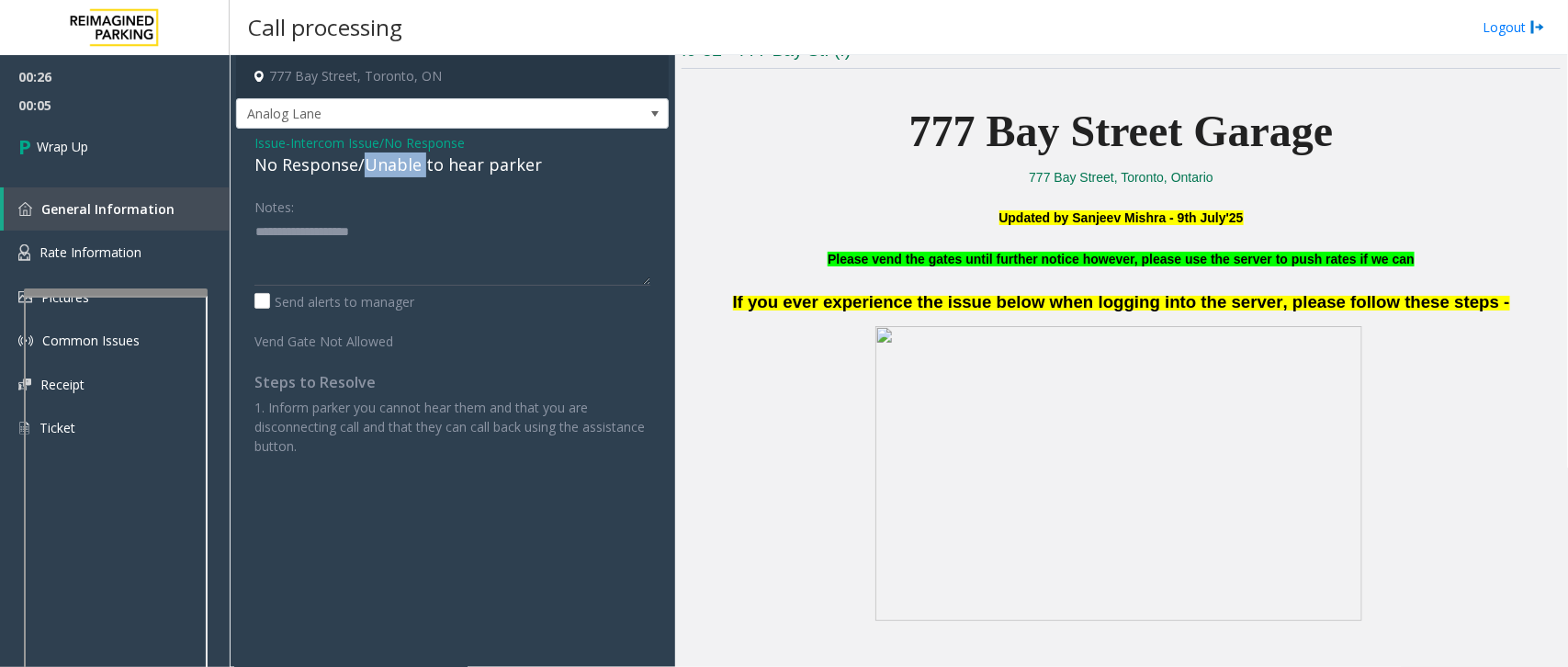 click on "No Response/Unable to hear parker" 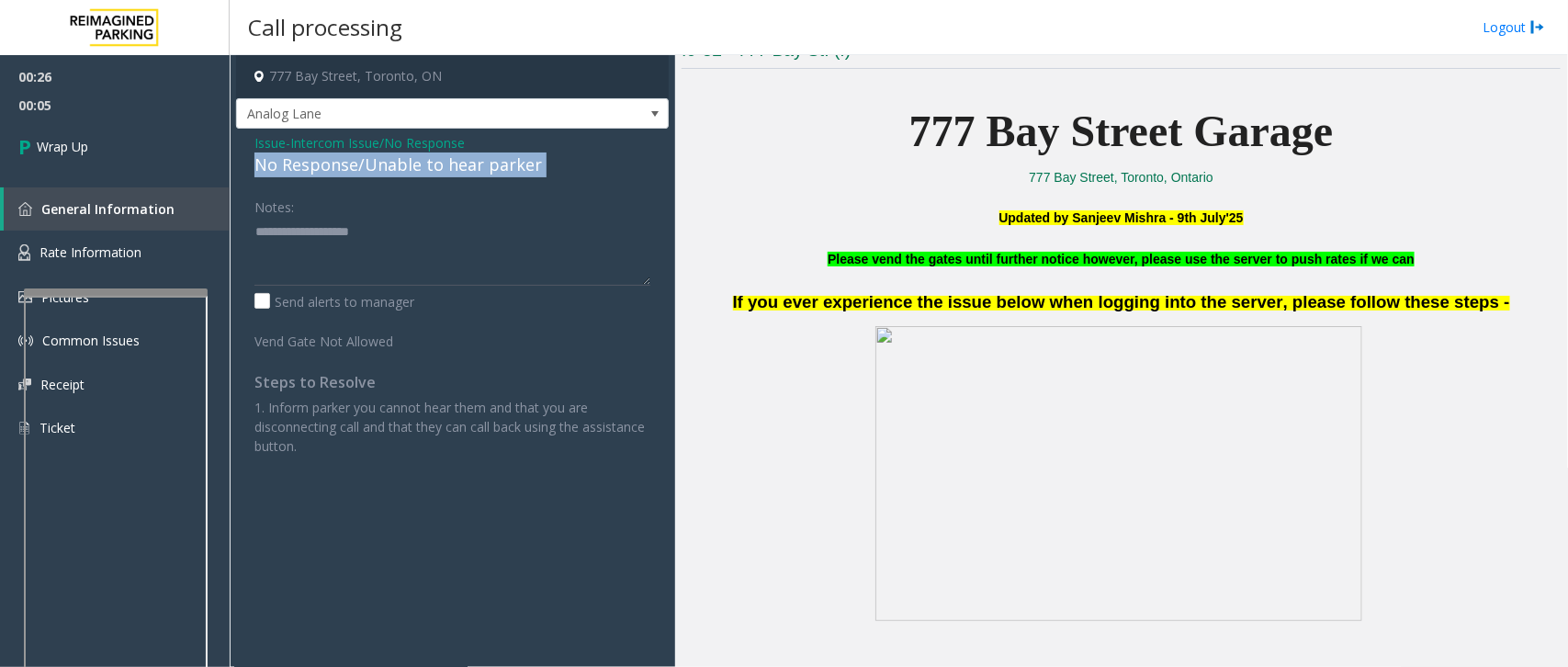 click on "No Response/Unable to hear parker" 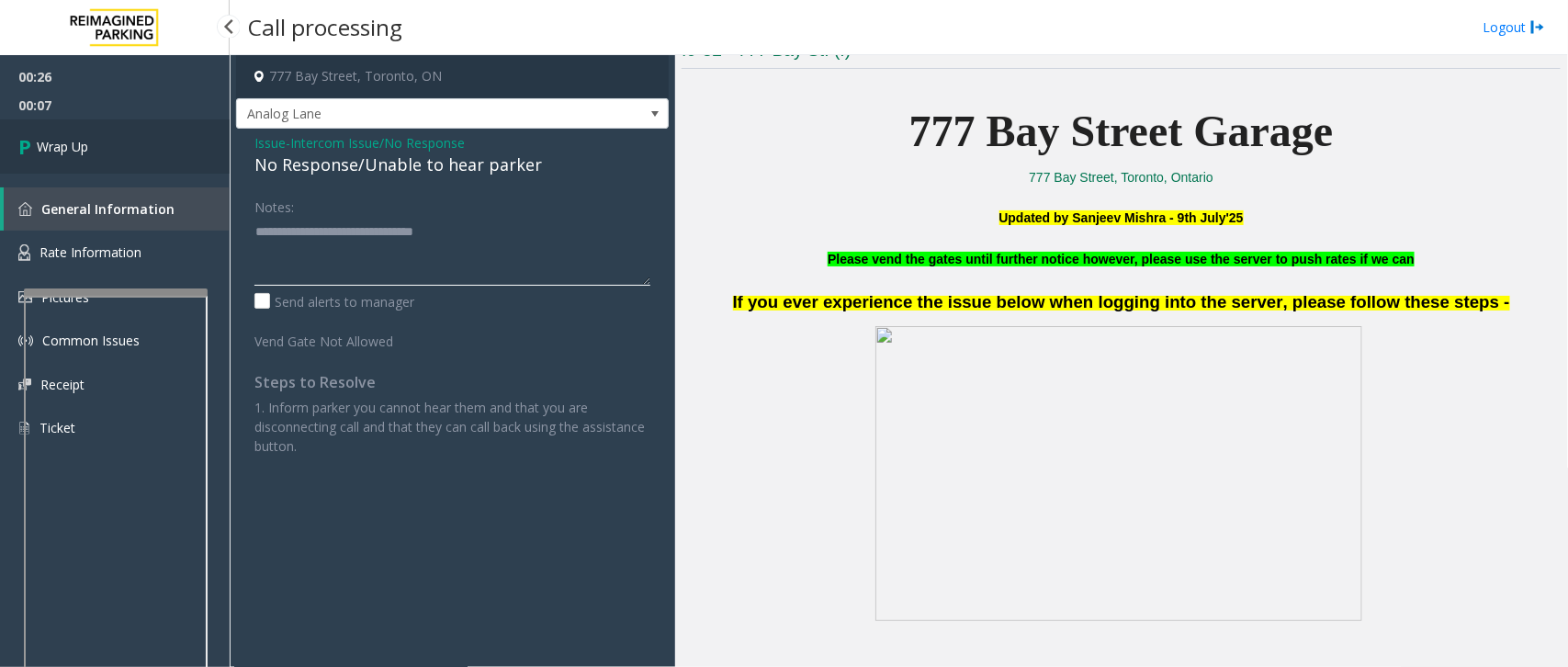 type on "**********" 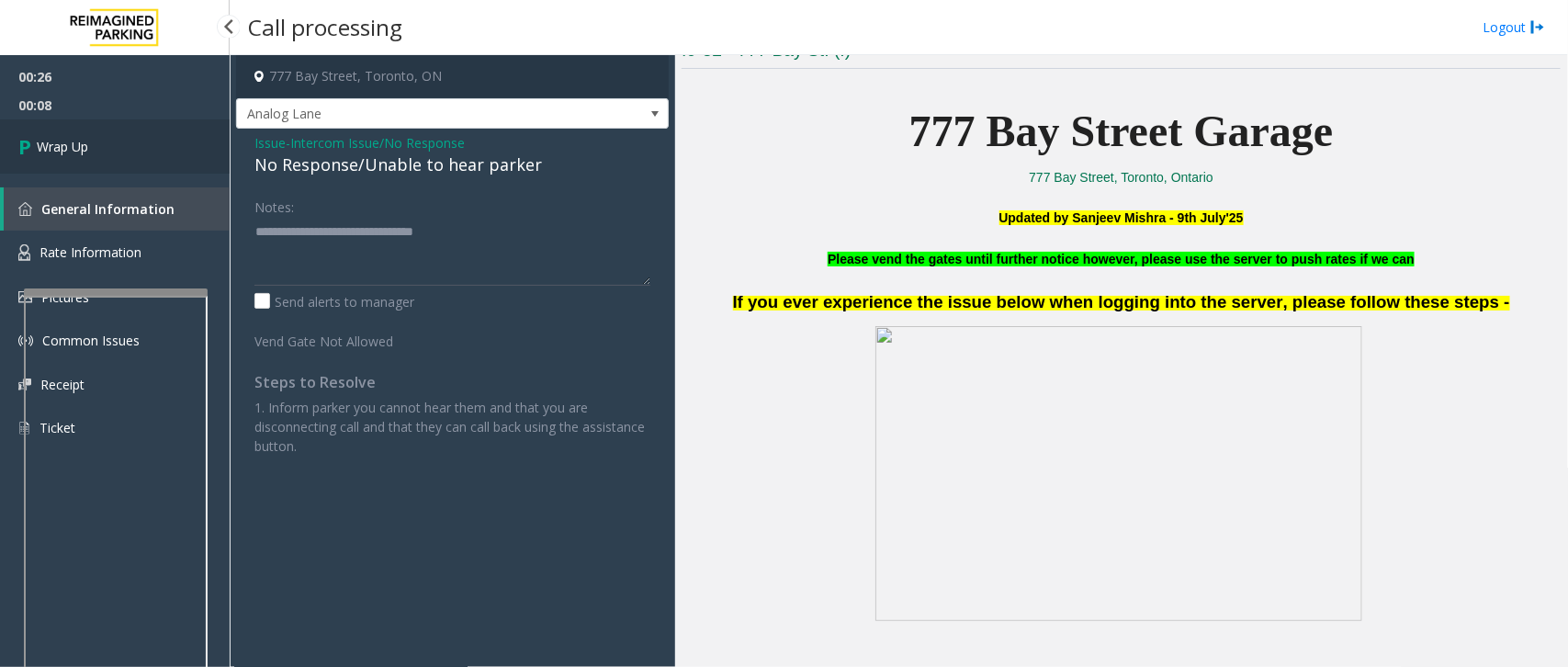 click on "Wrap Up" at bounding box center [115, 146] 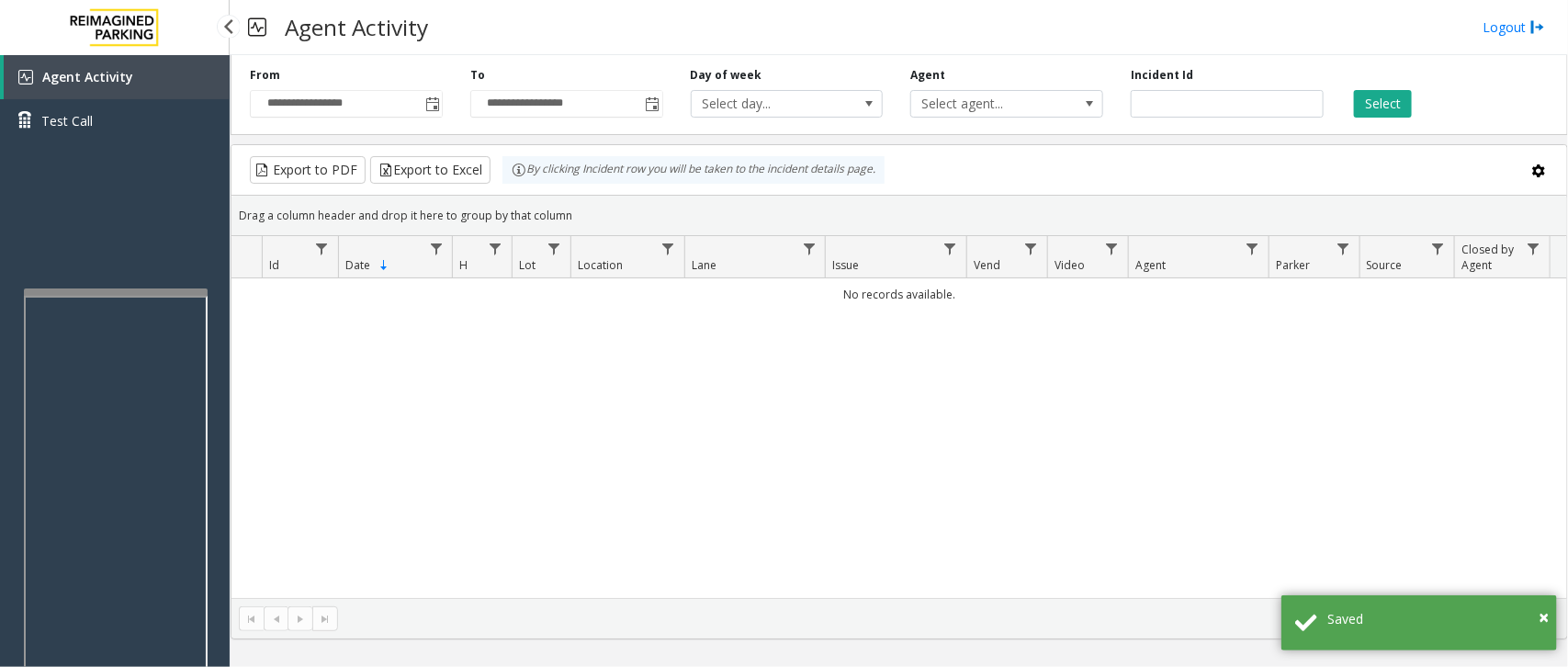 click on "Agent Activity" at bounding box center (117, 77) 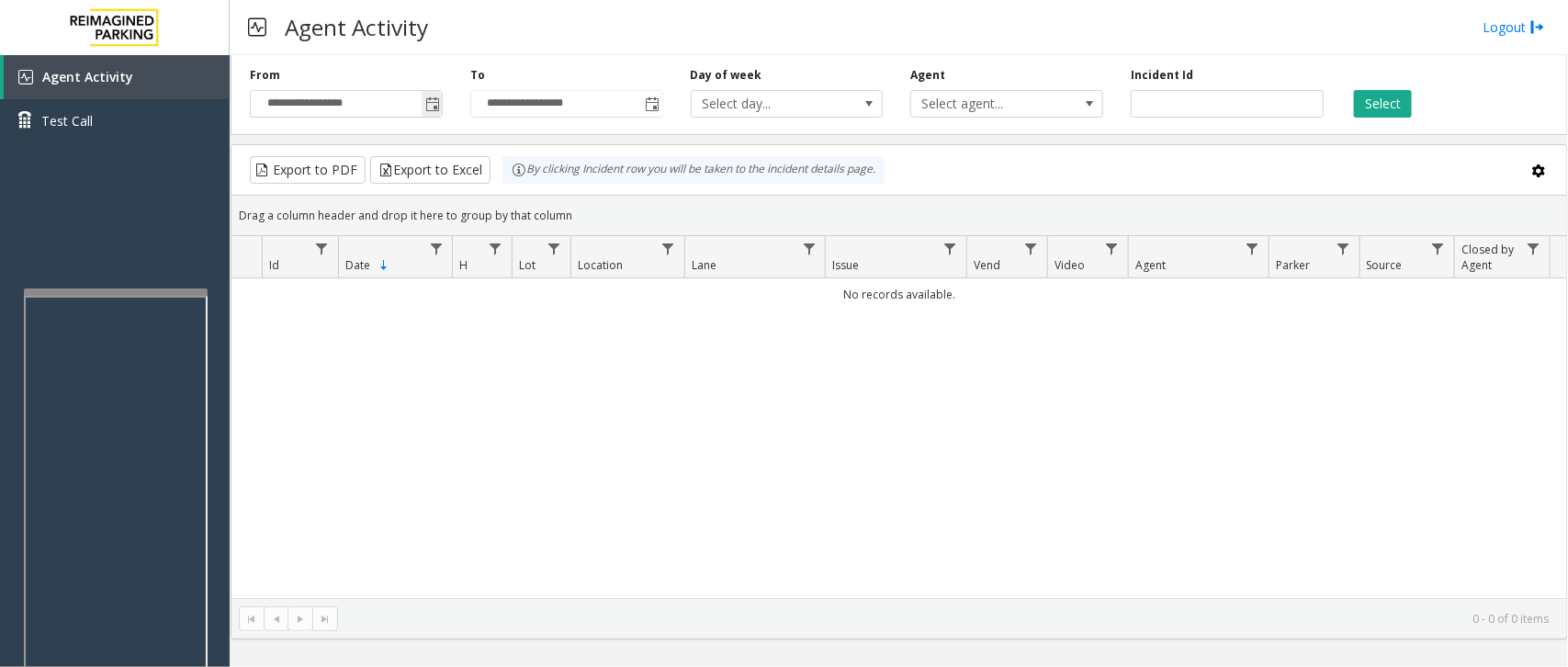 click 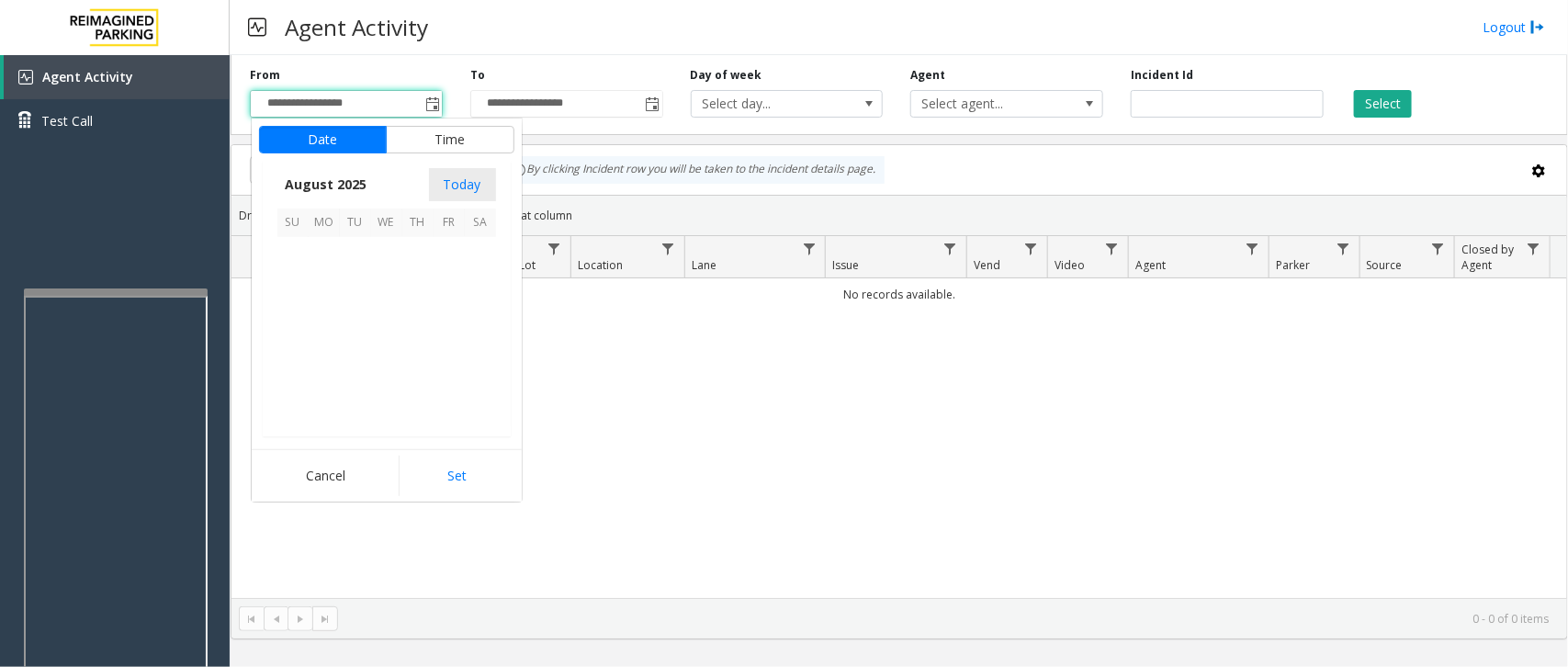 scroll, scrollTop: 329367, scrollLeft: 0, axis: vertical 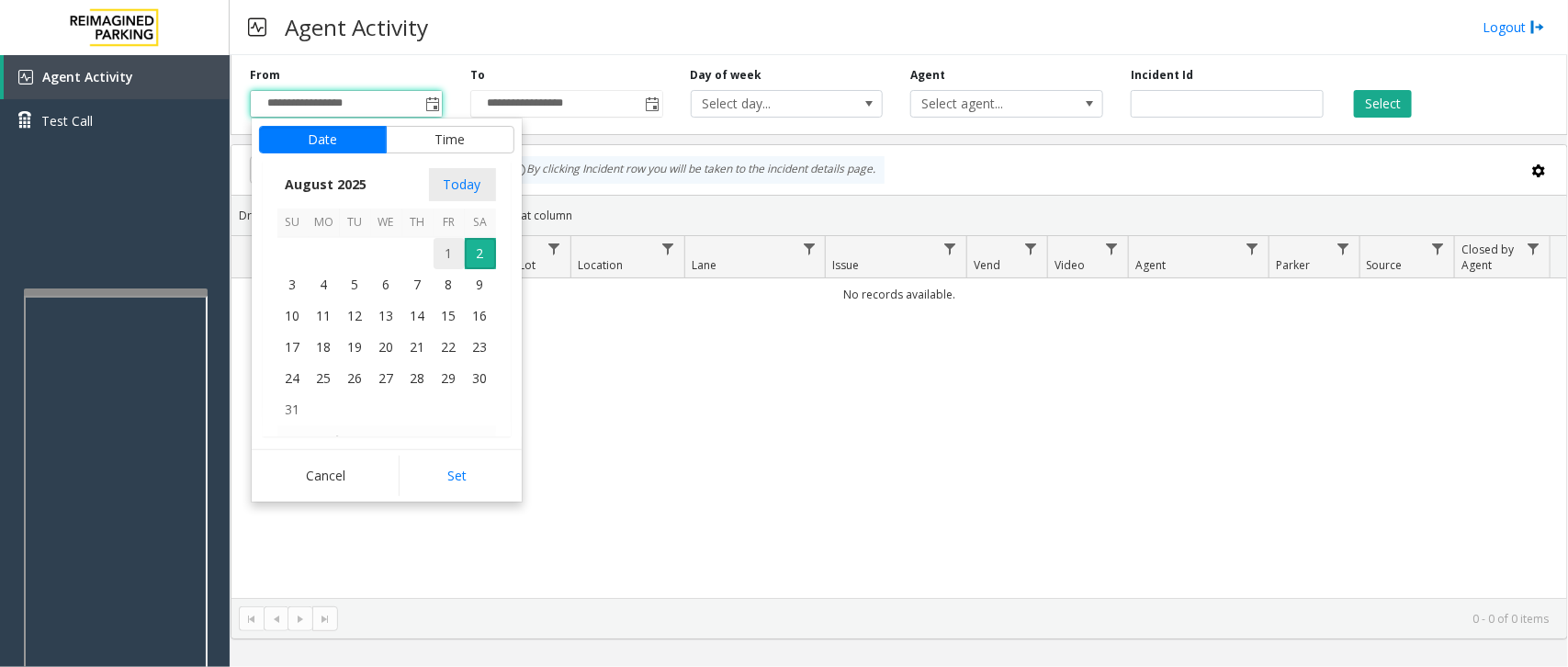 click on "1" at bounding box center [449, 254] 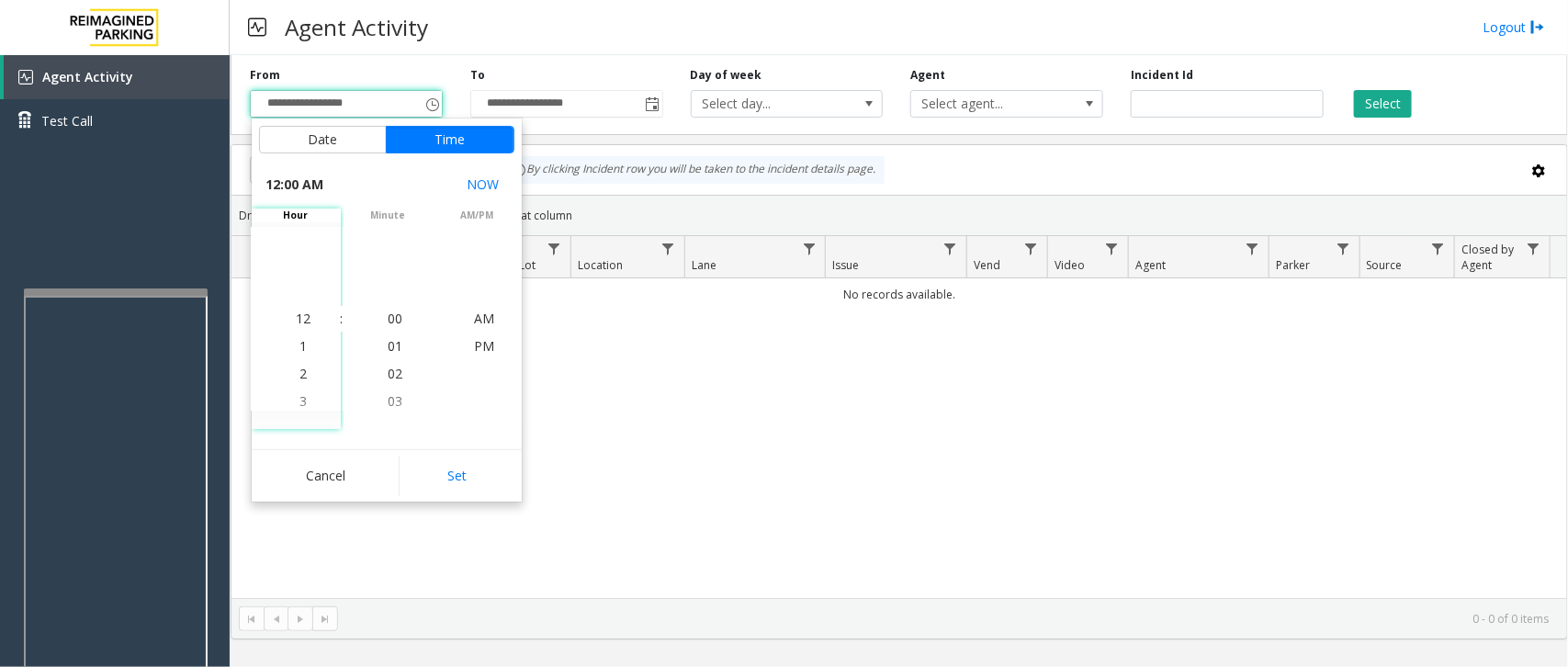 drag, startPoint x: 471, startPoint y: 480, endPoint x: 576, endPoint y: 450, distance: 109.20165 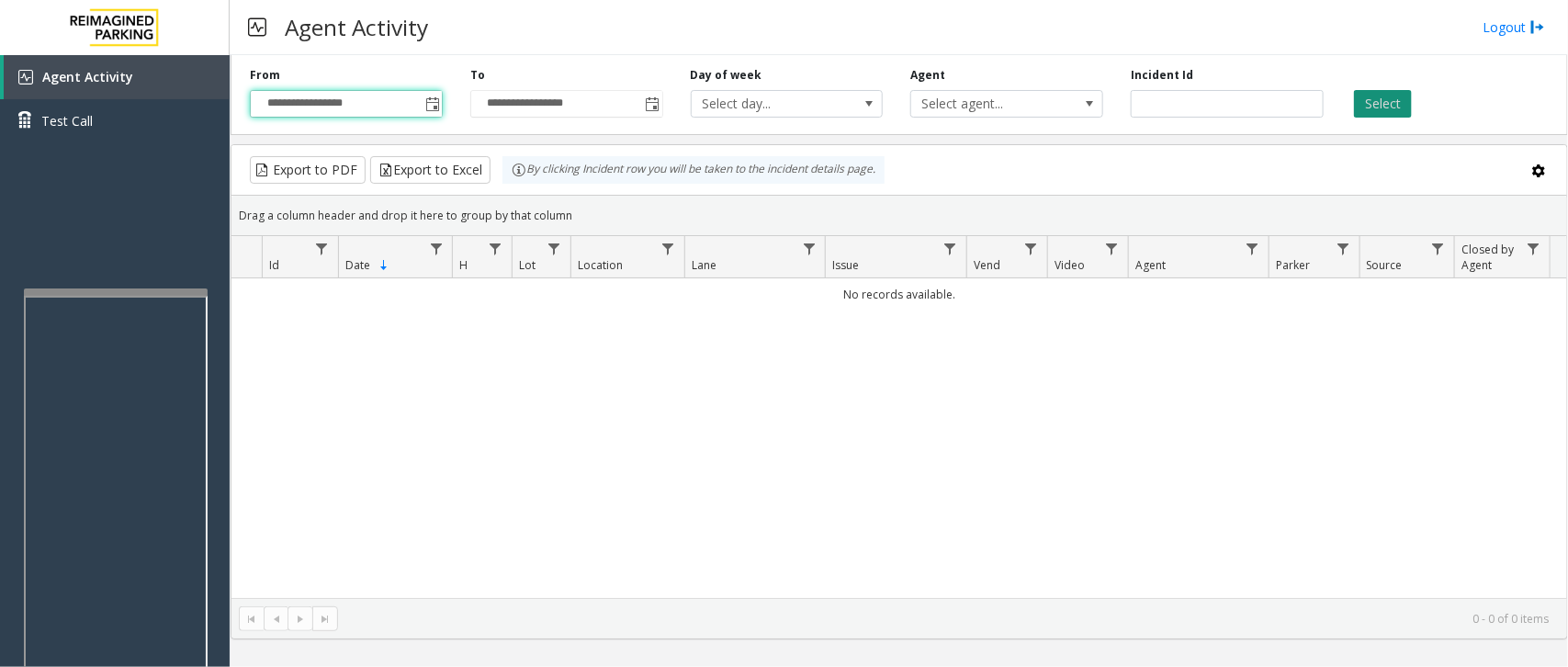 click on "Select" 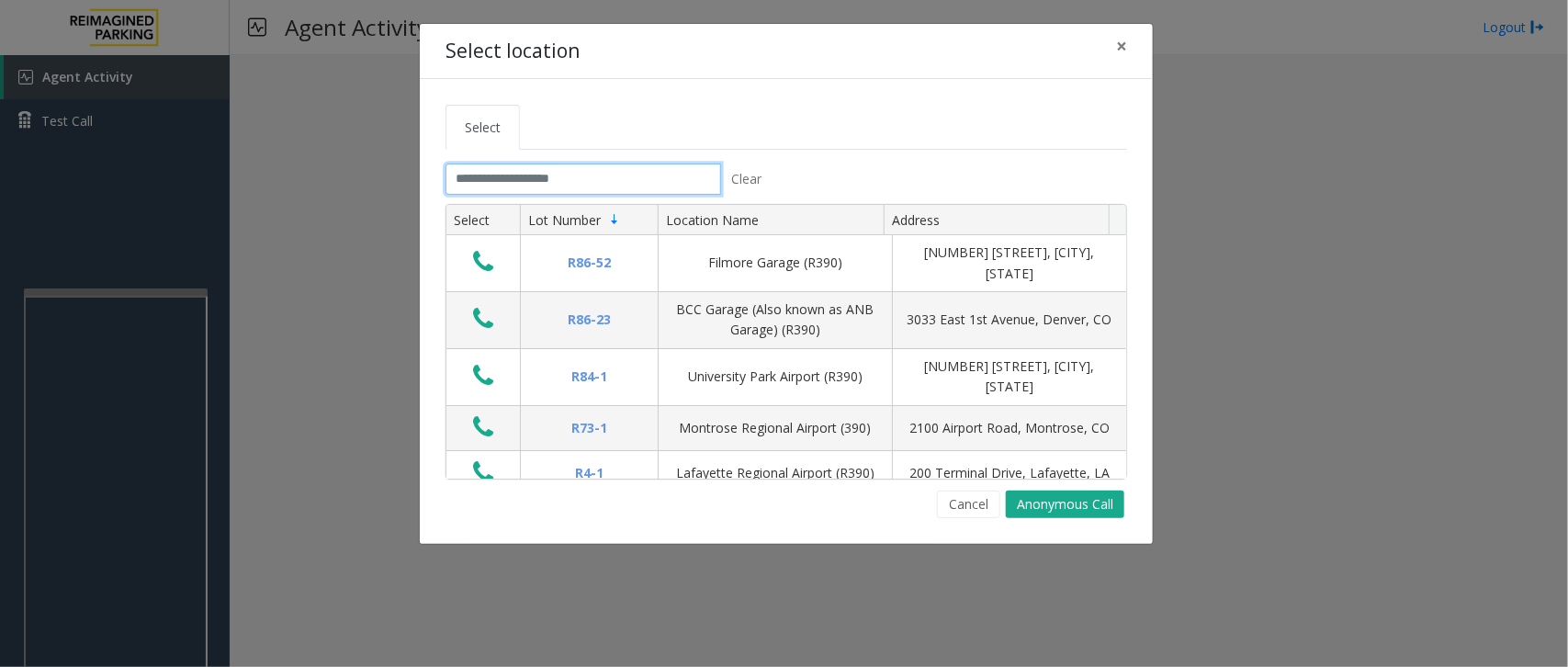 click 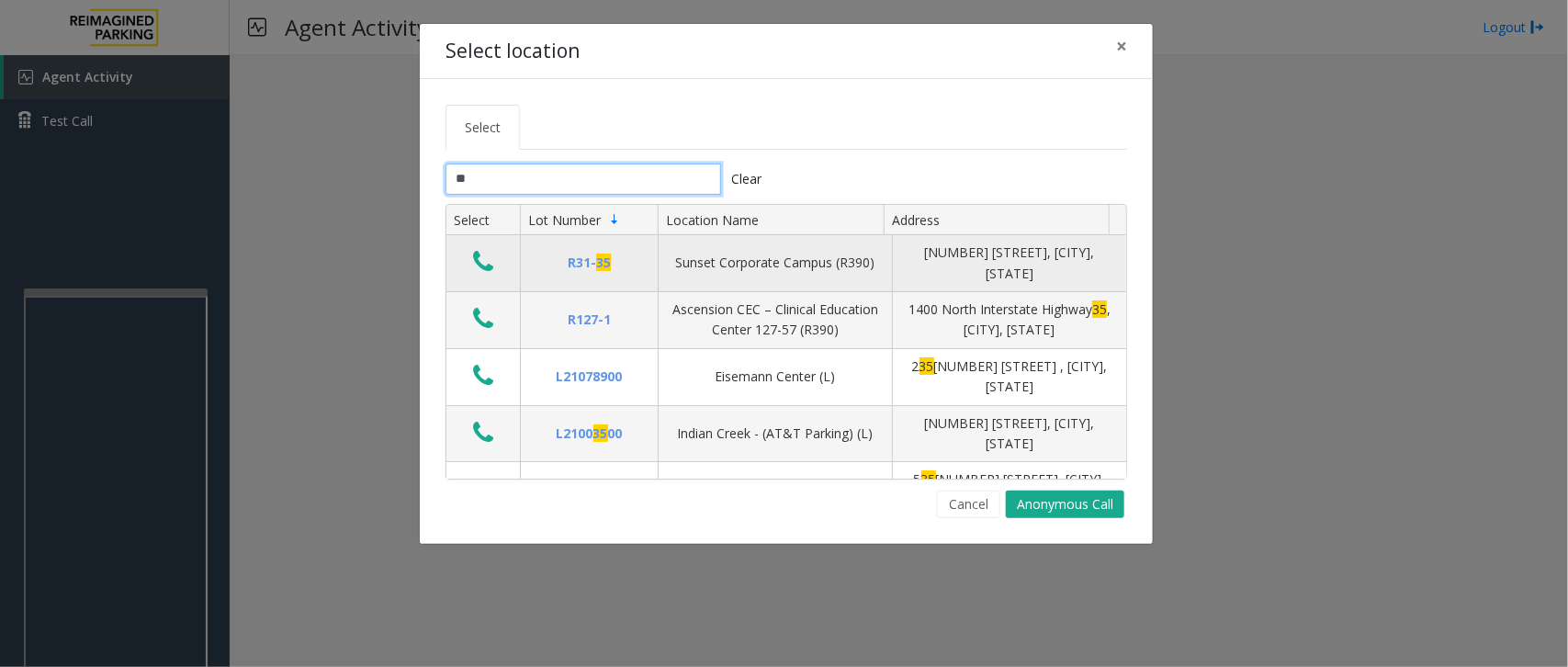 type on "*" 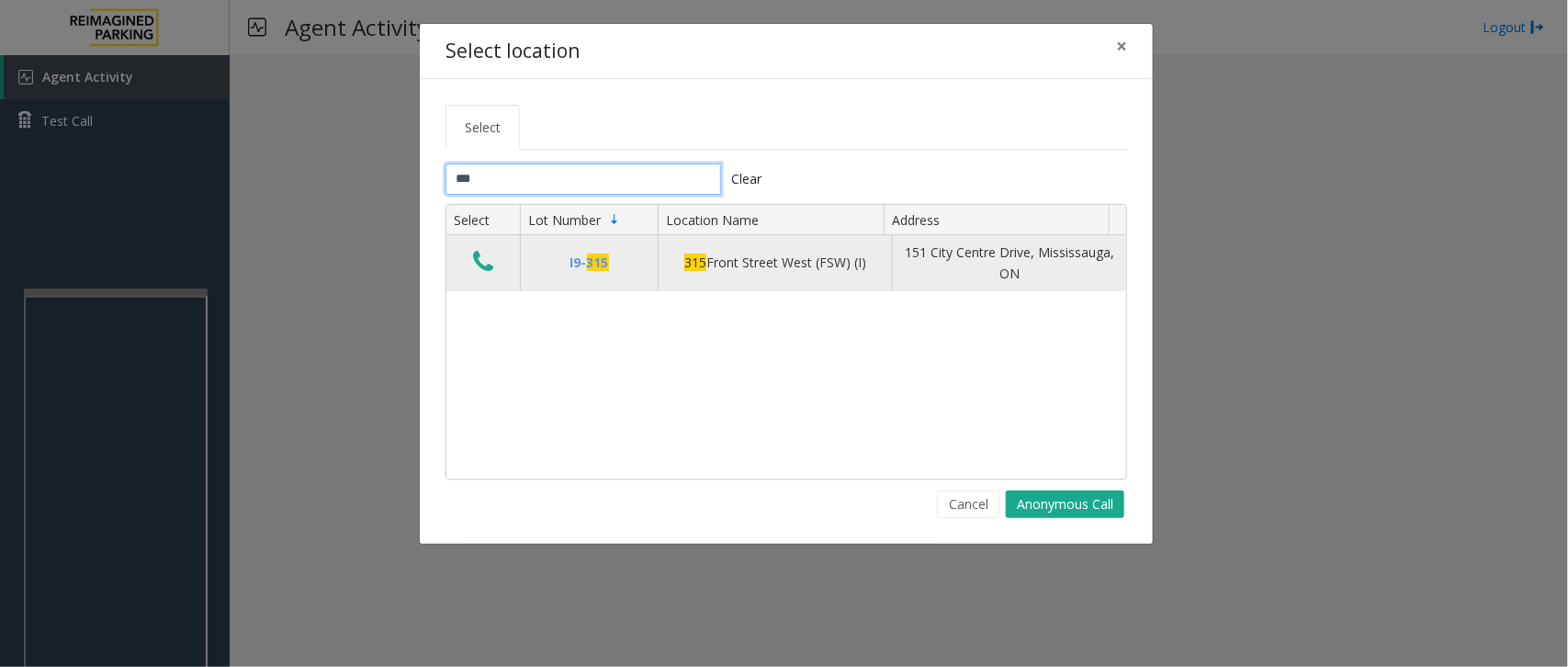 type on "***" 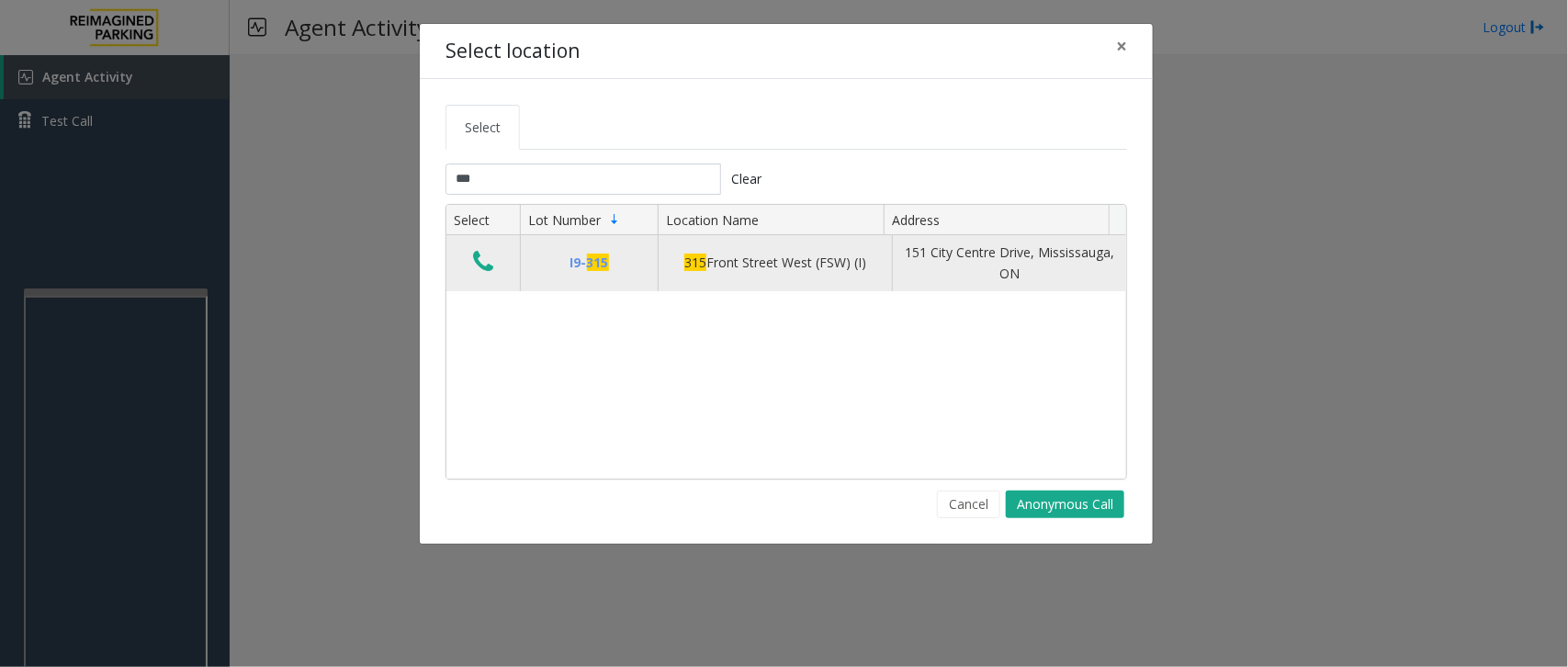 click 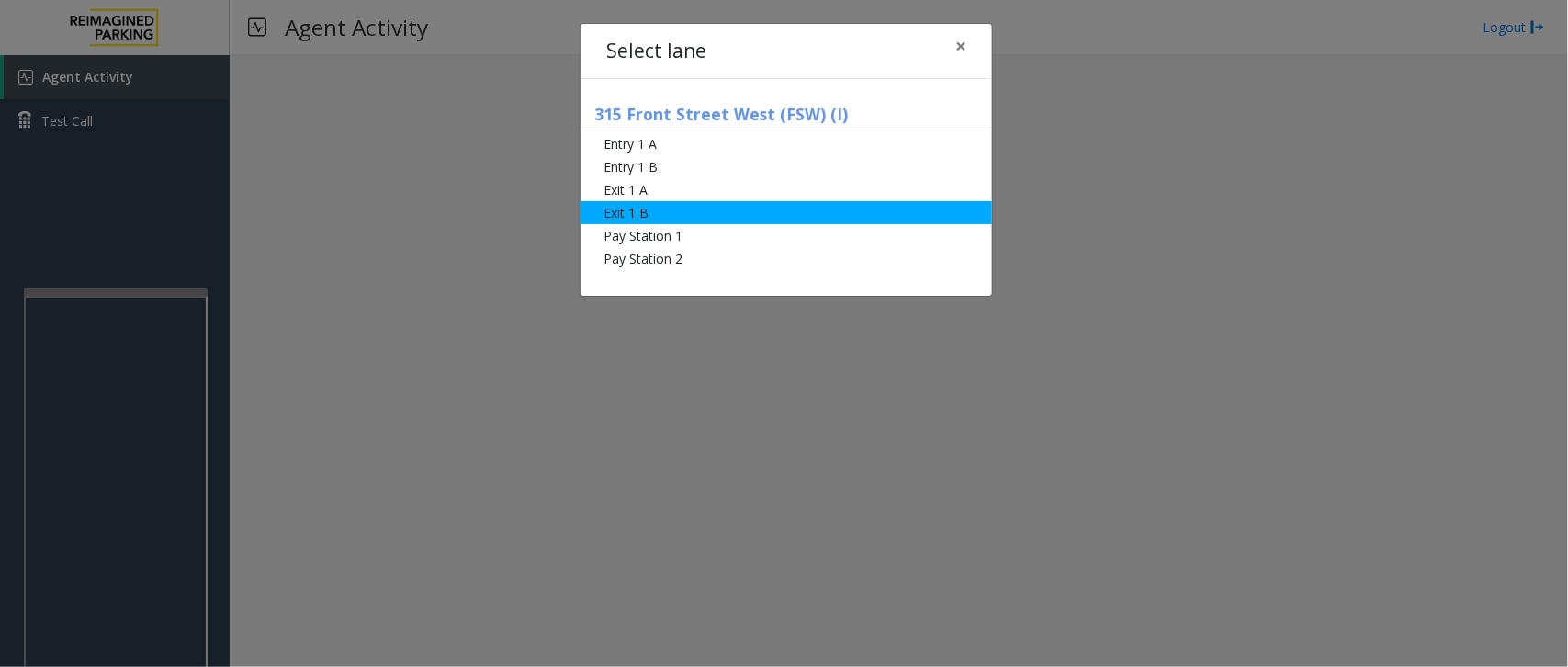 click on "Exit 1 B" 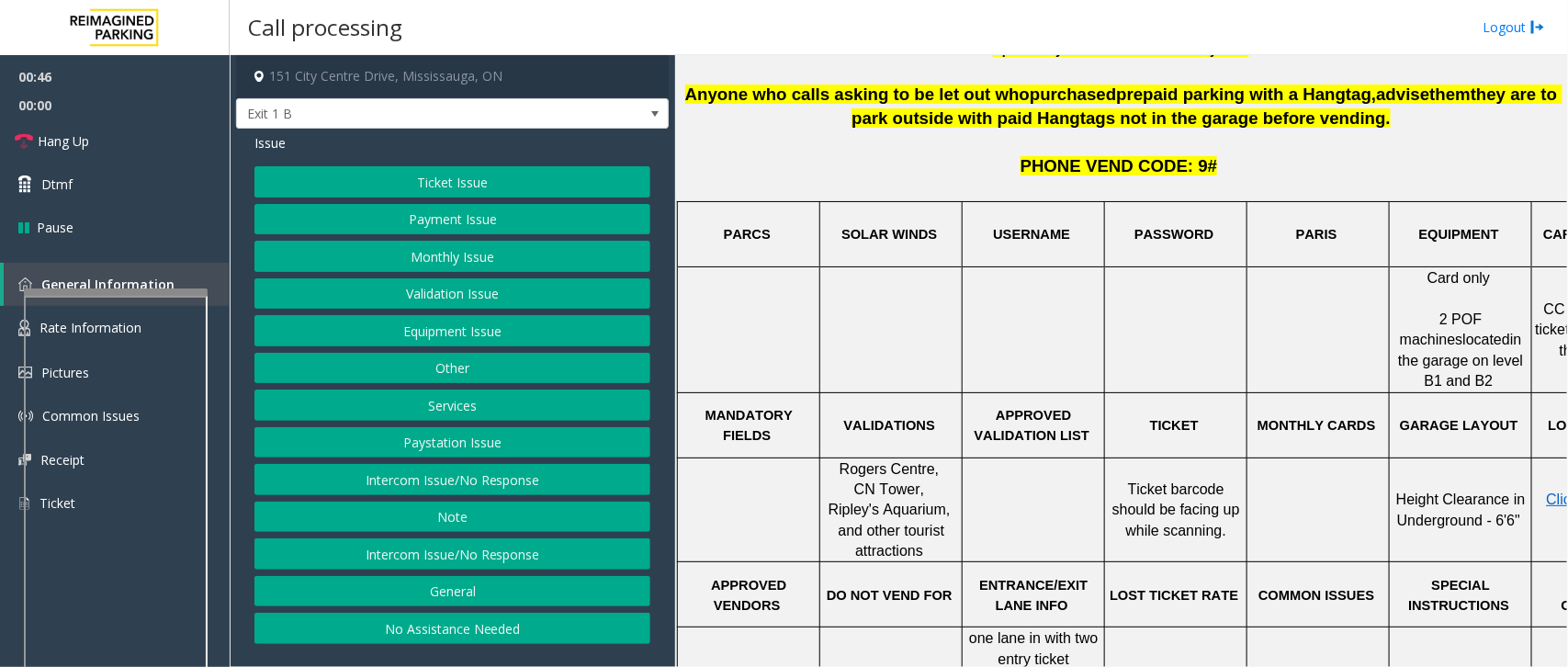 scroll, scrollTop: 459, scrollLeft: 0, axis: vertical 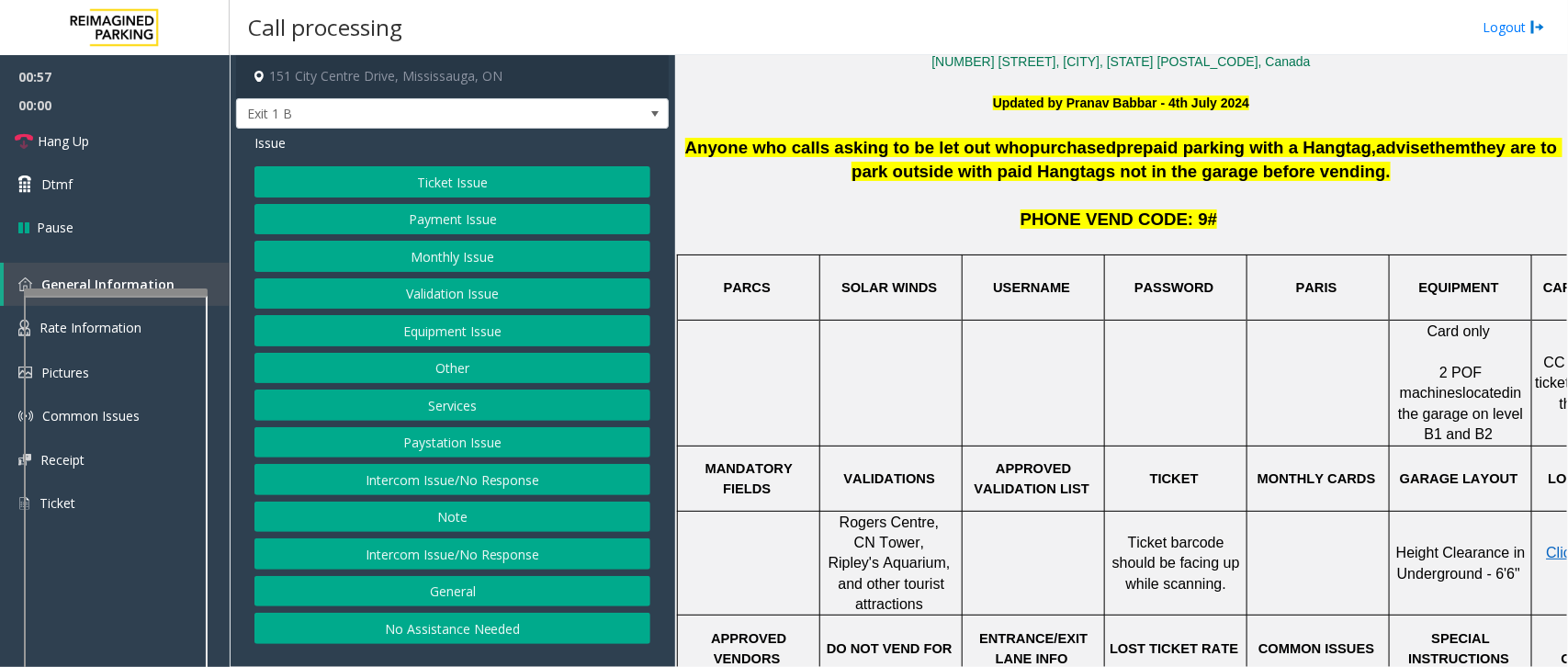 click on "Services" 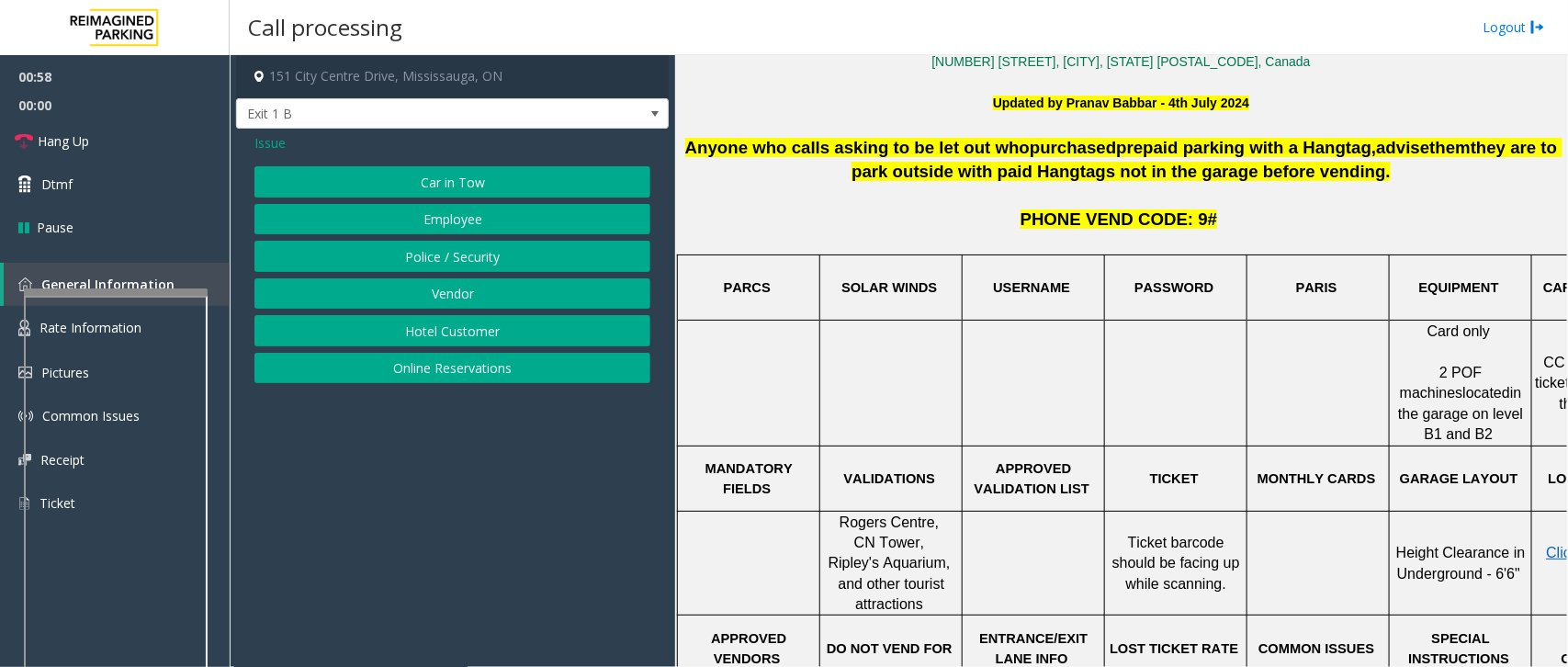 click on "Online Reservations" 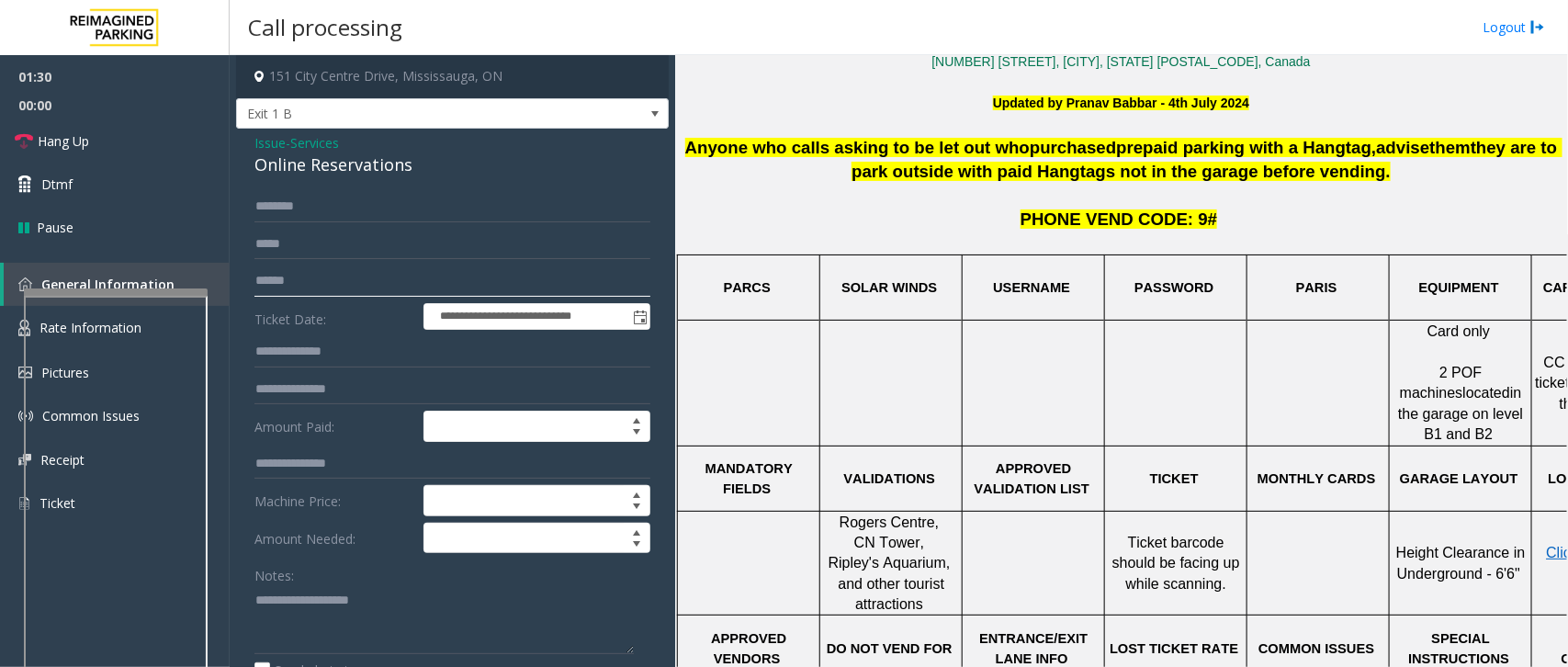 click 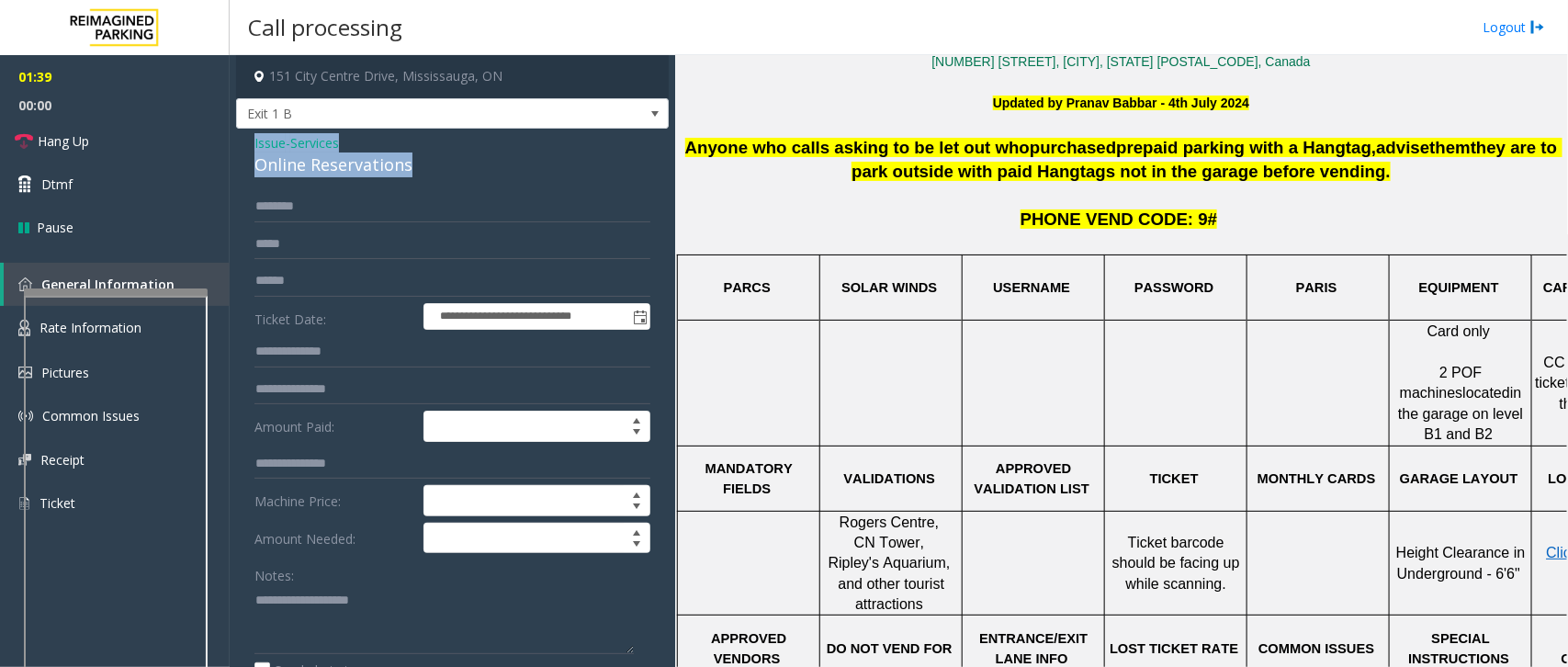 drag, startPoint x: 420, startPoint y: 163, endPoint x: 263, endPoint y: 142, distance: 158.3982 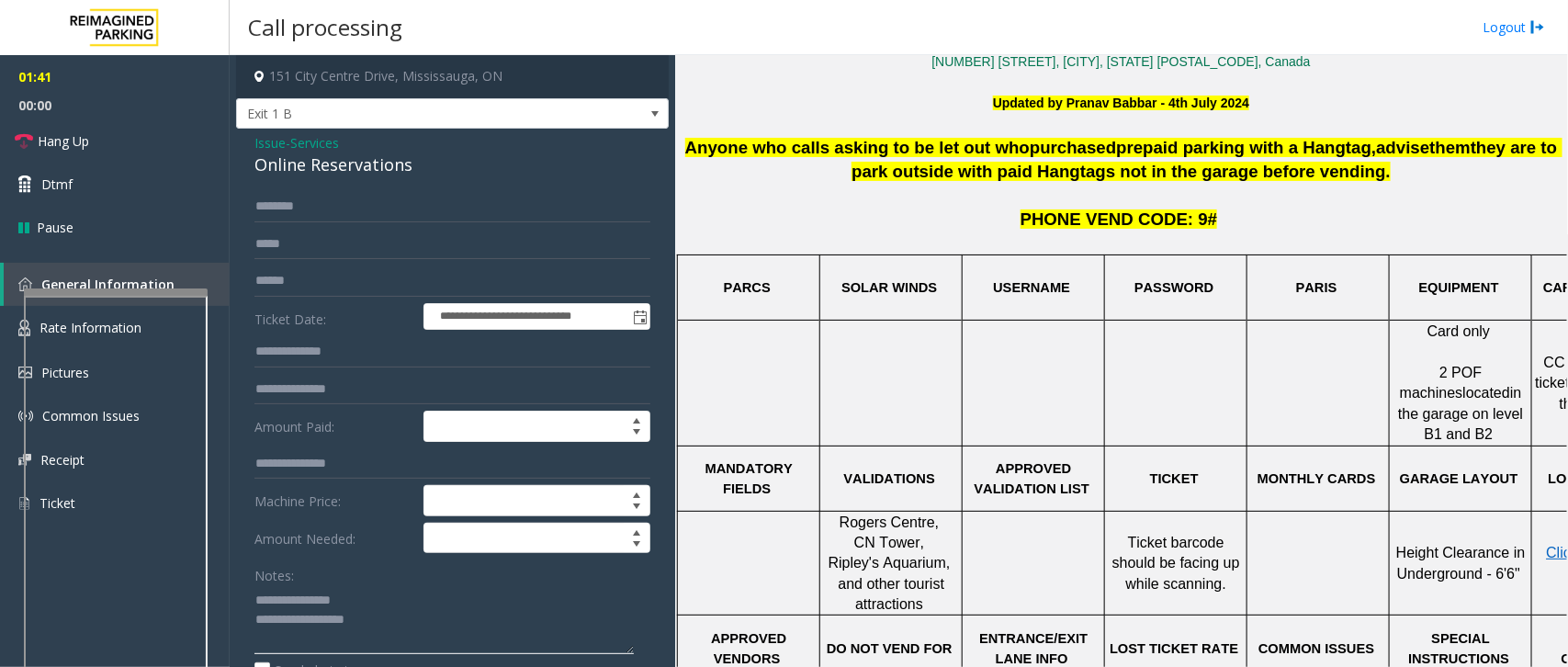 click 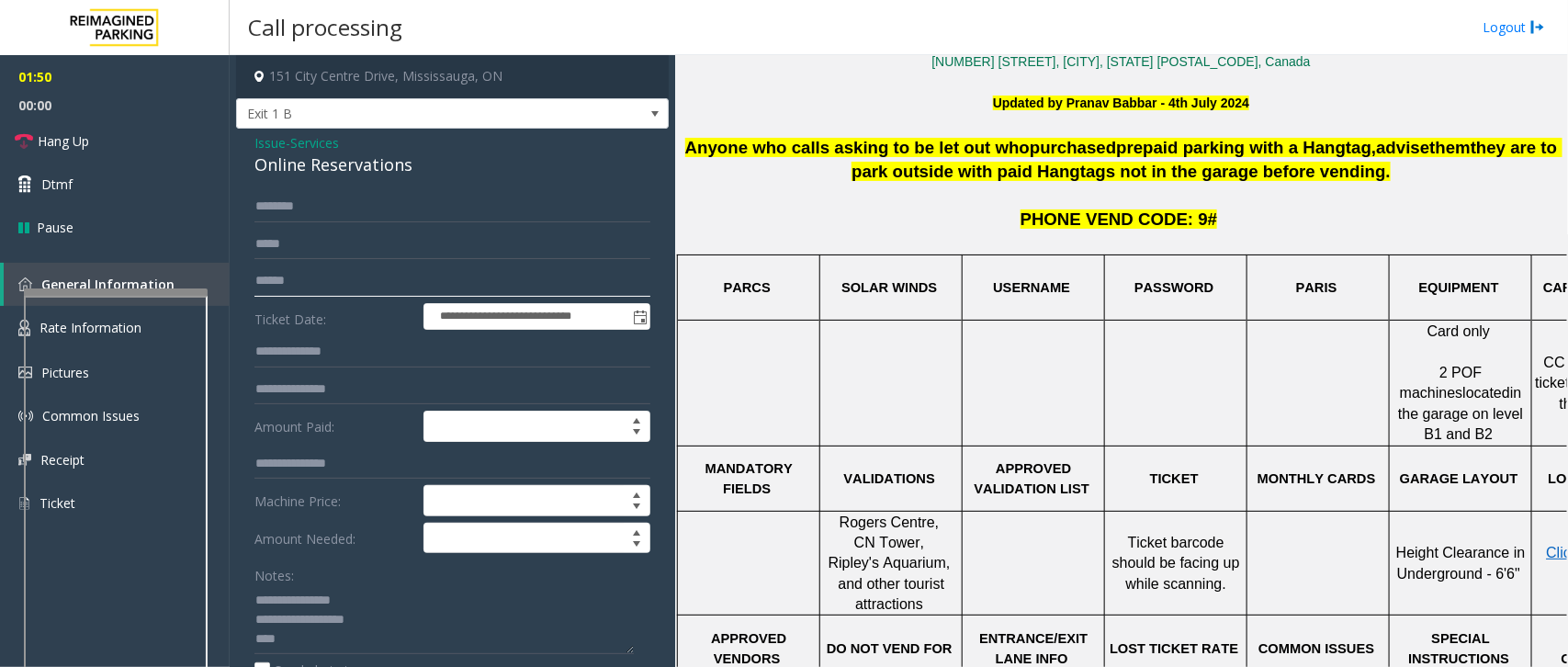 click 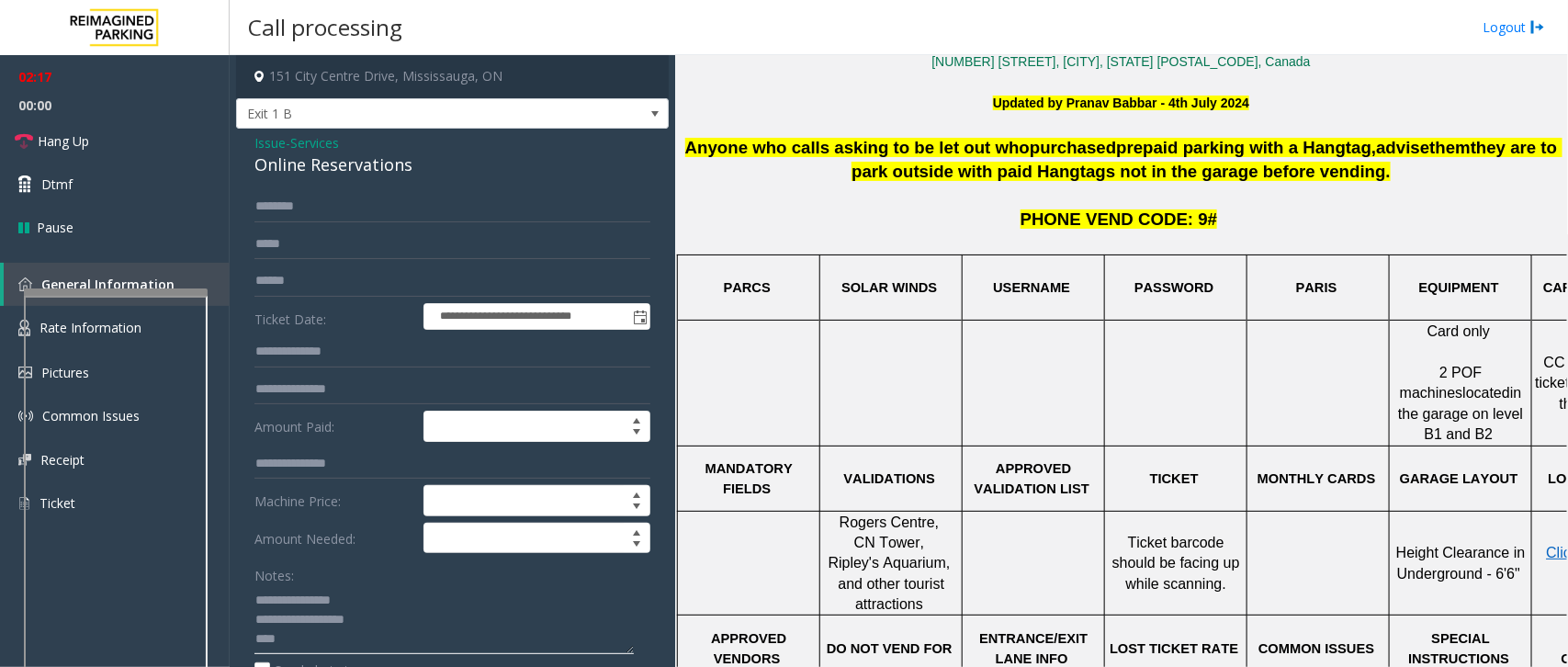 click 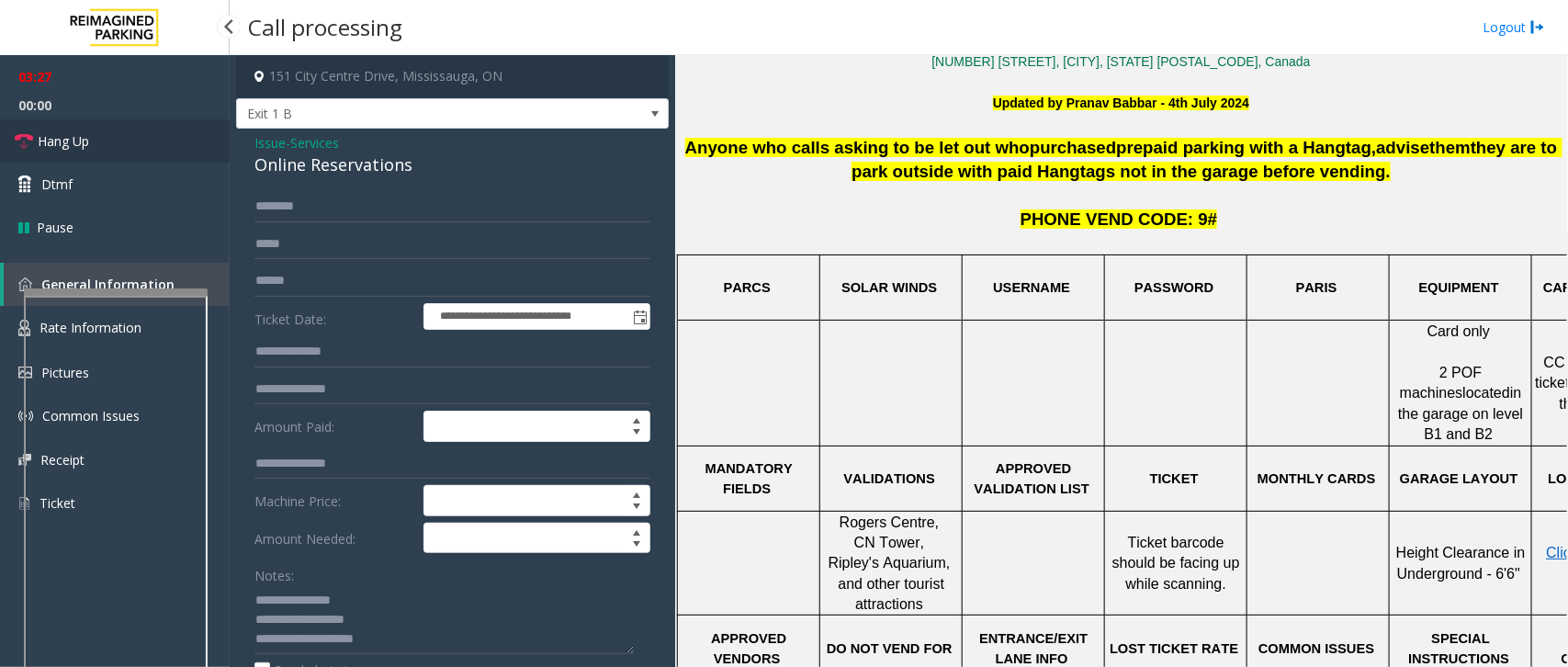 click on "Hang Up" at bounding box center [63, 141] 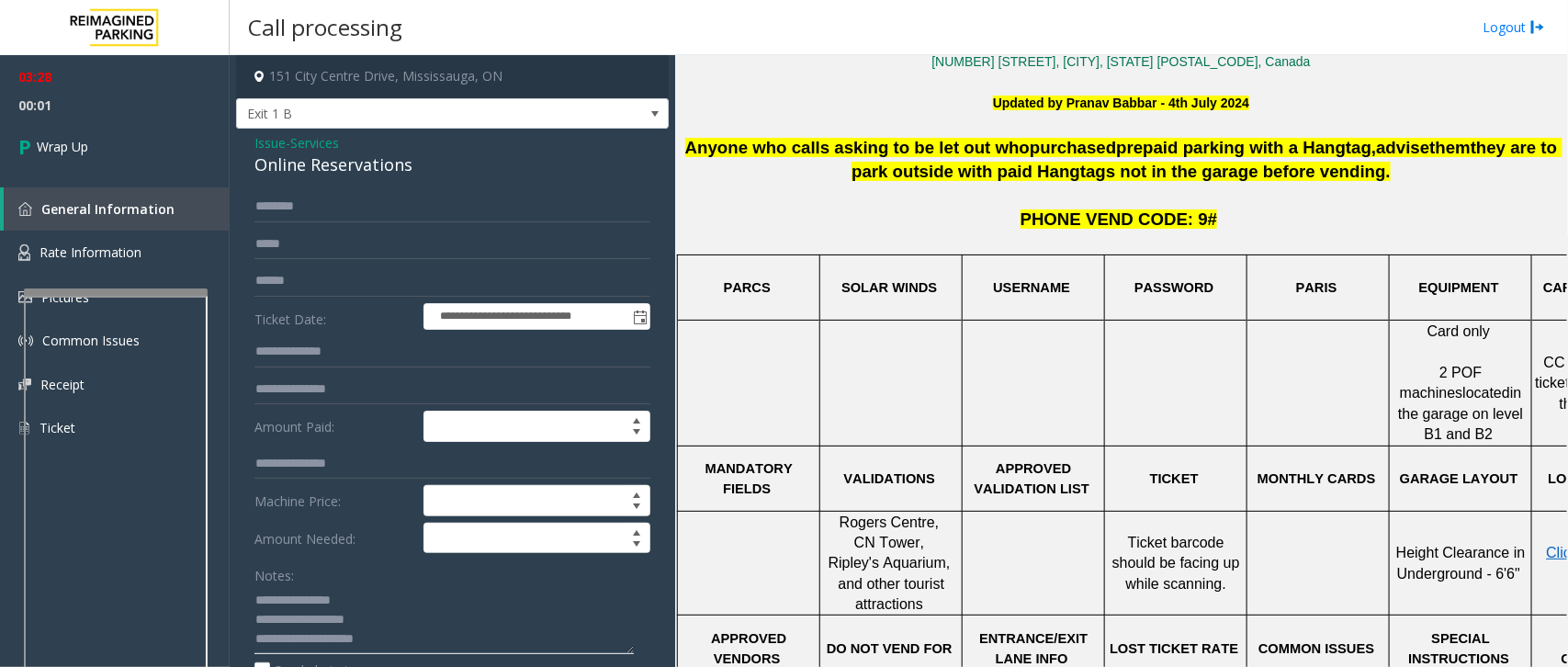 click 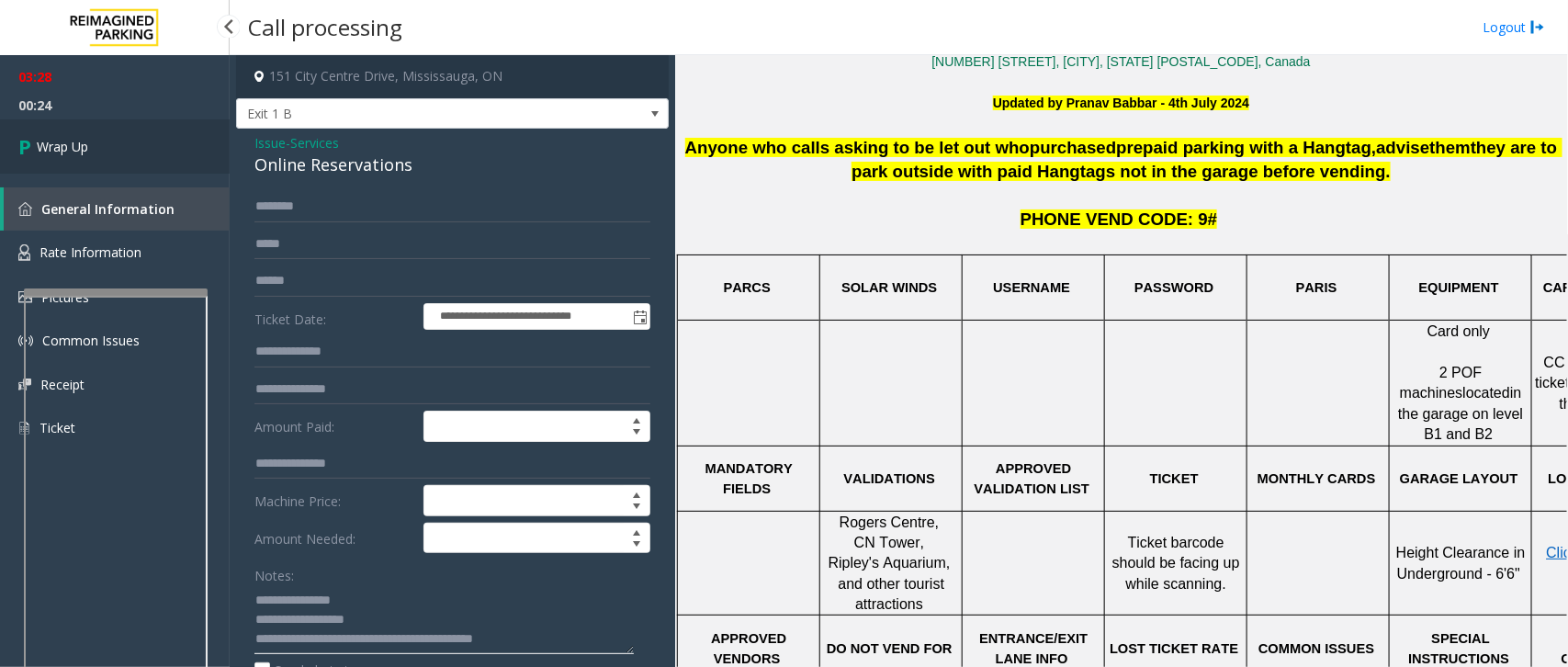 type on "**********" 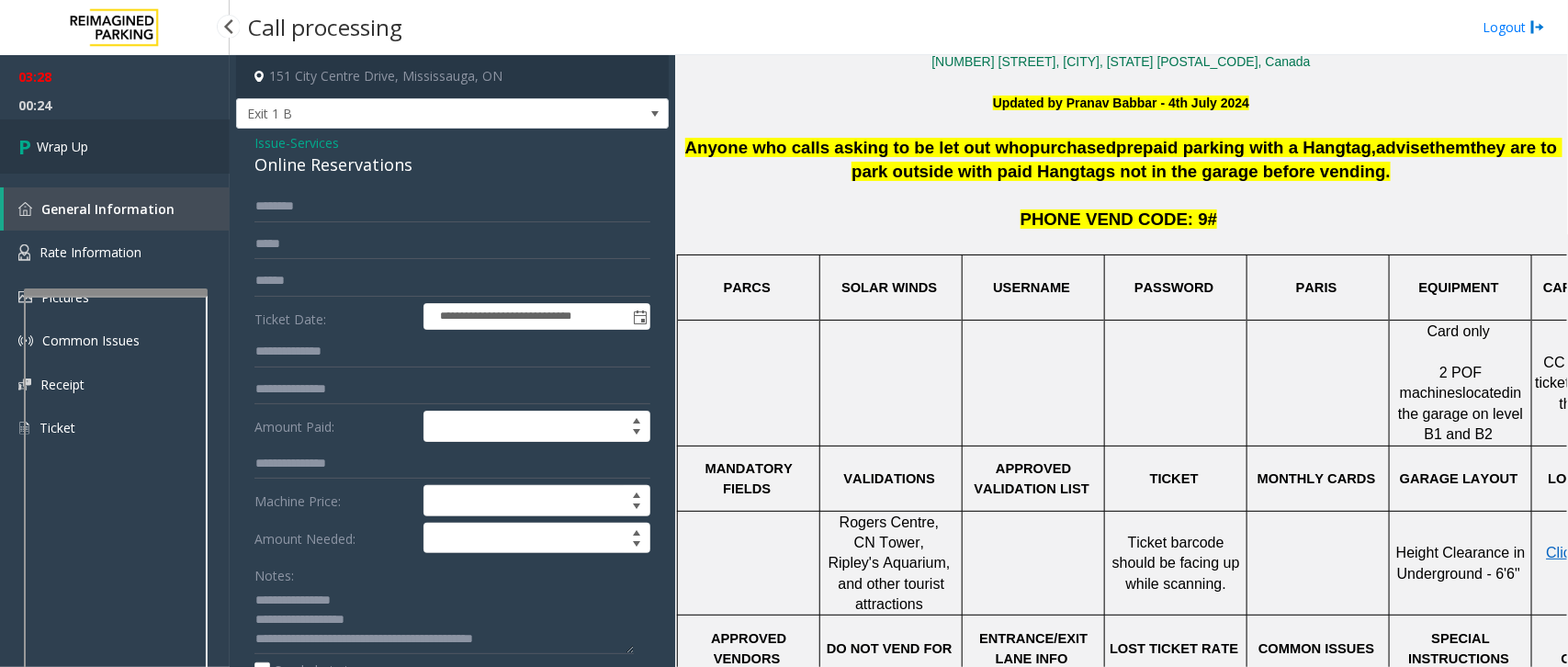 click on "Wrap Up" at bounding box center (115, 146) 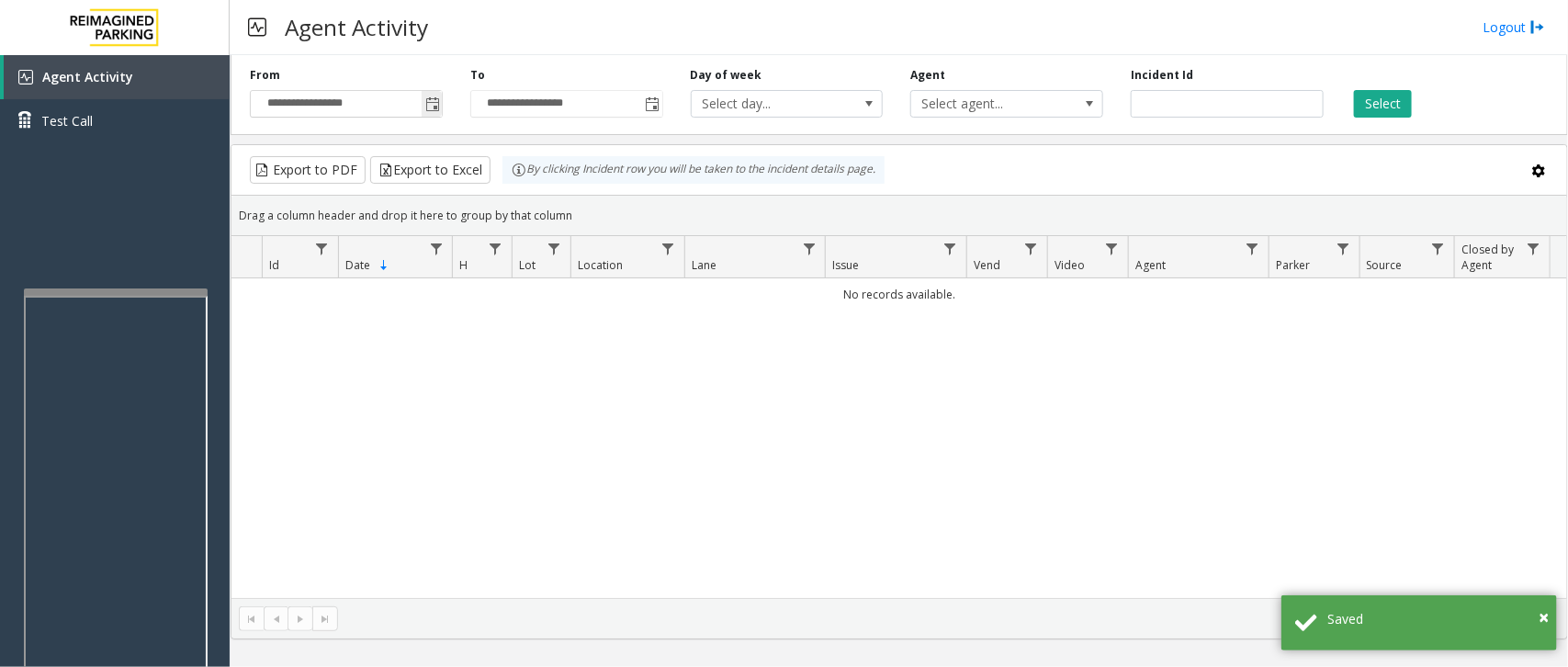 click 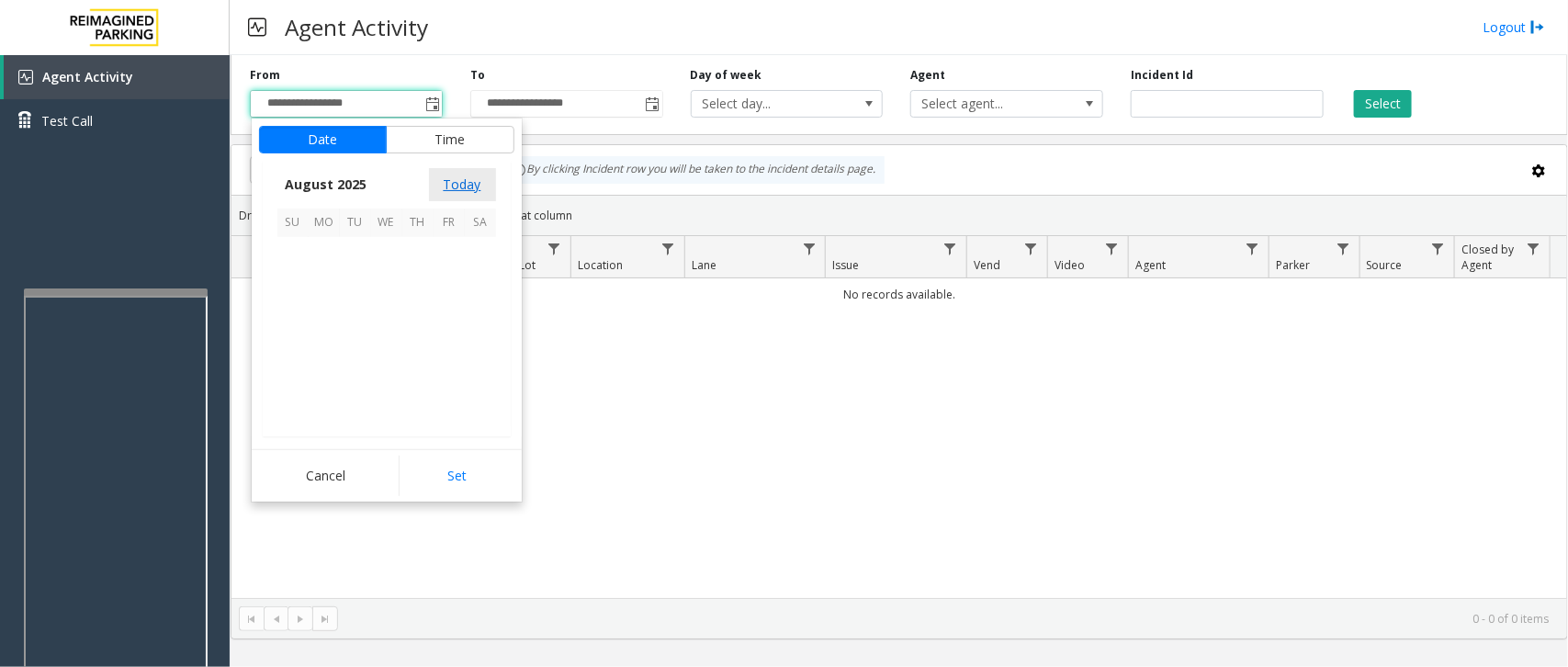 scroll, scrollTop: 329367, scrollLeft: 0, axis: vertical 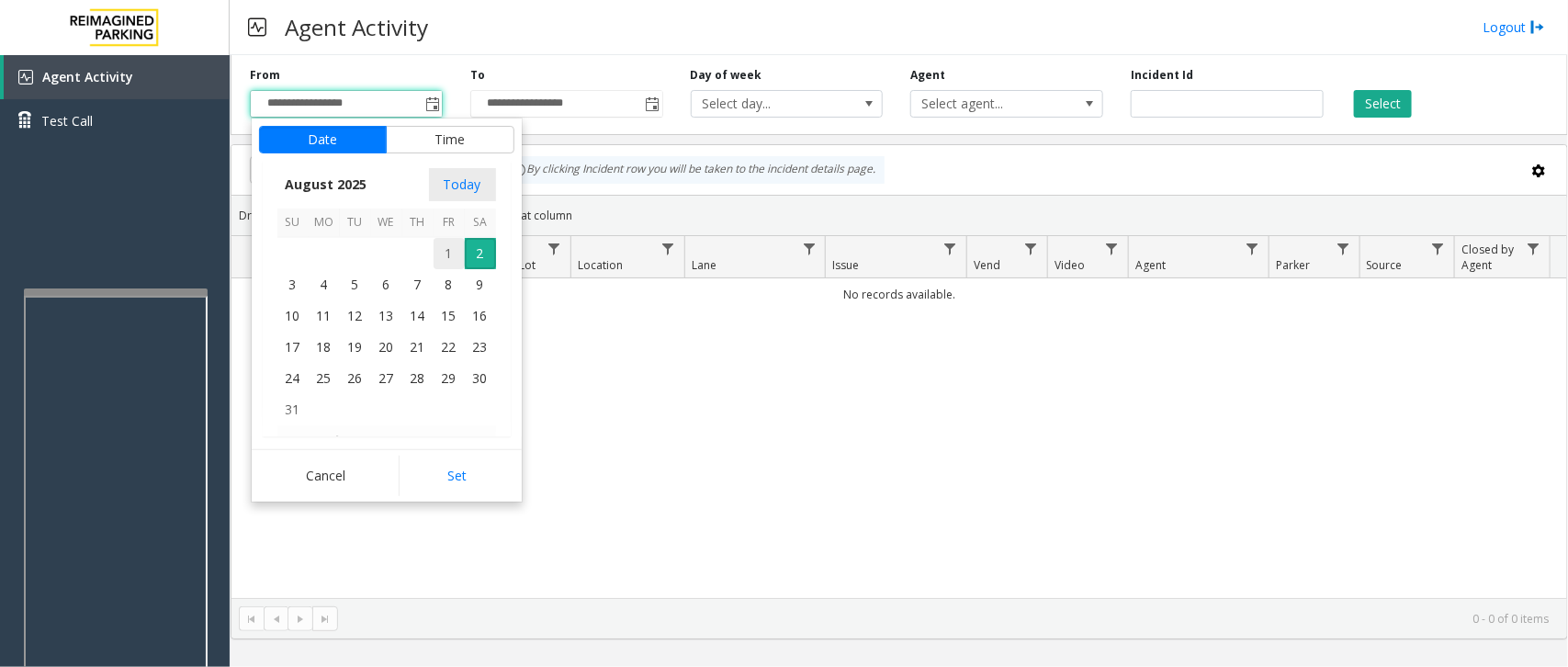click on "1" at bounding box center (449, 254) 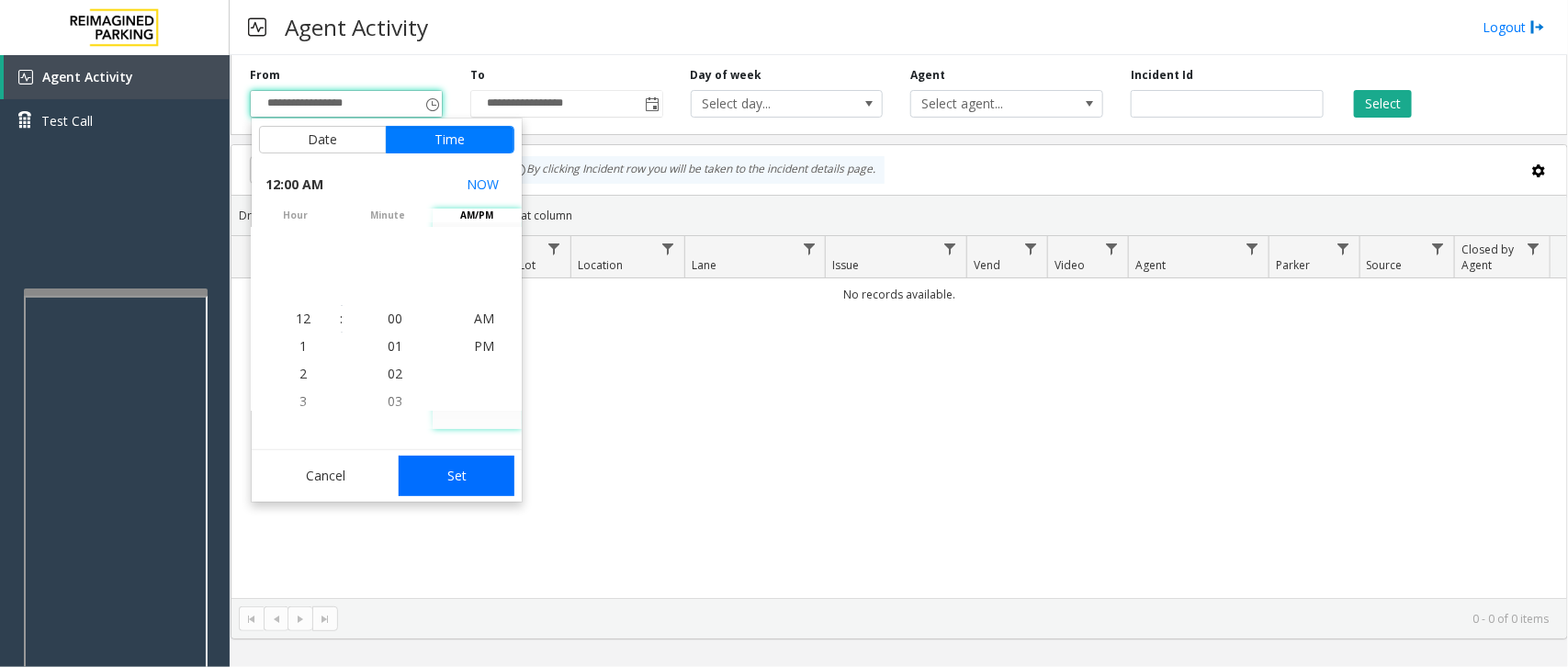 click on "Set" 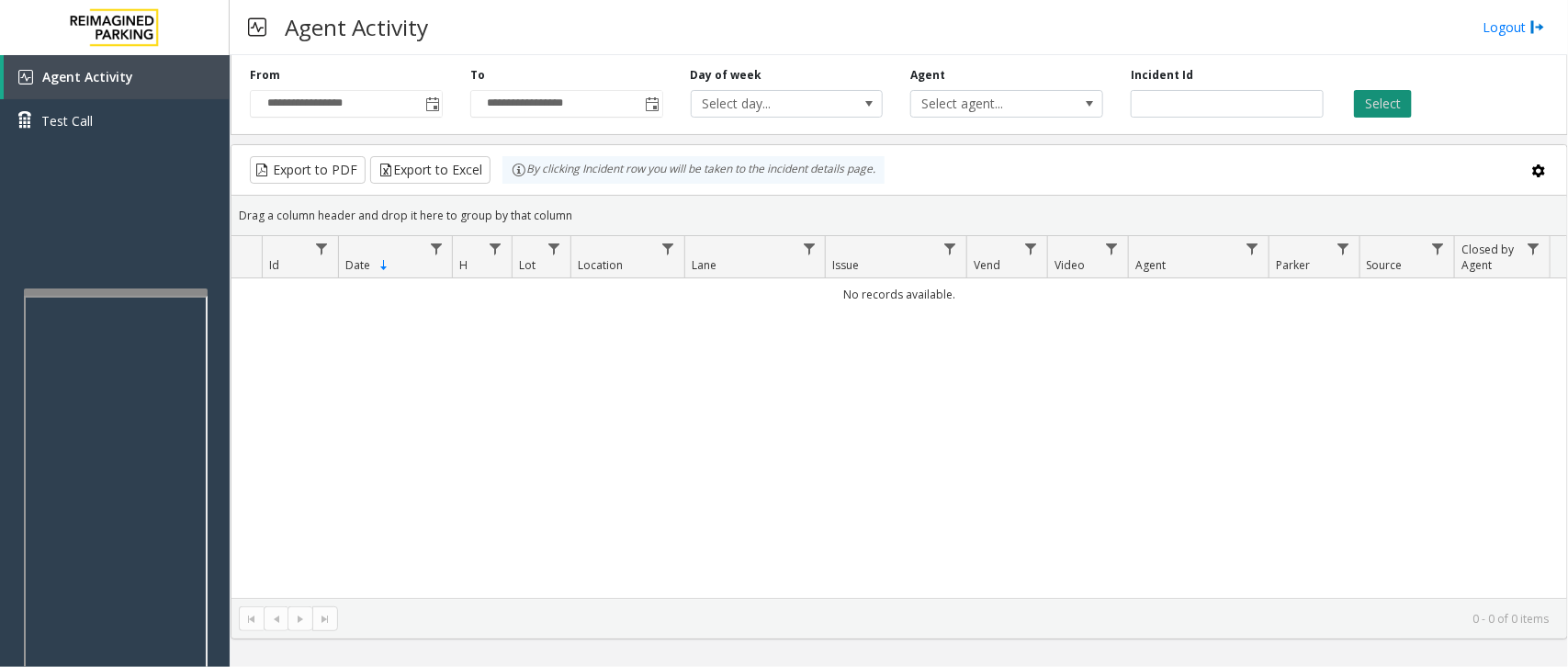 click on "Select" 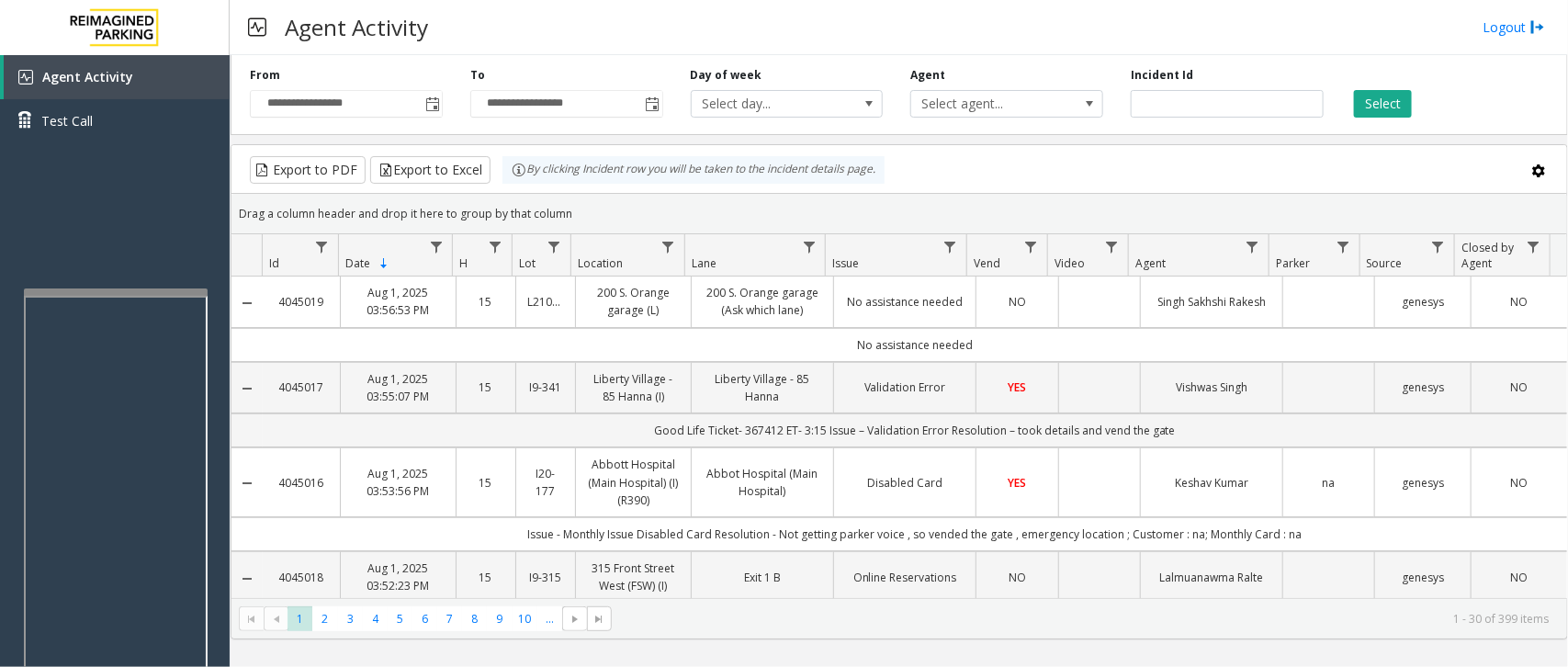scroll, scrollTop: 115, scrollLeft: 0, axis: vertical 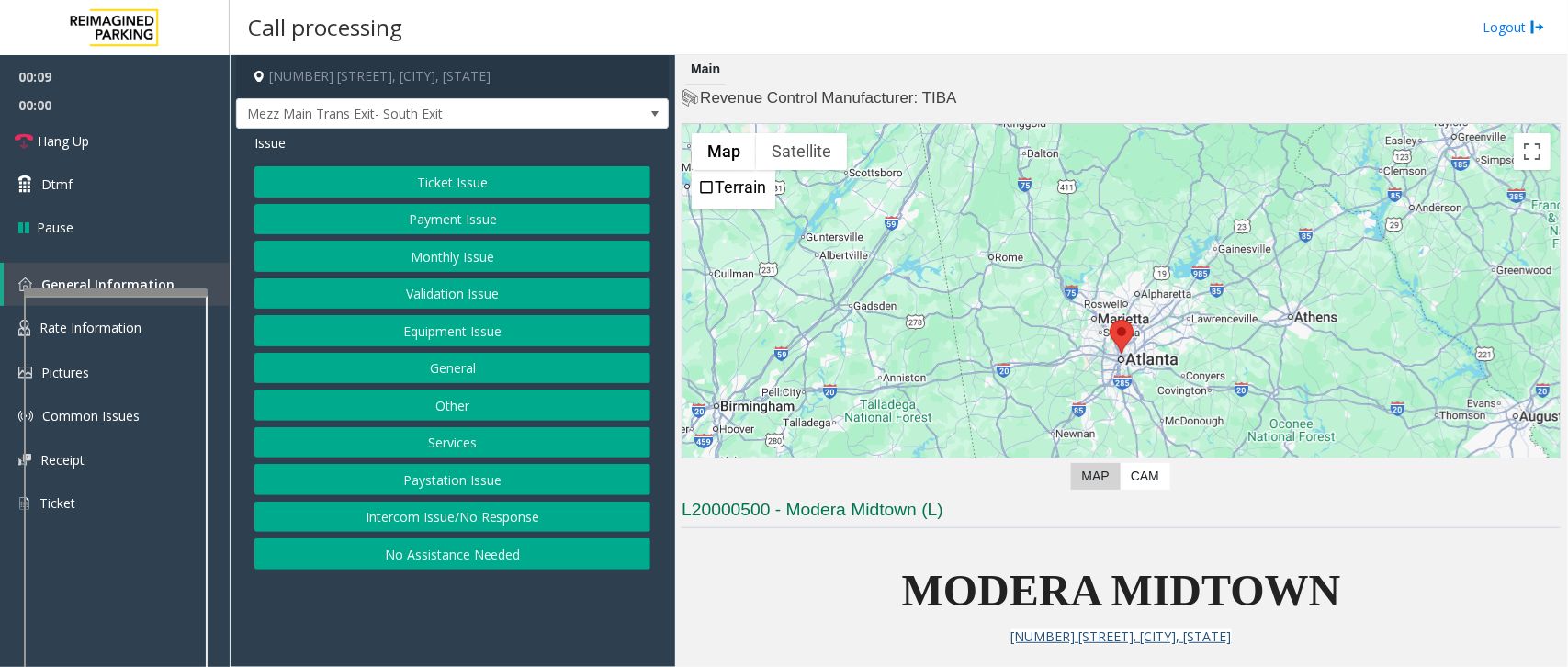 click on "Ticket Issue" 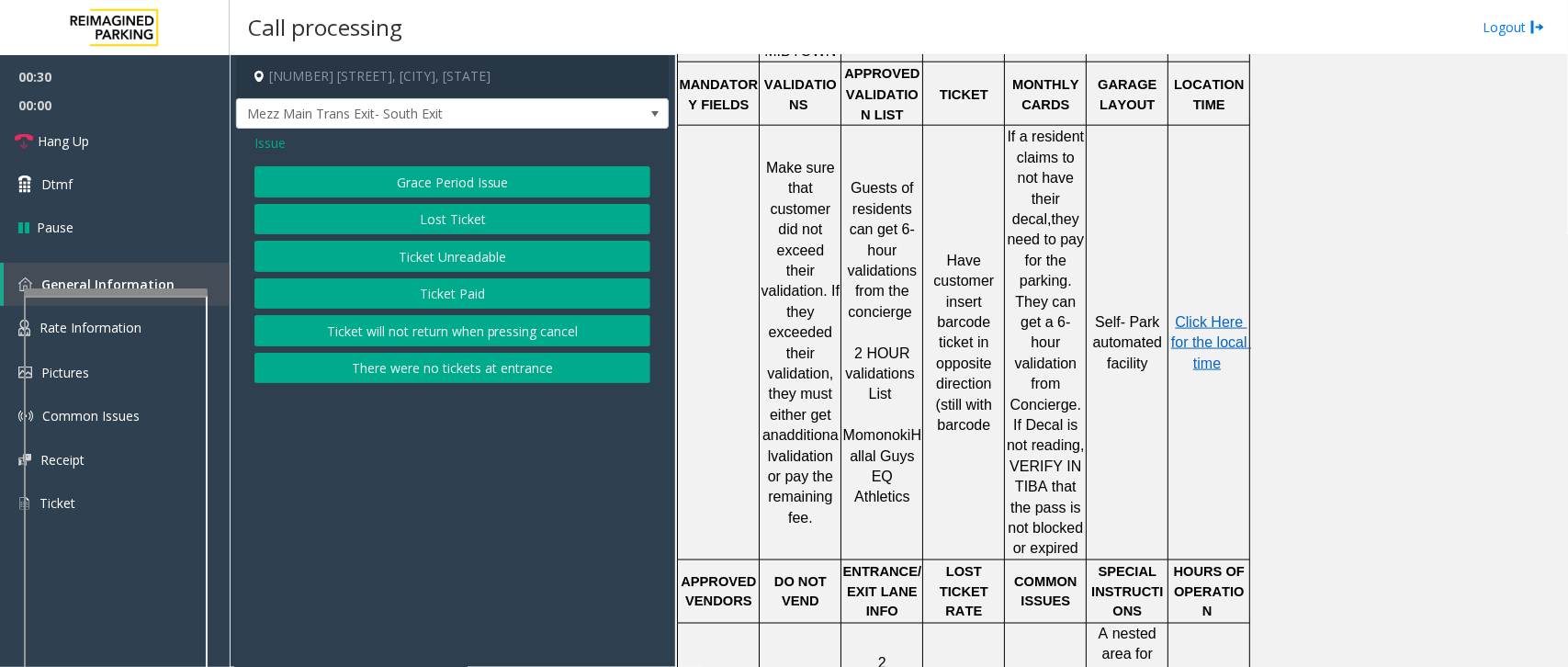 scroll, scrollTop: 919, scrollLeft: 0, axis: vertical 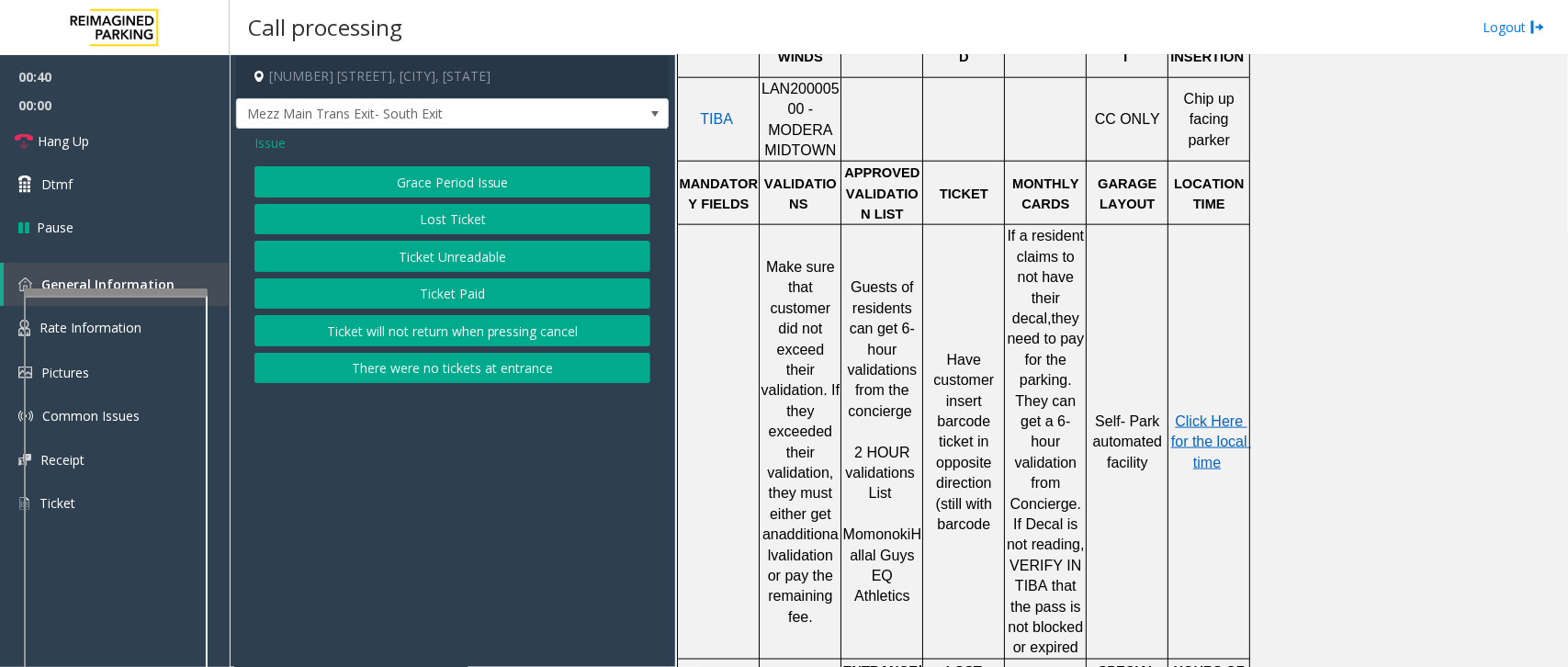 click on "Issue" 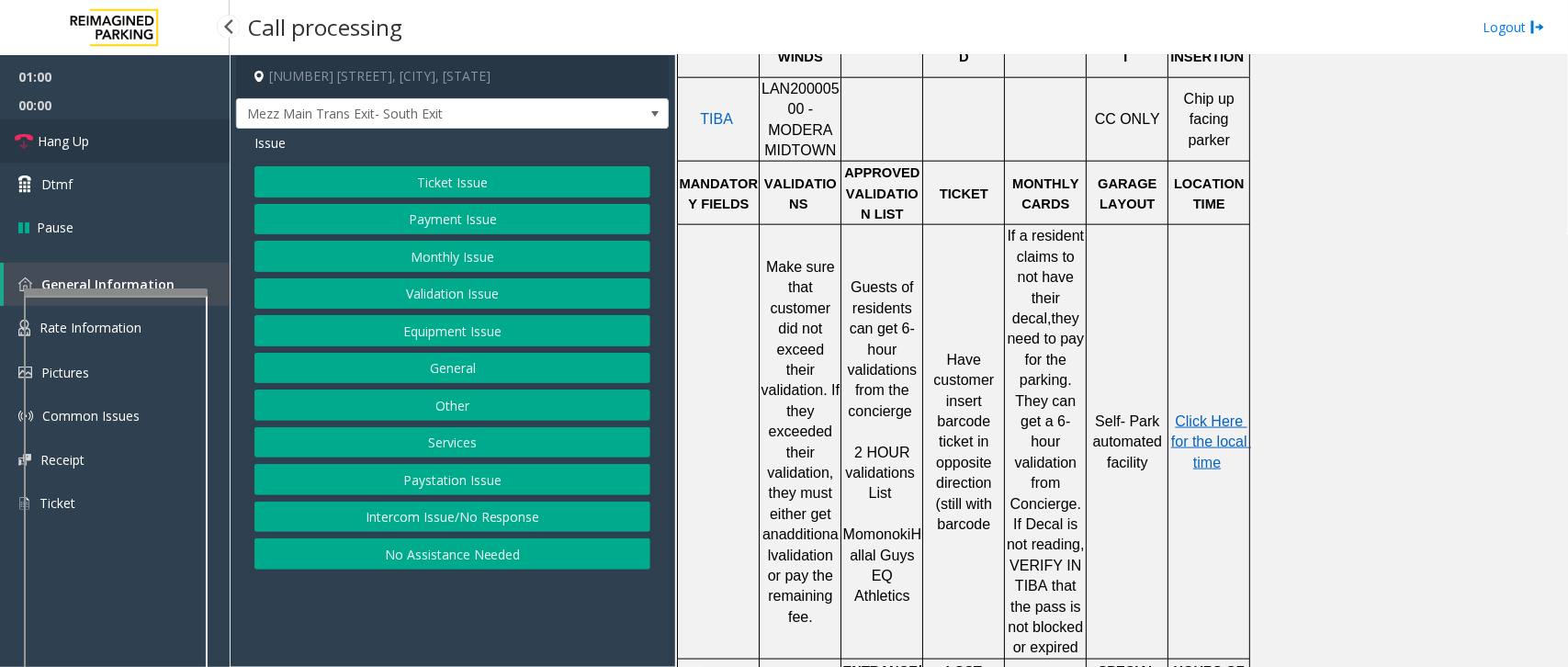 click on "Hang Up" at bounding box center (115, 141) 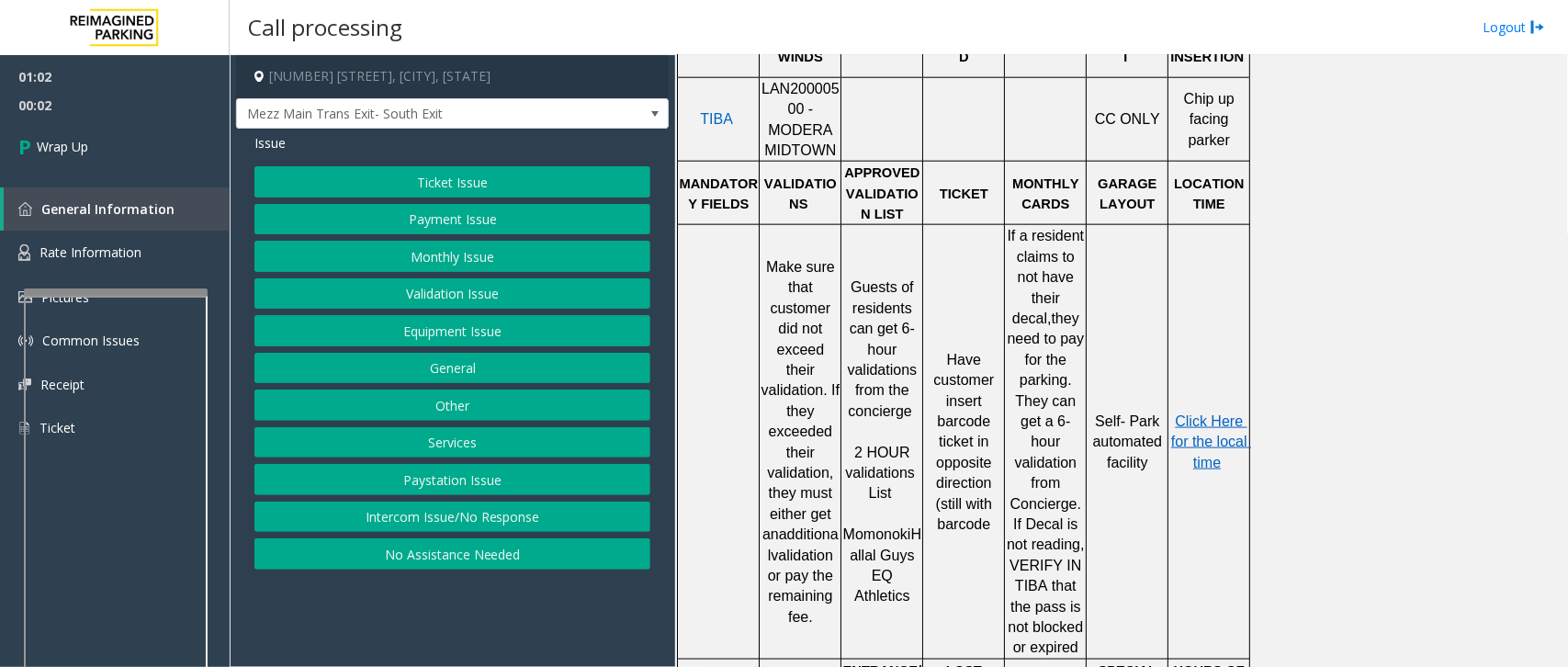 click on "Ticket Issue" 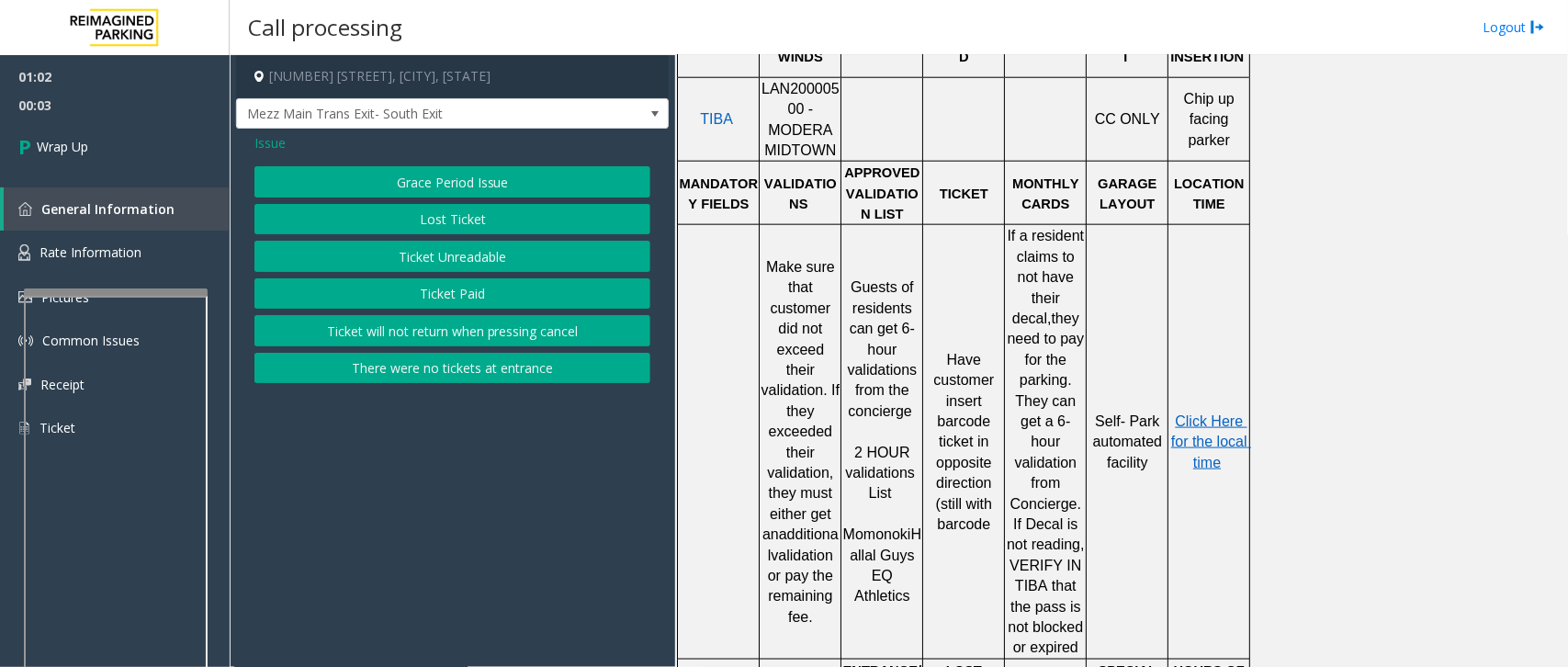 click on "Ticket Unreadable" 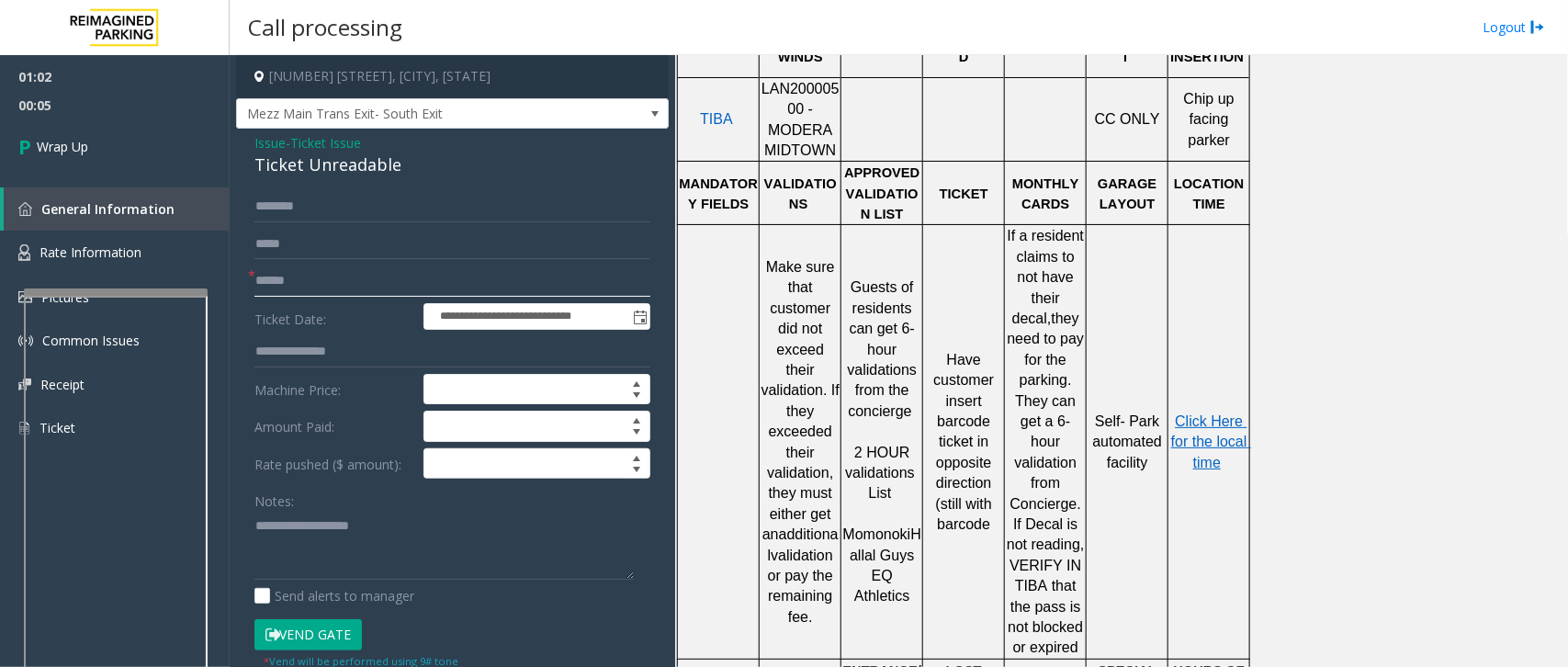 click 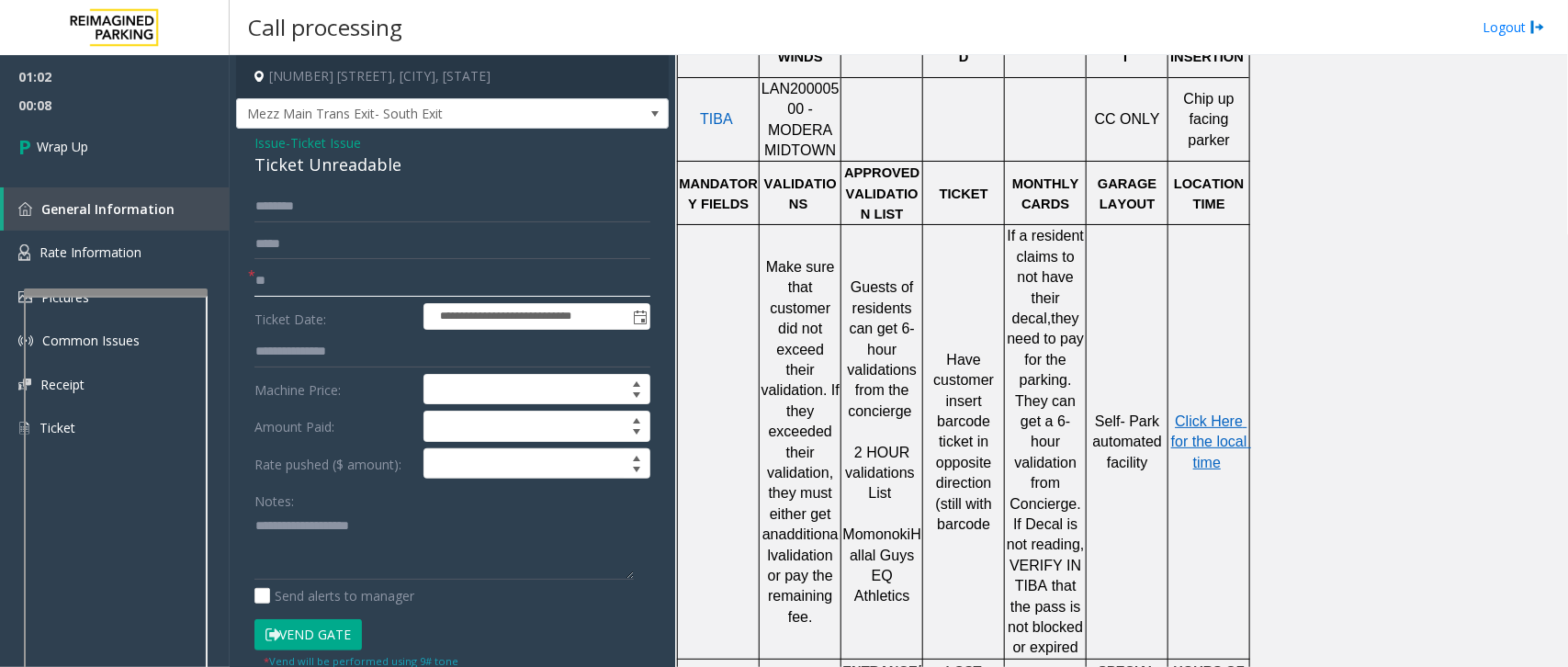 type on "**" 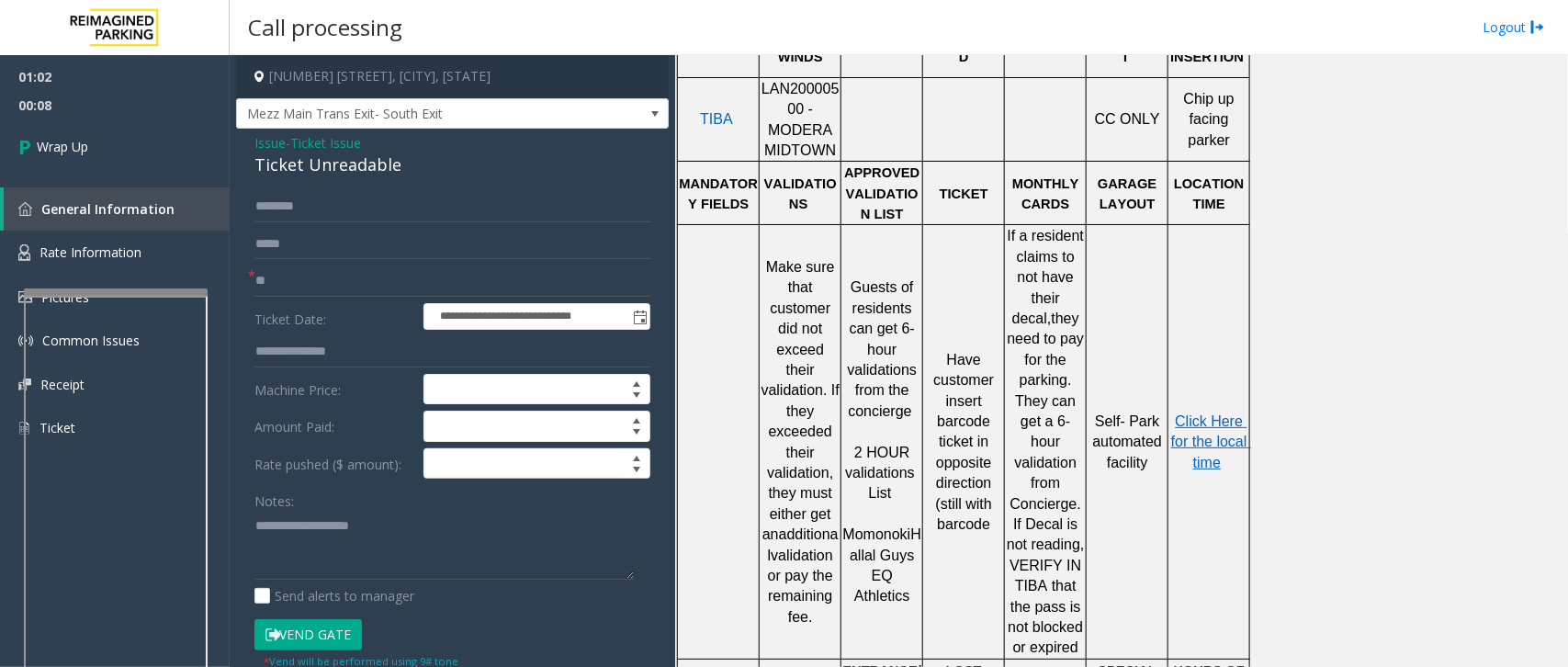 click on "Ticket Unreadable" 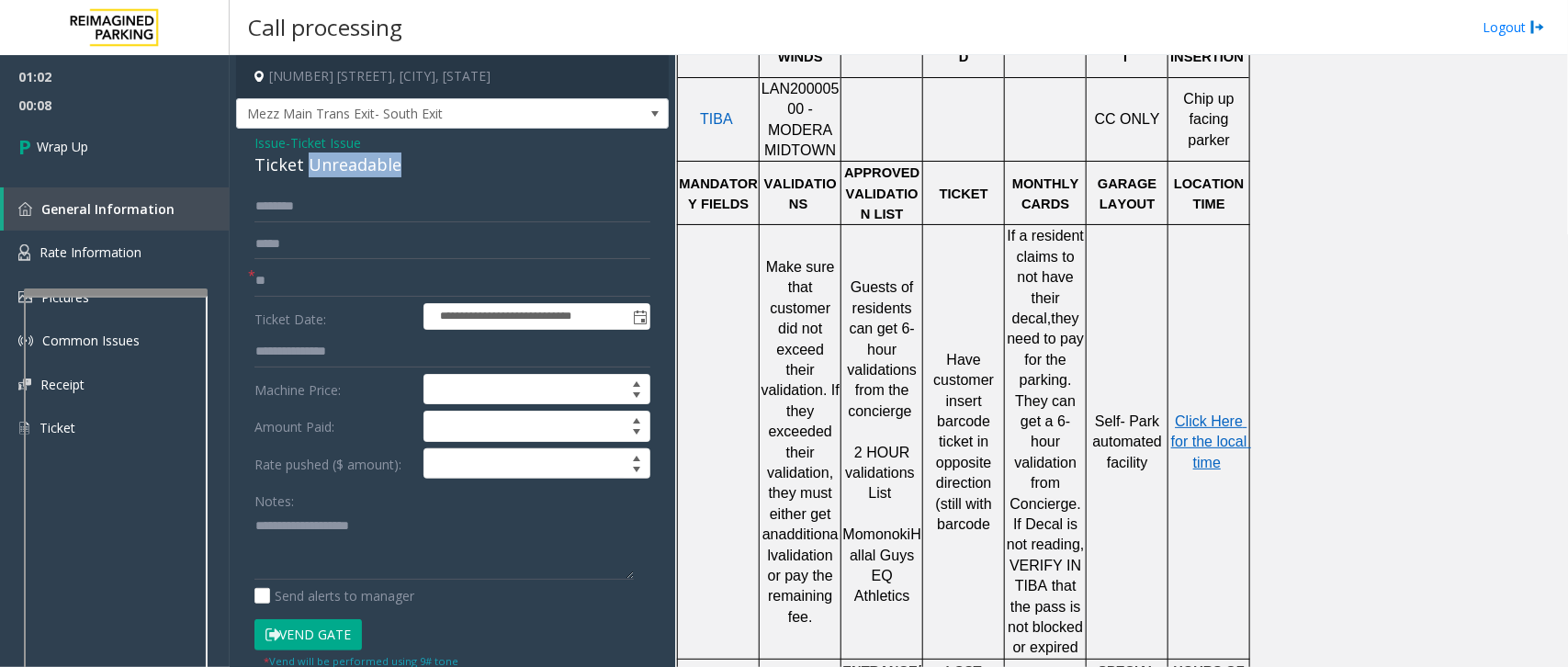 click on "Ticket Unreadable" 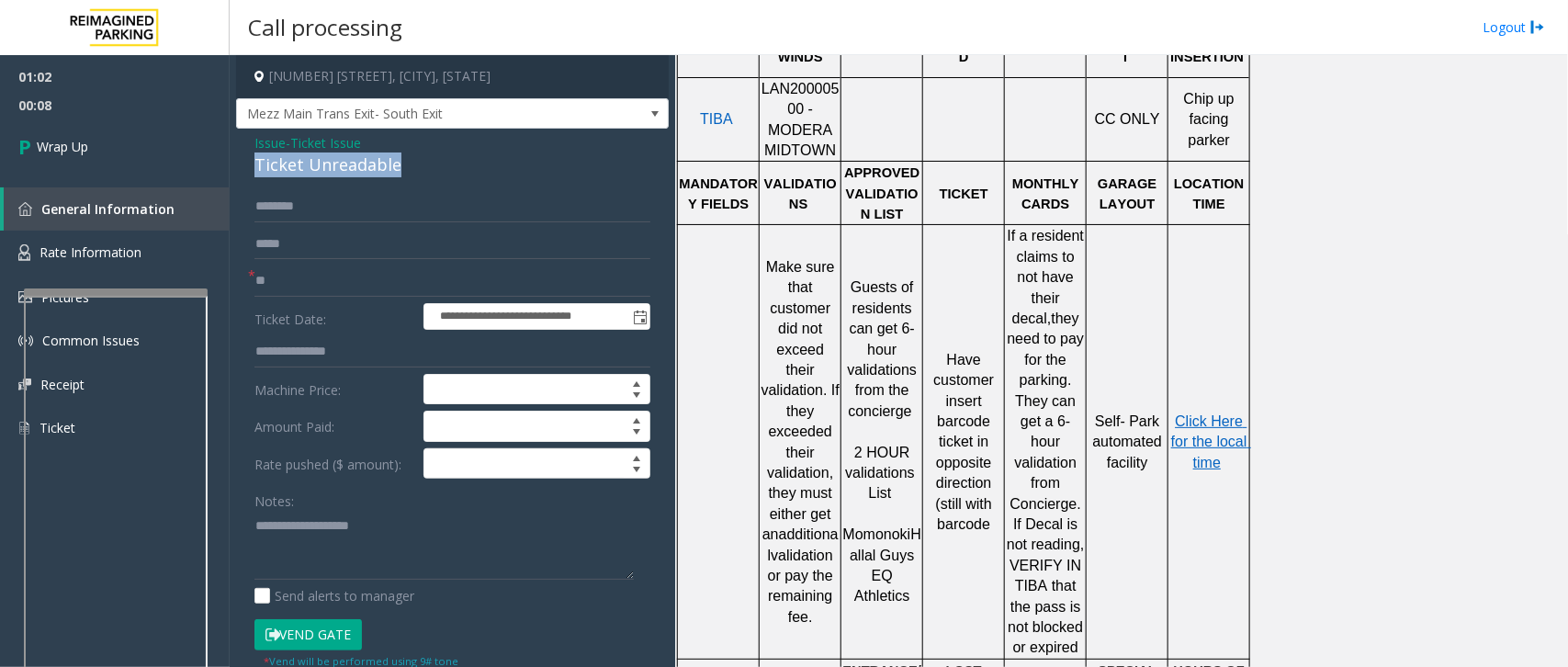click on "Ticket Unreadable" 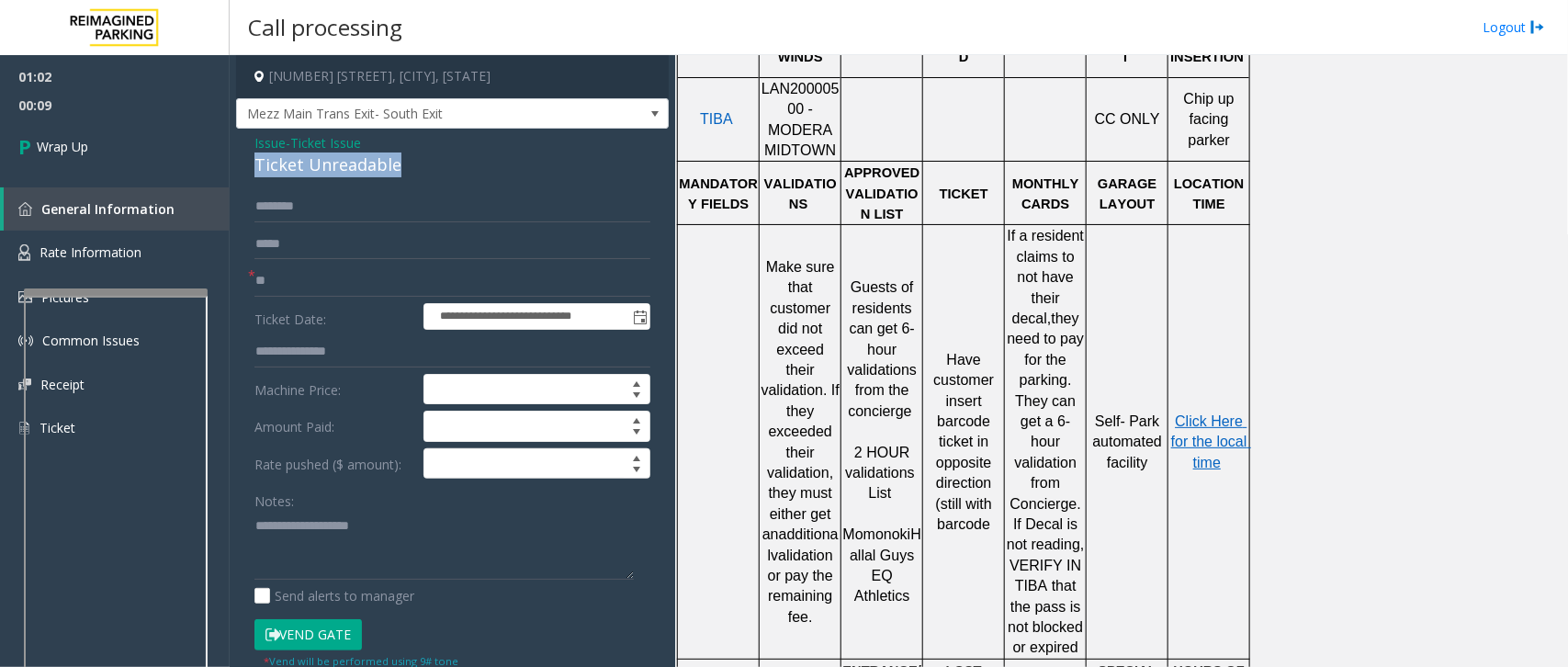 click on "Ticket Unreadable" 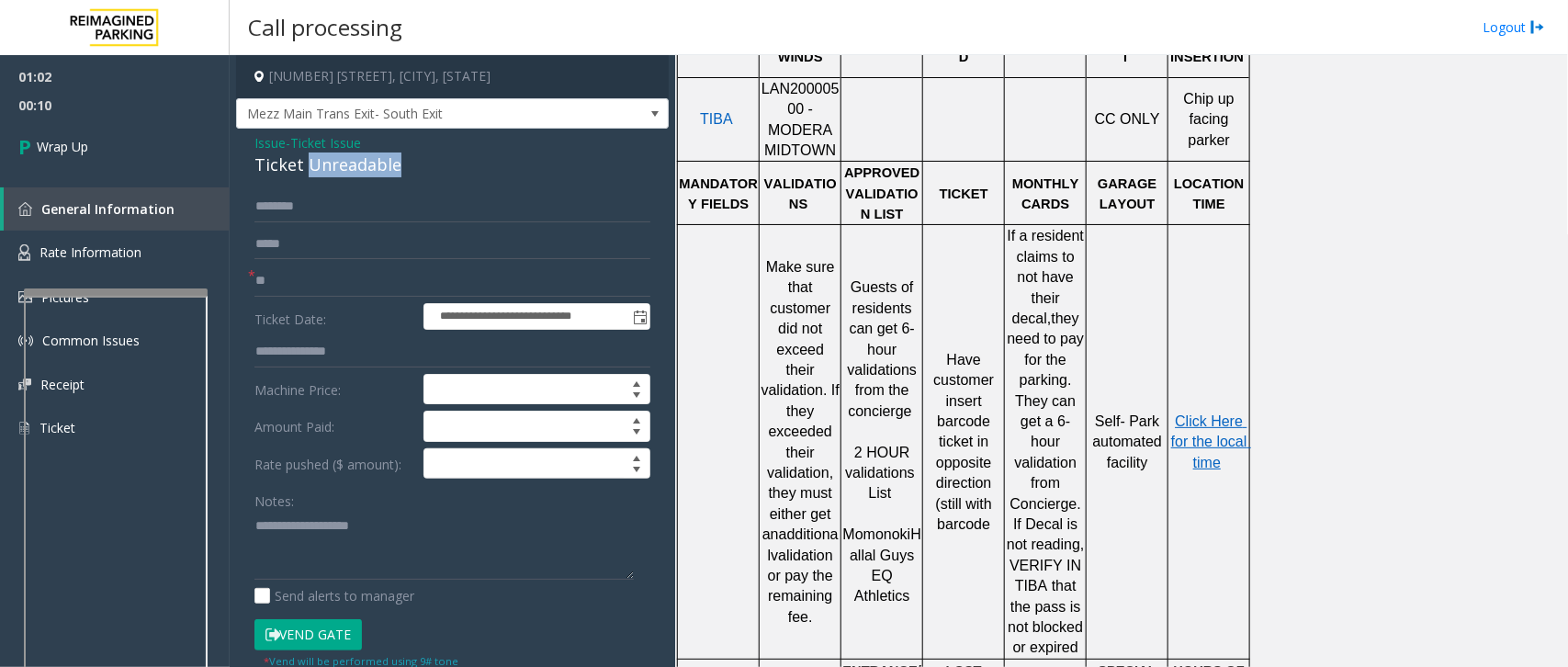 click on "Ticket Unreadable" 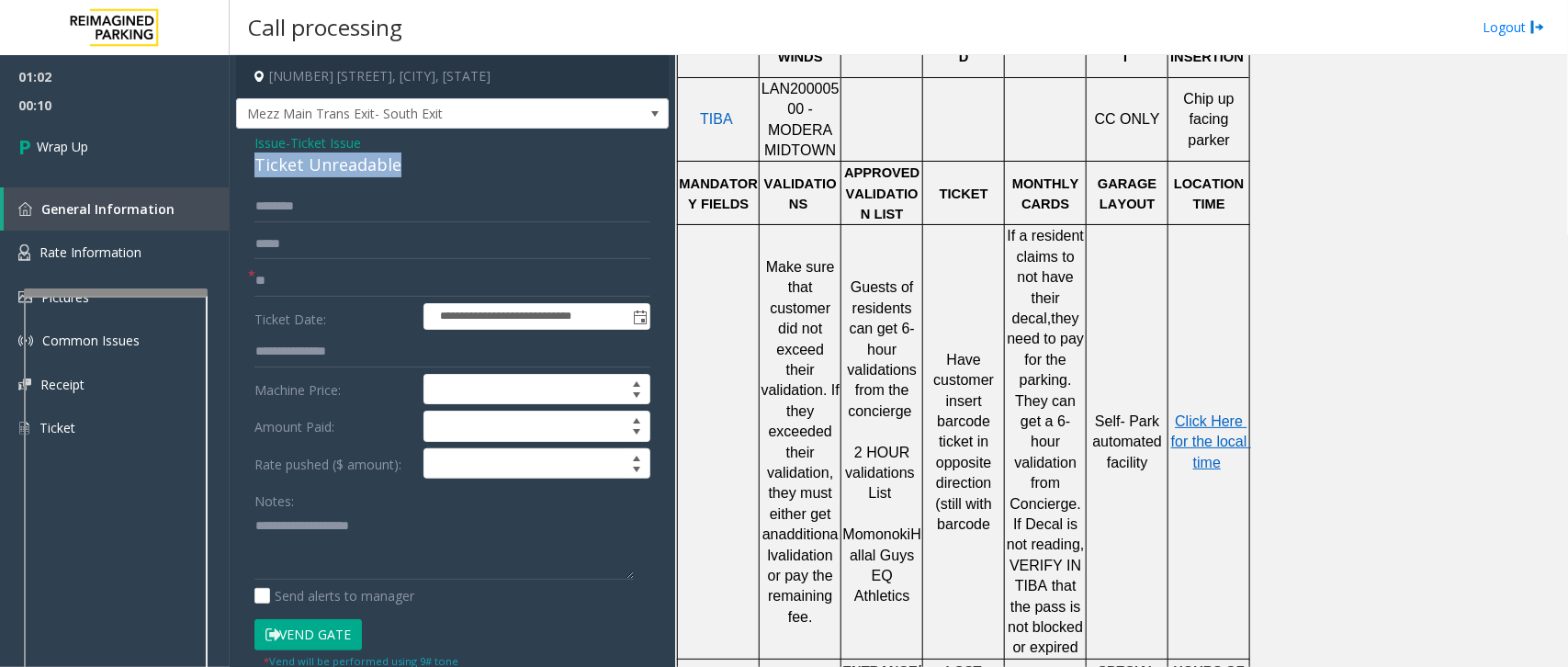 click on "Ticket Unreadable" 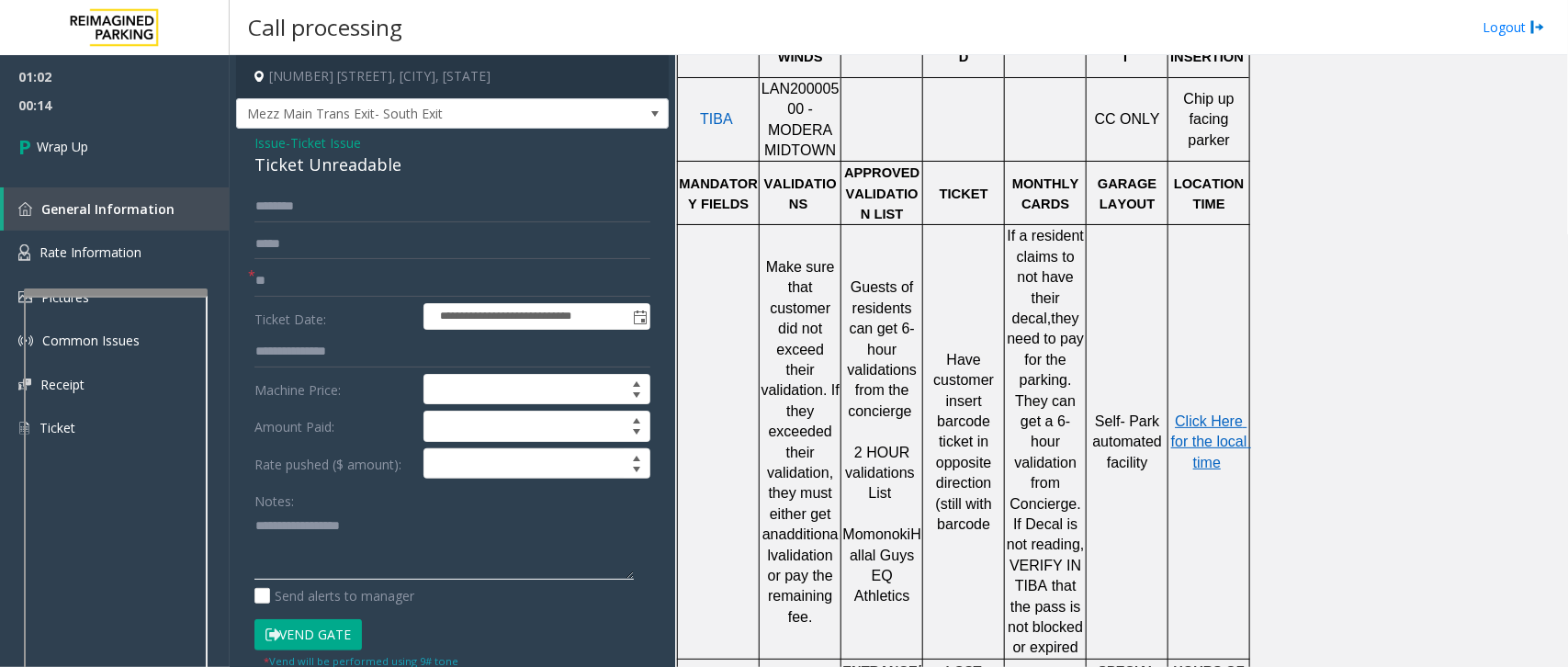 click 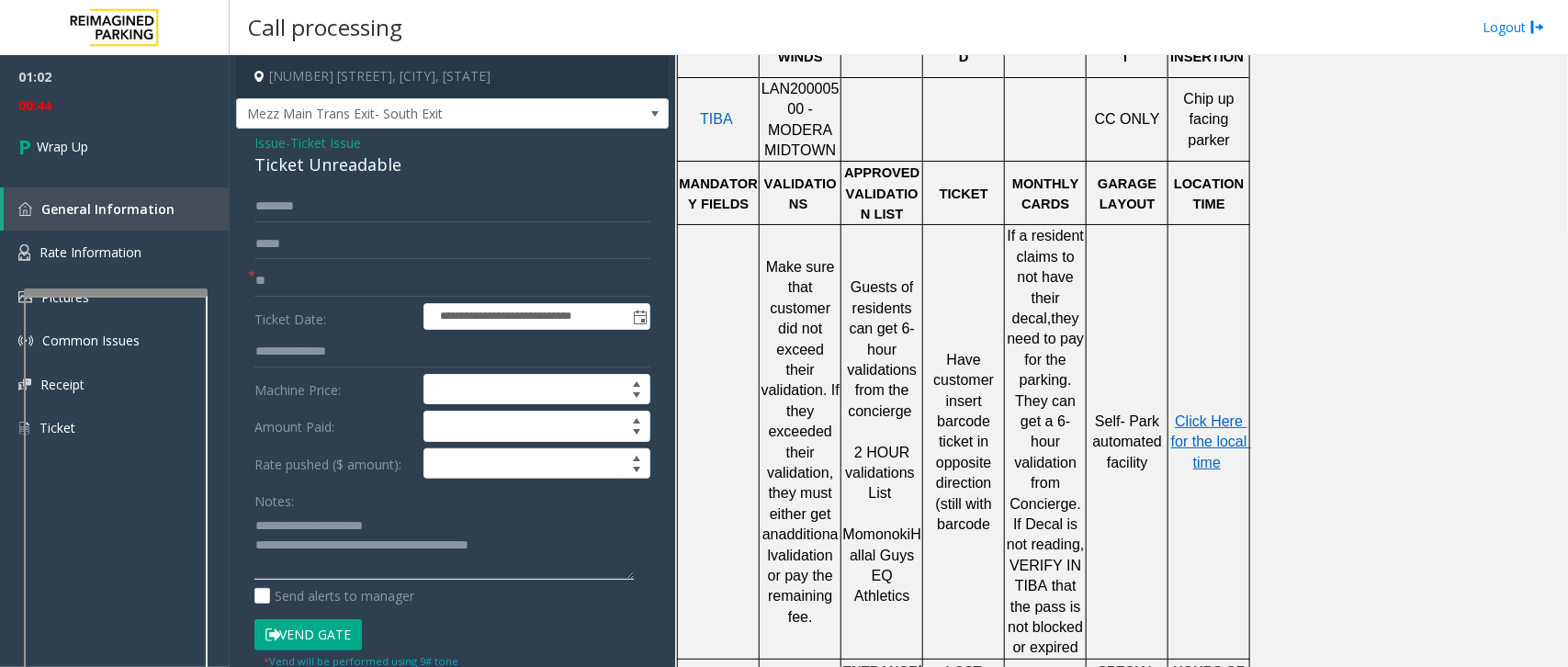 click 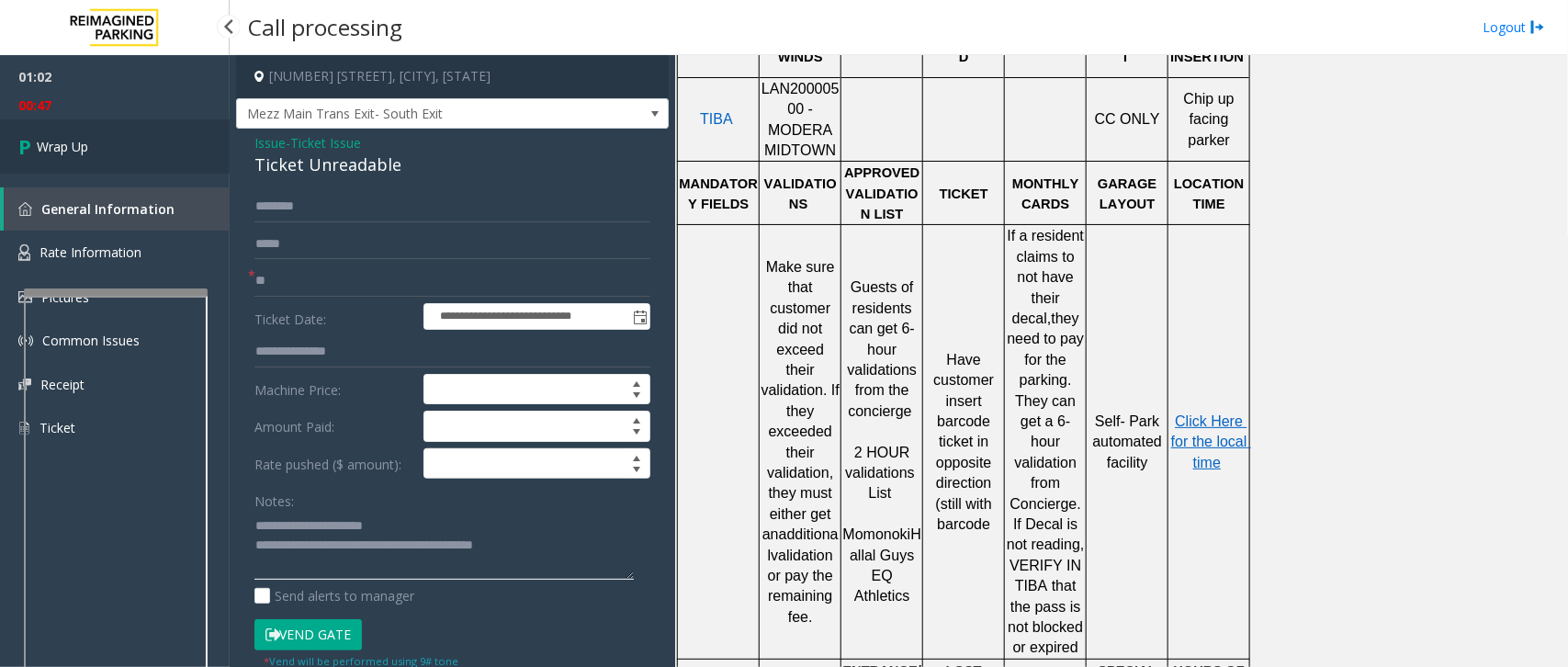 type on "**********" 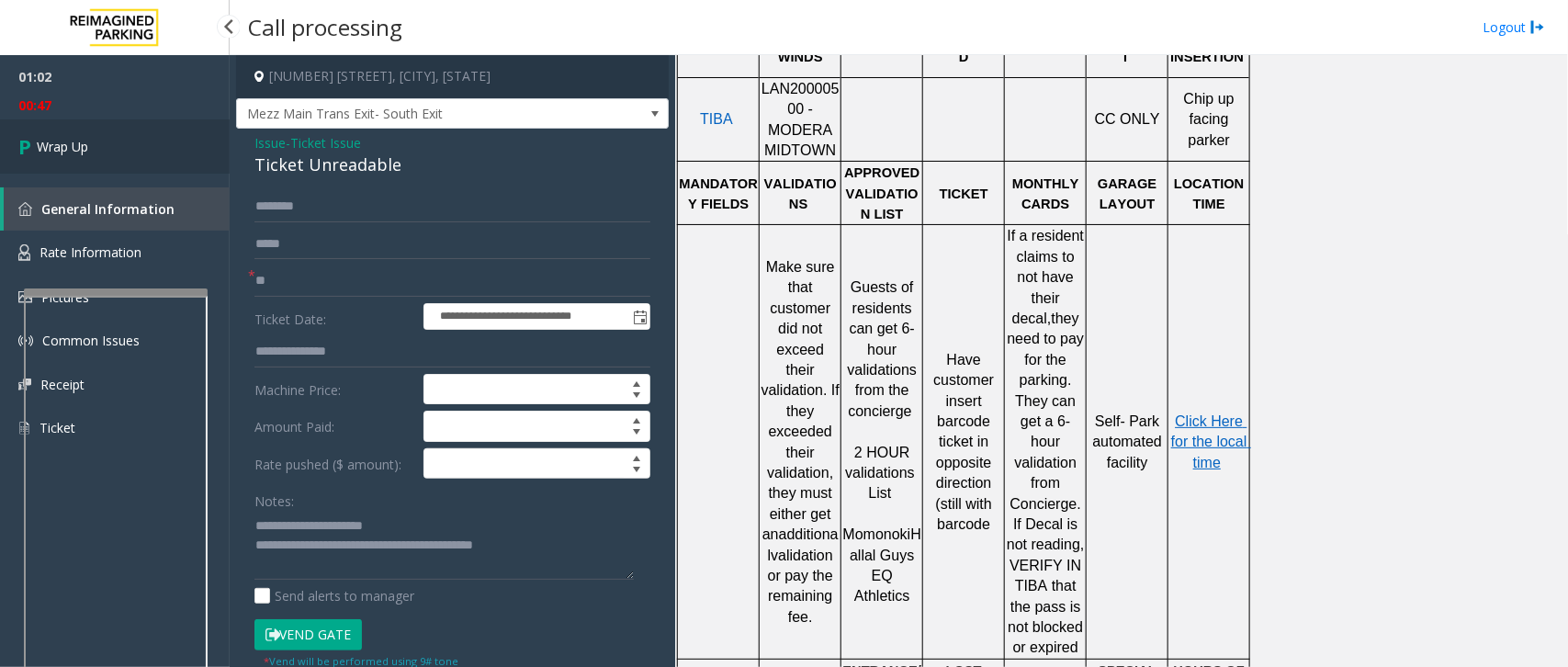click on "Wrap Up" at bounding box center [62, 146] 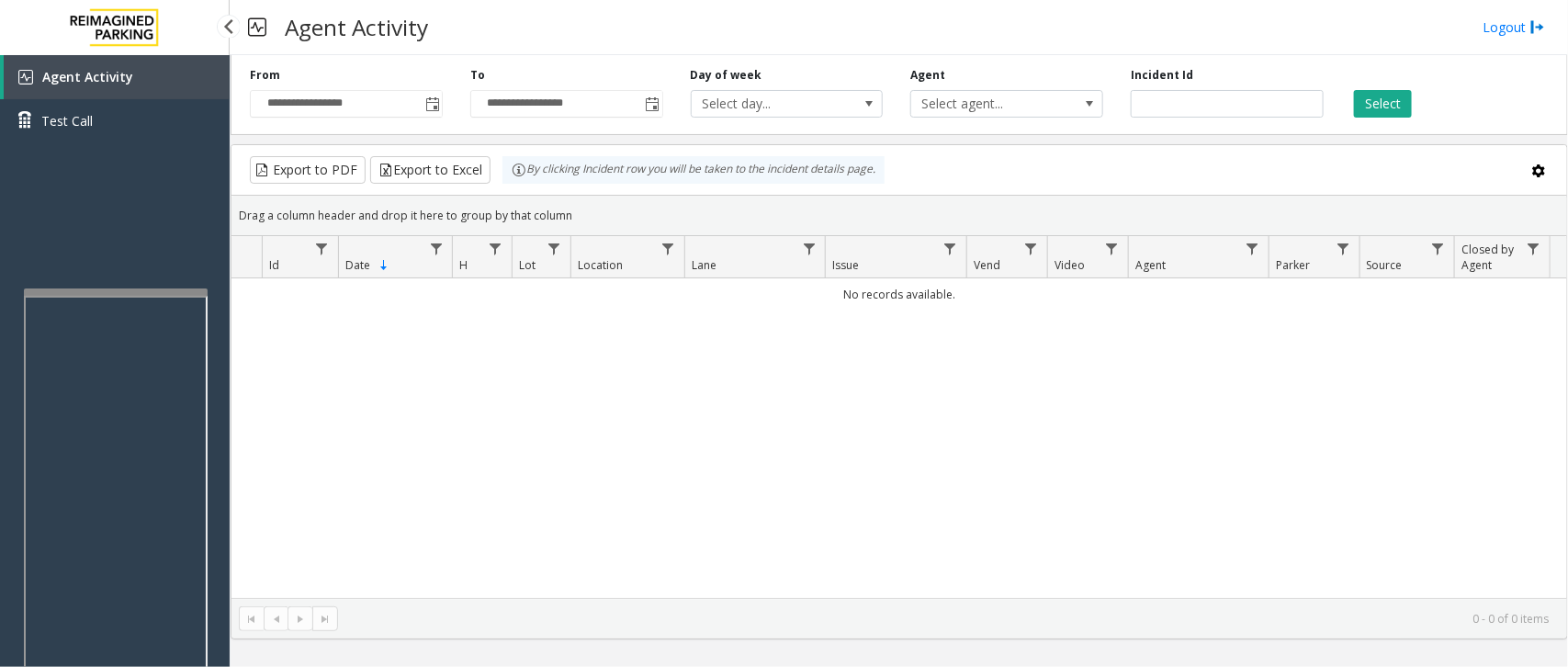 click on "Agent Activity" at bounding box center (117, 77) 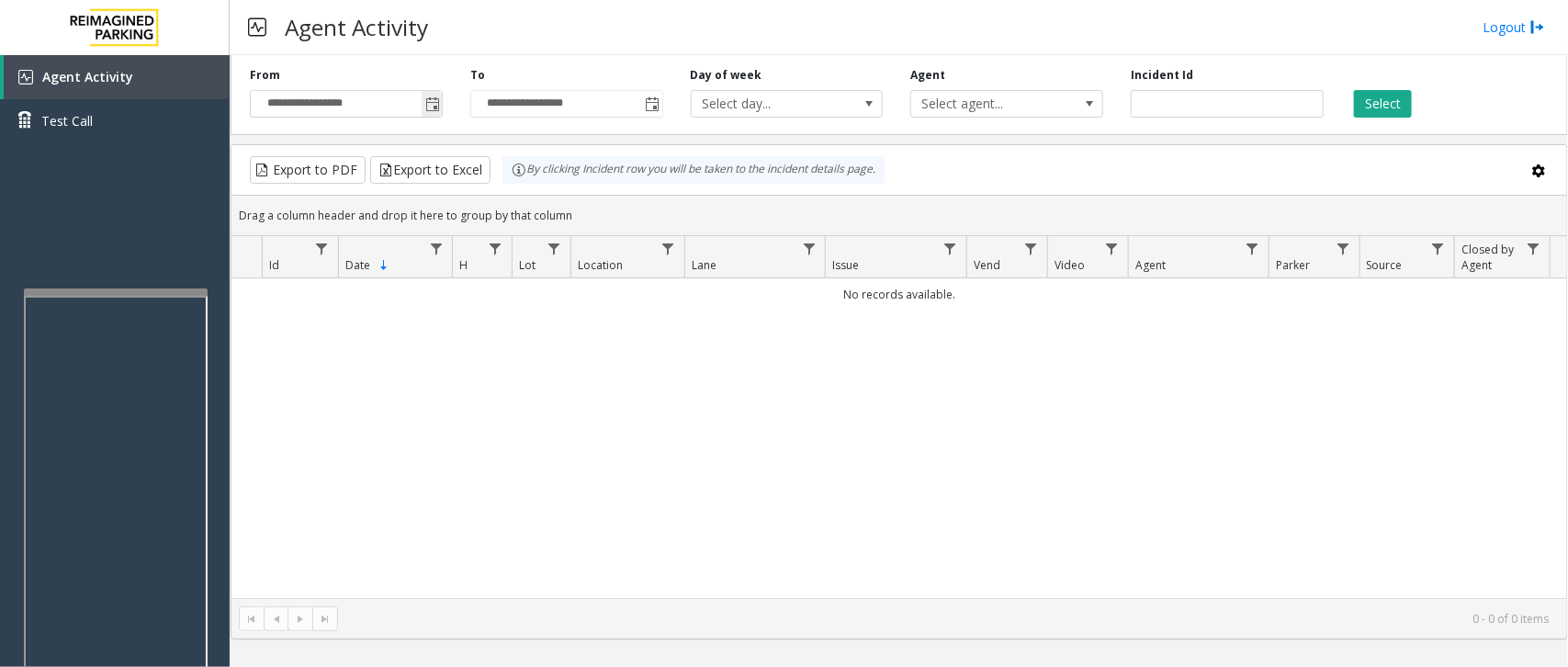 click 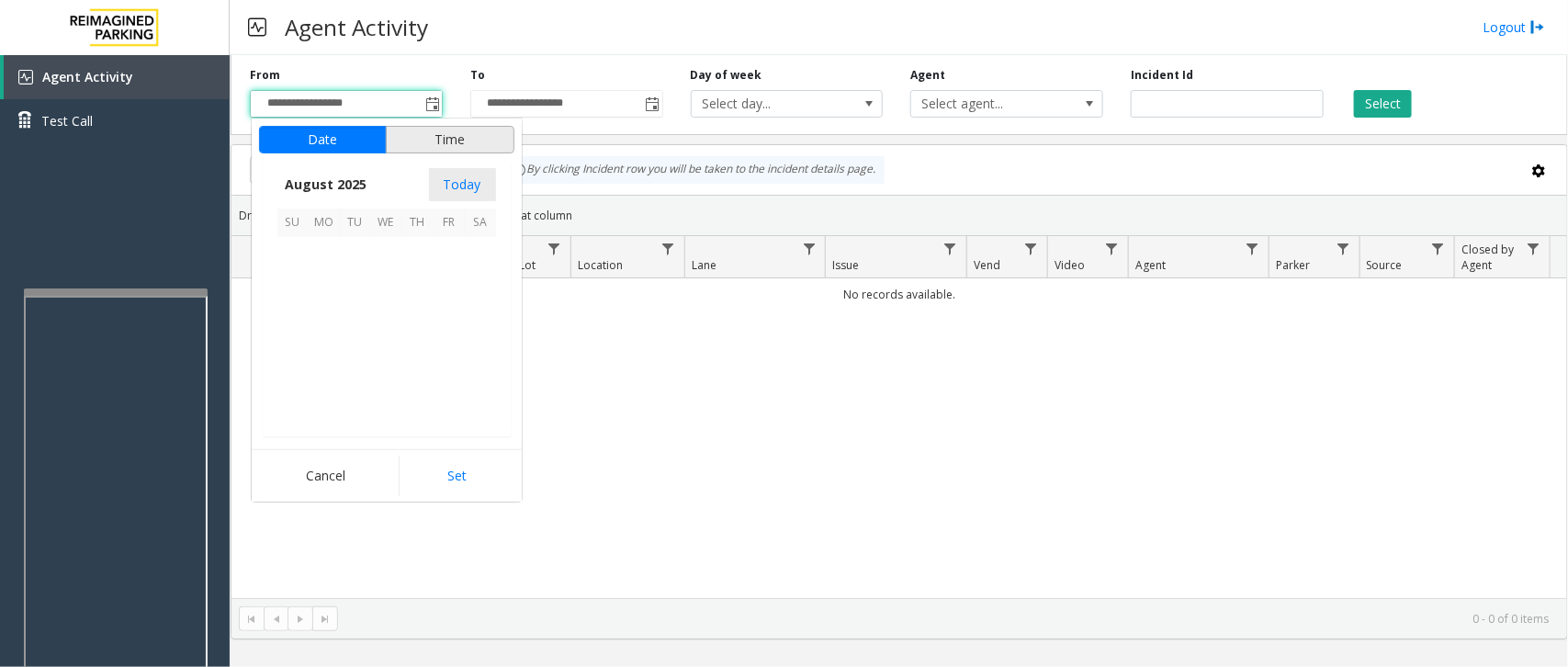 scroll, scrollTop: 329367, scrollLeft: 0, axis: vertical 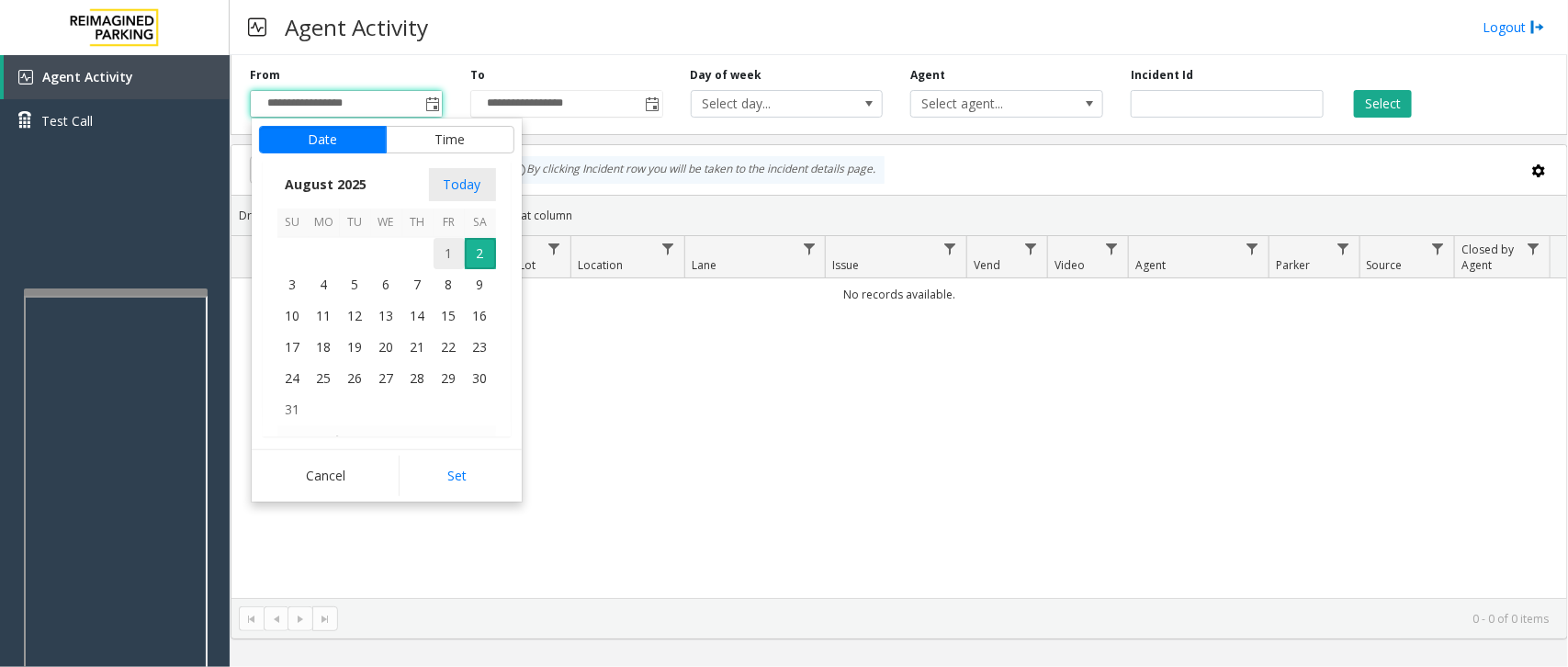 click on "1" at bounding box center [449, 254] 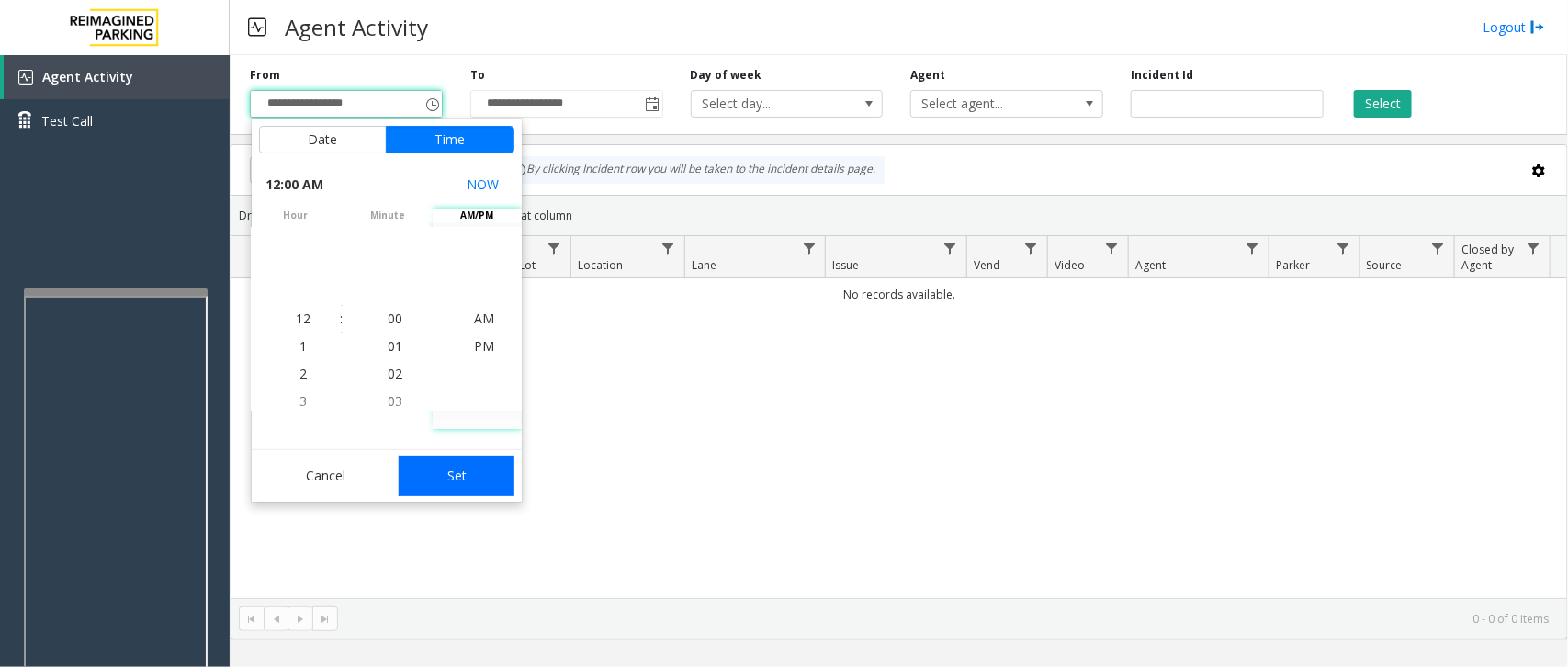 click on "Set" 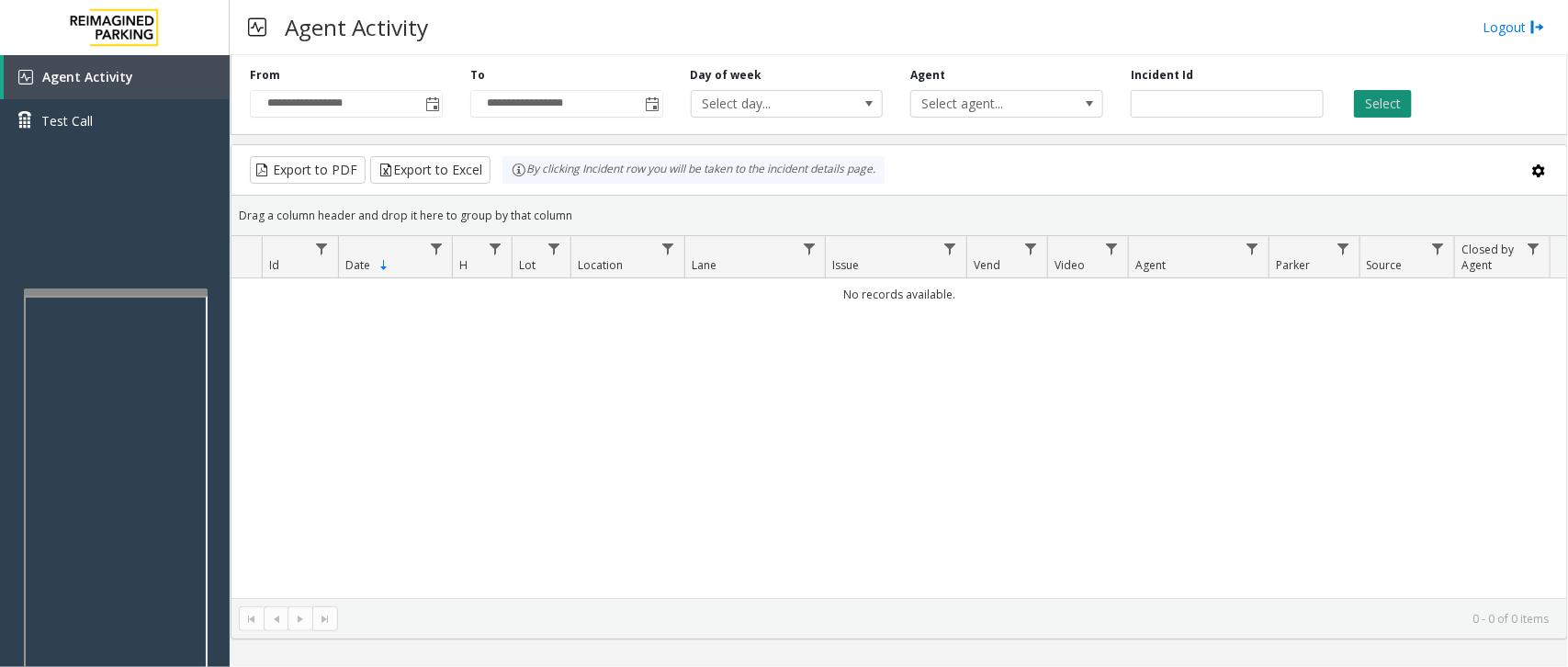 click on "Select" 